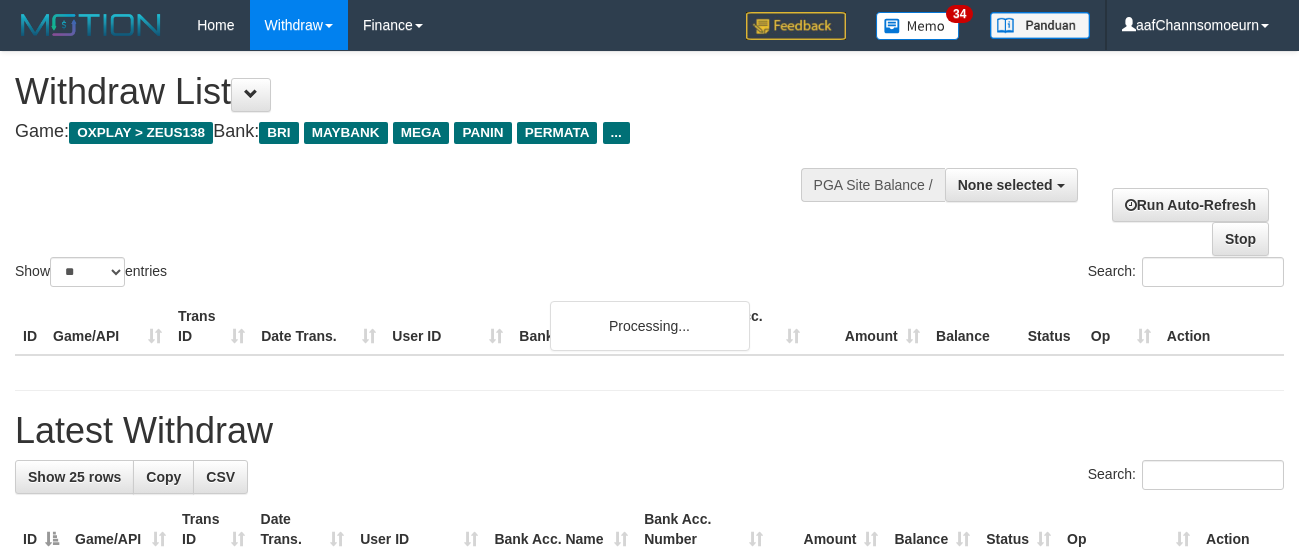 select 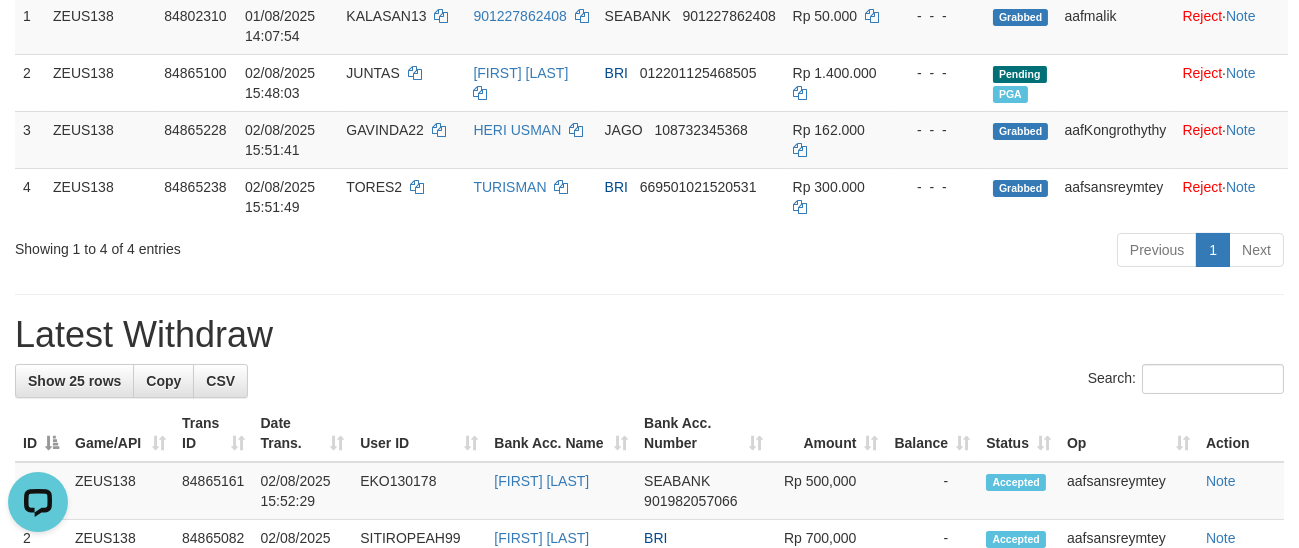 scroll, scrollTop: 0, scrollLeft: 0, axis: both 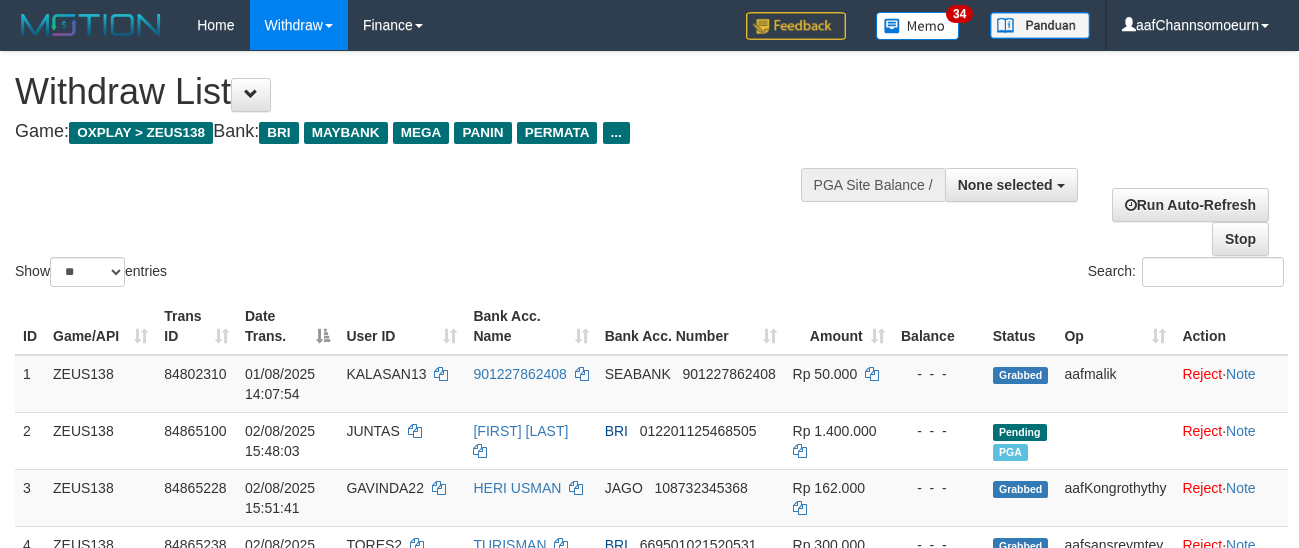 select 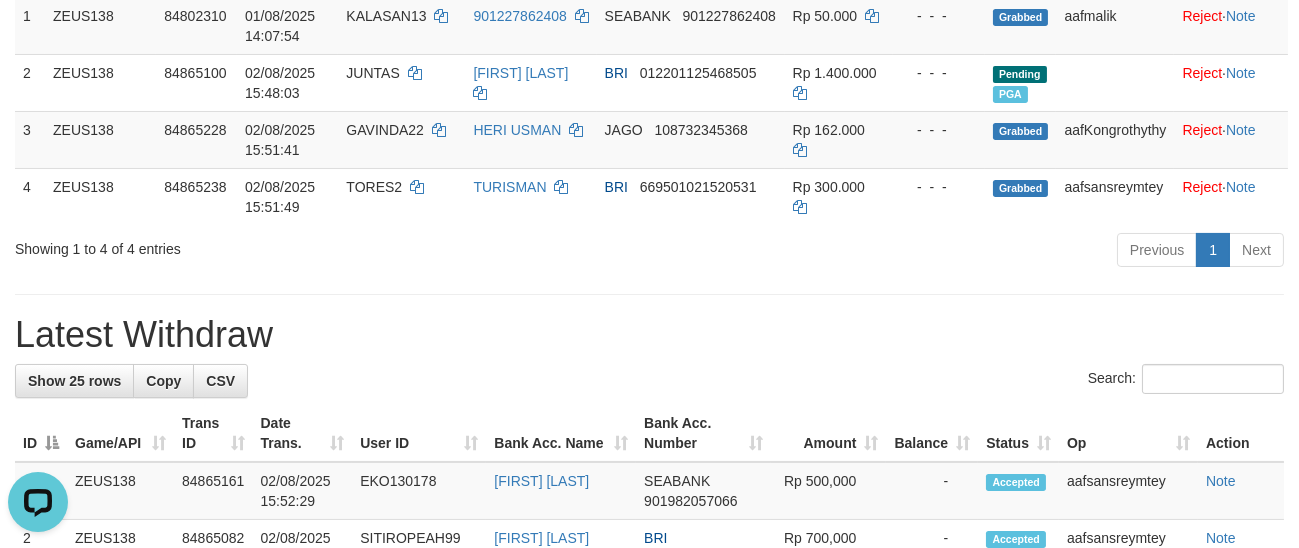 scroll, scrollTop: 0, scrollLeft: 0, axis: both 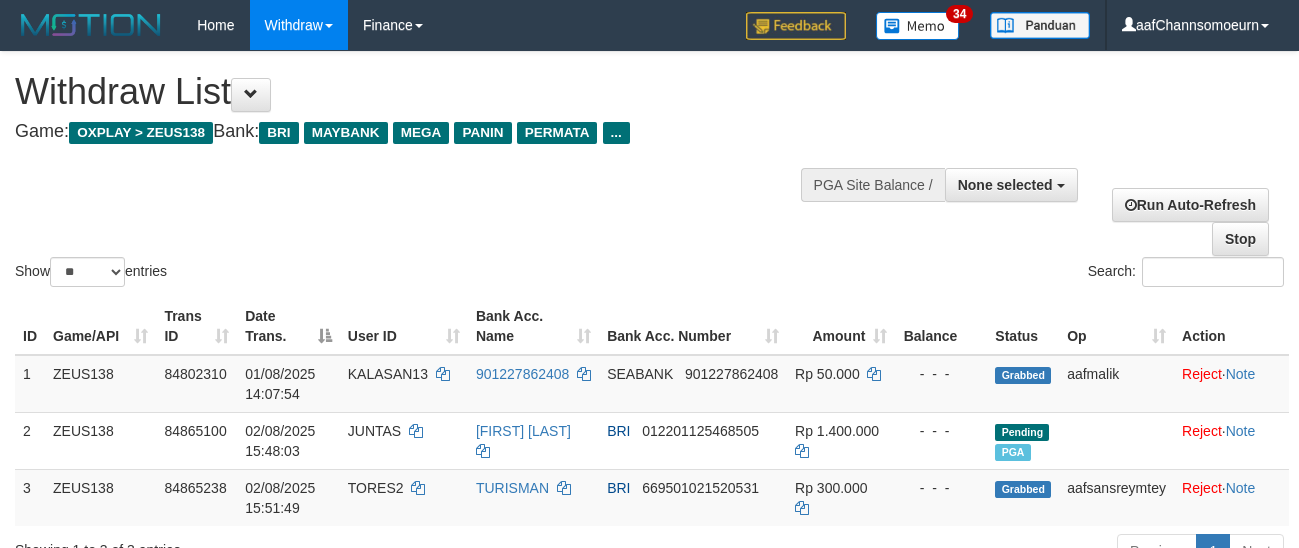 select 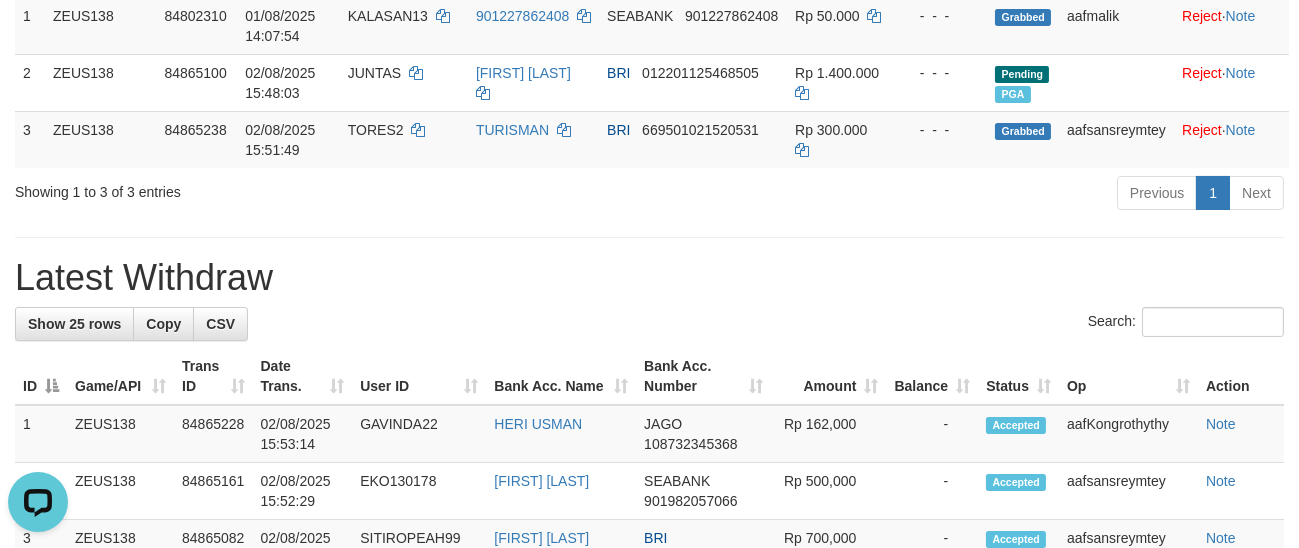 scroll, scrollTop: 0, scrollLeft: 0, axis: both 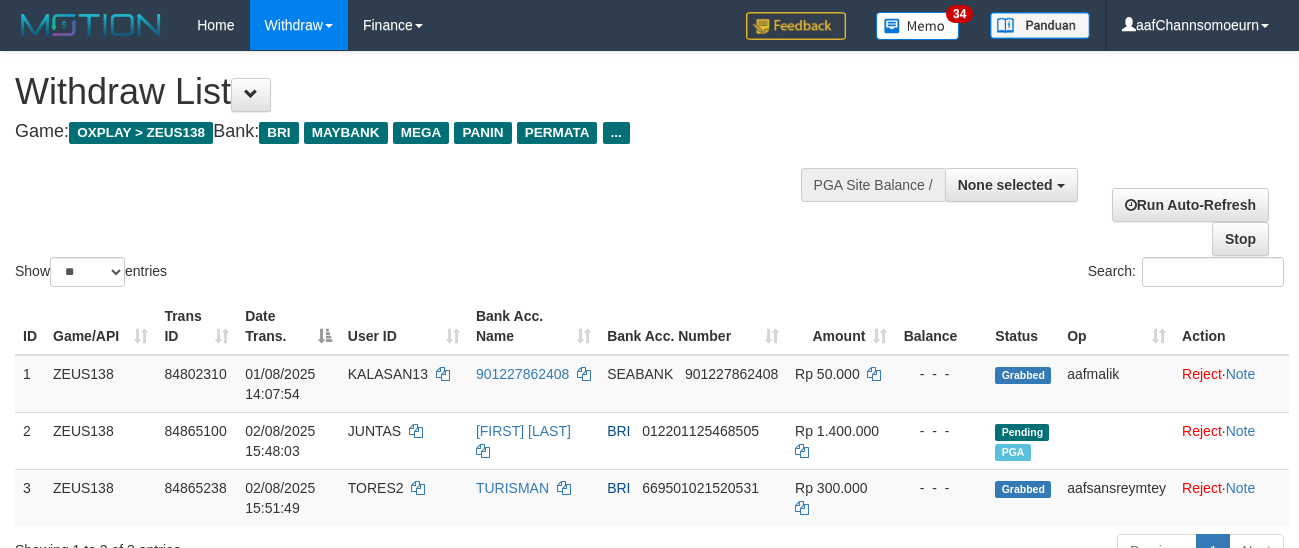 select 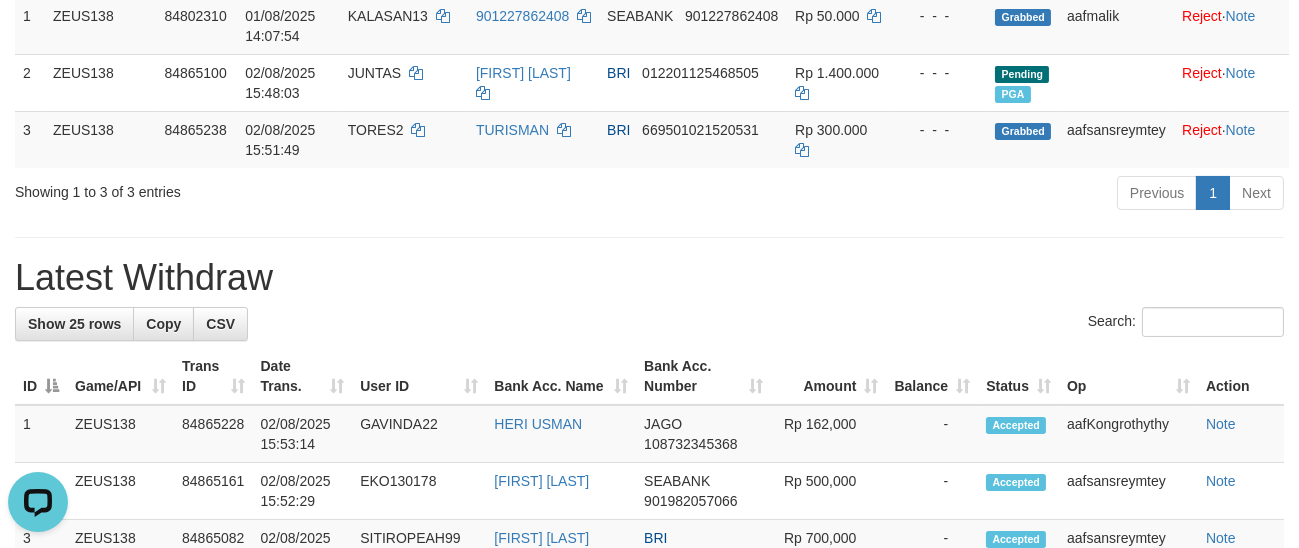 scroll, scrollTop: 0, scrollLeft: 0, axis: both 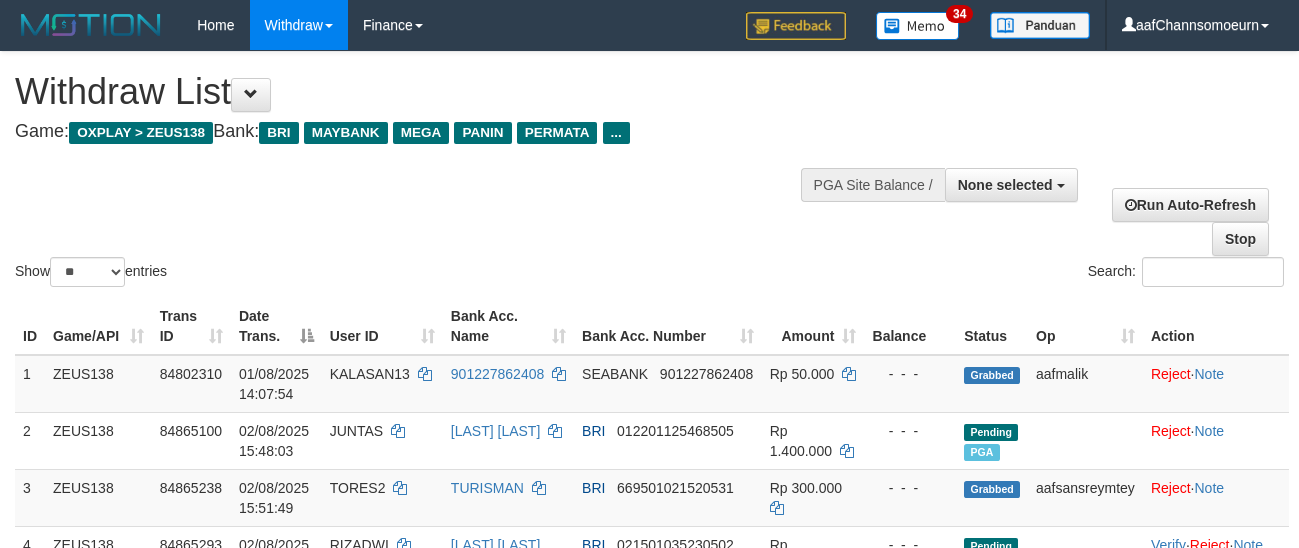 select 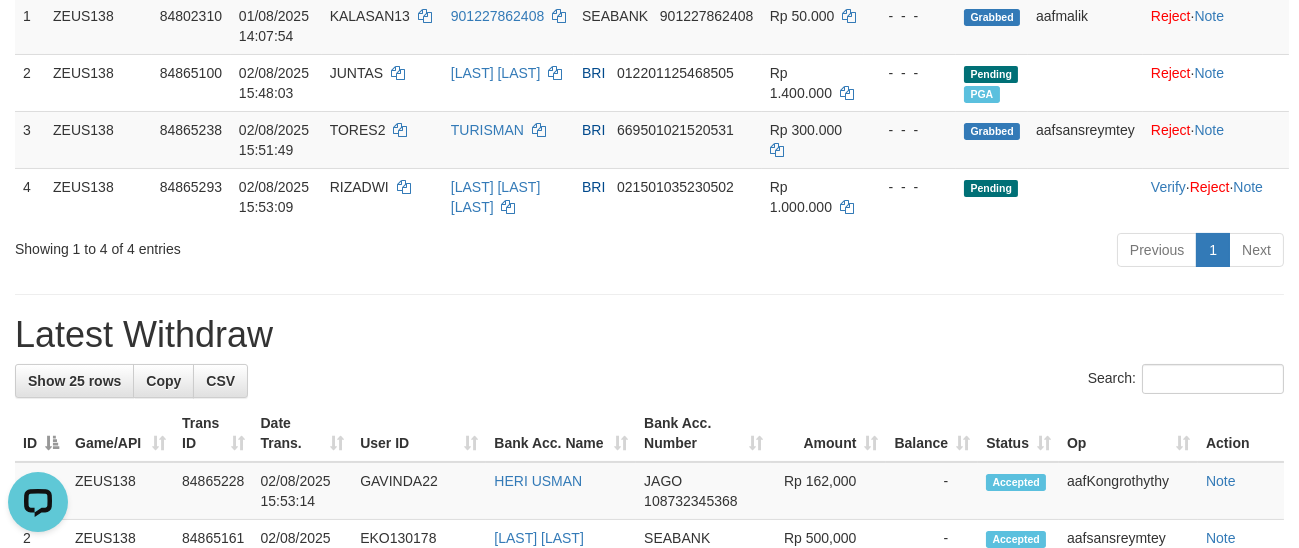 scroll, scrollTop: 0, scrollLeft: 0, axis: both 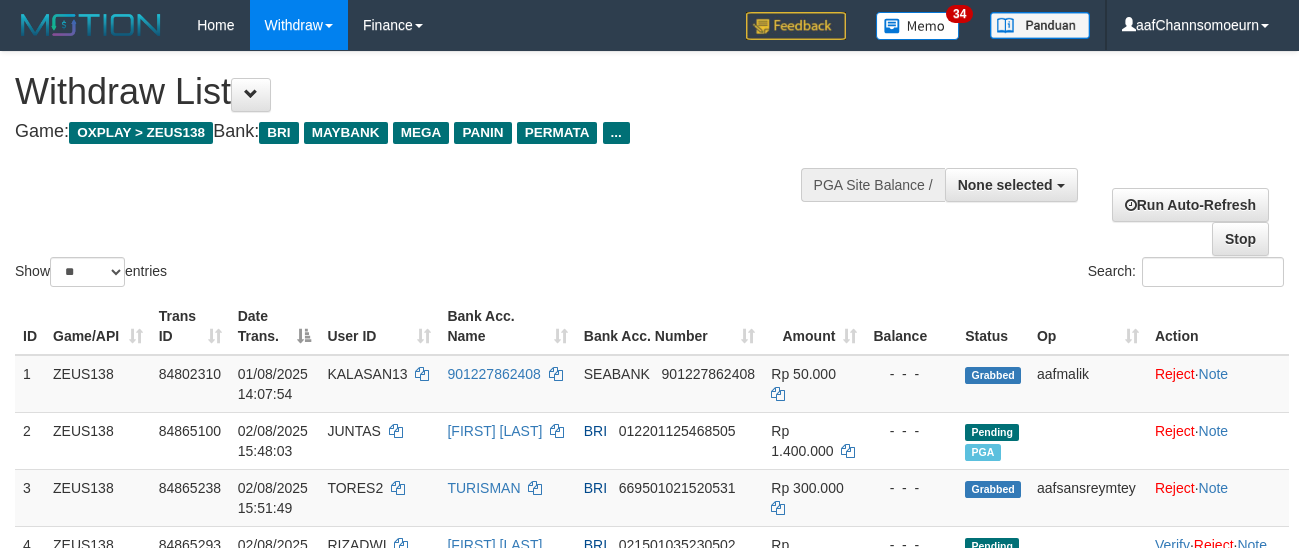 select 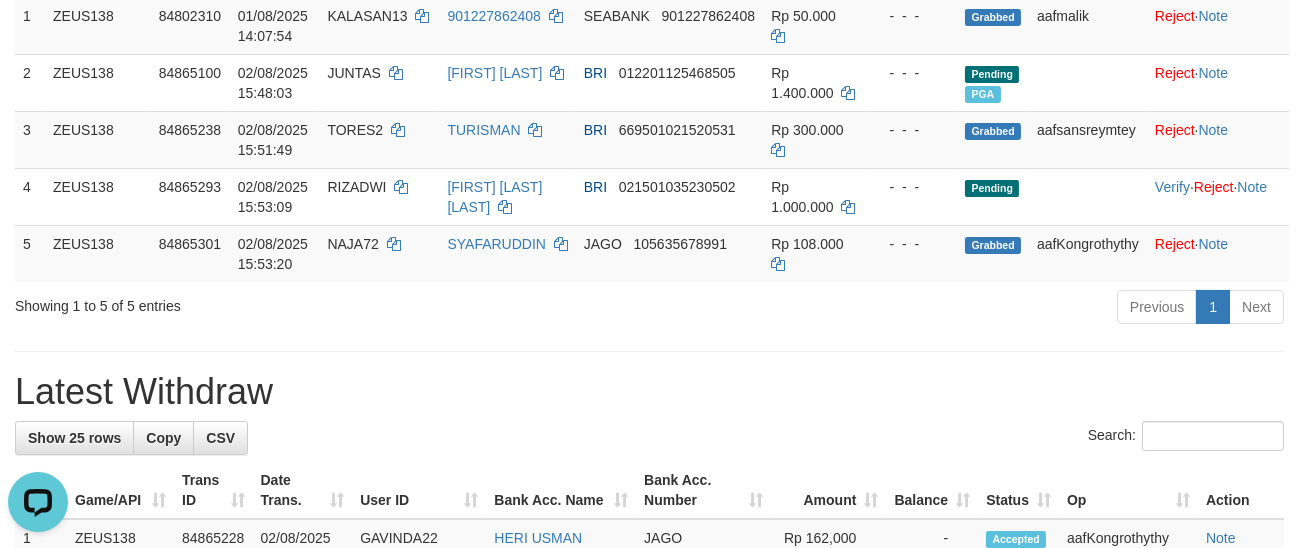 scroll, scrollTop: 0, scrollLeft: 0, axis: both 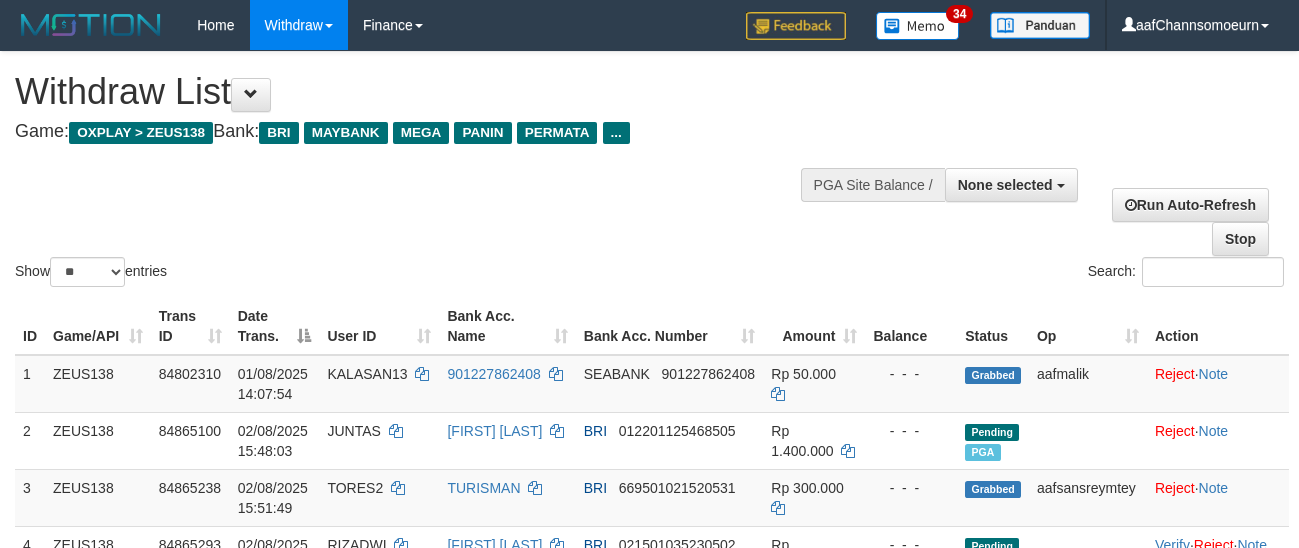 select 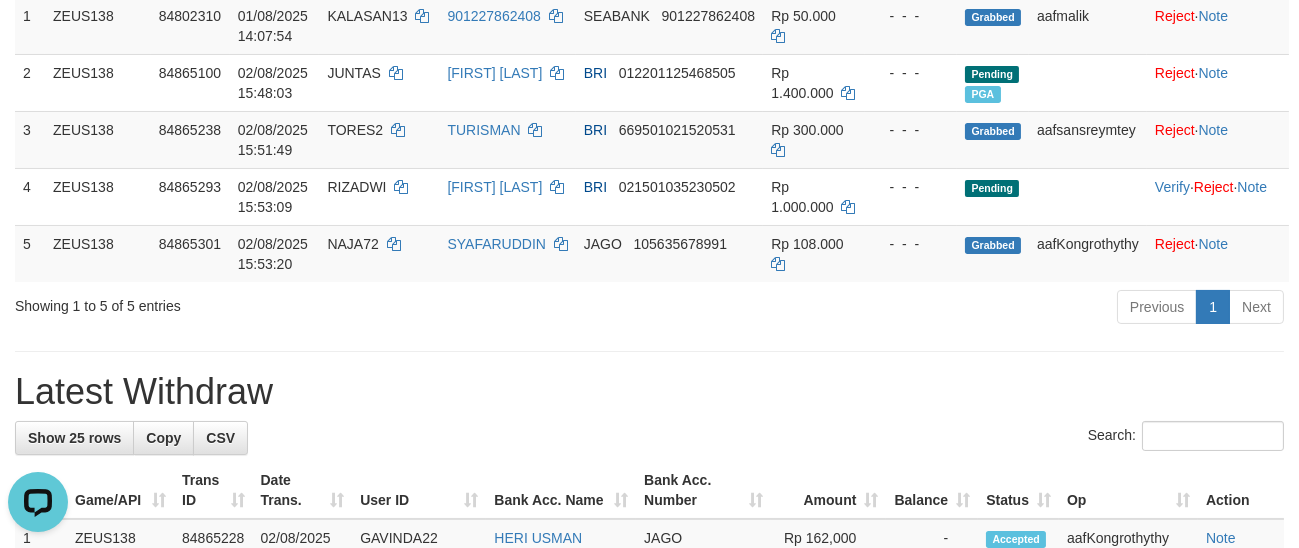 scroll, scrollTop: 0, scrollLeft: 0, axis: both 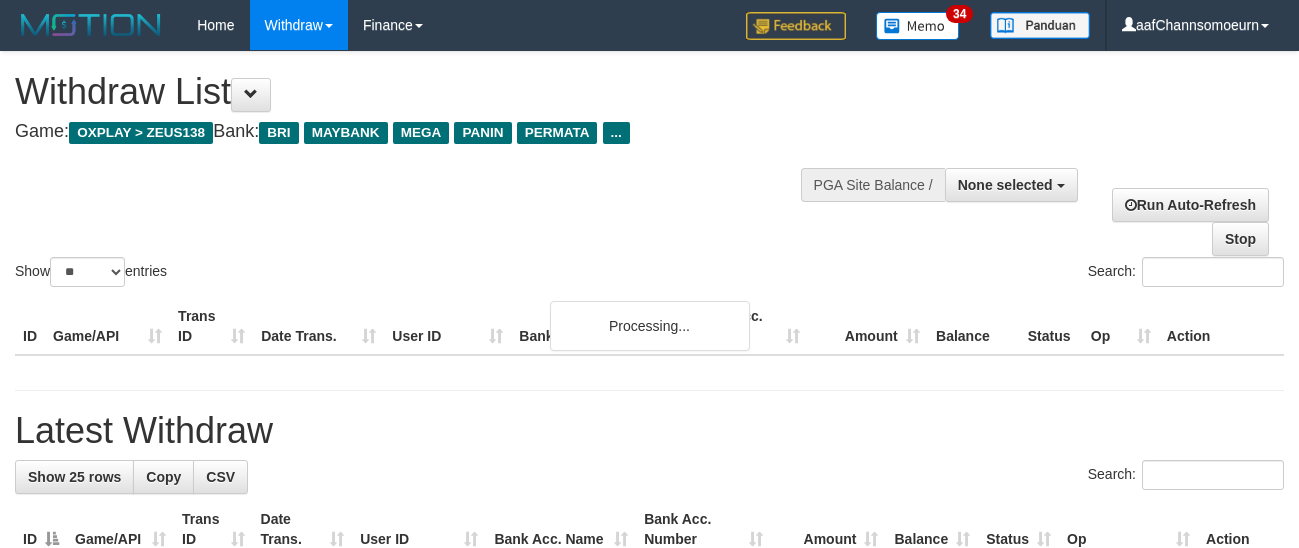select 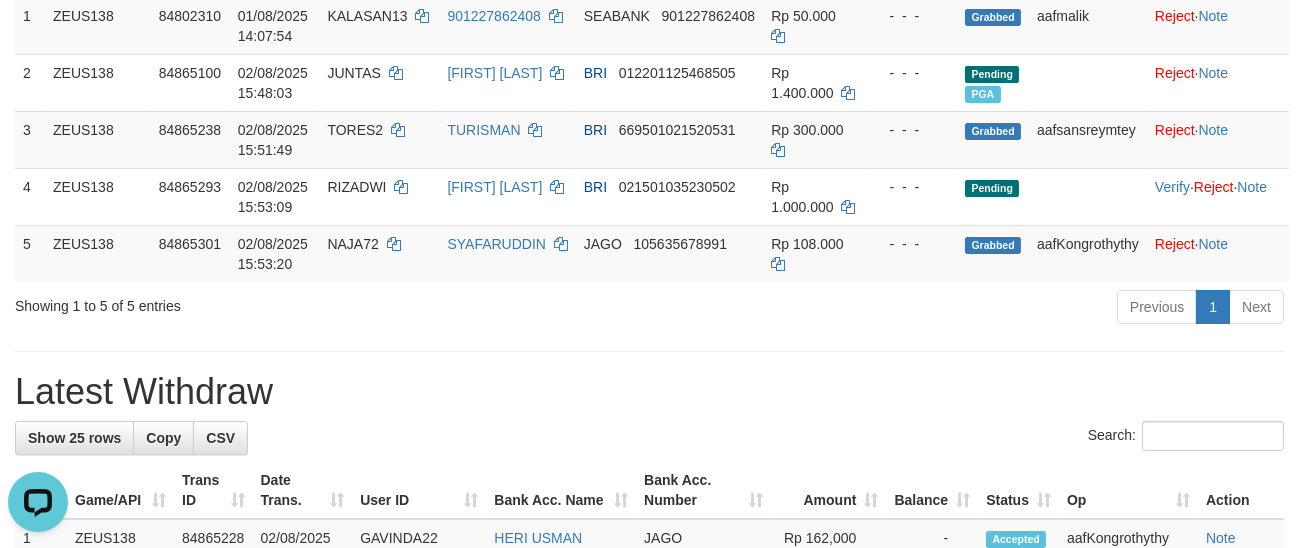 scroll, scrollTop: 0, scrollLeft: 0, axis: both 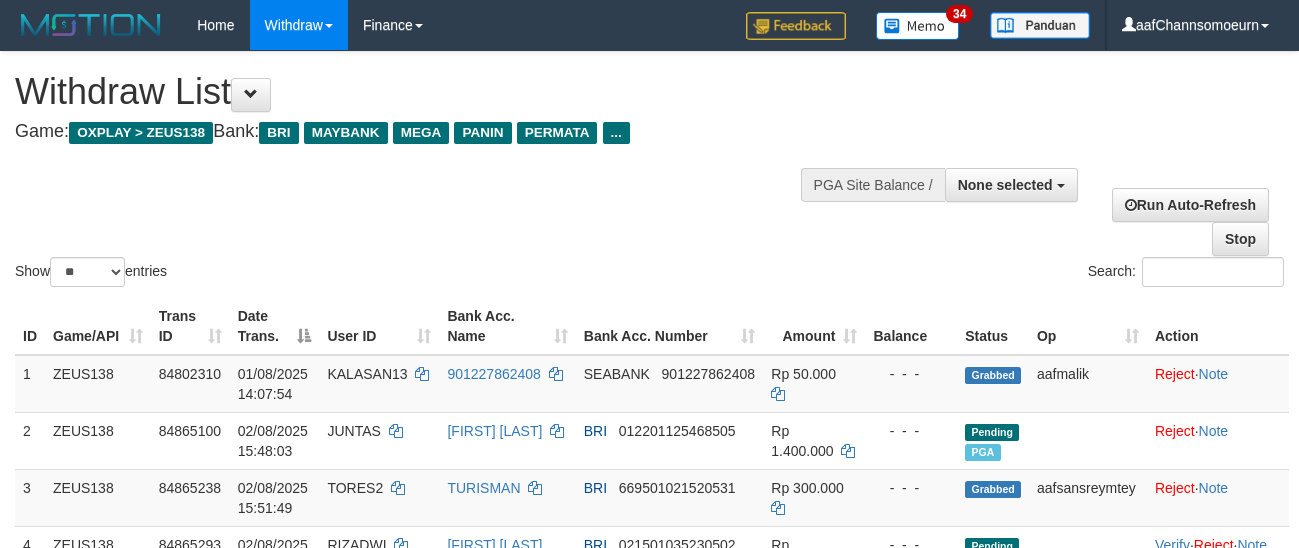 select 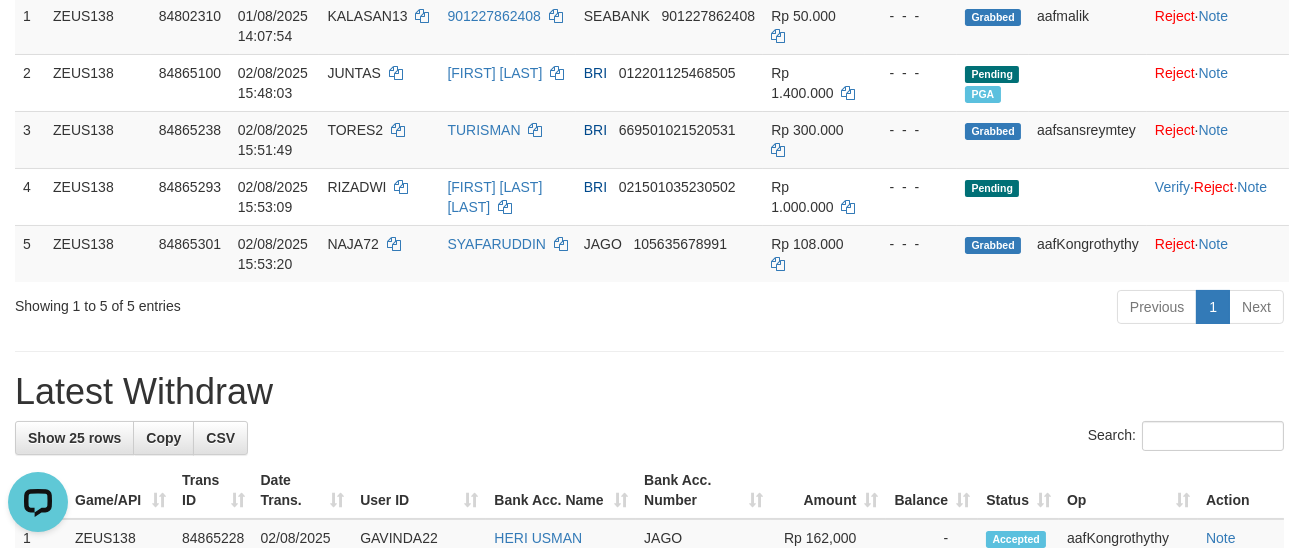 scroll, scrollTop: 0, scrollLeft: 0, axis: both 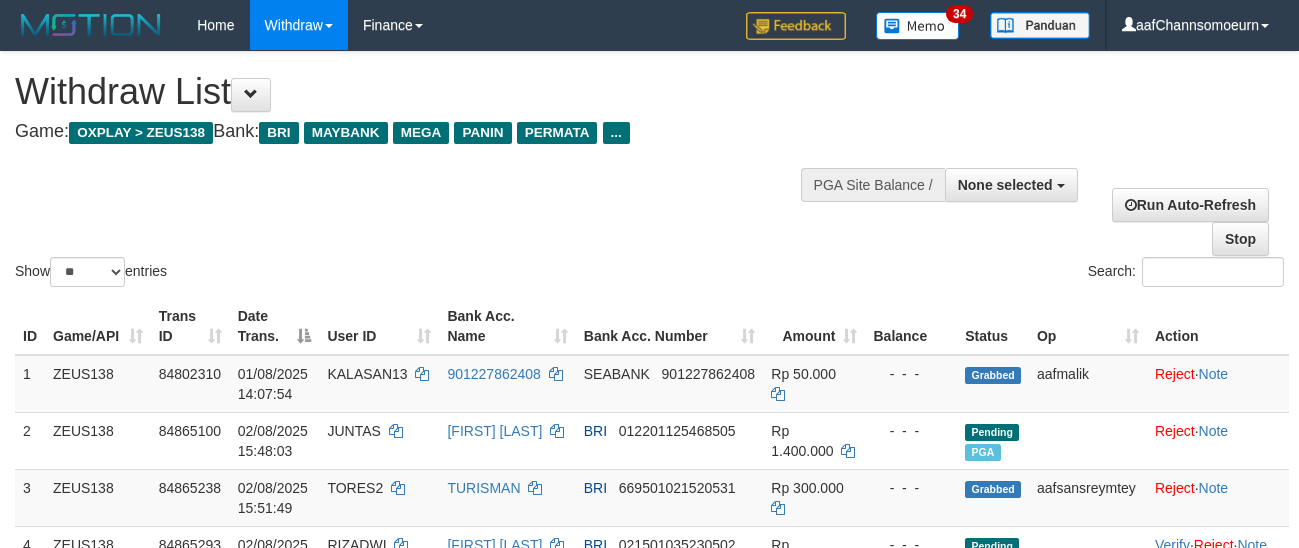 select 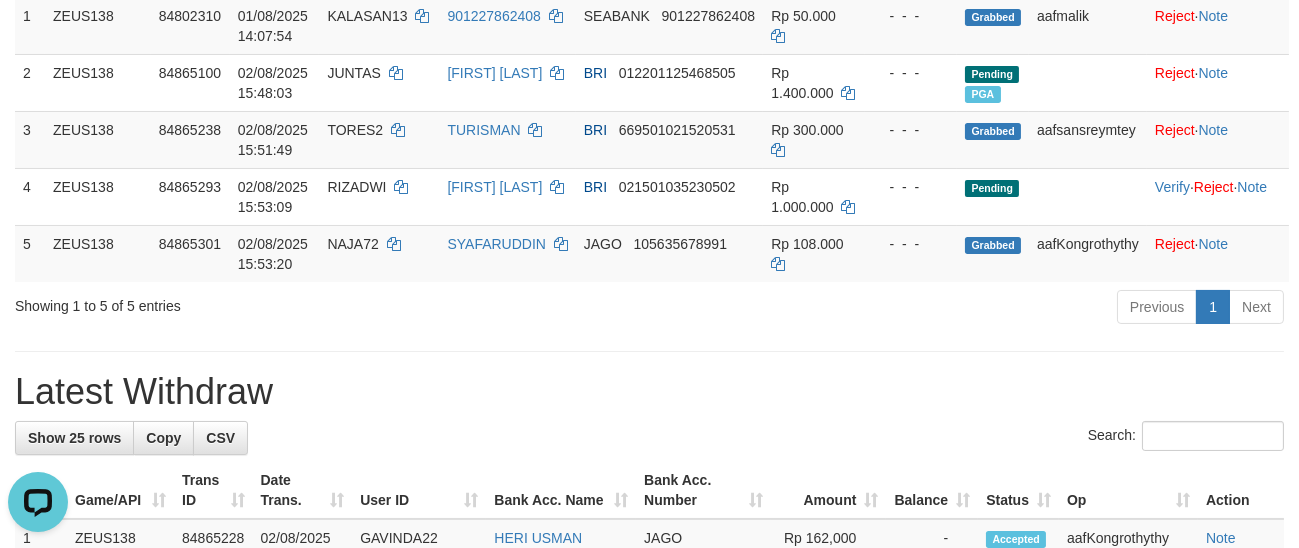 scroll, scrollTop: 0, scrollLeft: 0, axis: both 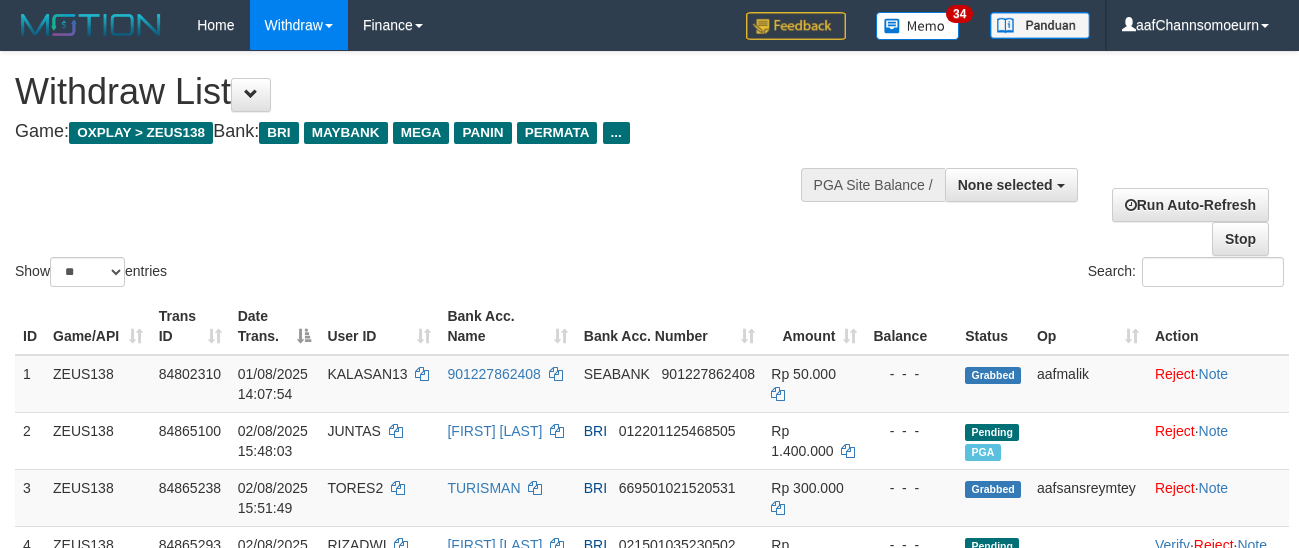 select 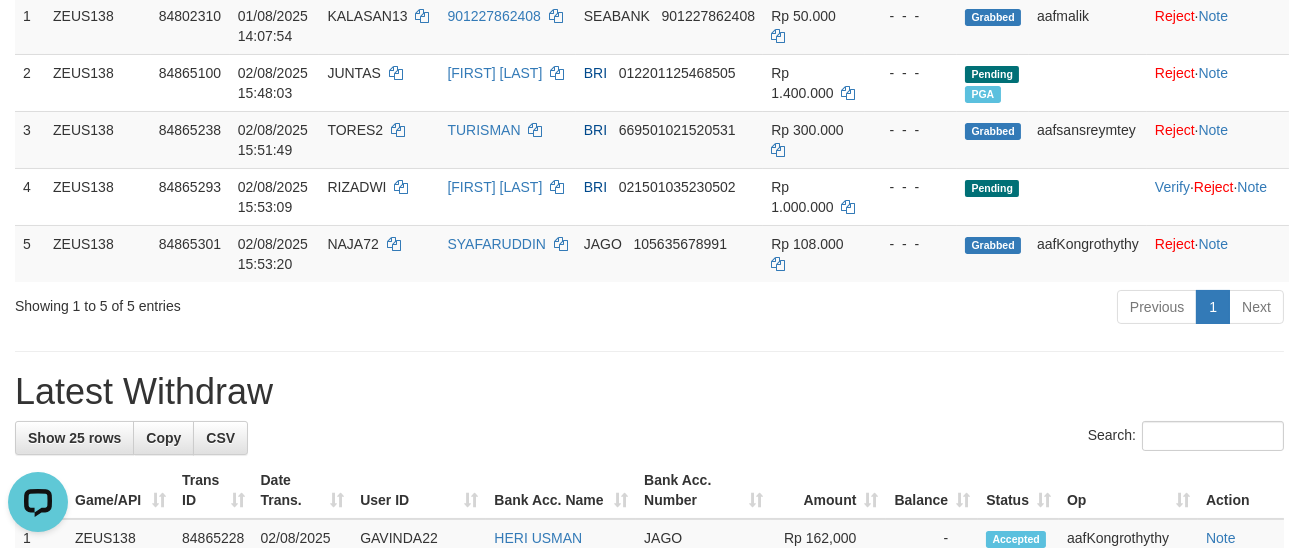 scroll, scrollTop: 0, scrollLeft: 0, axis: both 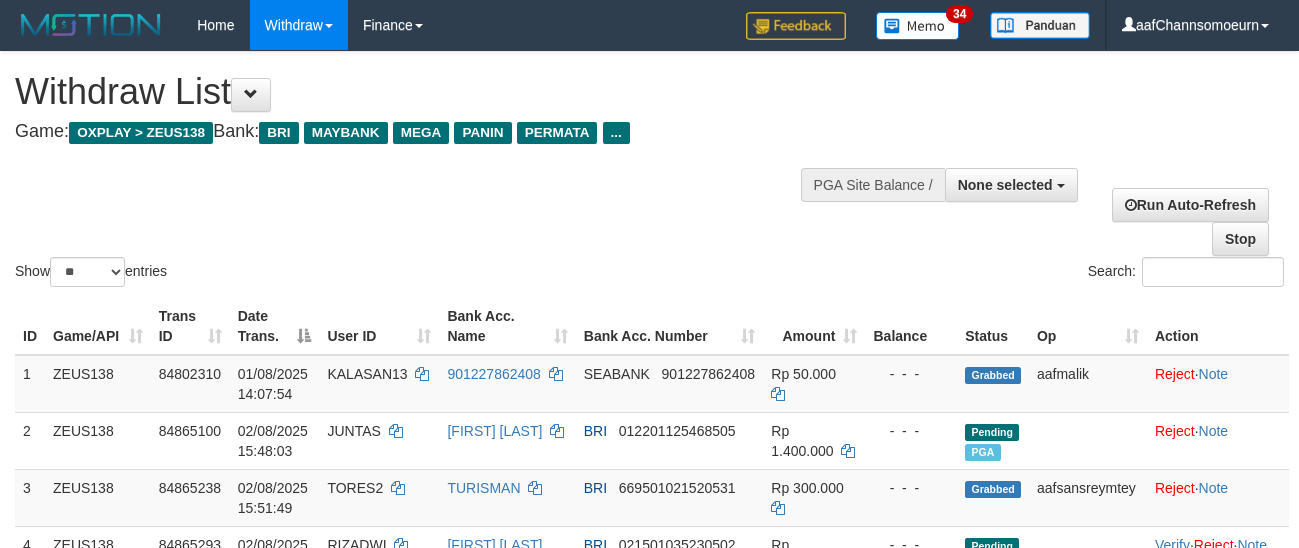 select 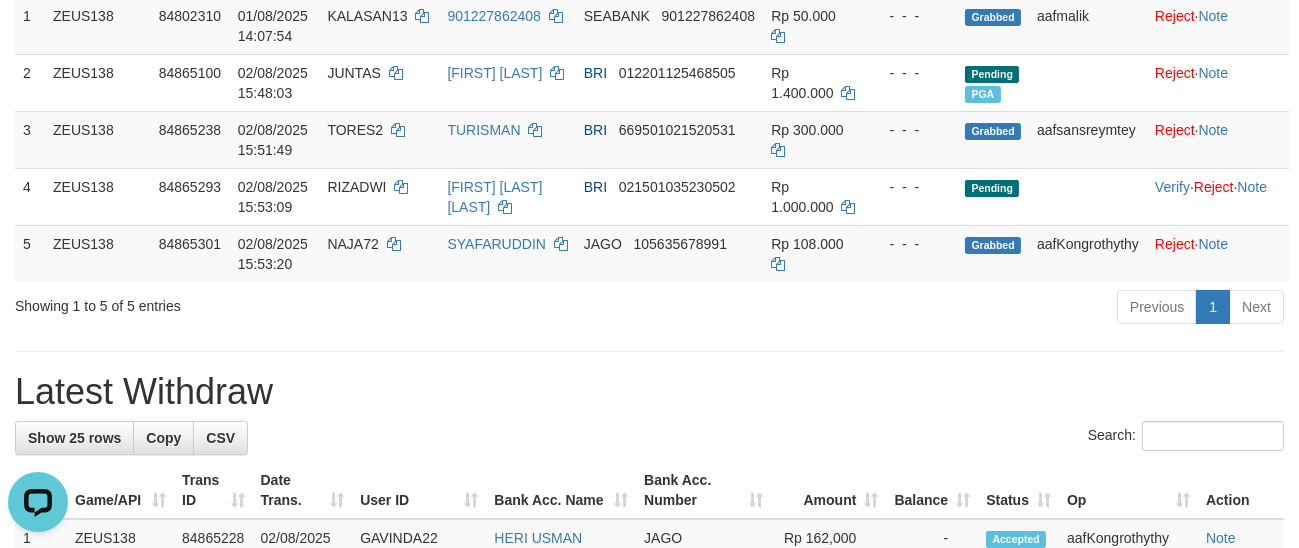 scroll, scrollTop: 0, scrollLeft: 0, axis: both 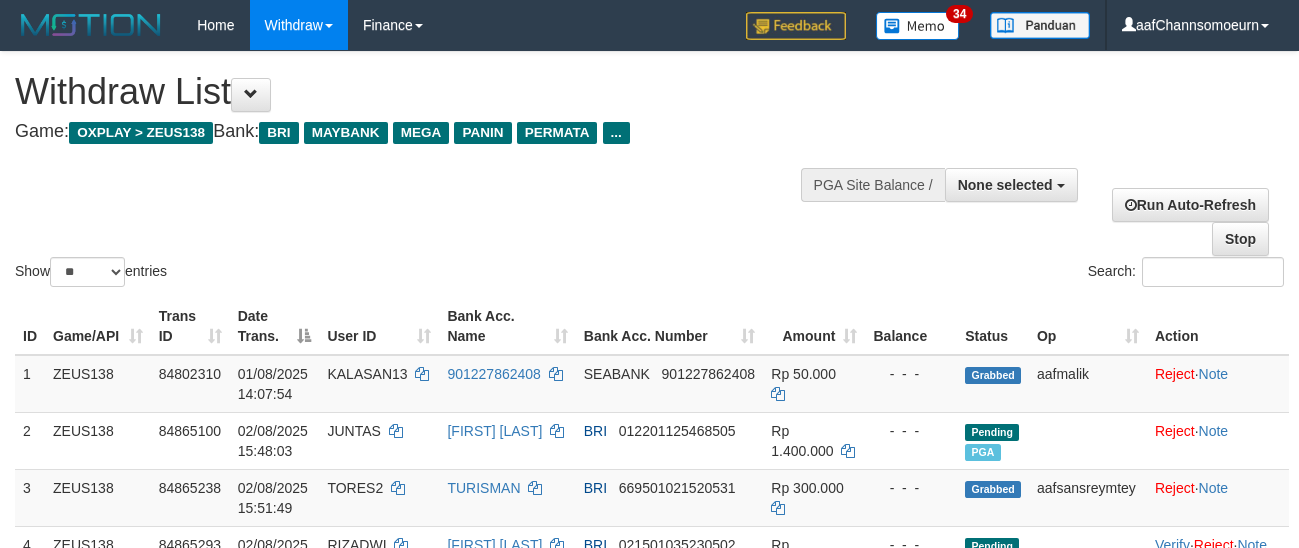 select 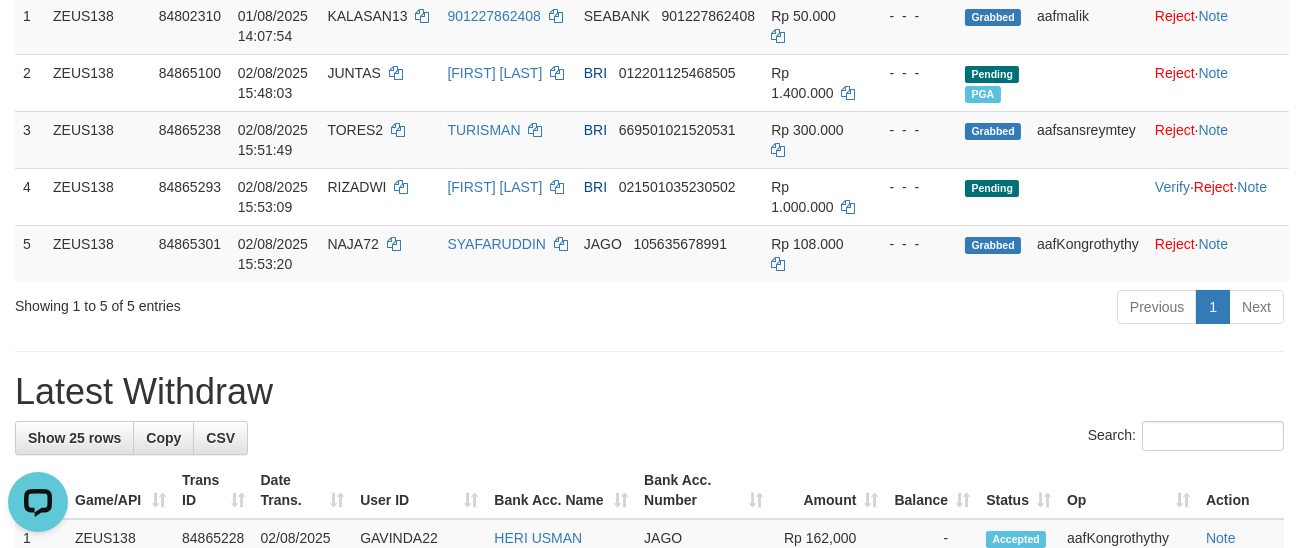 scroll, scrollTop: 0, scrollLeft: 0, axis: both 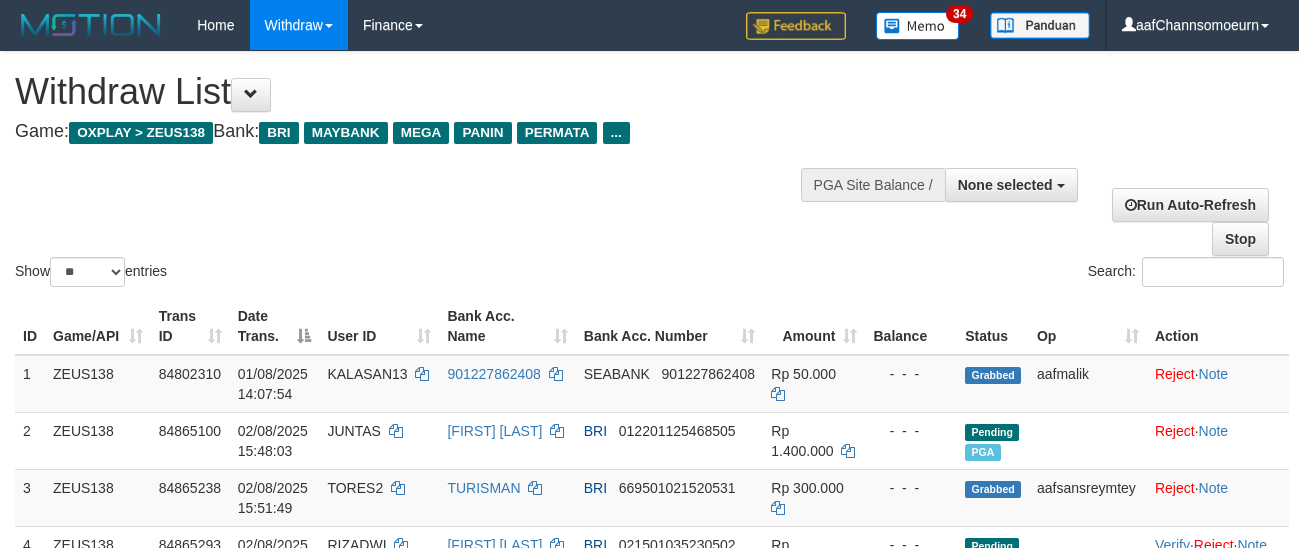 select 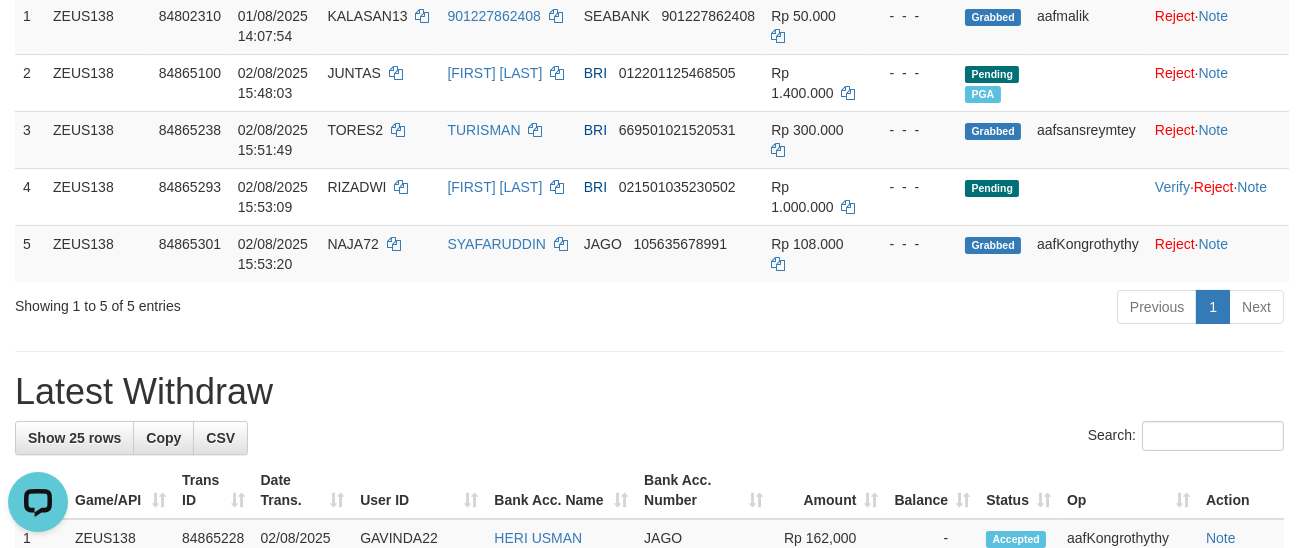 scroll, scrollTop: 0, scrollLeft: 0, axis: both 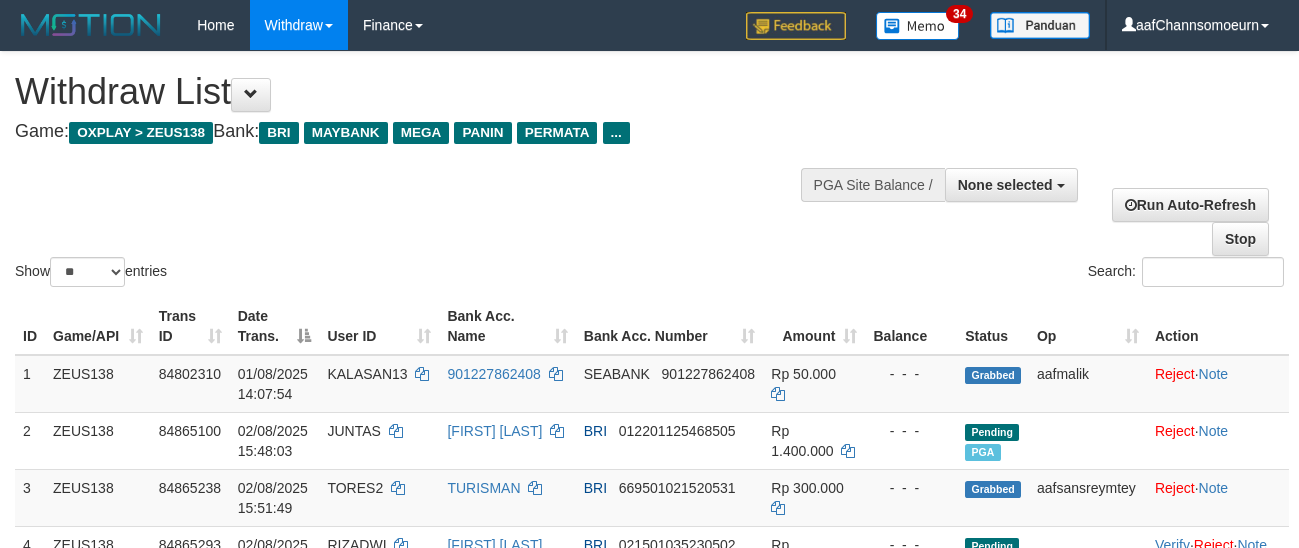 select 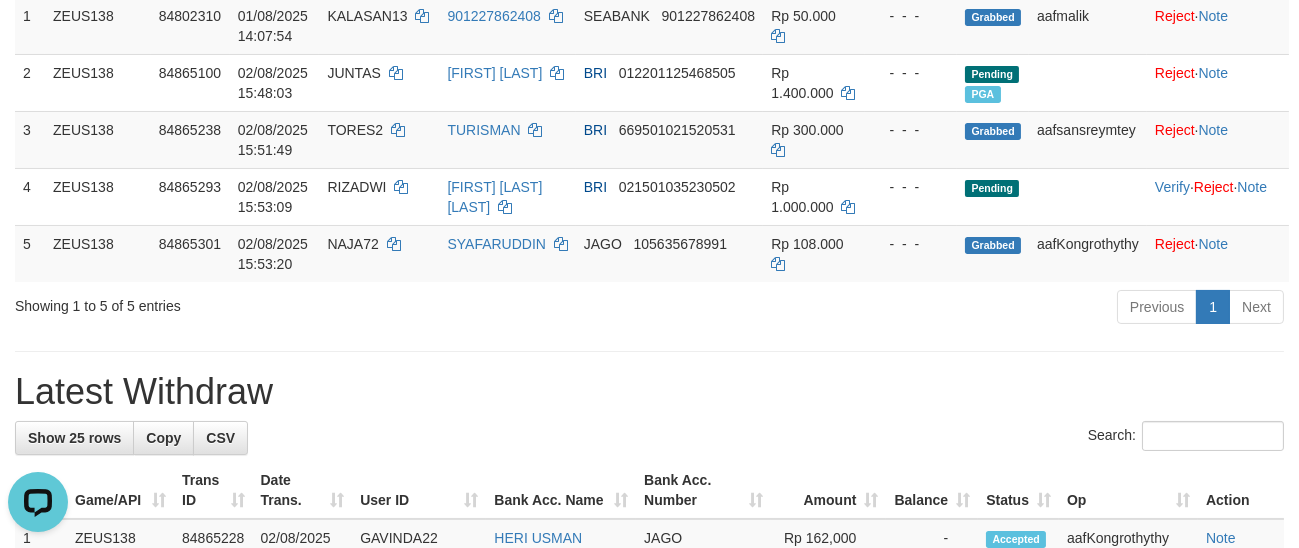scroll, scrollTop: 0, scrollLeft: 0, axis: both 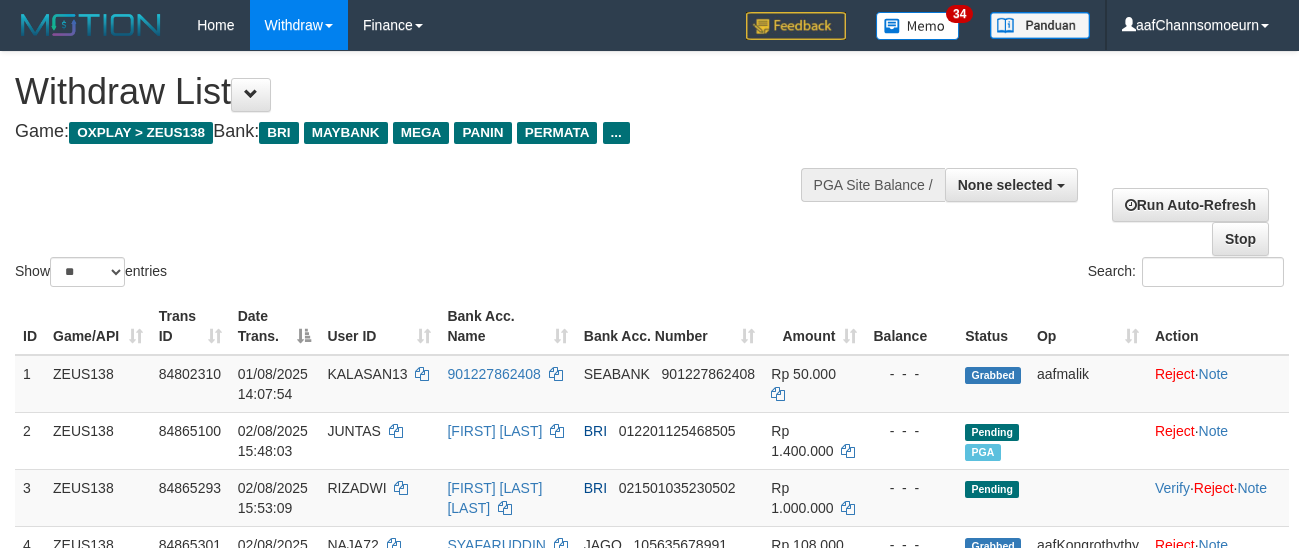select 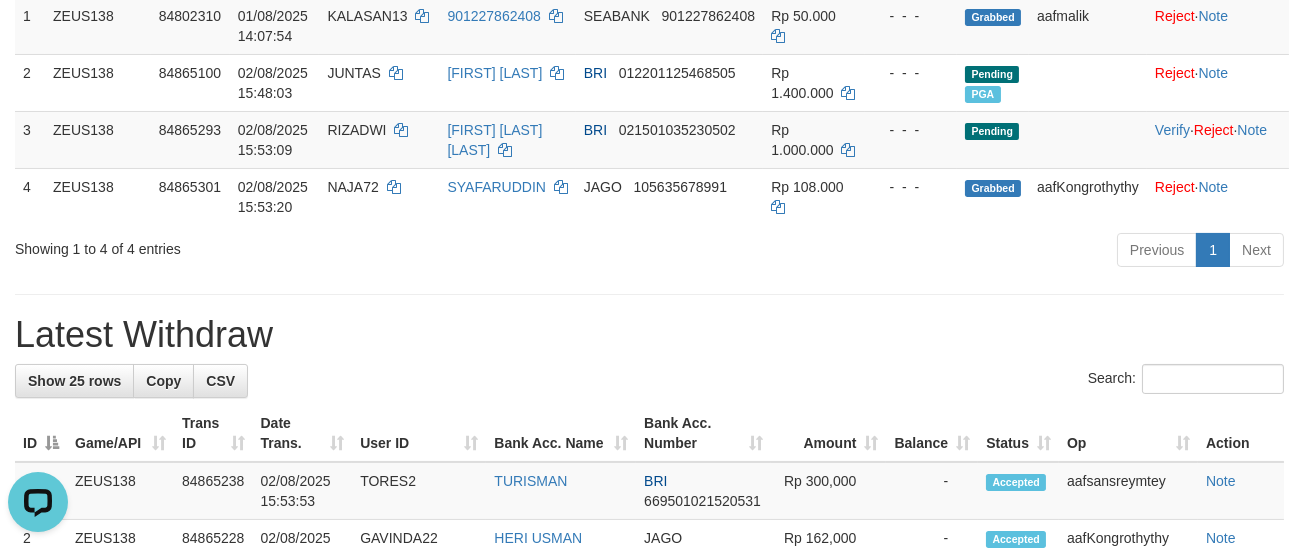 scroll, scrollTop: 0, scrollLeft: 0, axis: both 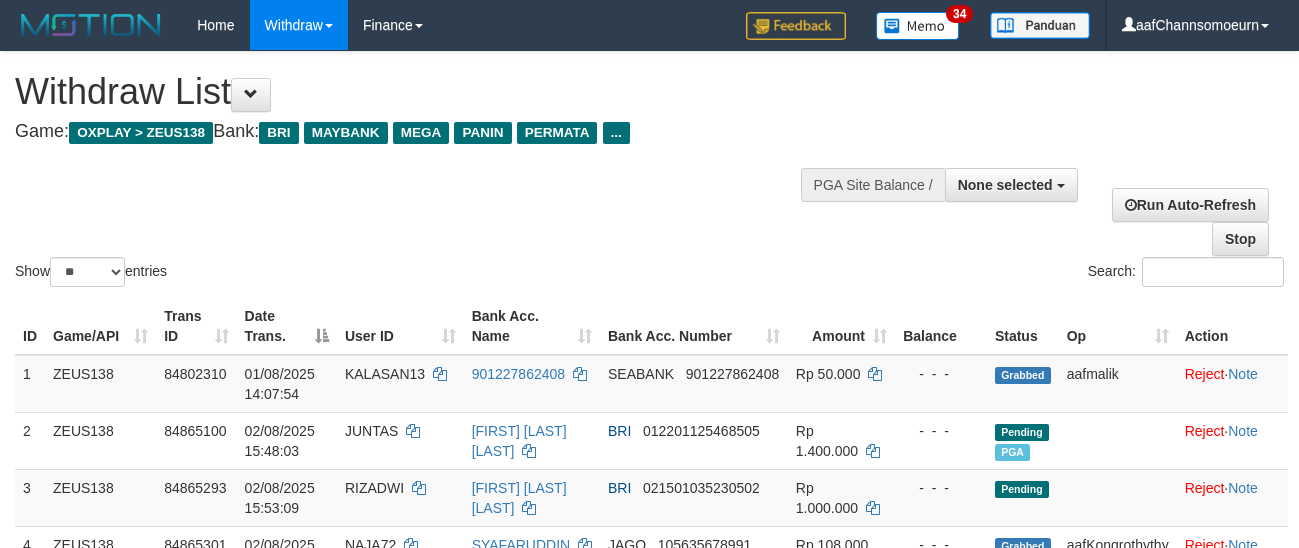 select 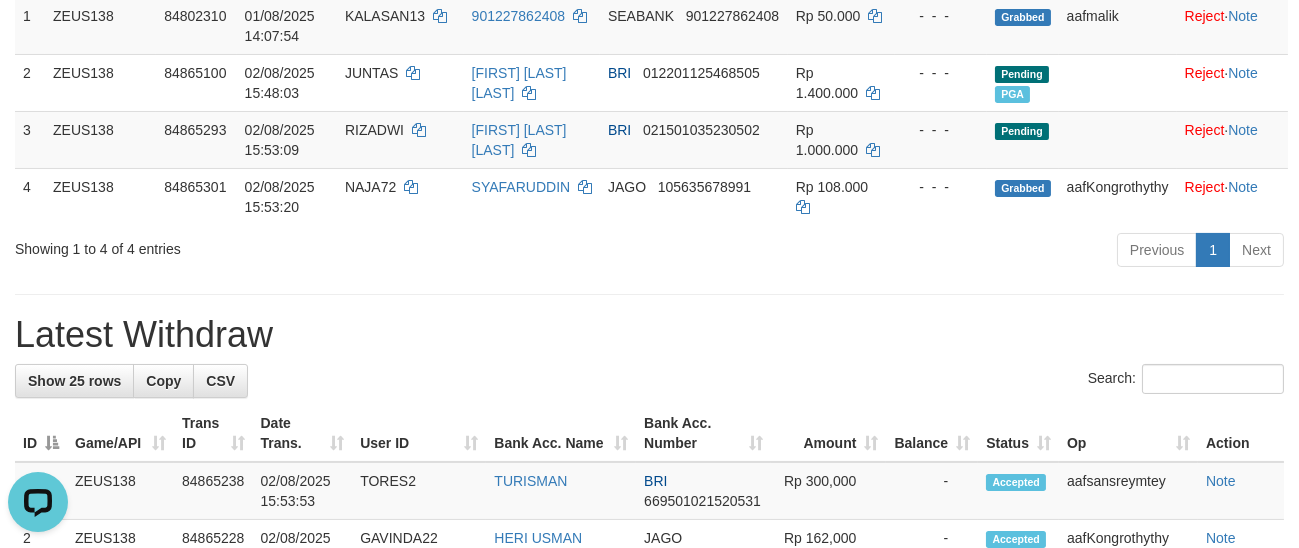 scroll, scrollTop: 0, scrollLeft: 0, axis: both 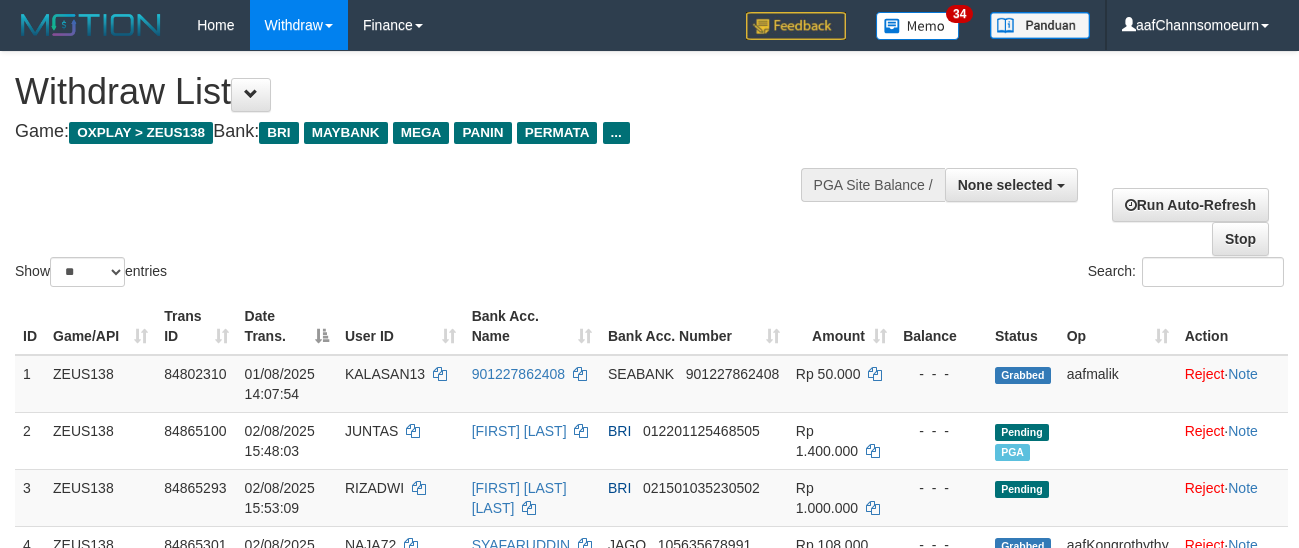 select 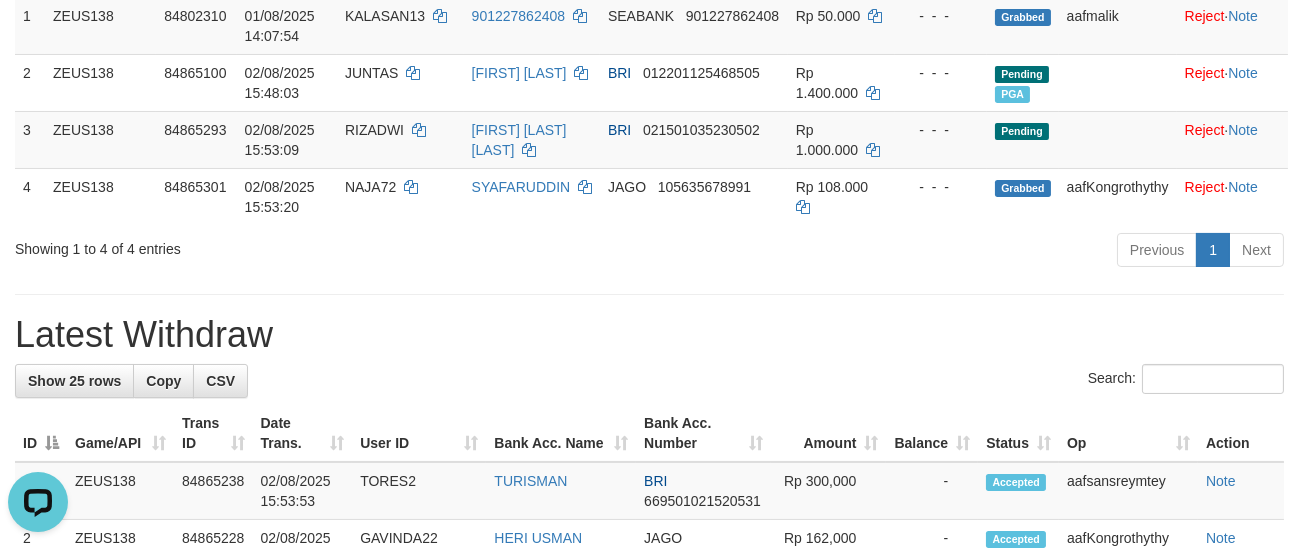 scroll, scrollTop: 0, scrollLeft: 0, axis: both 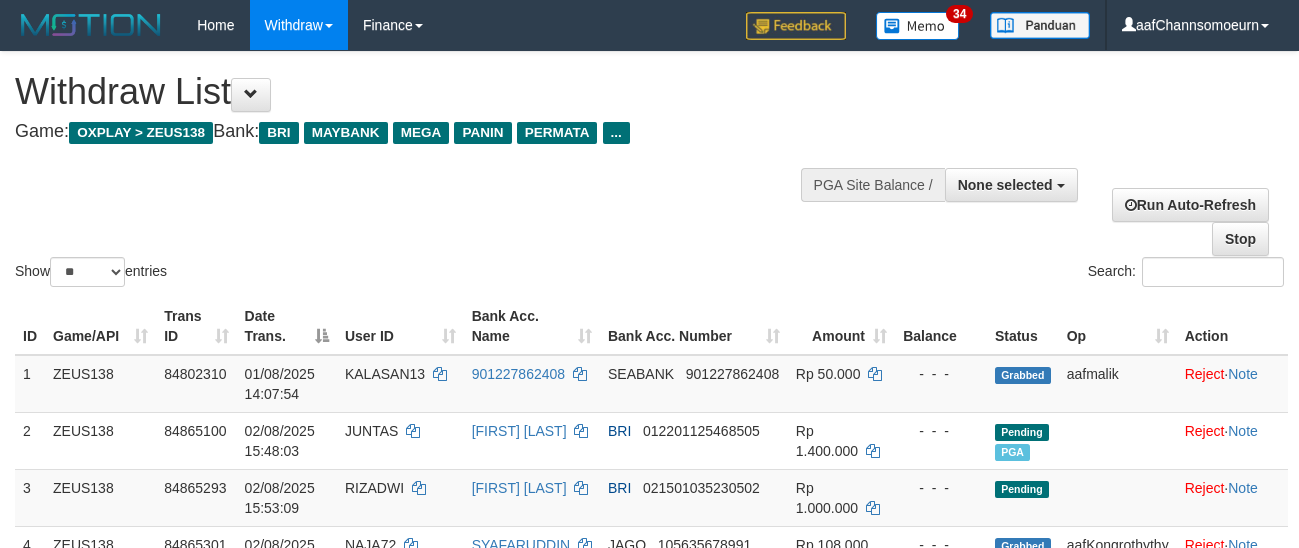 select 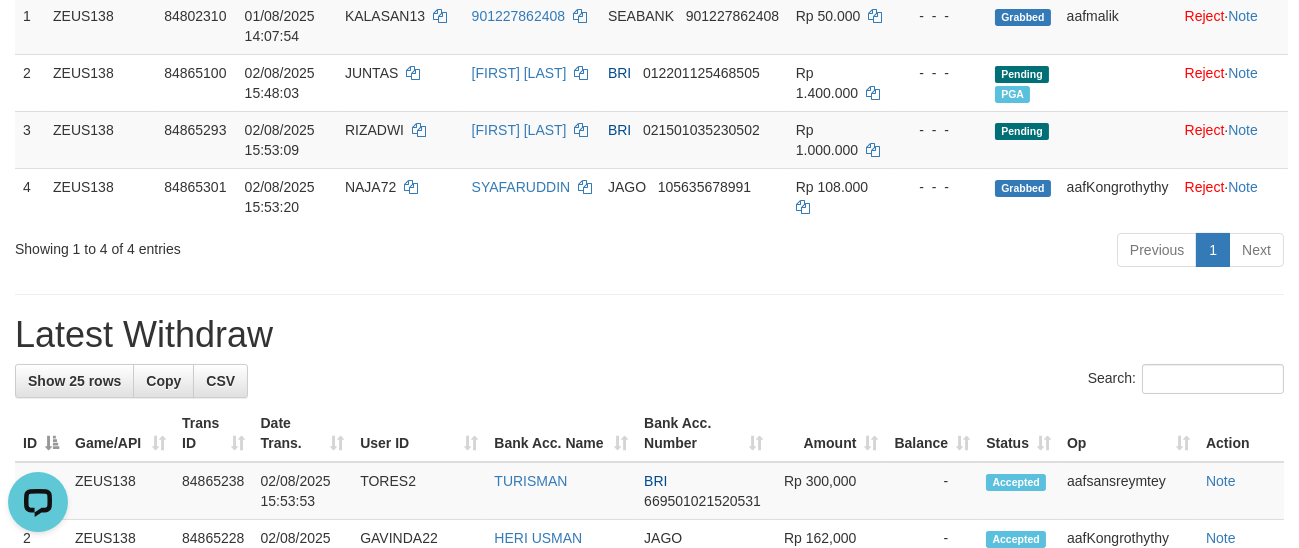 scroll, scrollTop: 0, scrollLeft: 0, axis: both 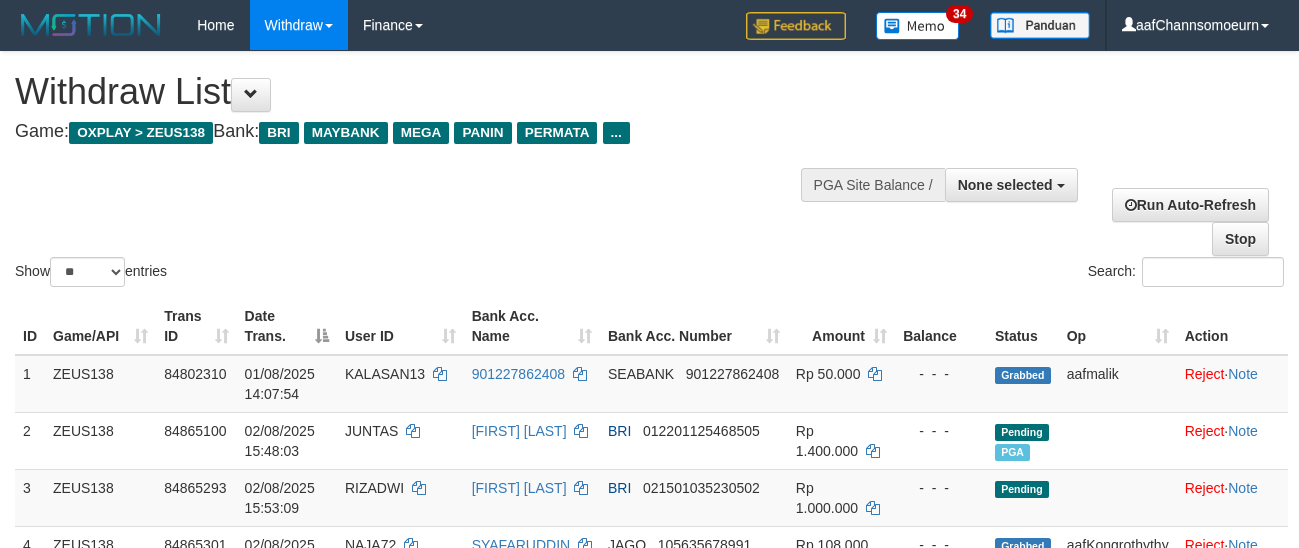 select 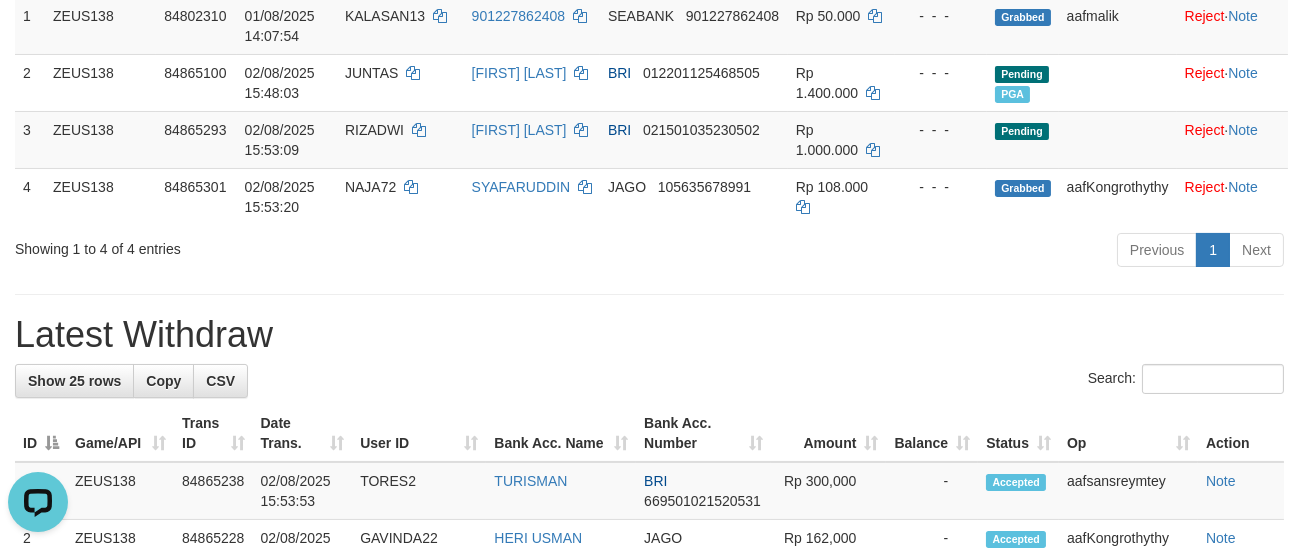 scroll, scrollTop: 0, scrollLeft: 0, axis: both 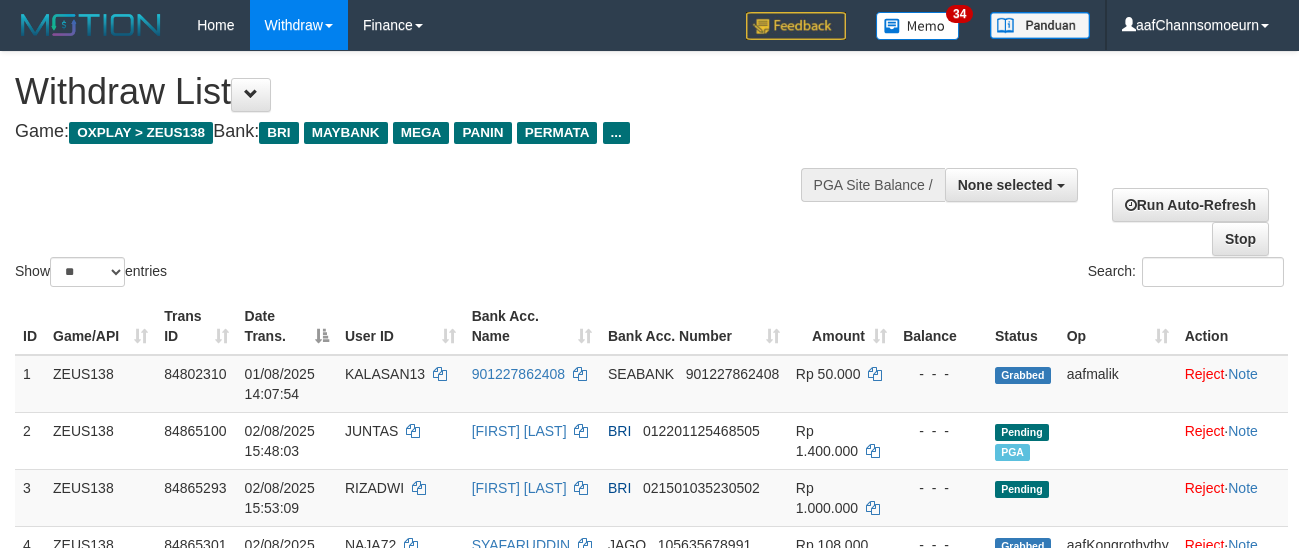 select 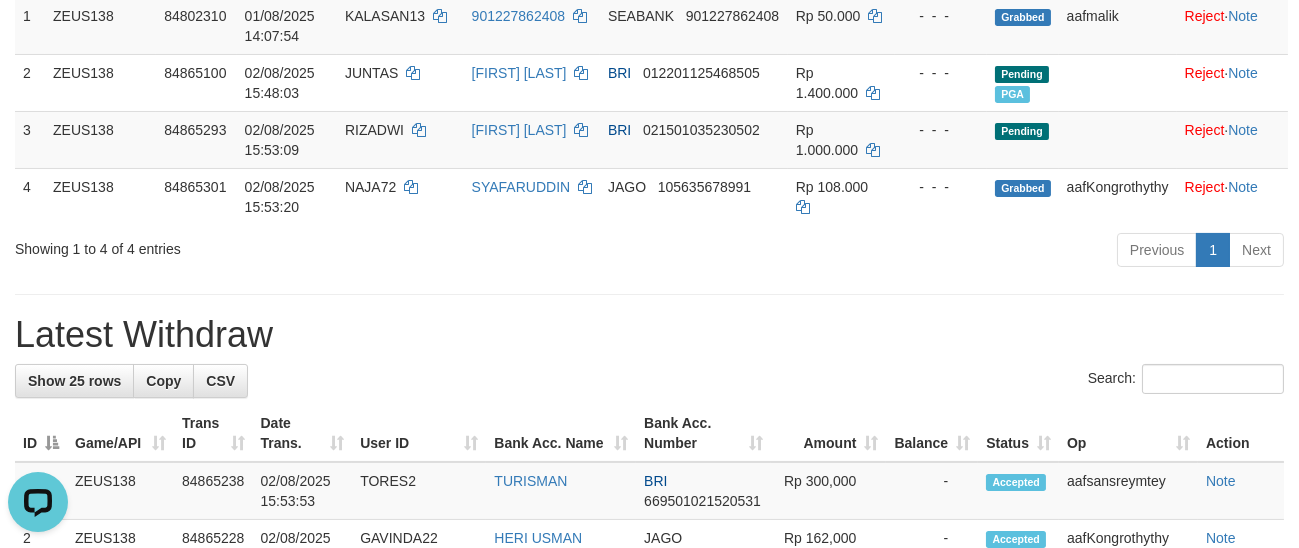 scroll, scrollTop: 0, scrollLeft: 0, axis: both 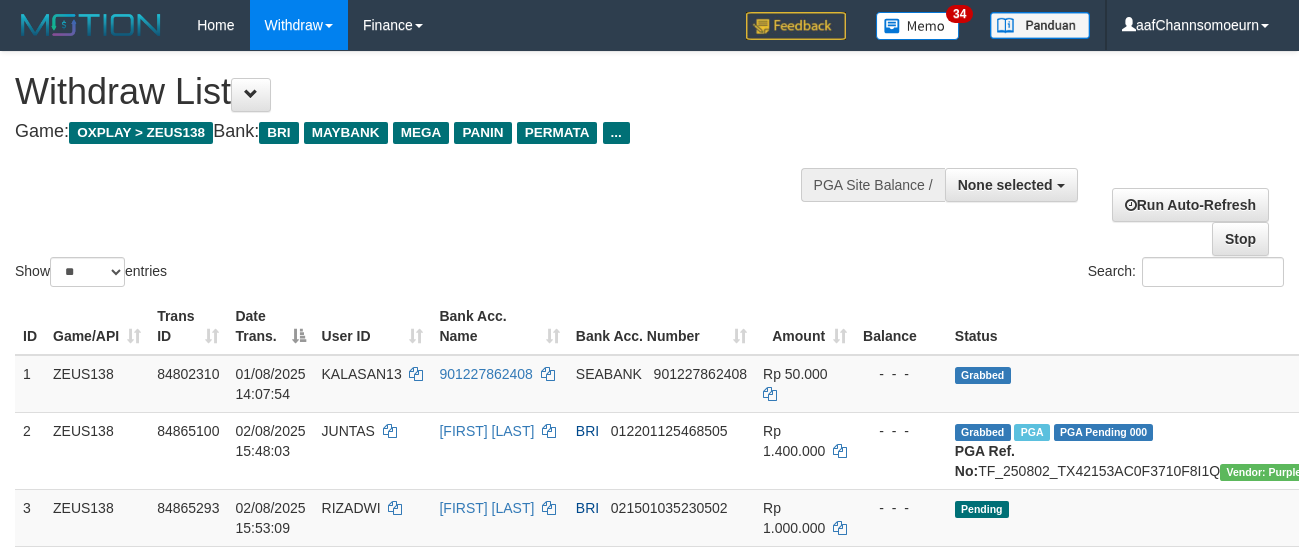 select 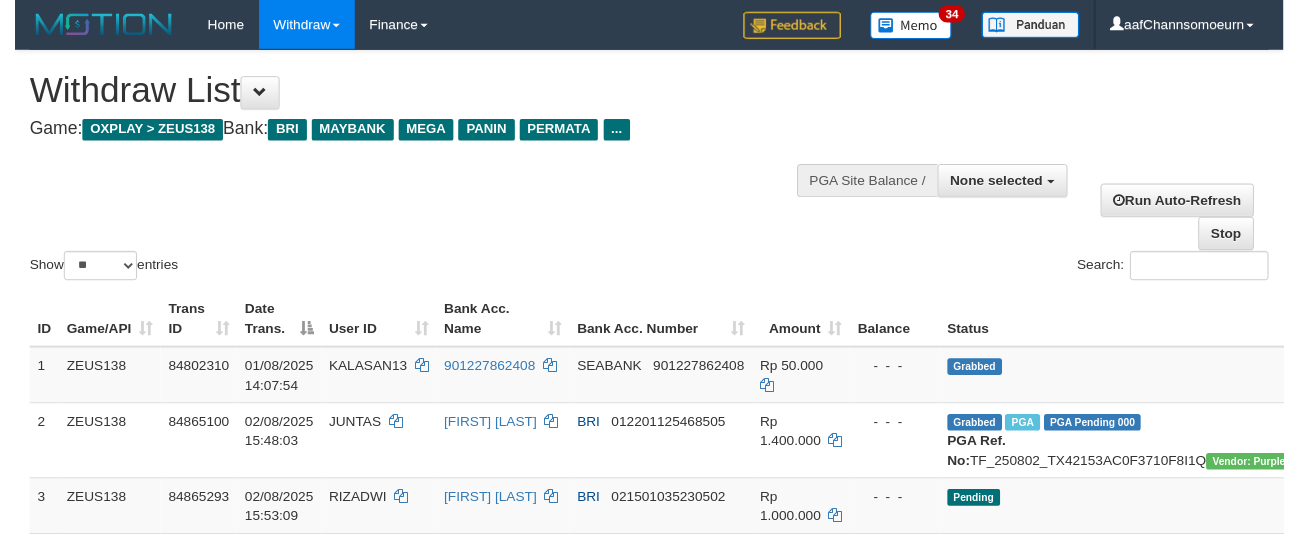 scroll, scrollTop: 358, scrollLeft: 0, axis: vertical 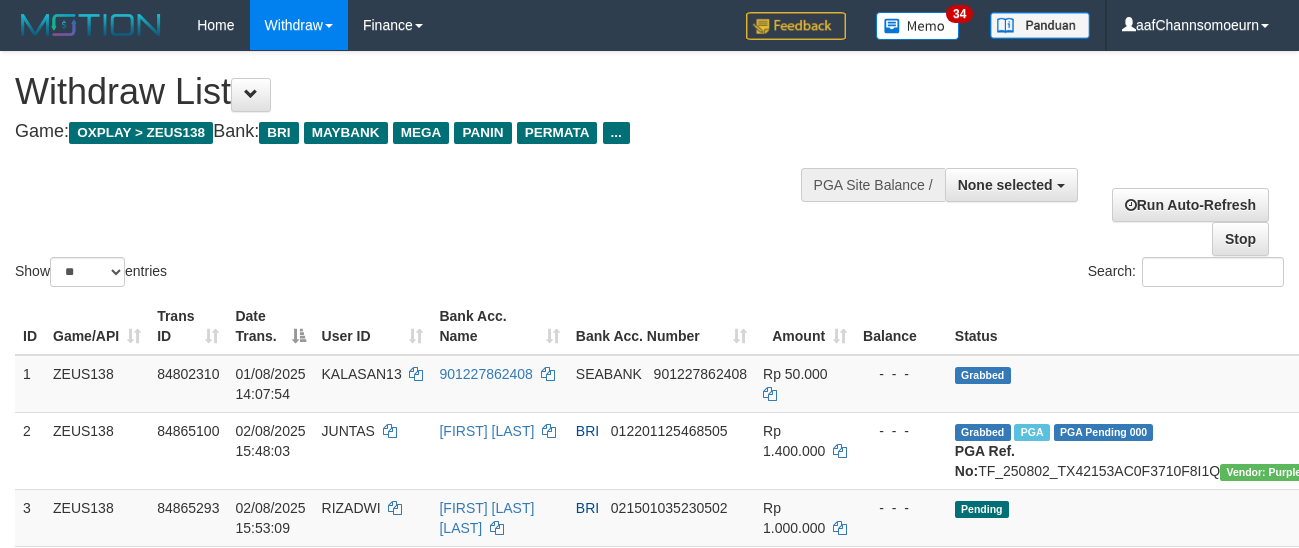 select 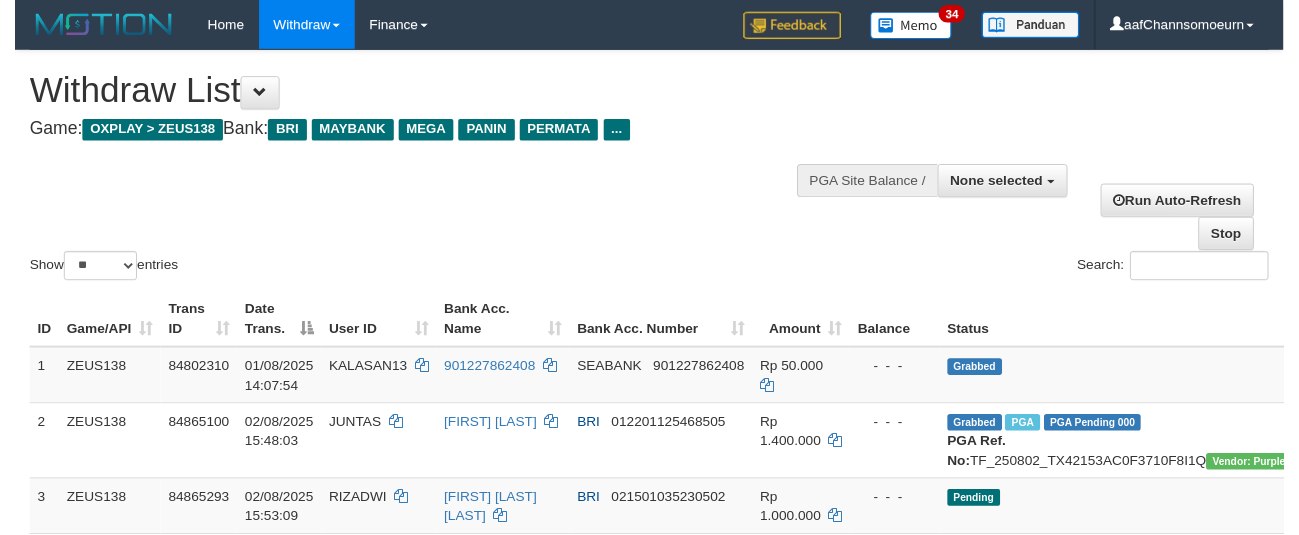 scroll, scrollTop: 358, scrollLeft: 0, axis: vertical 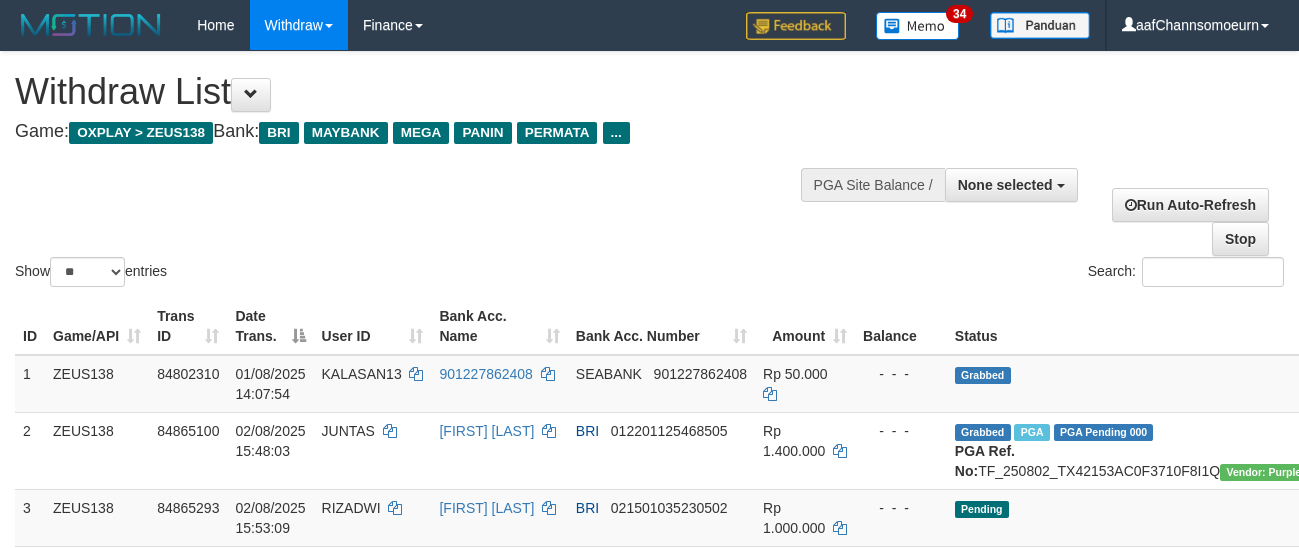 select 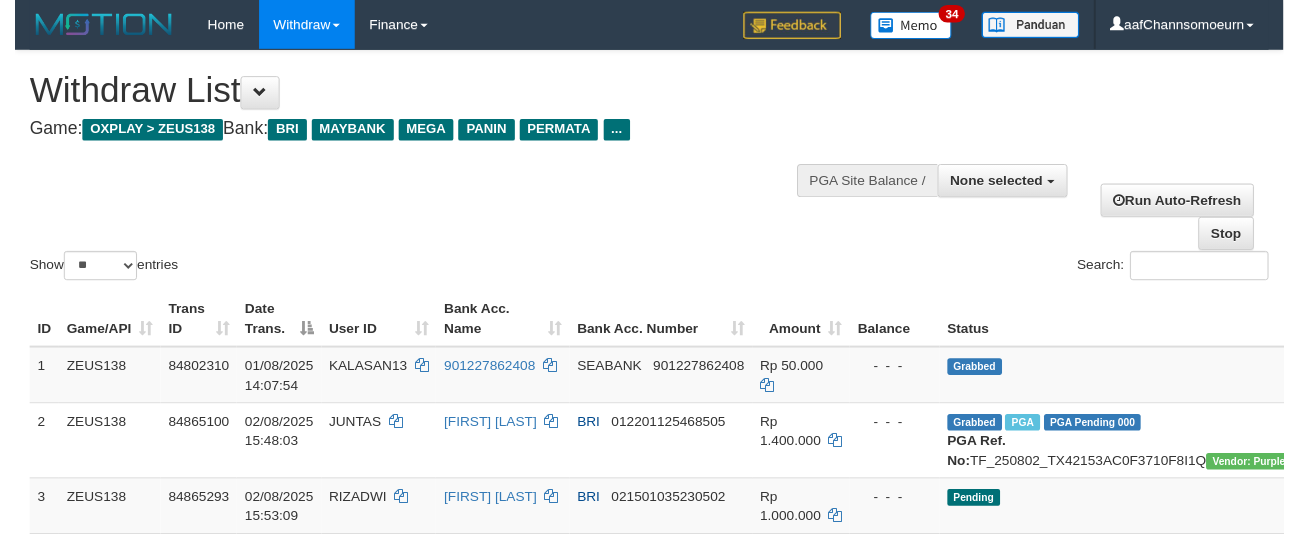 scroll, scrollTop: 358, scrollLeft: 0, axis: vertical 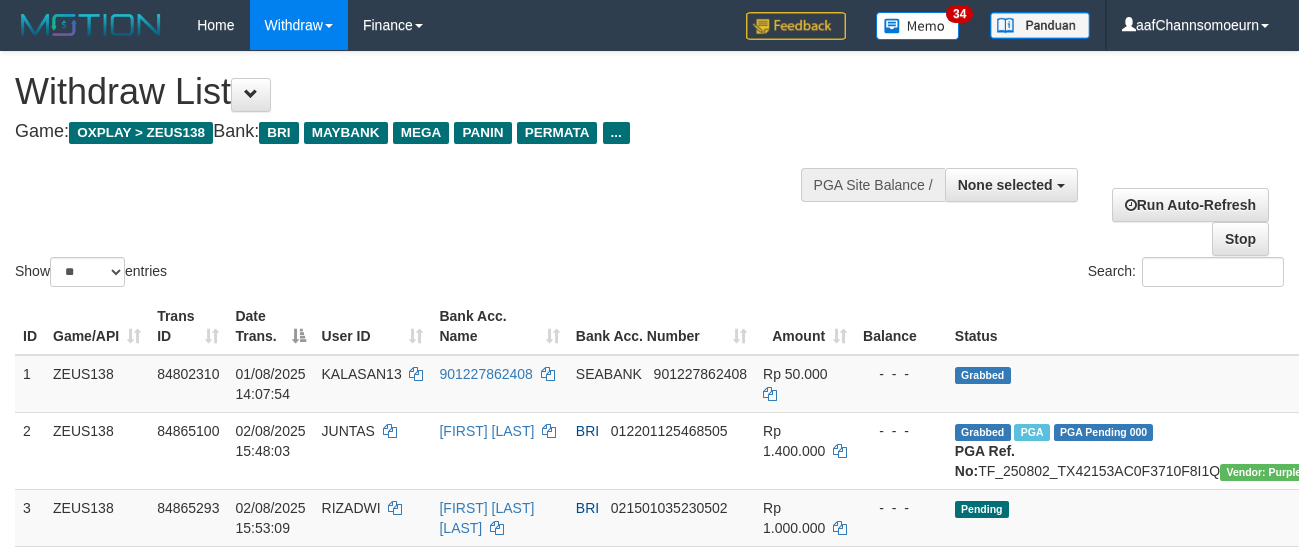 select 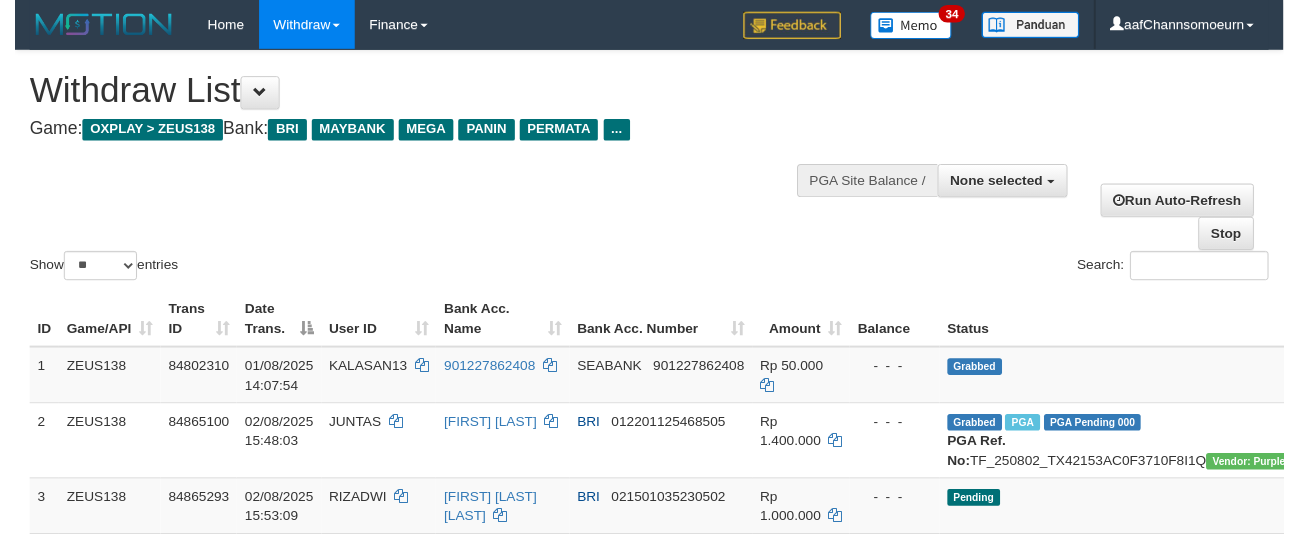 scroll, scrollTop: 358, scrollLeft: 0, axis: vertical 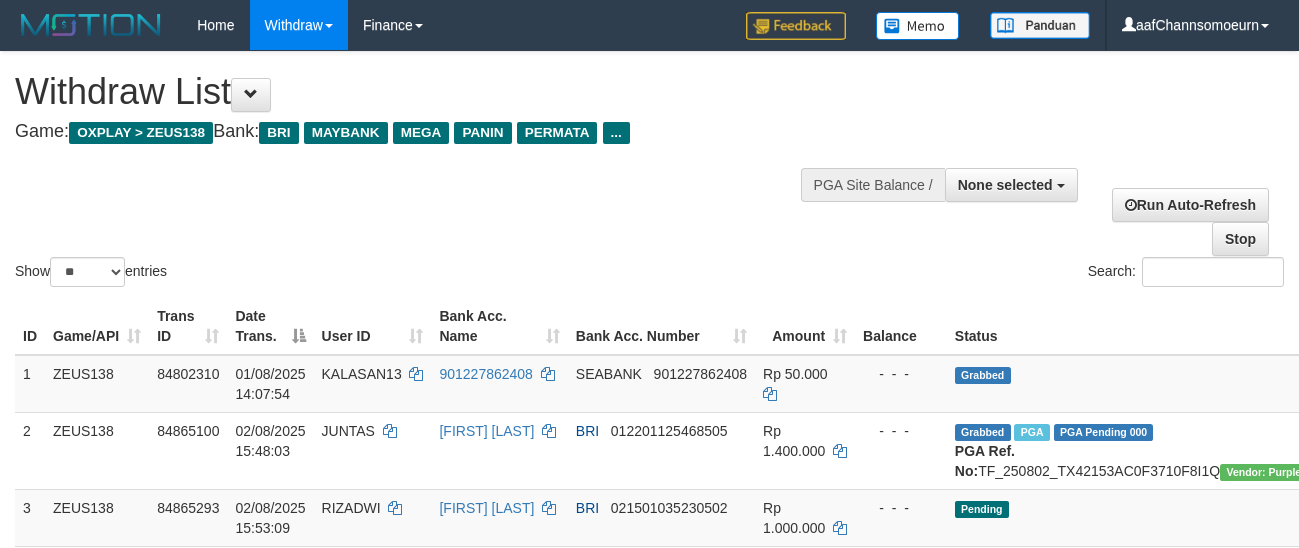 select 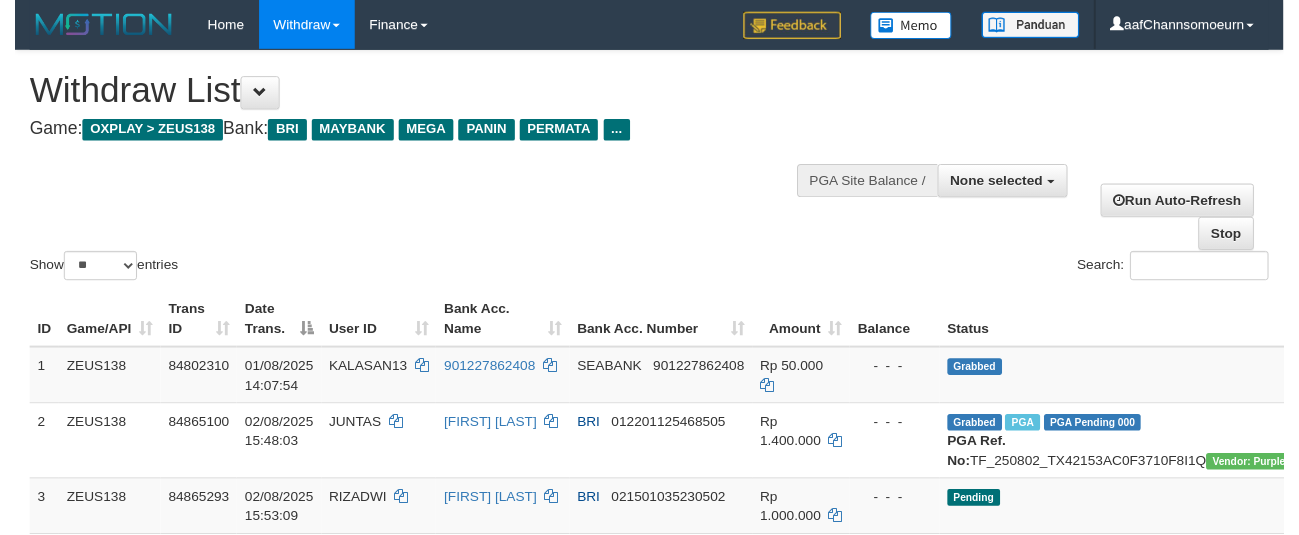 scroll, scrollTop: 358, scrollLeft: 0, axis: vertical 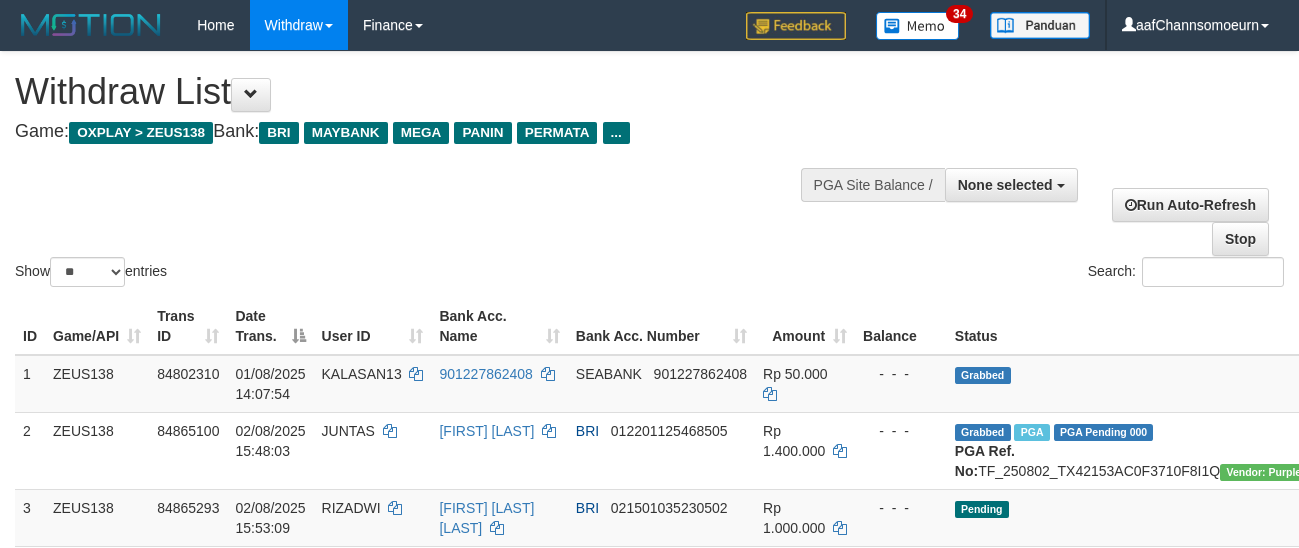 select 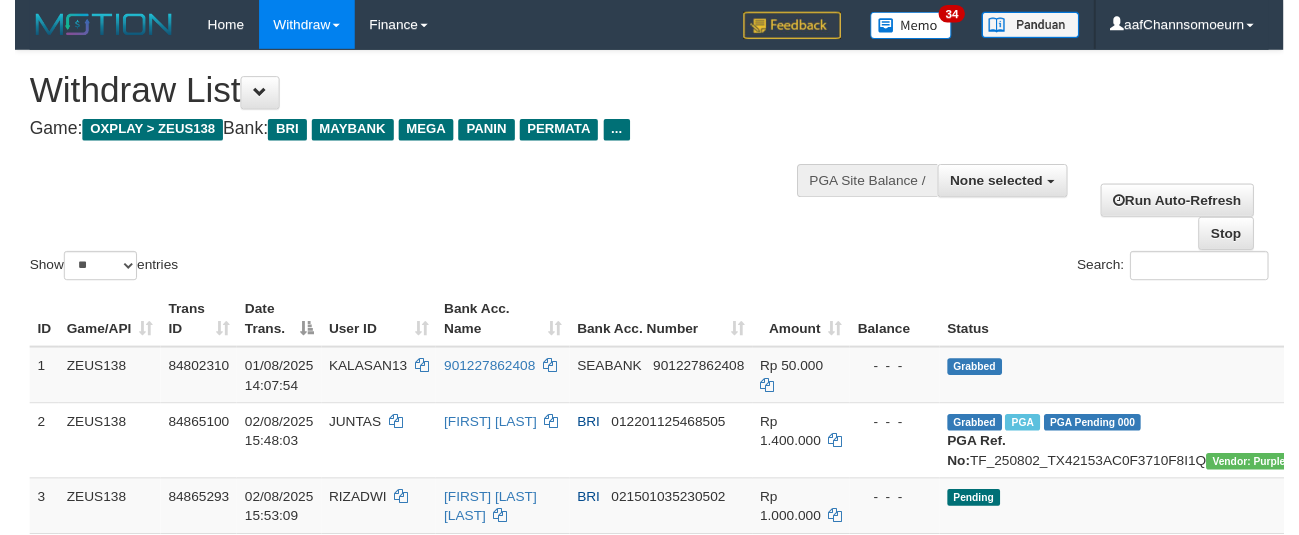 scroll, scrollTop: 358, scrollLeft: 0, axis: vertical 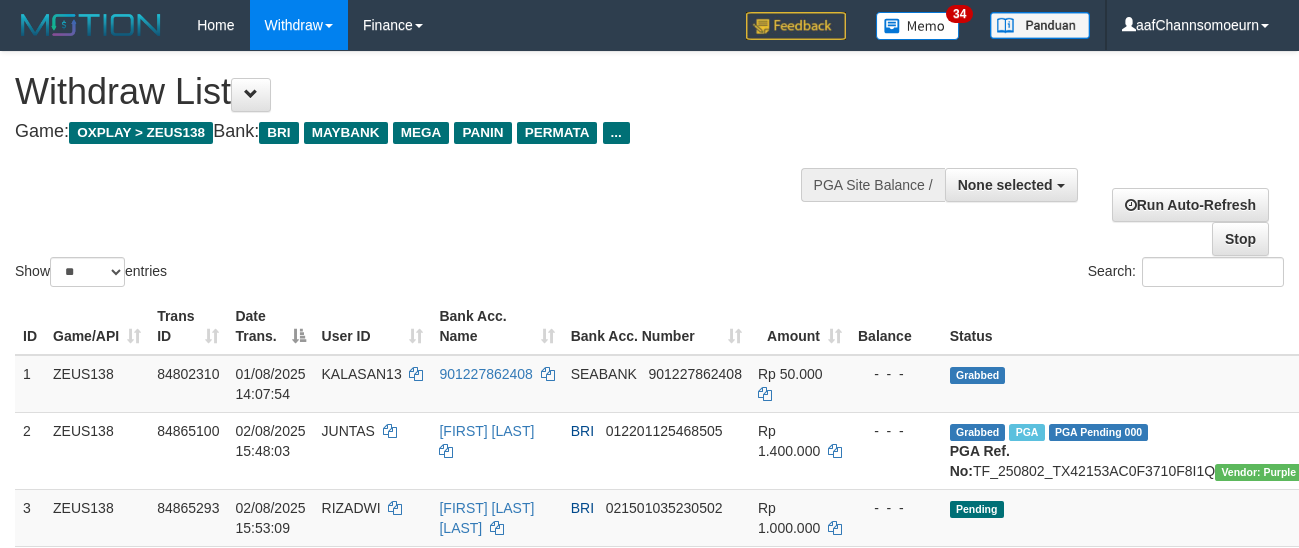 select 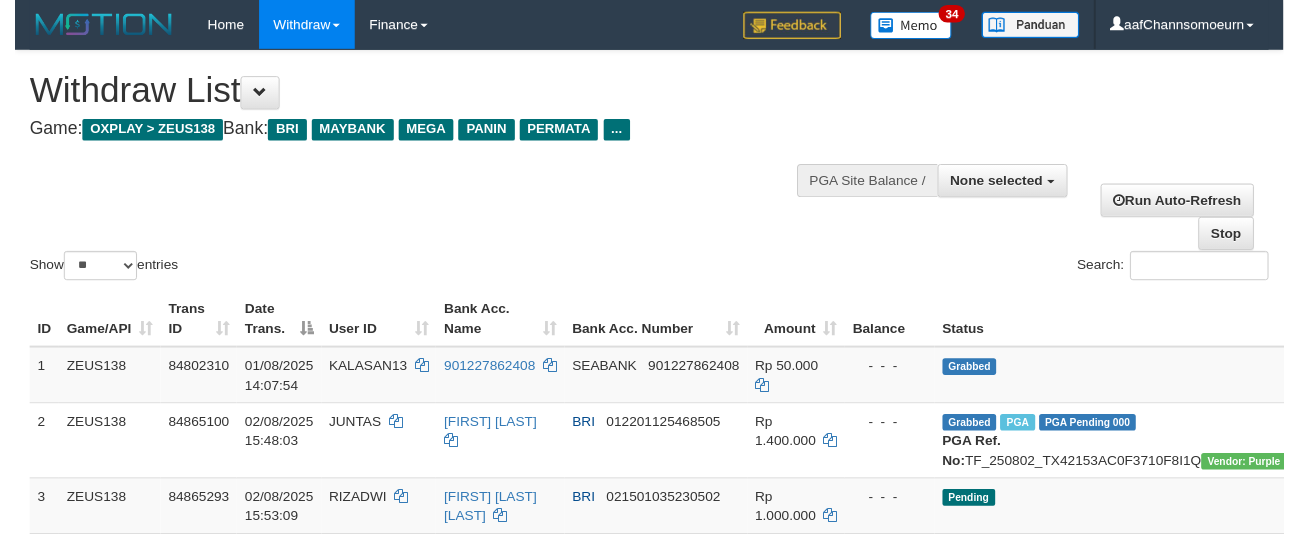 scroll, scrollTop: 358, scrollLeft: 0, axis: vertical 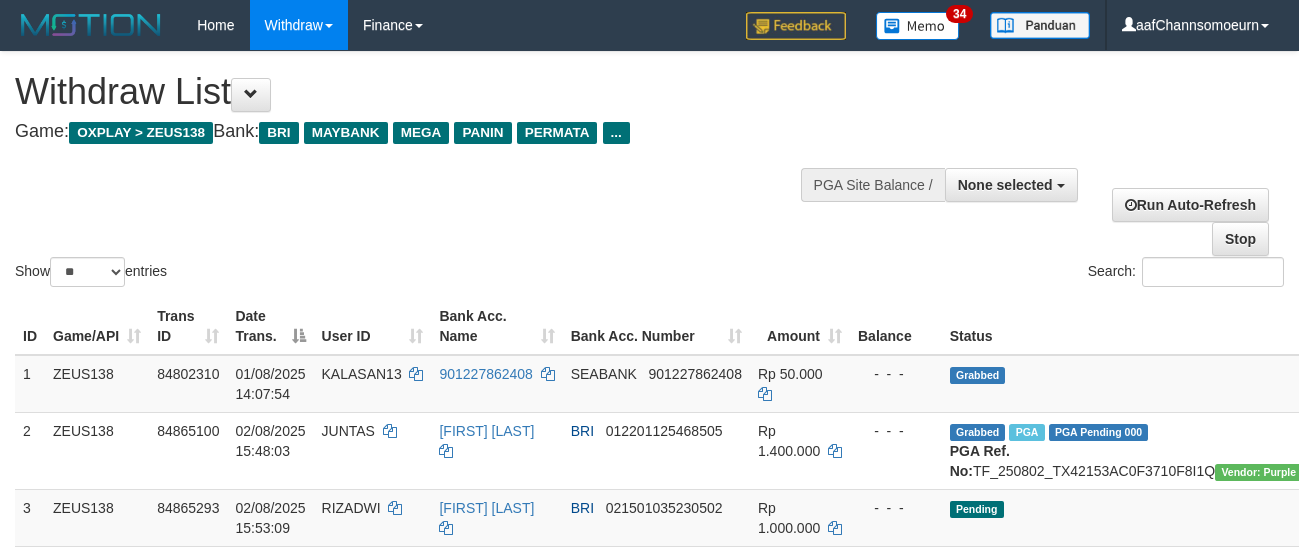 select 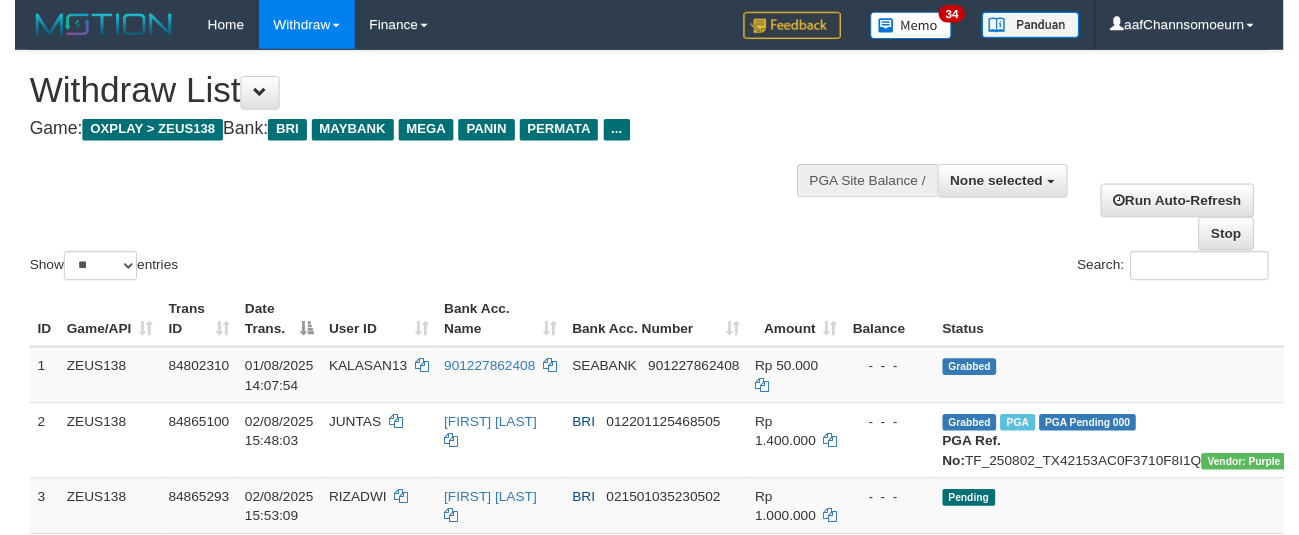 scroll, scrollTop: 358, scrollLeft: 0, axis: vertical 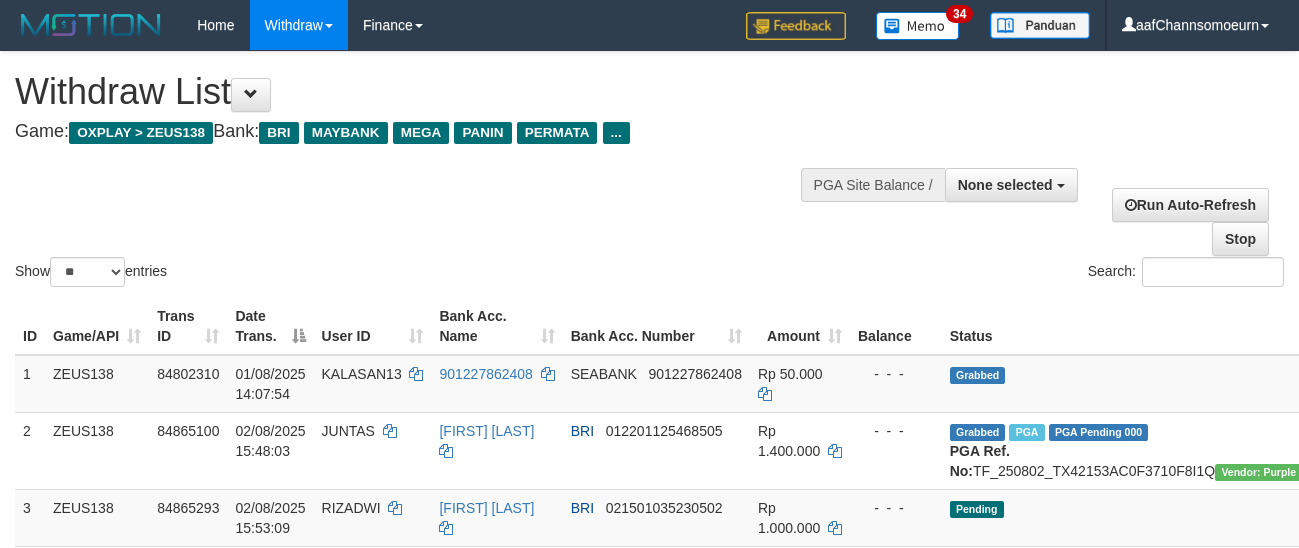select 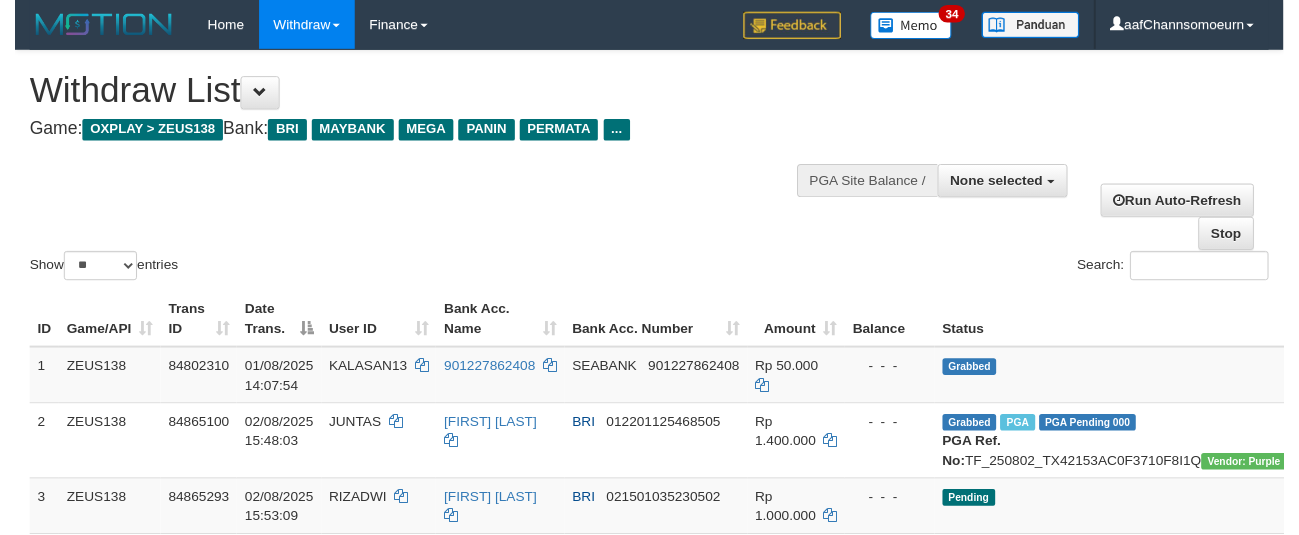 scroll, scrollTop: 358, scrollLeft: 0, axis: vertical 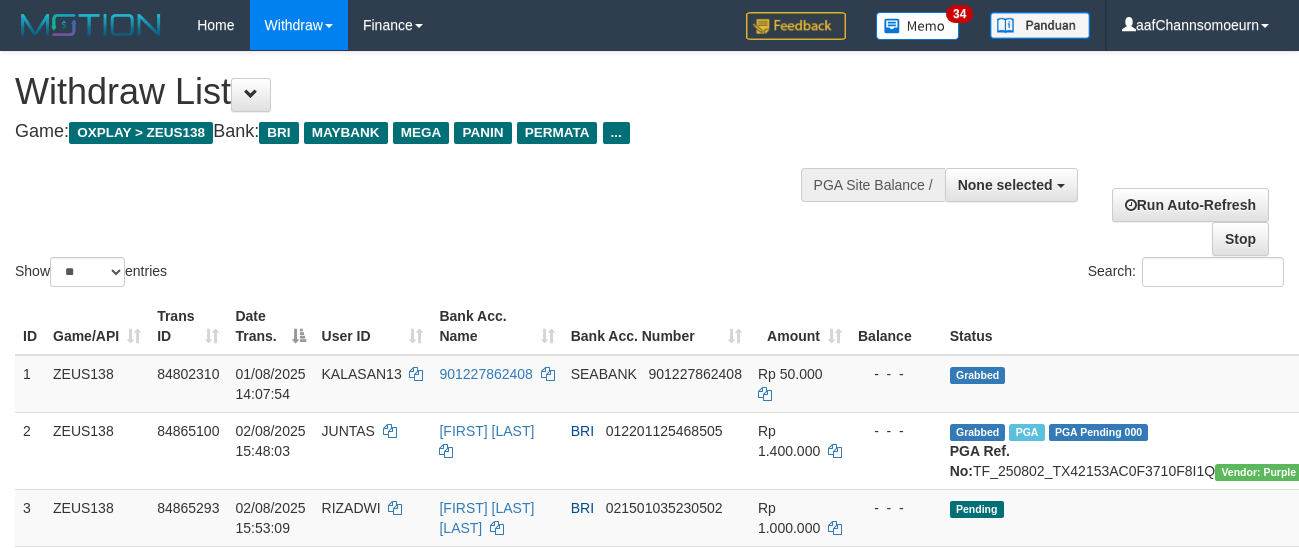 select 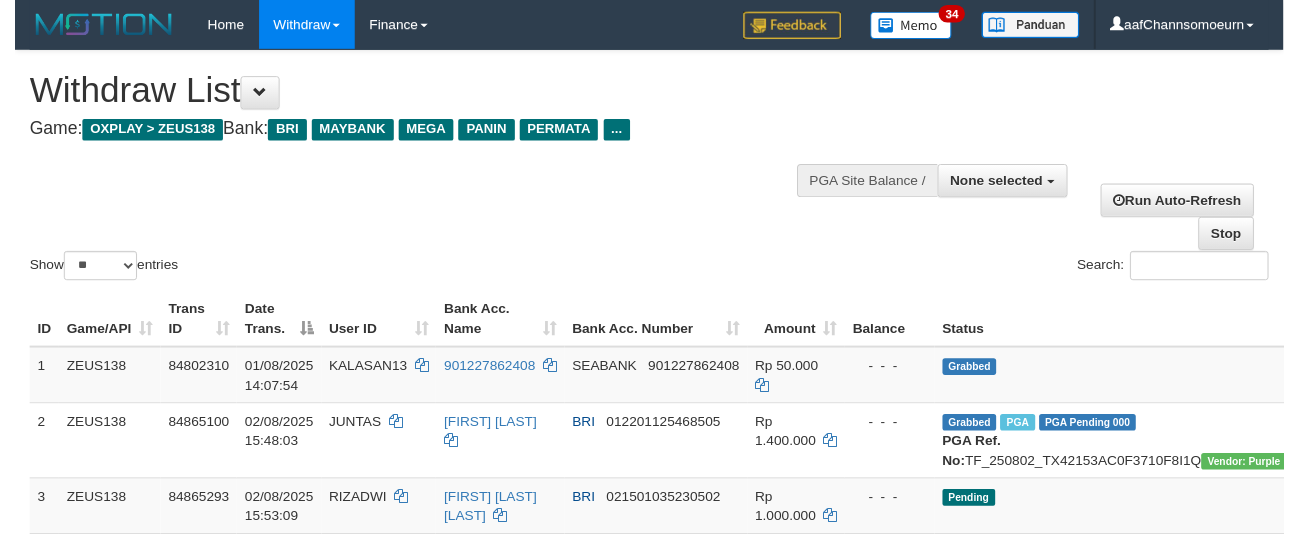 scroll, scrollTop: 358, scrollLeft: 0, axis: vertical 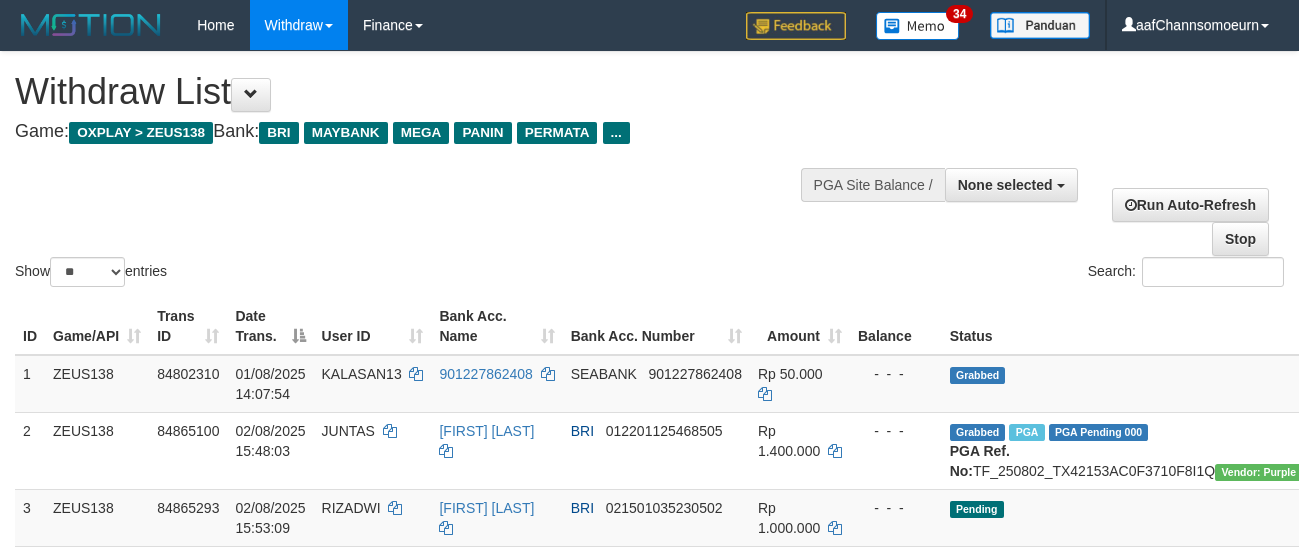 select 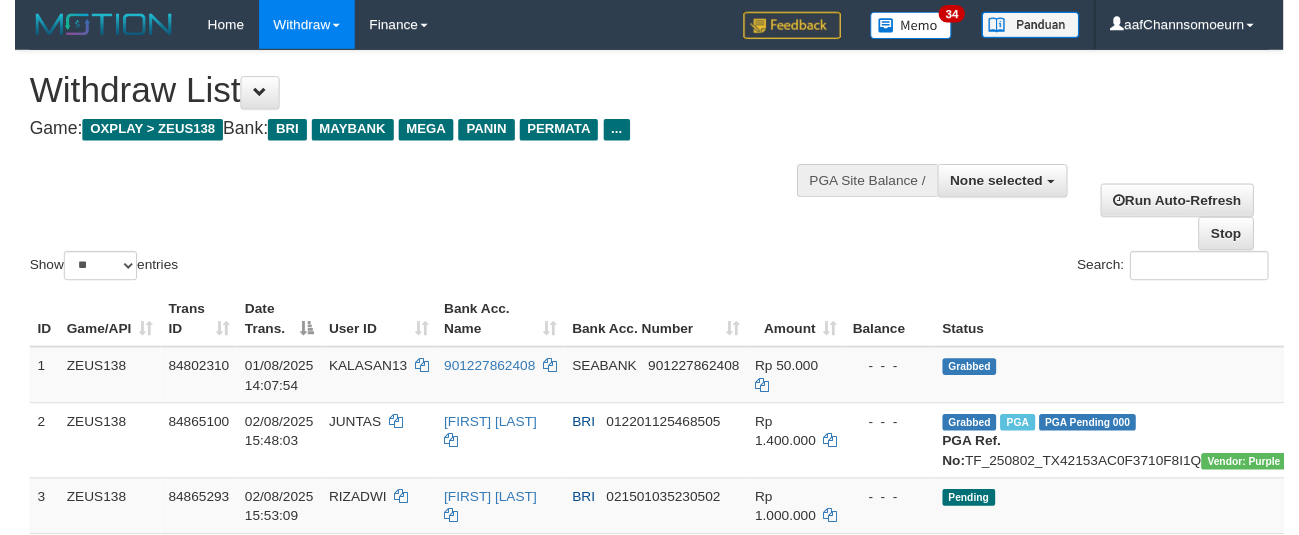 scroll, scrollTop: 358, scrollLeft: 0, axis: vertical 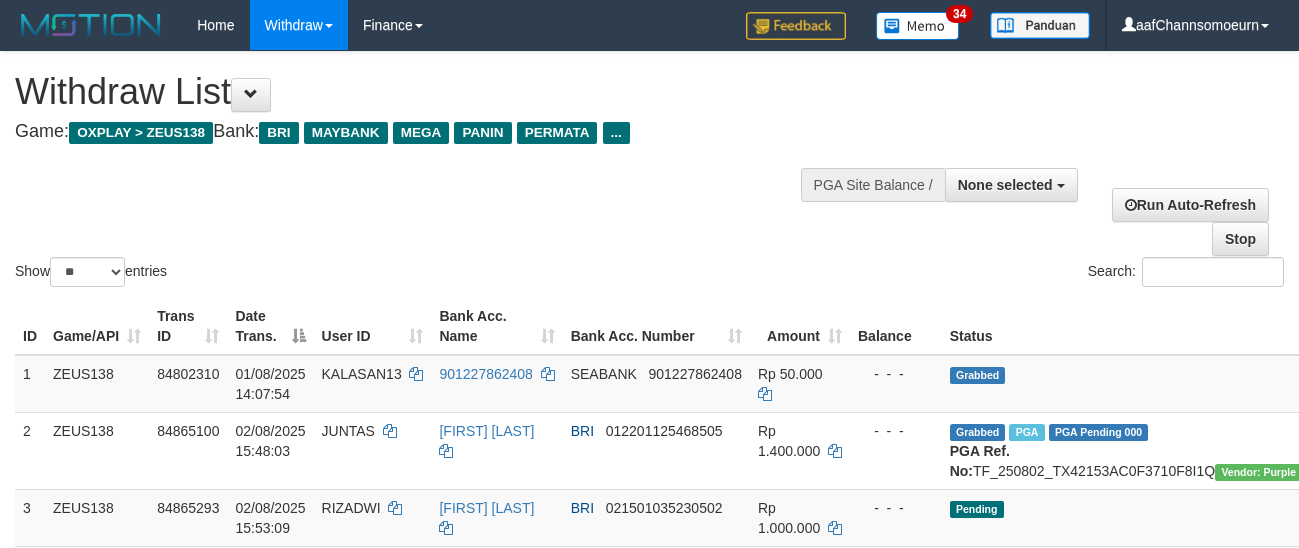 select 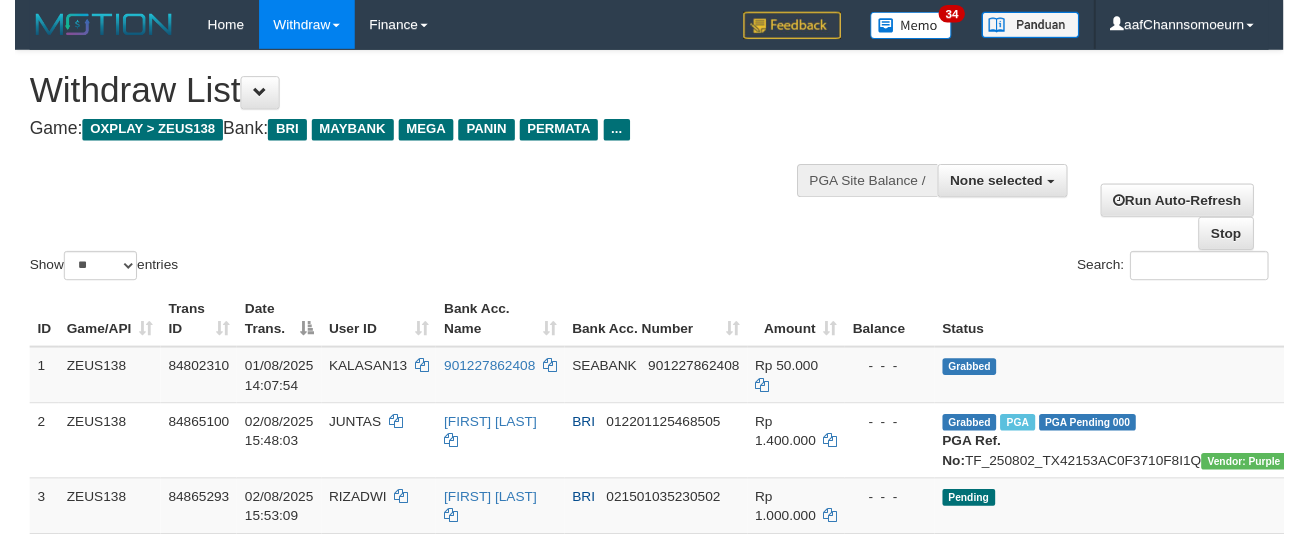 scroll, scrollTop: 358, scrollLeft: 0, axis: vertical 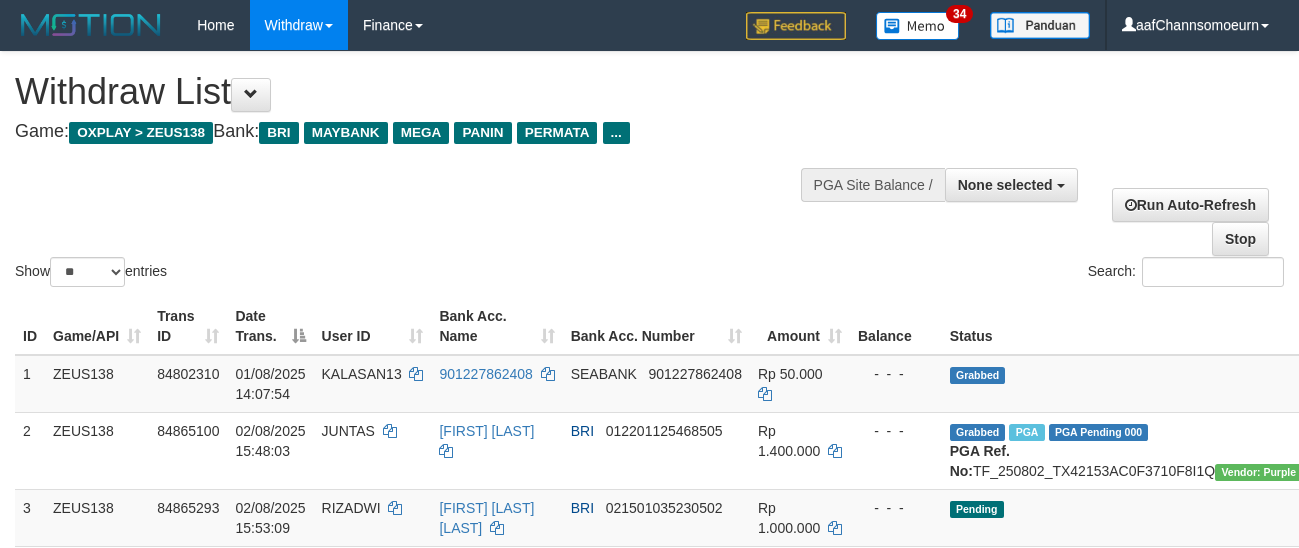 select 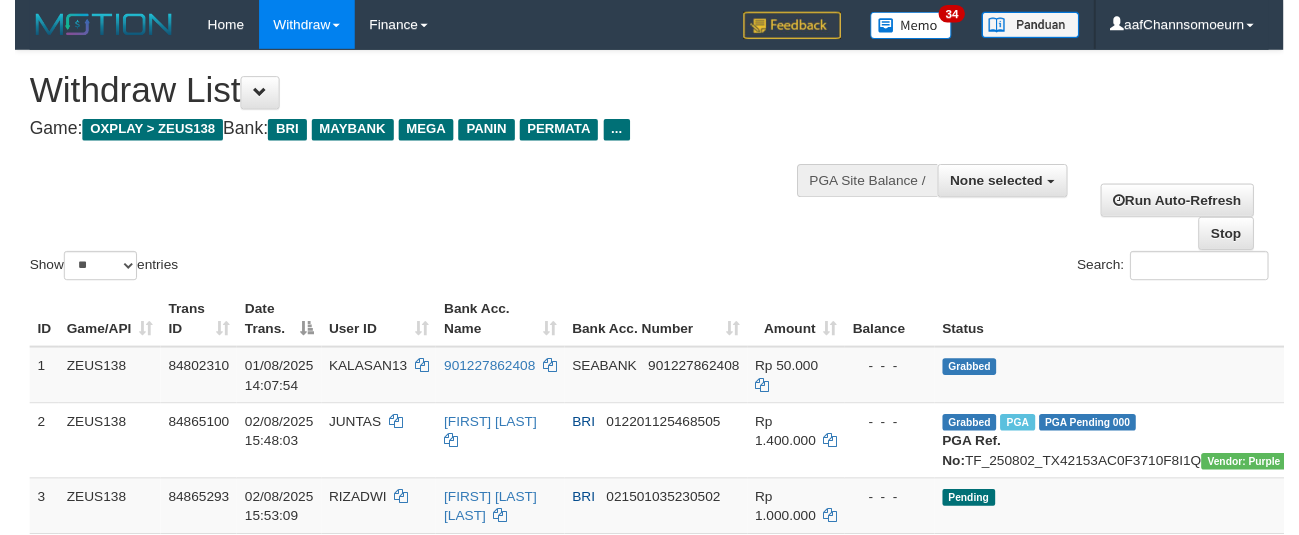 scroll, scrollTop: 358, scrollLeft: 0, axis: vertical 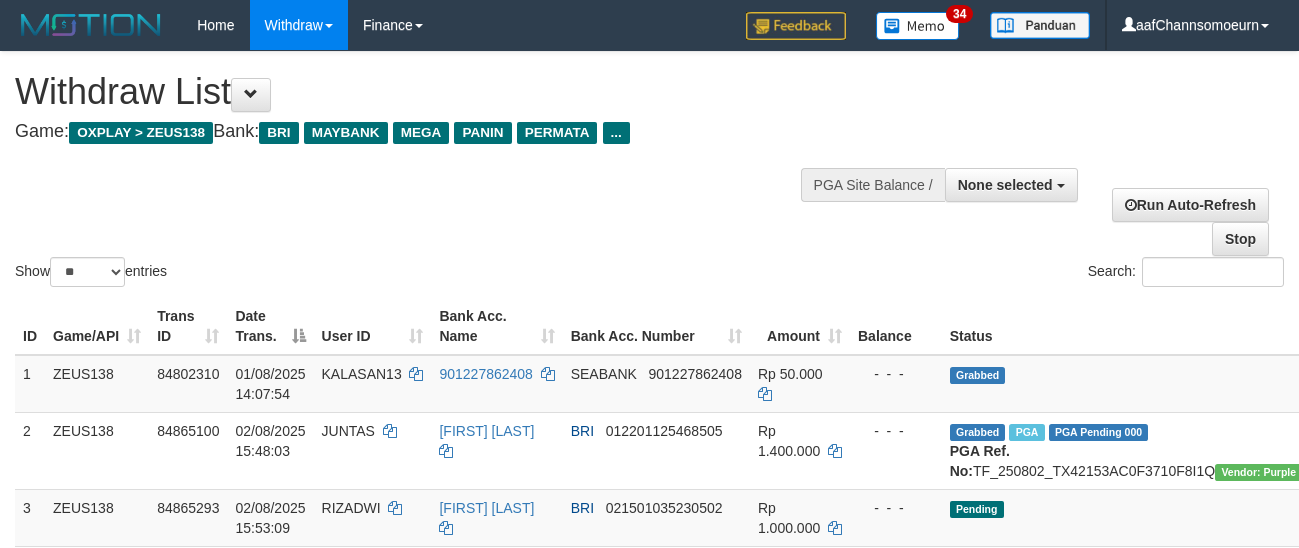 select 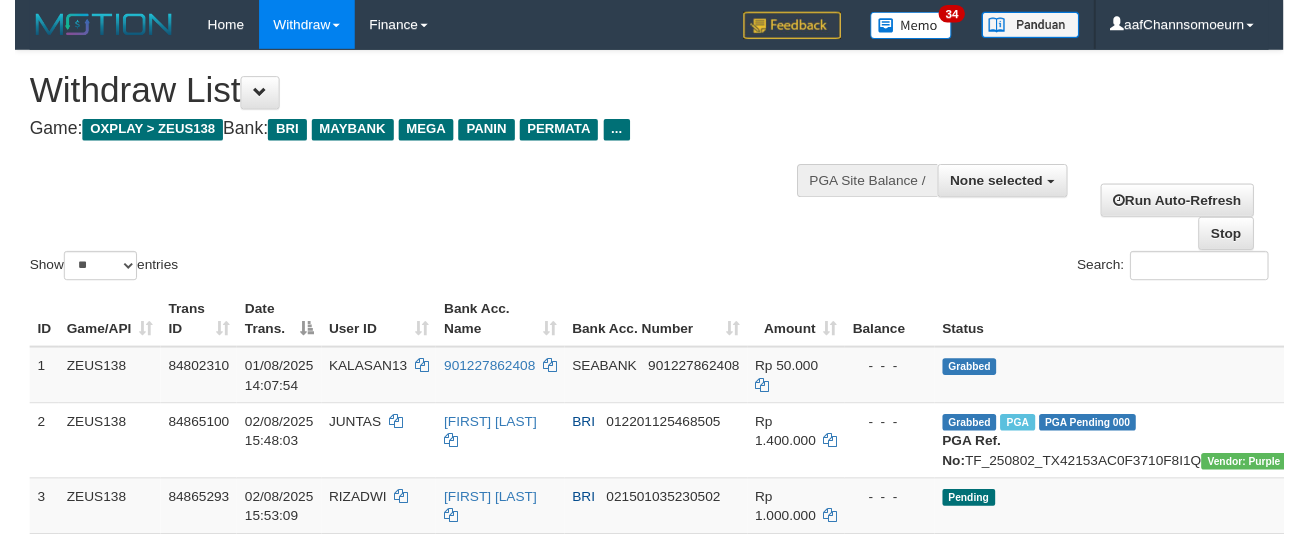 scroll, scrollTop: 358, scrollLeft: 0, axis: vertical 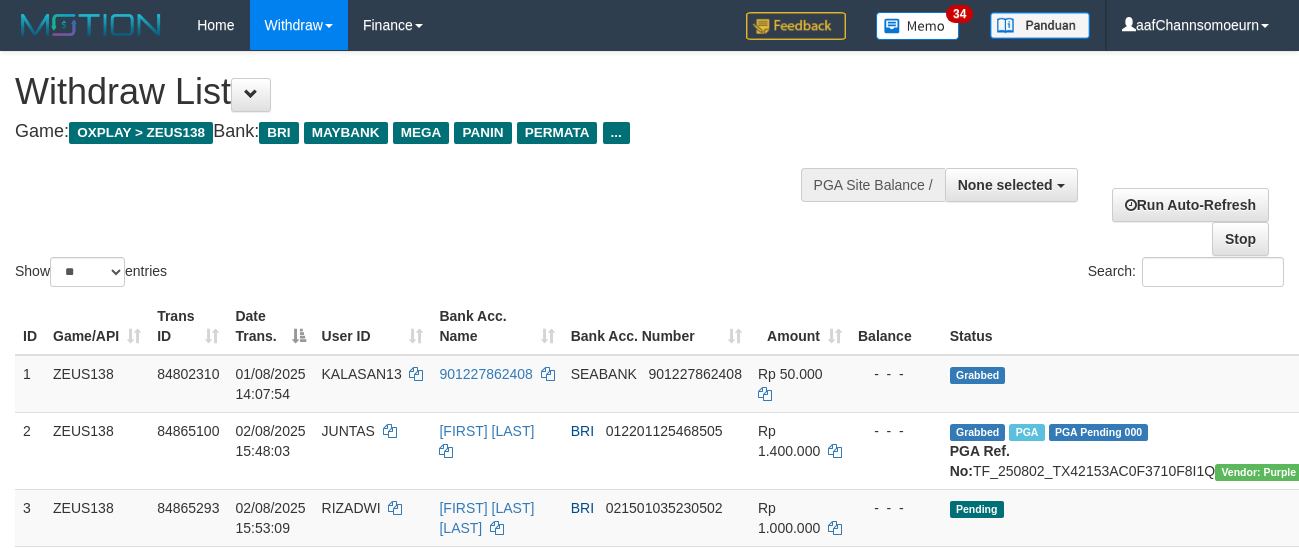 select 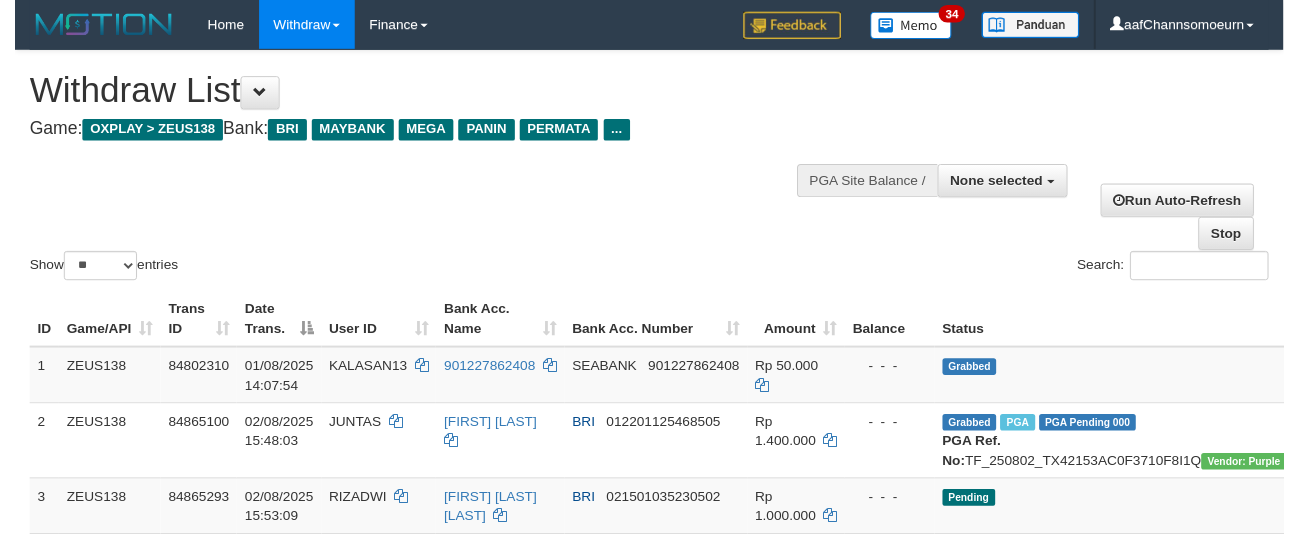scroll, scrollTop: 358, scrollLeft: 0, axis: vertical 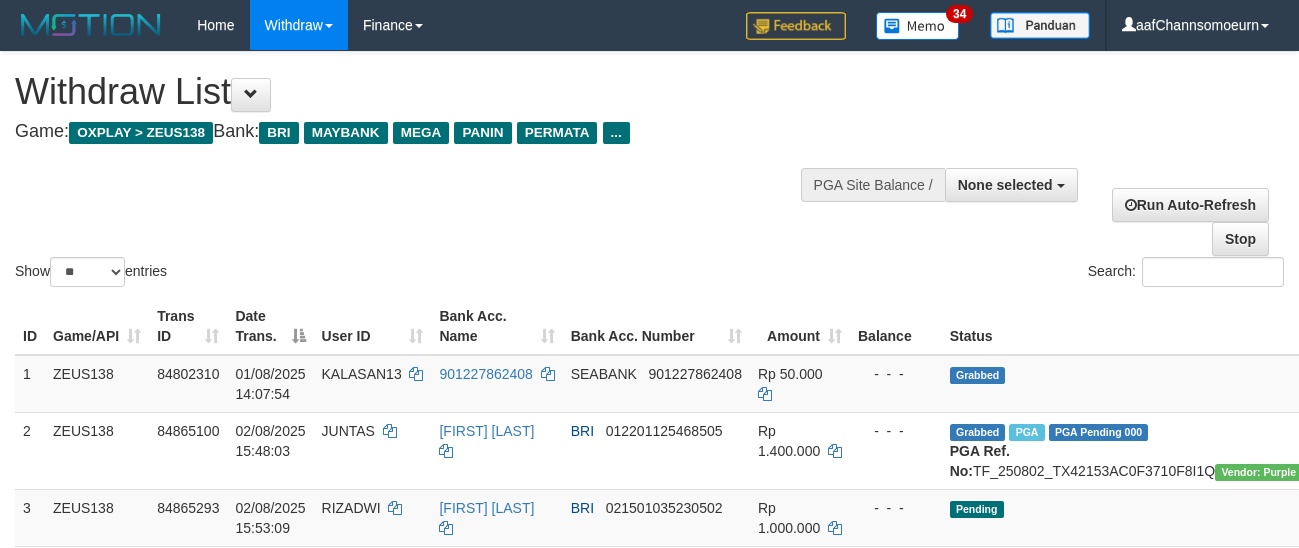 select 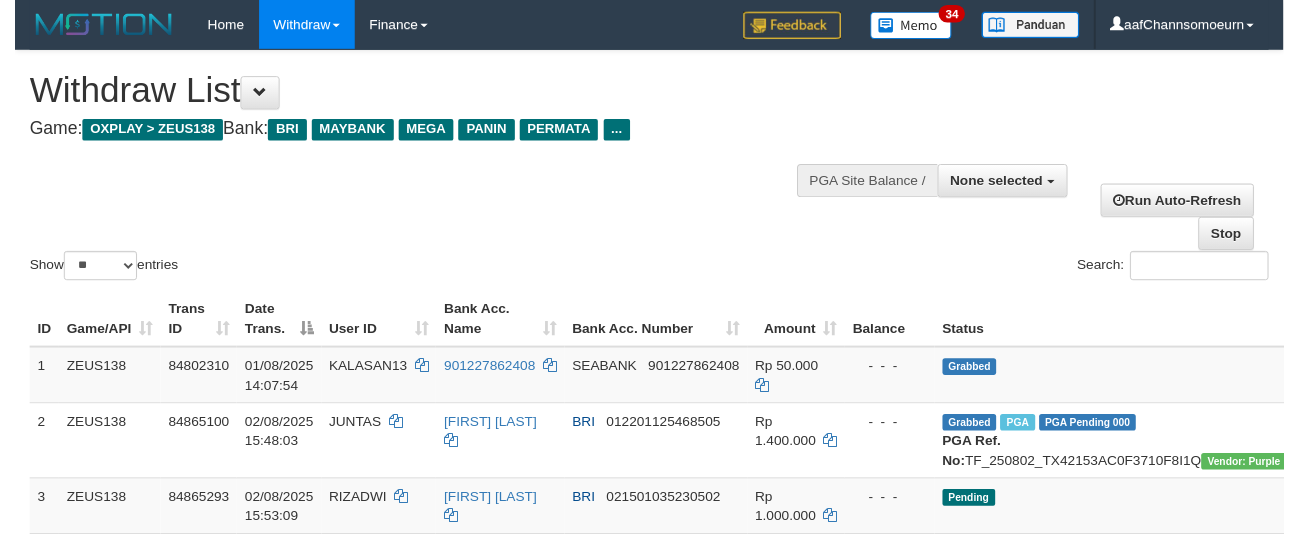 scroll, scrollTop: 358, scrollLeft: 0, axis: vertical 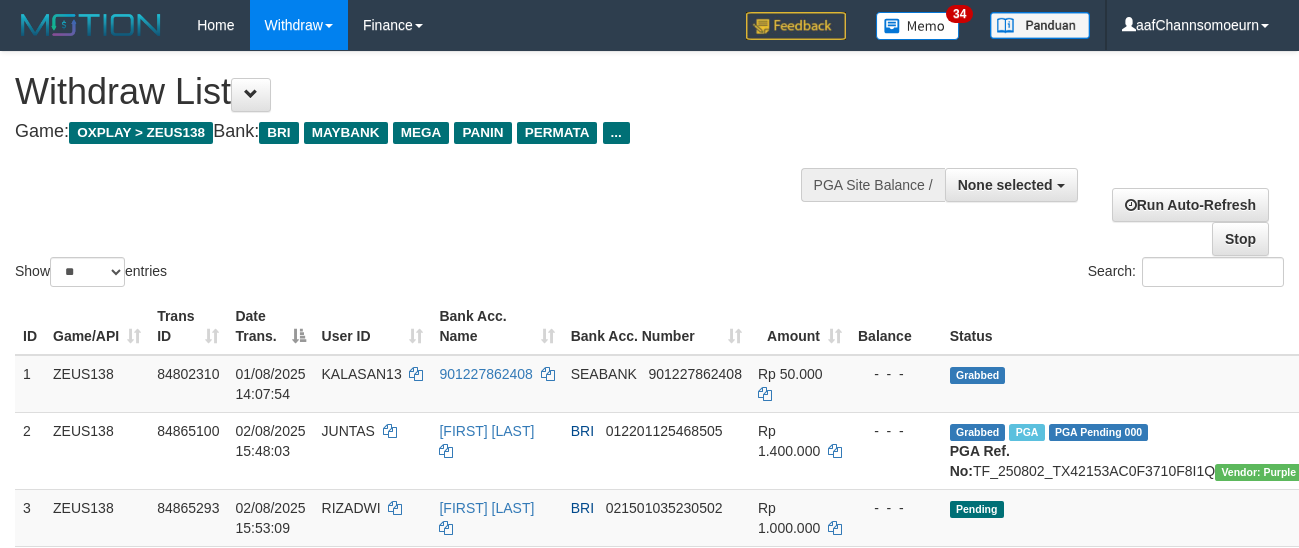 select 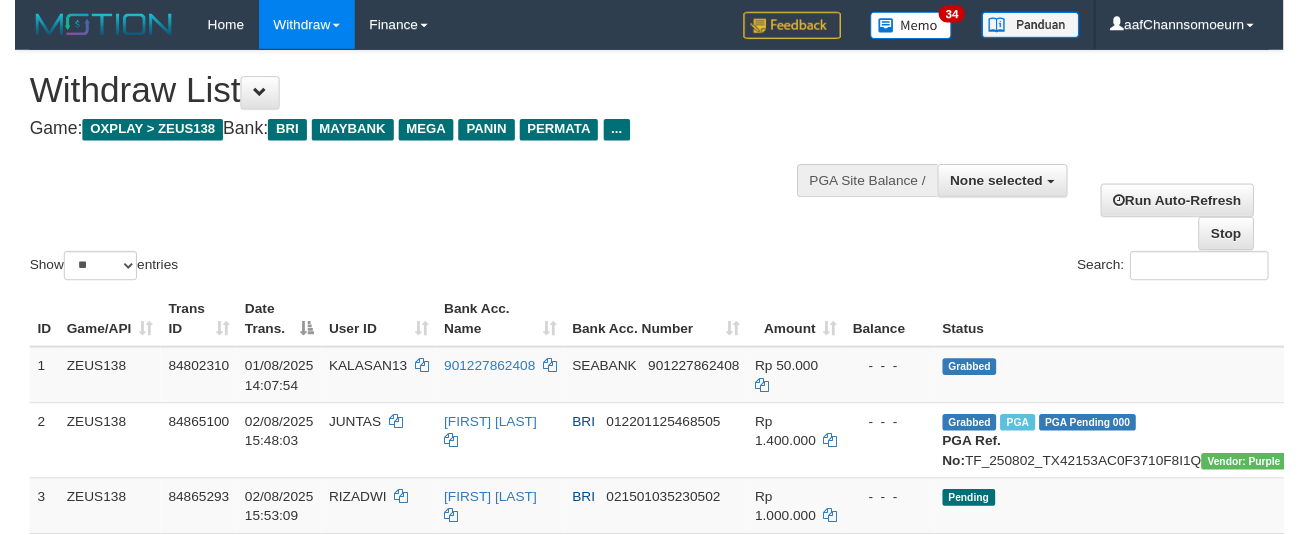 scroll, scrollTop: 358, scrollLeft: 0, axis: vertical 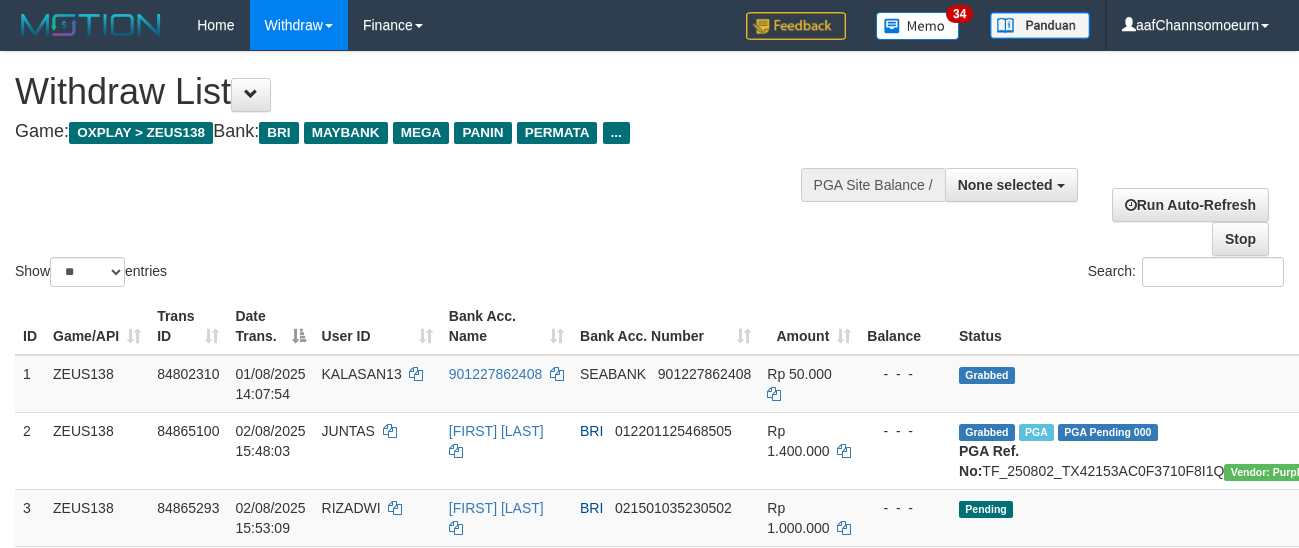select 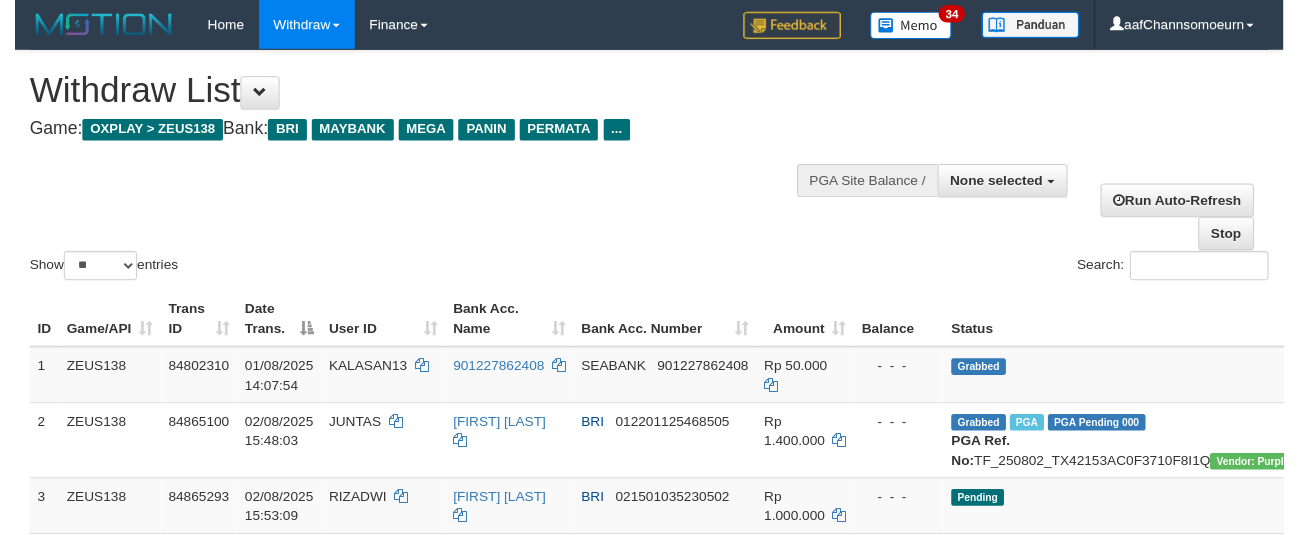 scroll, scrollTop: 358, scrollLeft: 0, axis: vertical 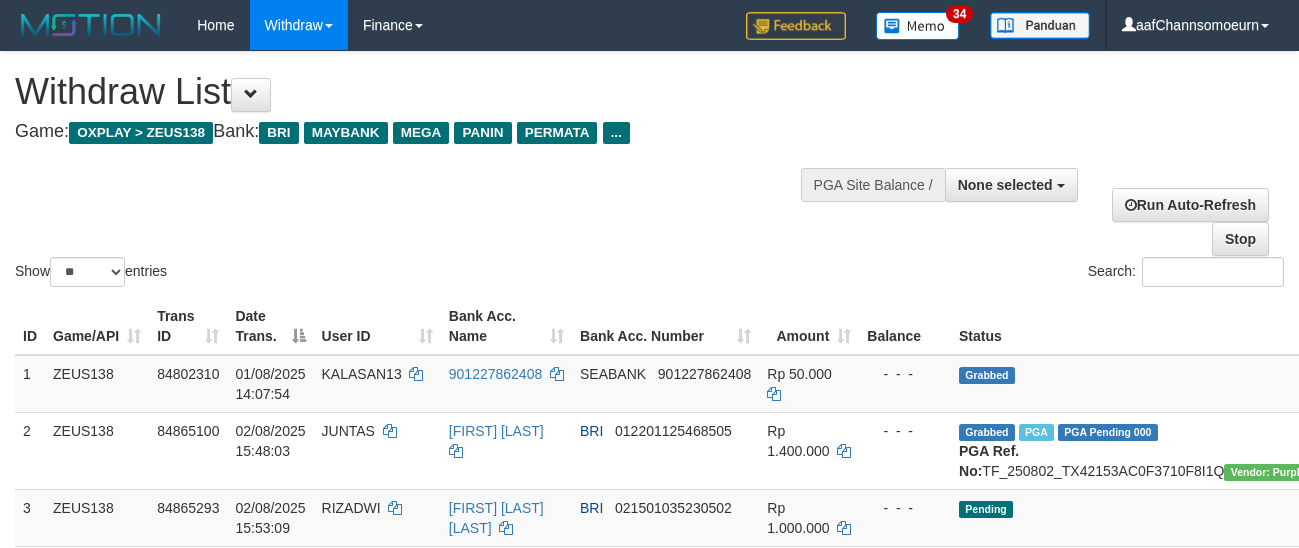 select 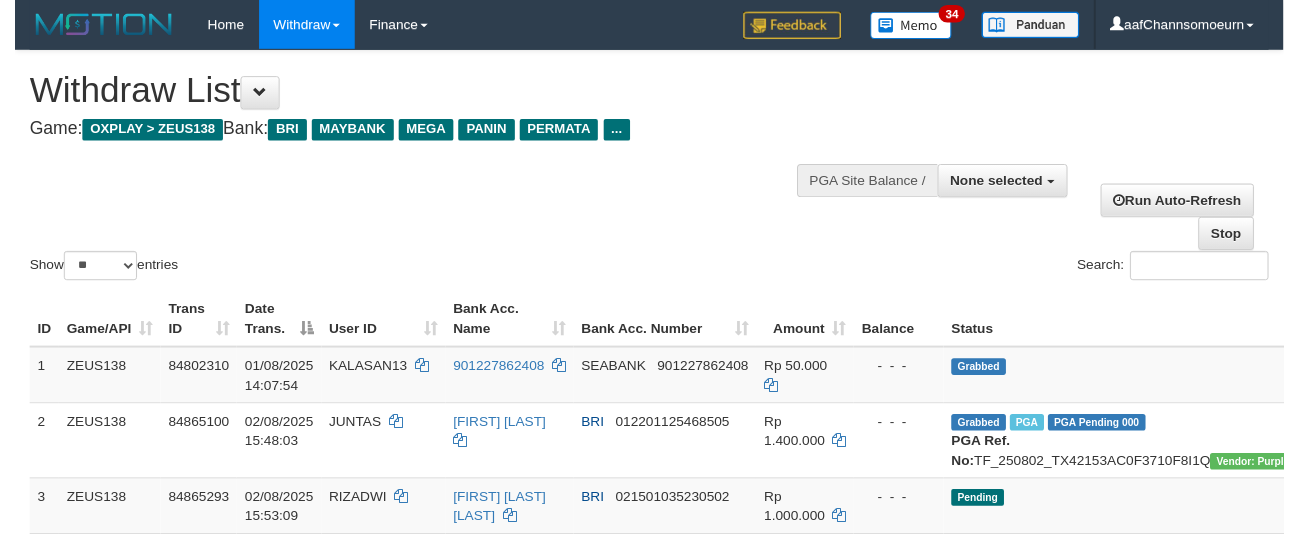 scroll, scrollTop: 358, scrollLeft: 0, axis: vertical 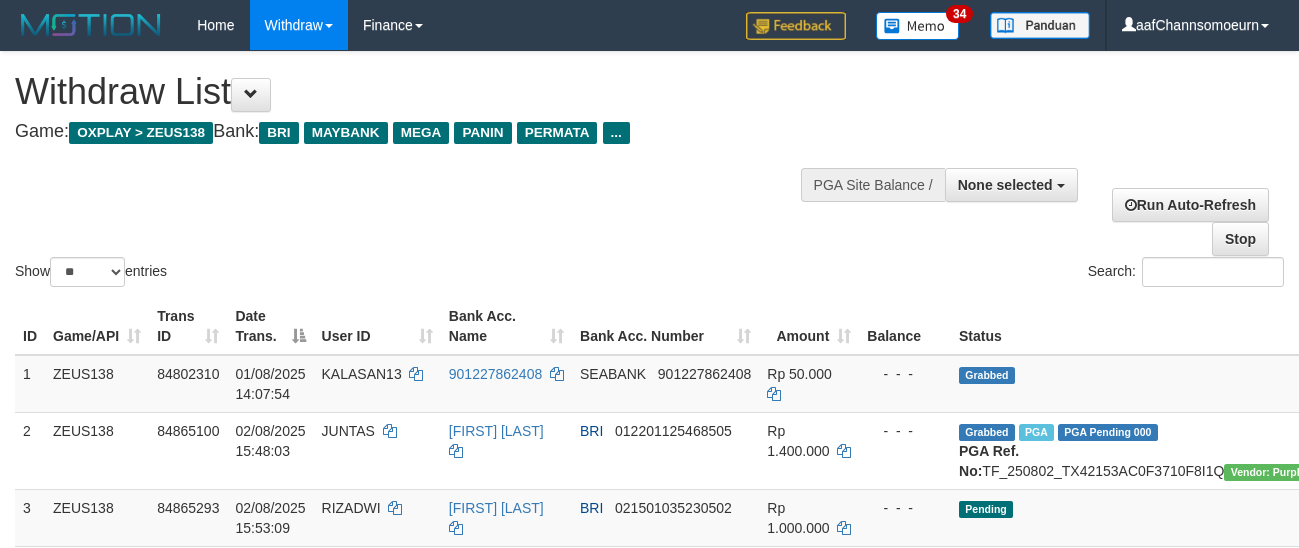 select 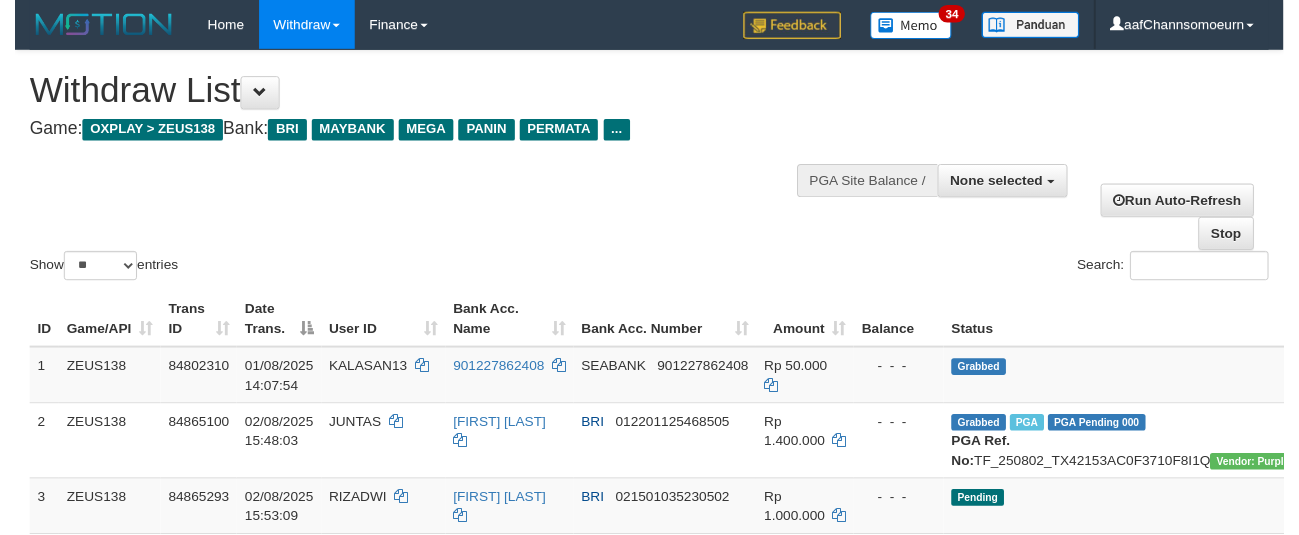 scroll, scrollTop: 358, scrollLeft: 0, axis: vertical 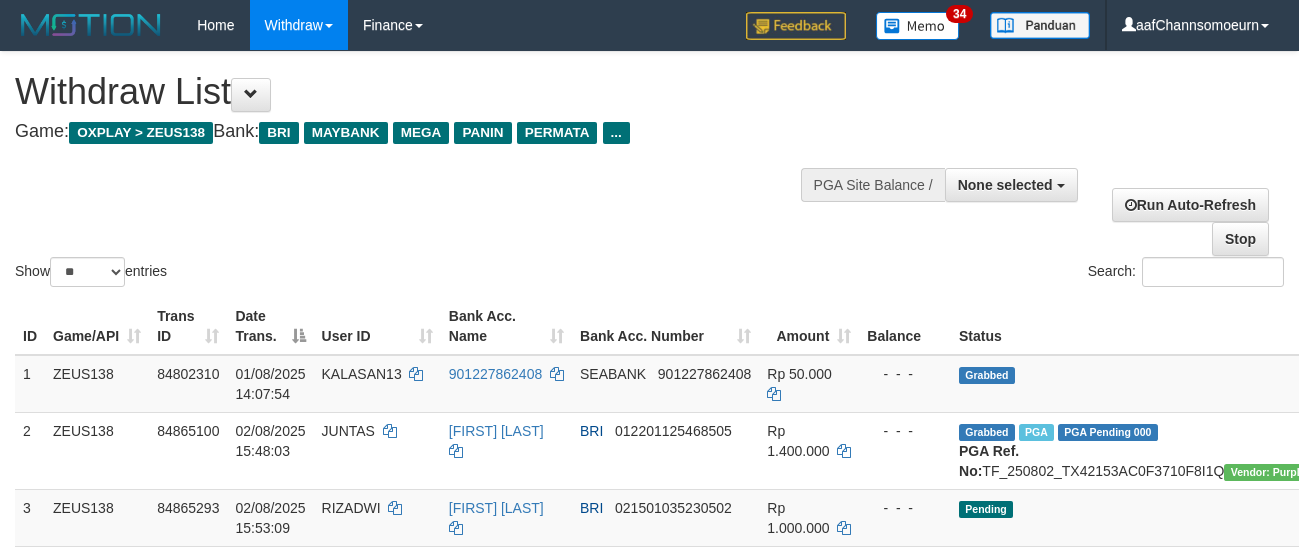 select 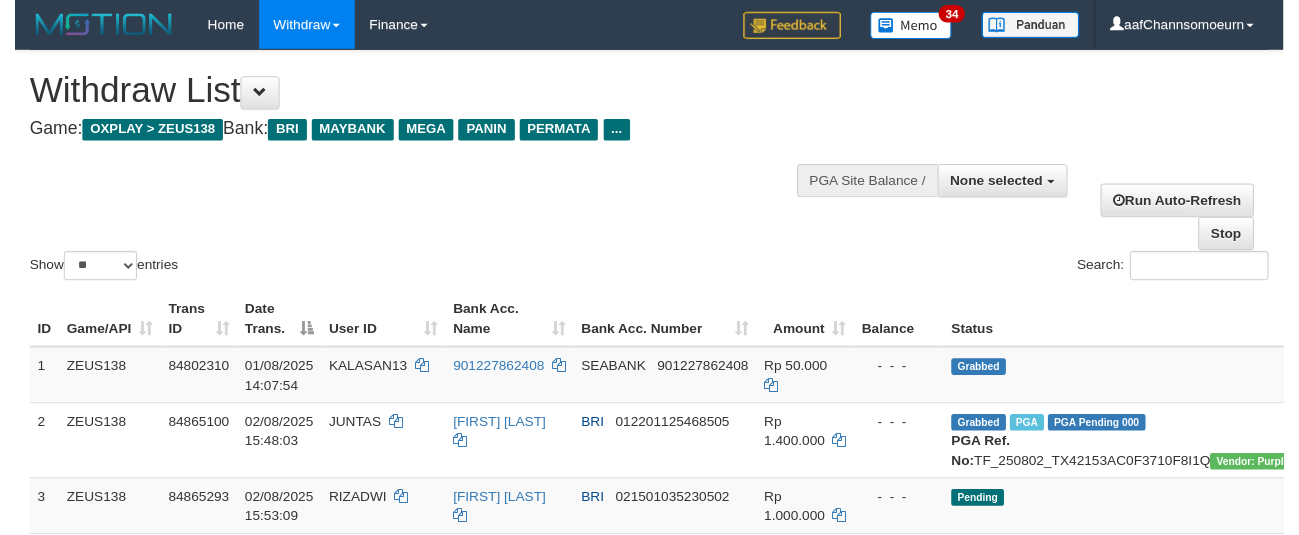 scroll, scrollTop: 358, scrollLeft: 0, axis: vertical 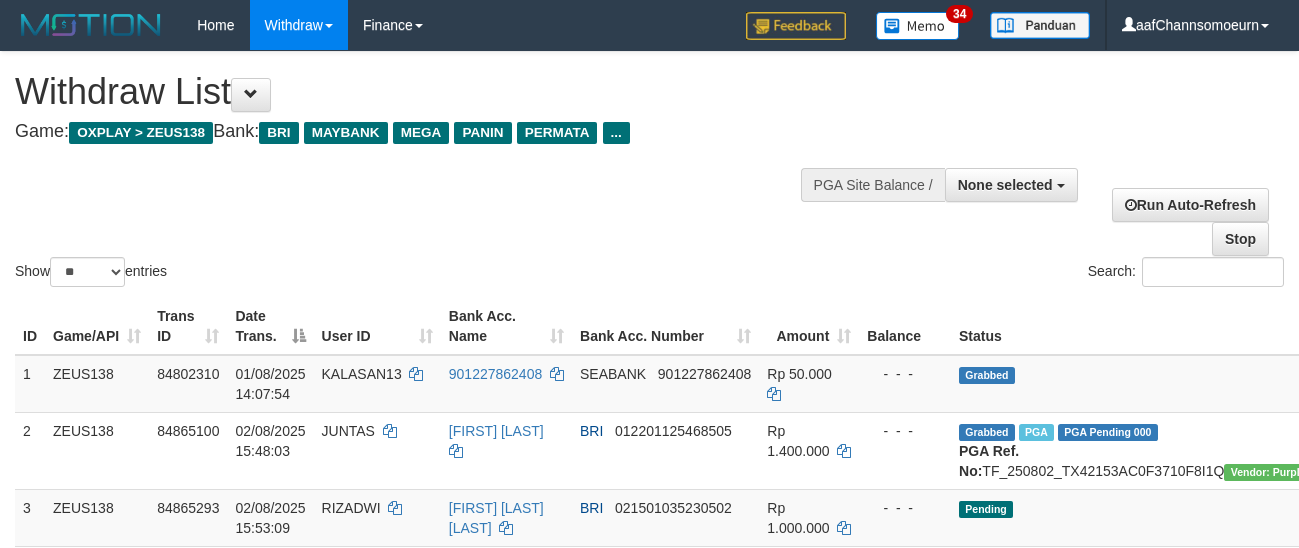 select 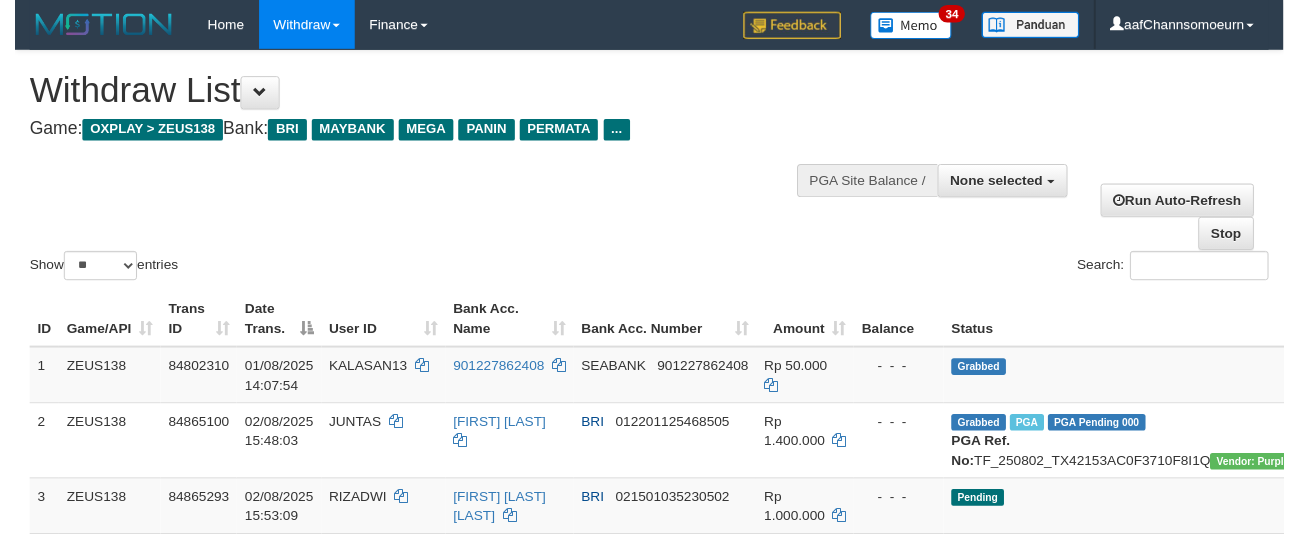 scroll, scrollTop: 358, scrollLeft: 0, axis: vertical 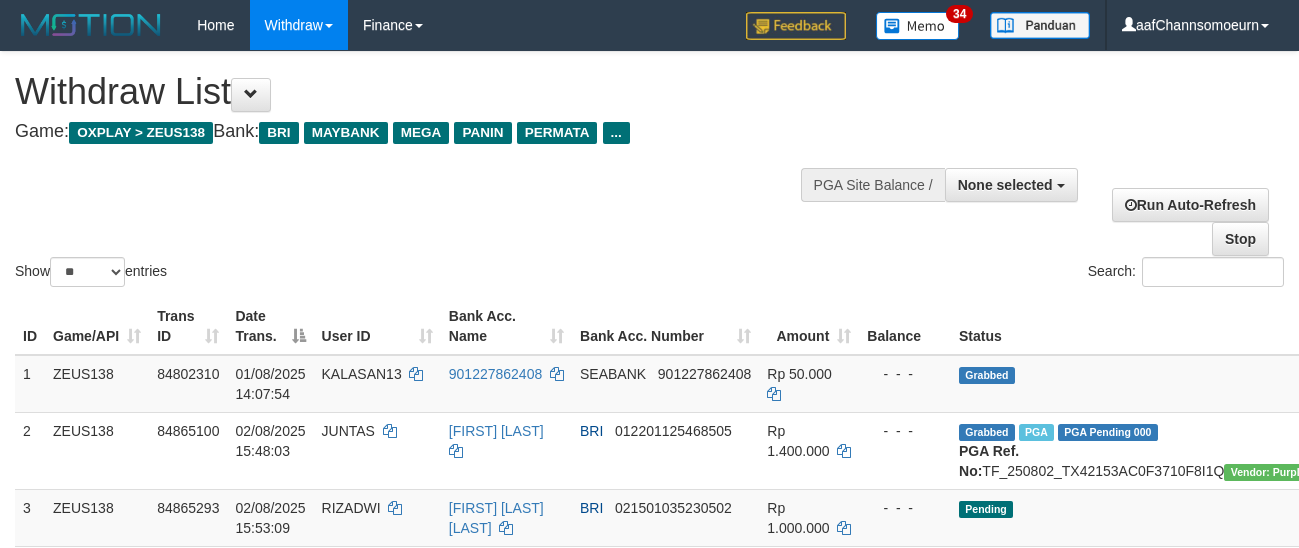 select 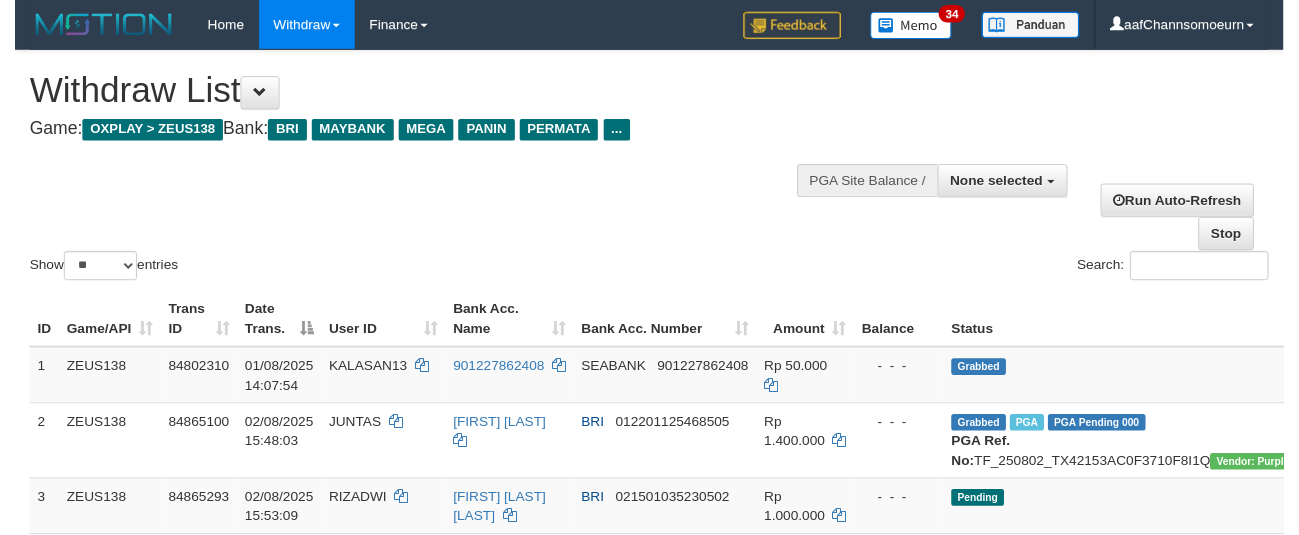 scroll, scrollTop: 358, scrollLeft: 0, axis: vertical 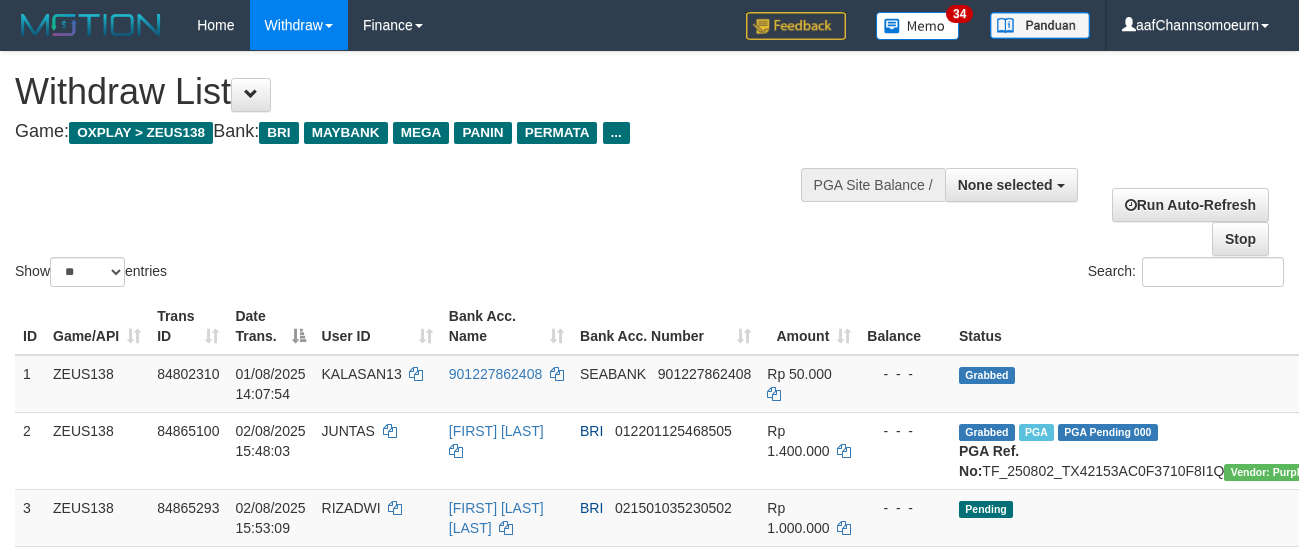 select 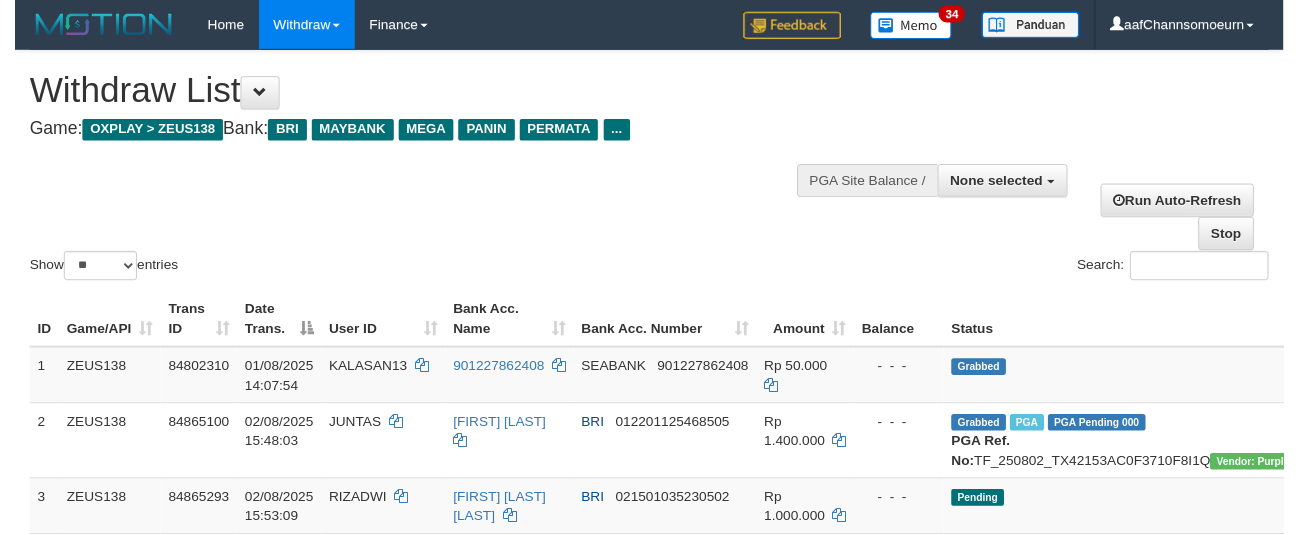 scroll, scrollTop: 358, scrollLeft: 0, axis: vertical 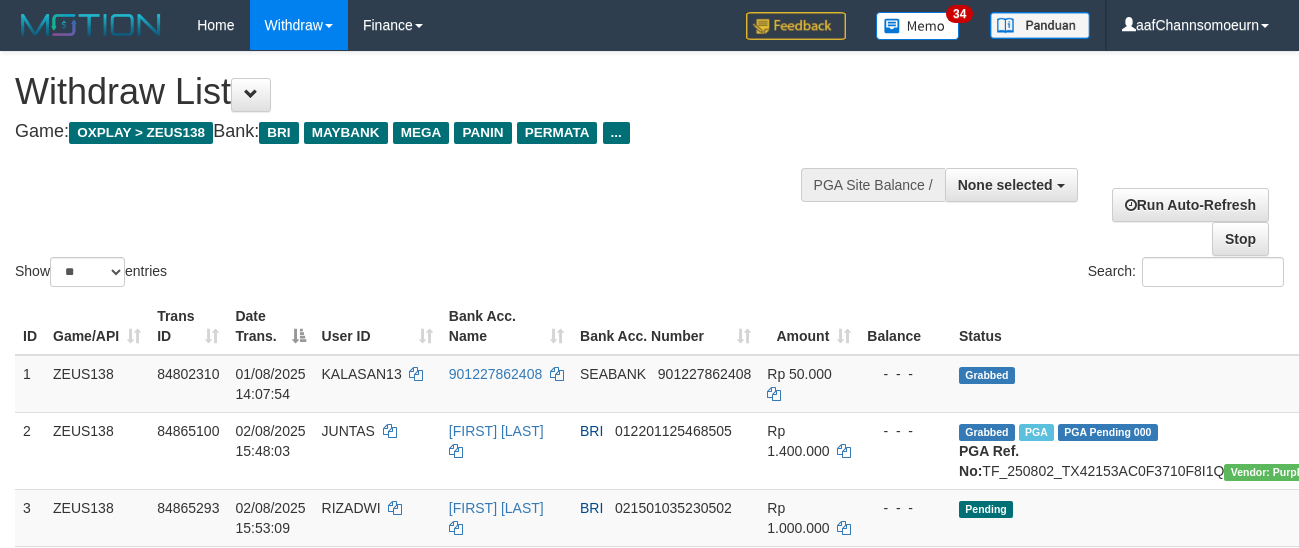 select 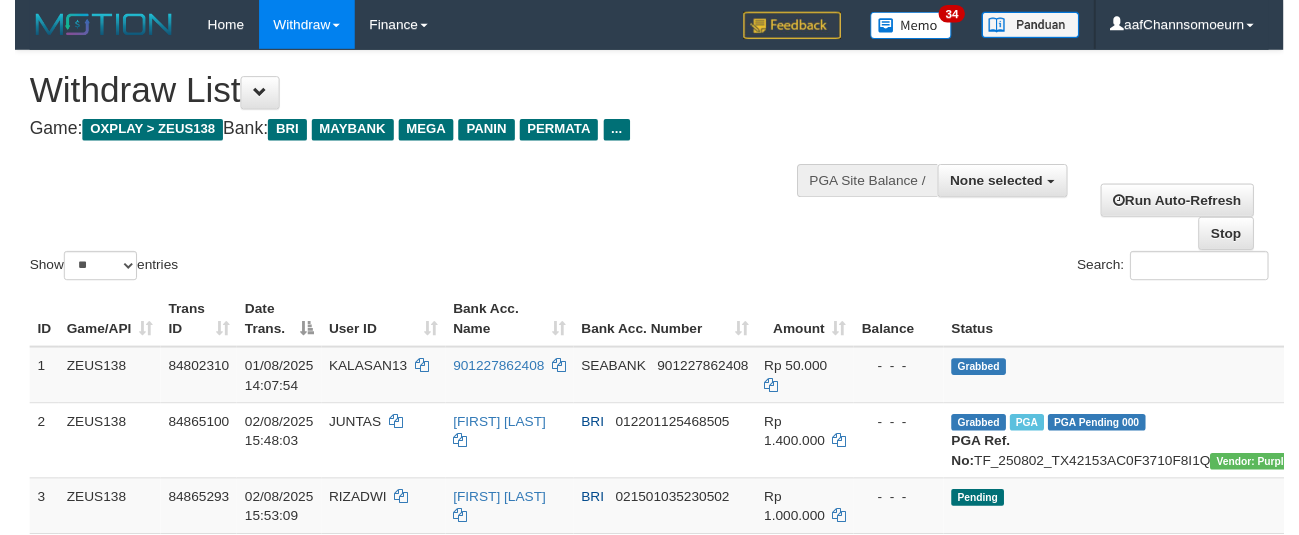 scroll, scrollTop: 358, scrollLeft: 0, axis: vertical 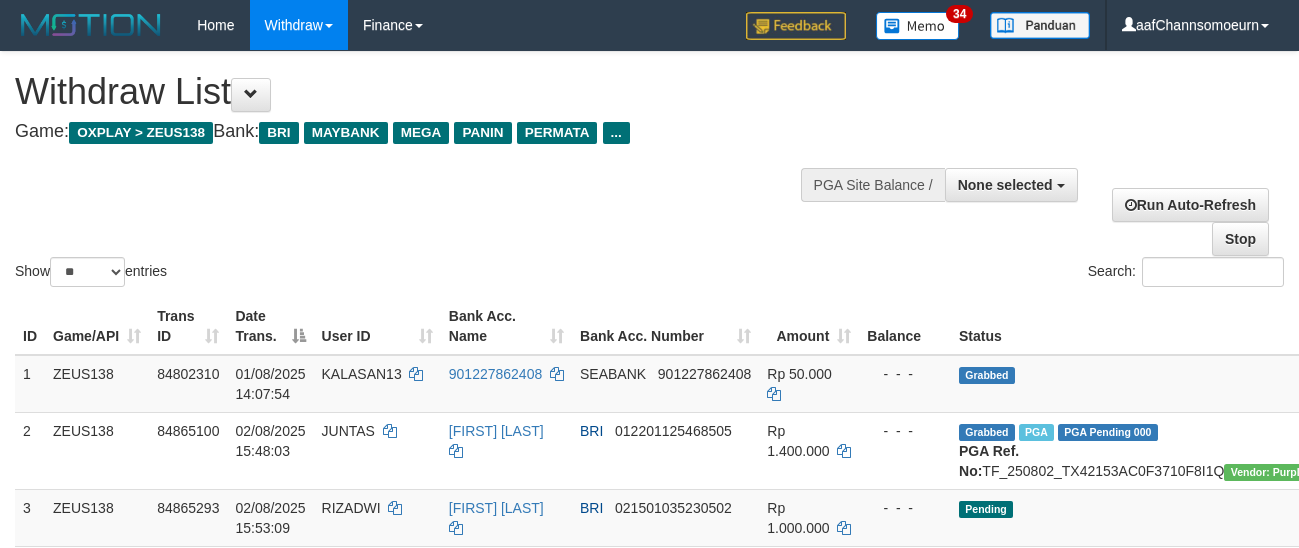 select 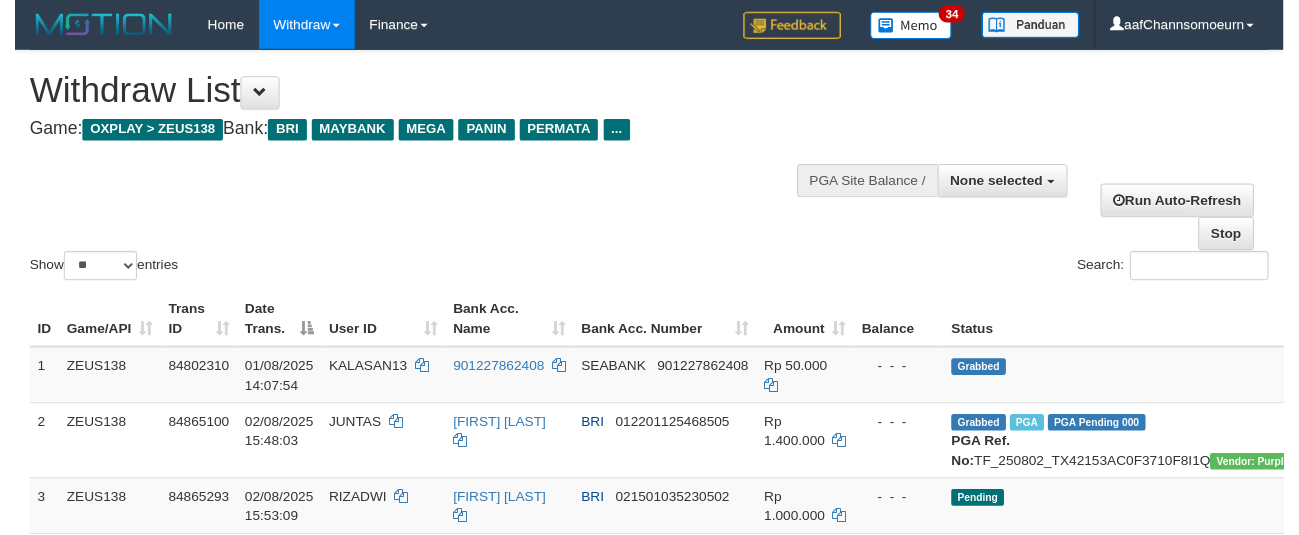 scroll, scrollTop: 358, scrollLeft: 0, axis: vertical 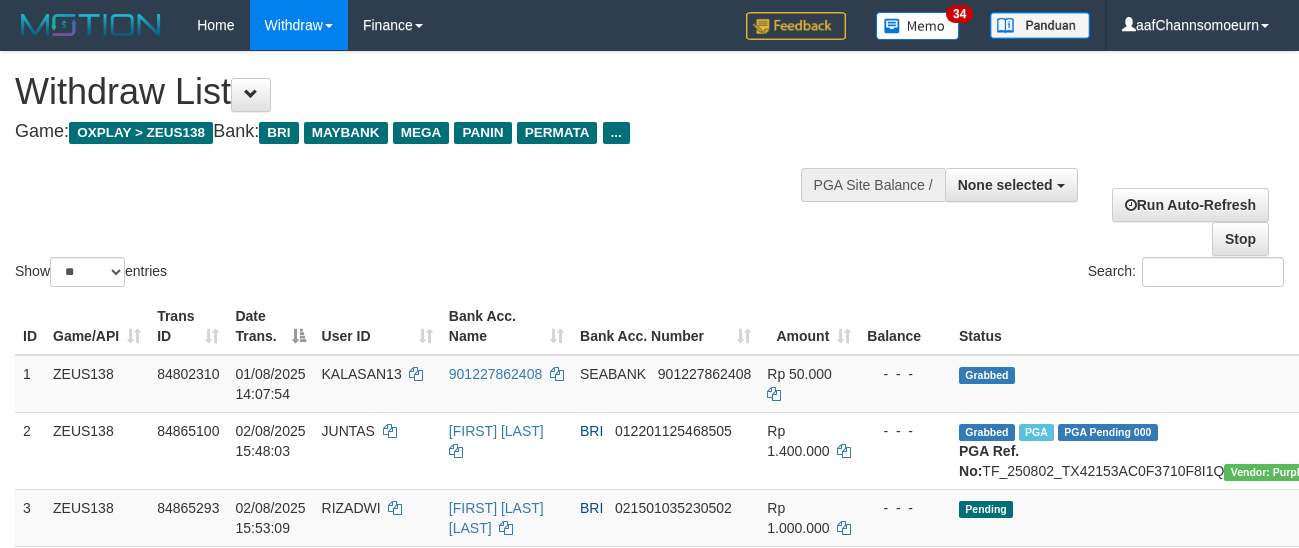 select 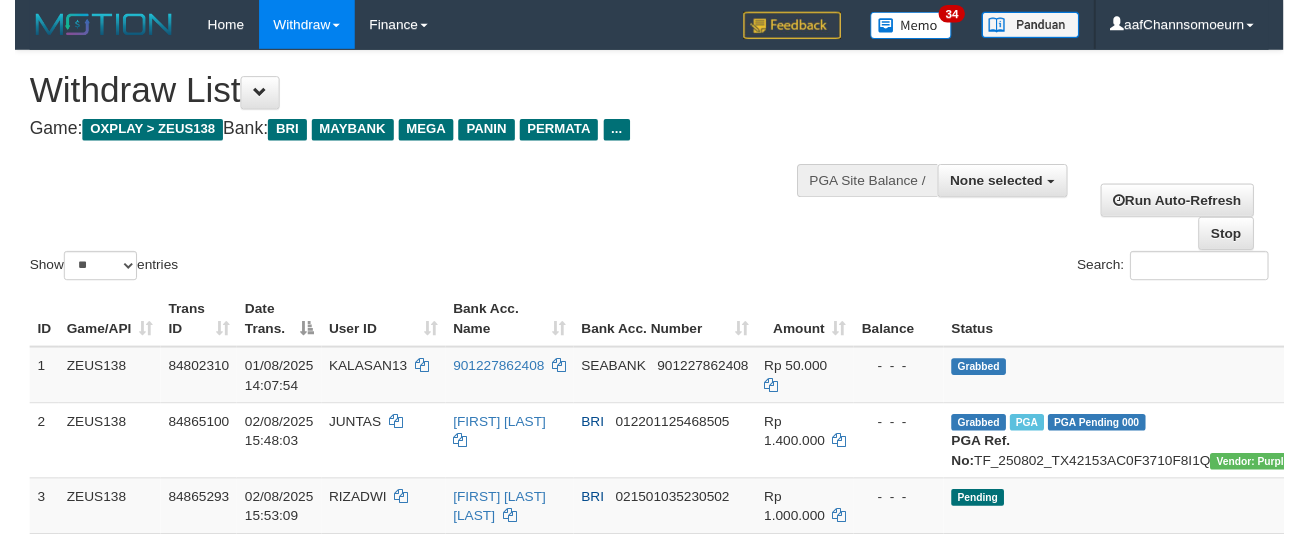 scroll, scrollTop: 358, scrollLeft: 0, axis: vertical 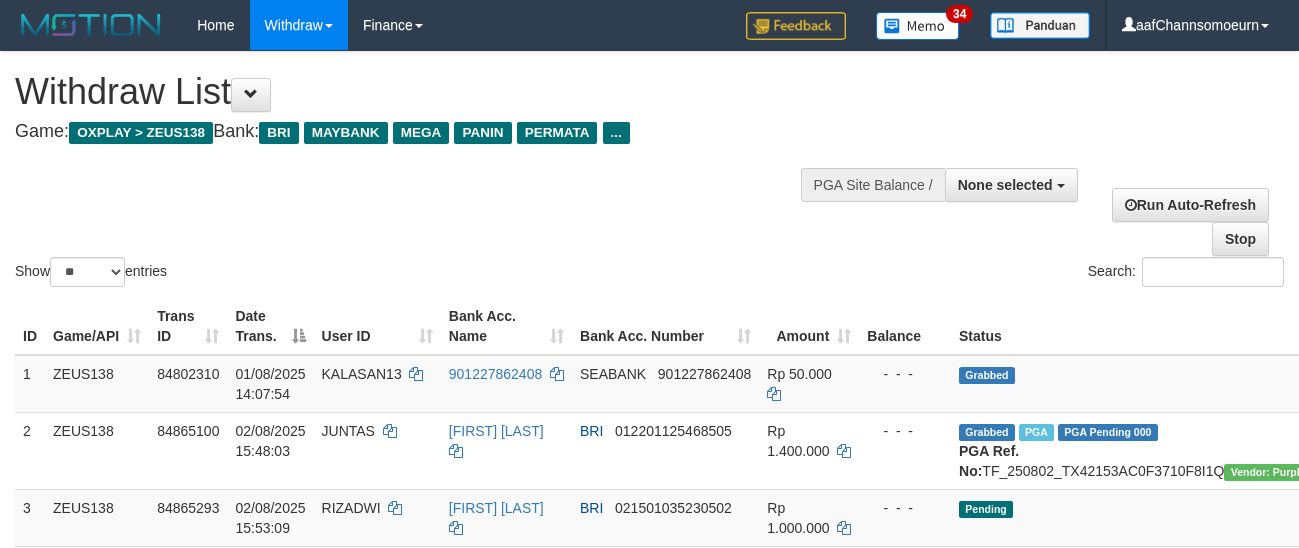 select 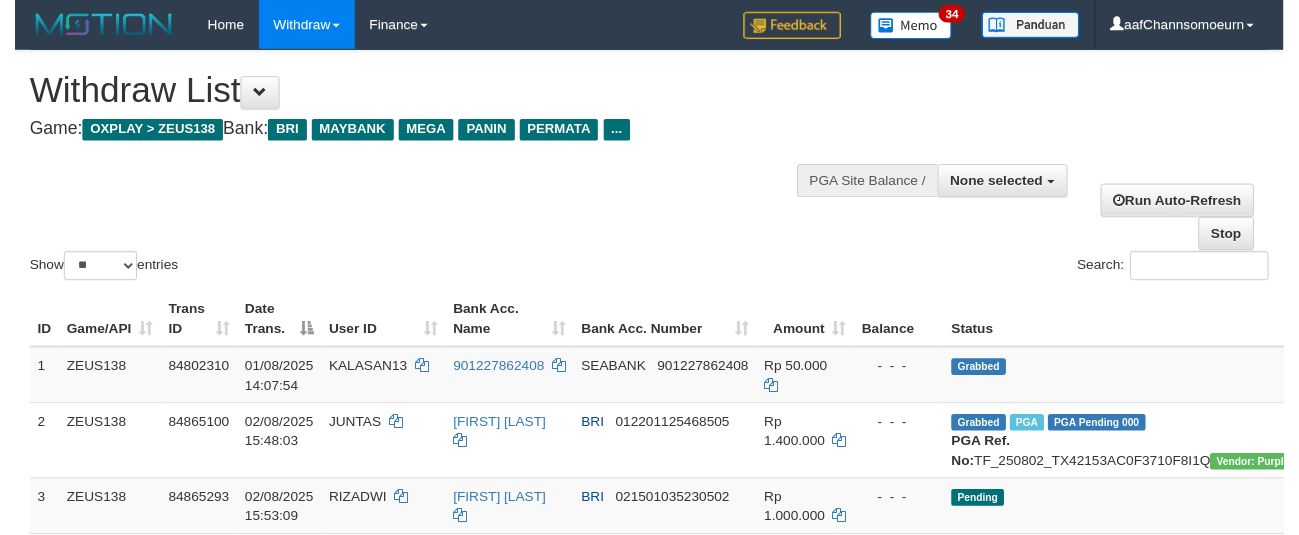 scroll, scrollTop: 358, scrollLeft: 0, axis: vertical 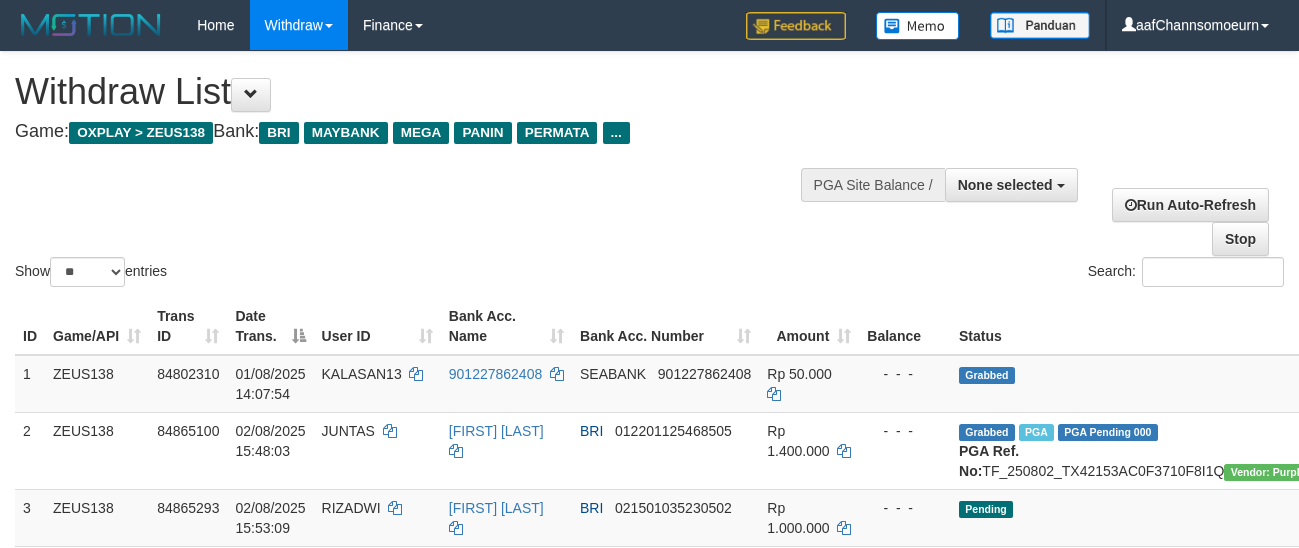 select 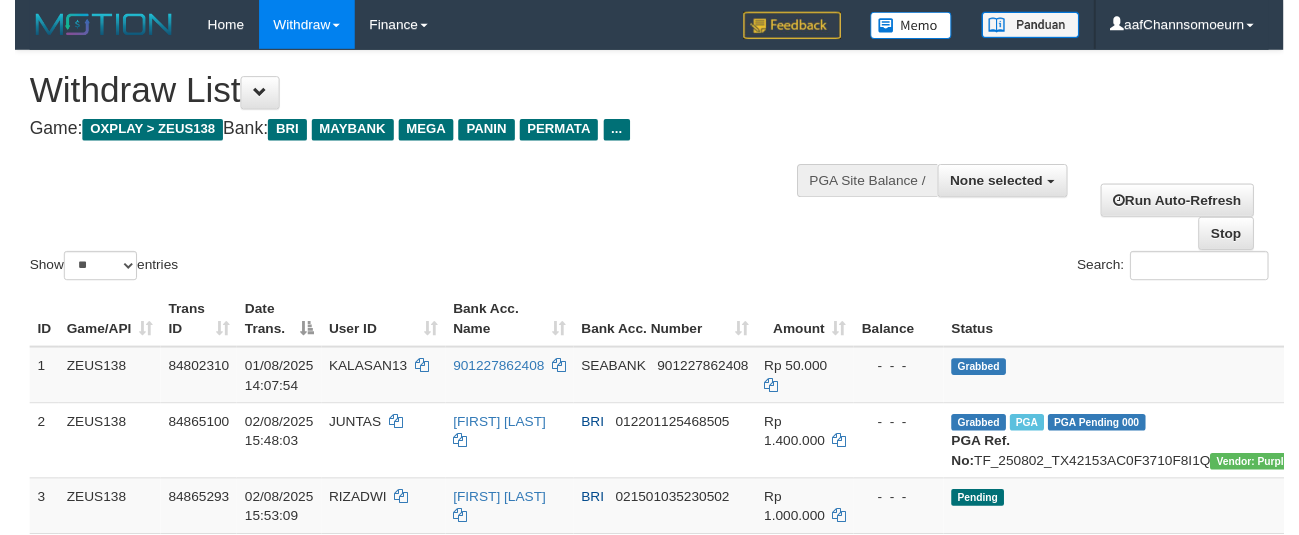 scroll, scrollTop: 358, scrollLeft: 0, axis: vertical 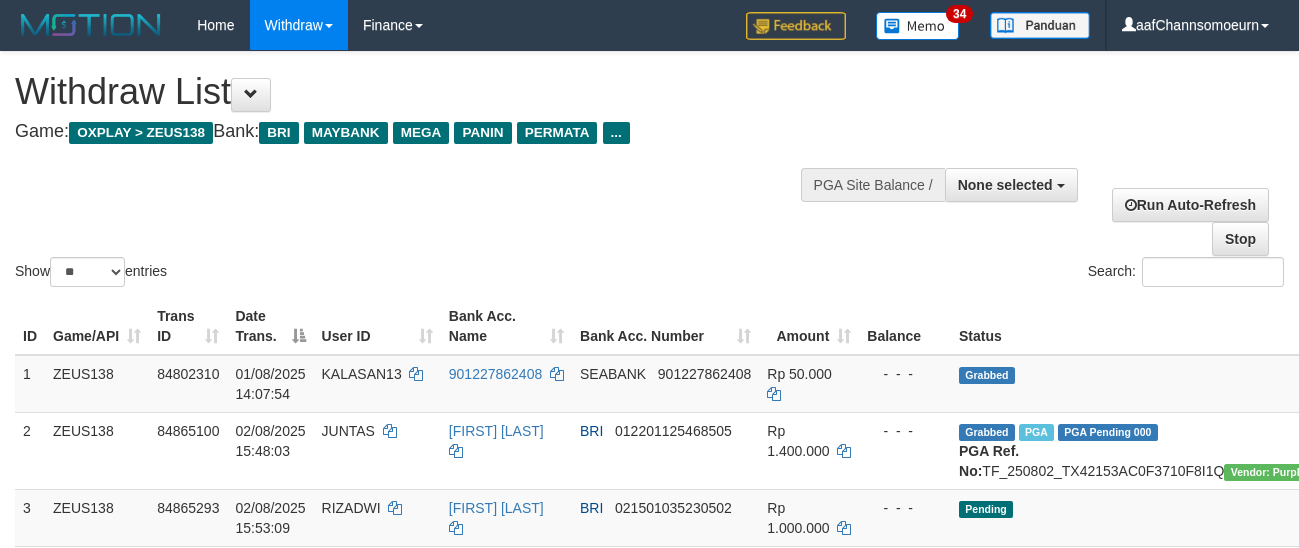 select 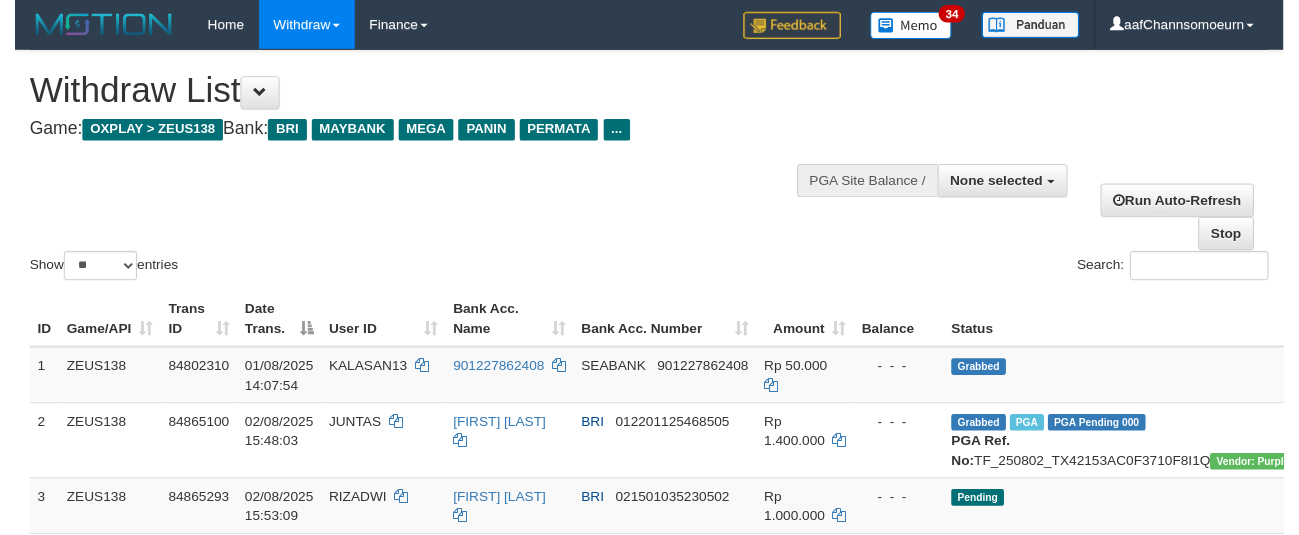 scroll, scrollTop: 358, scrollLeft: 0, axis: vertical 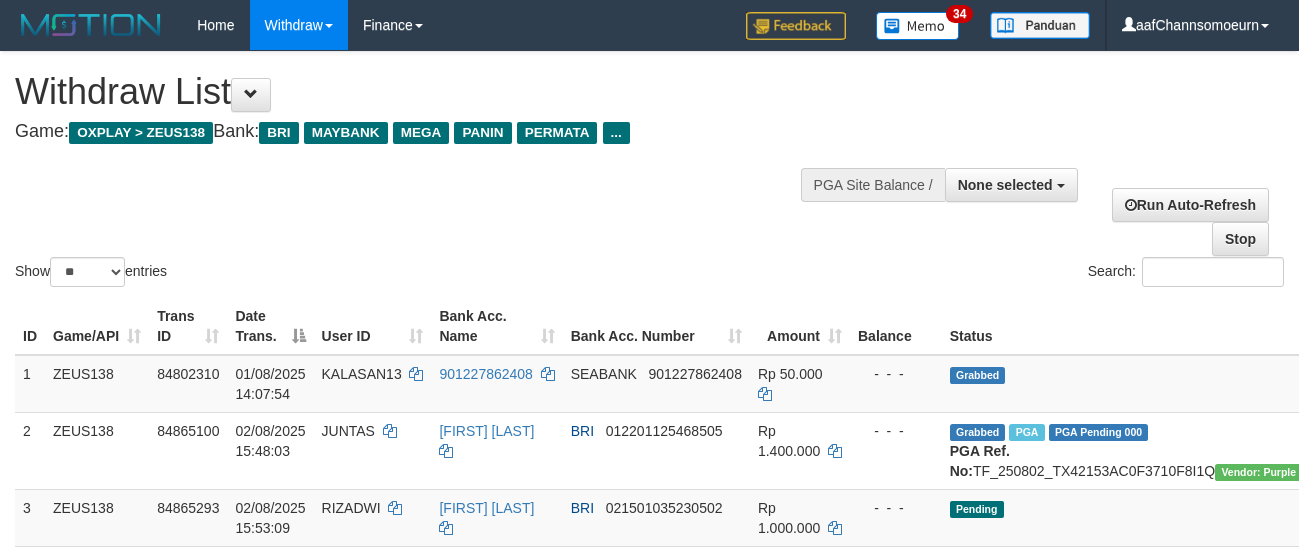 select 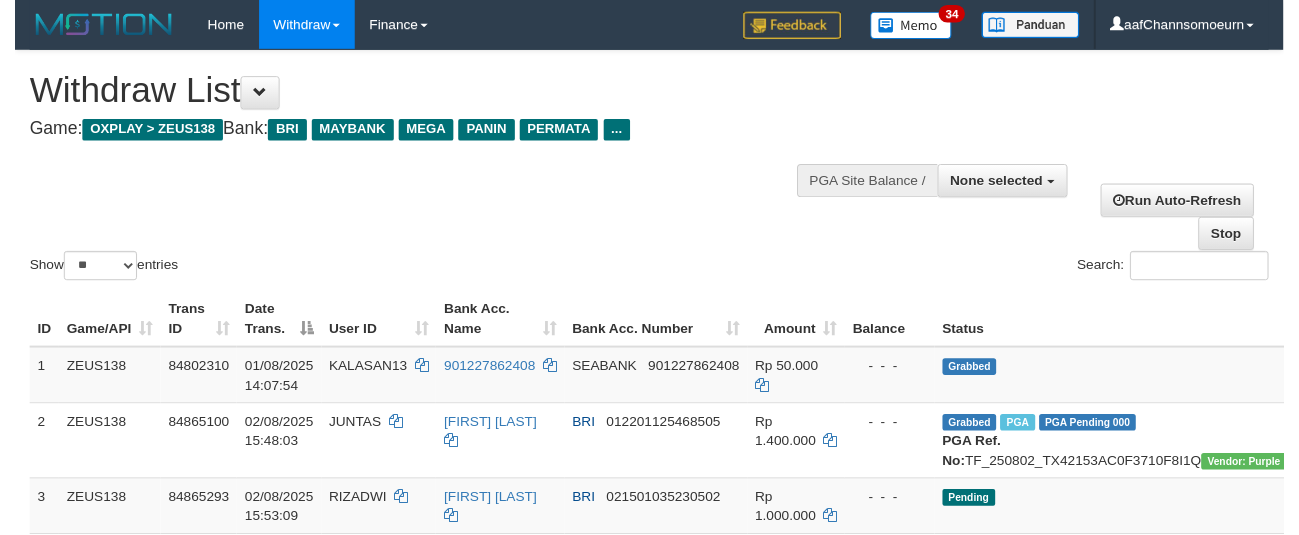 scroll, scrollTop: 358, scrollLeft: 0, axis: vertical 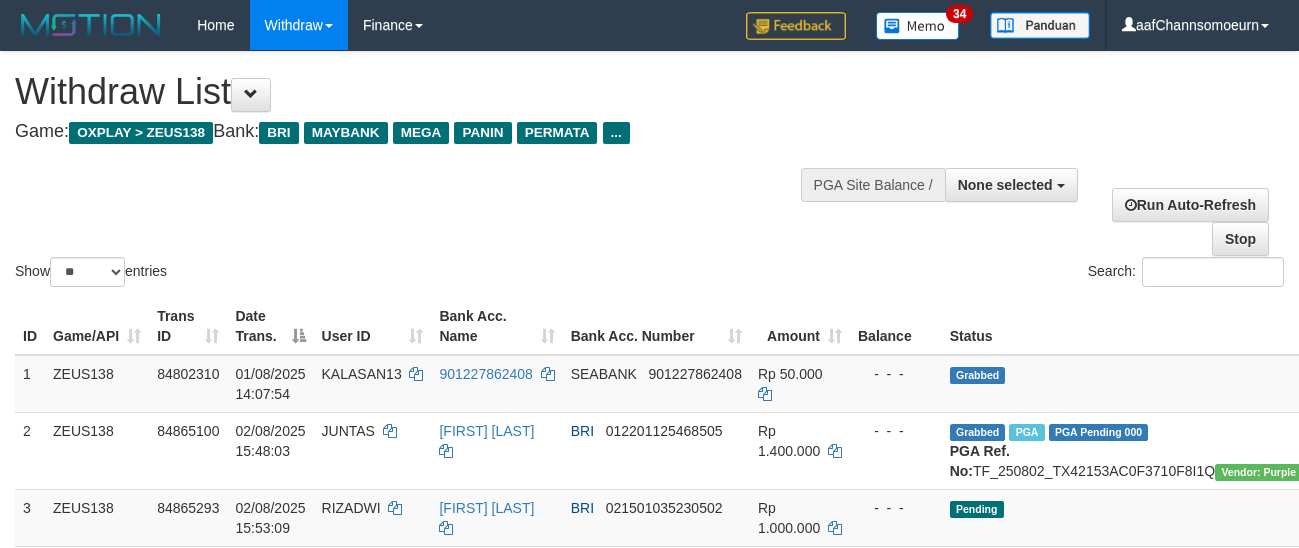 select 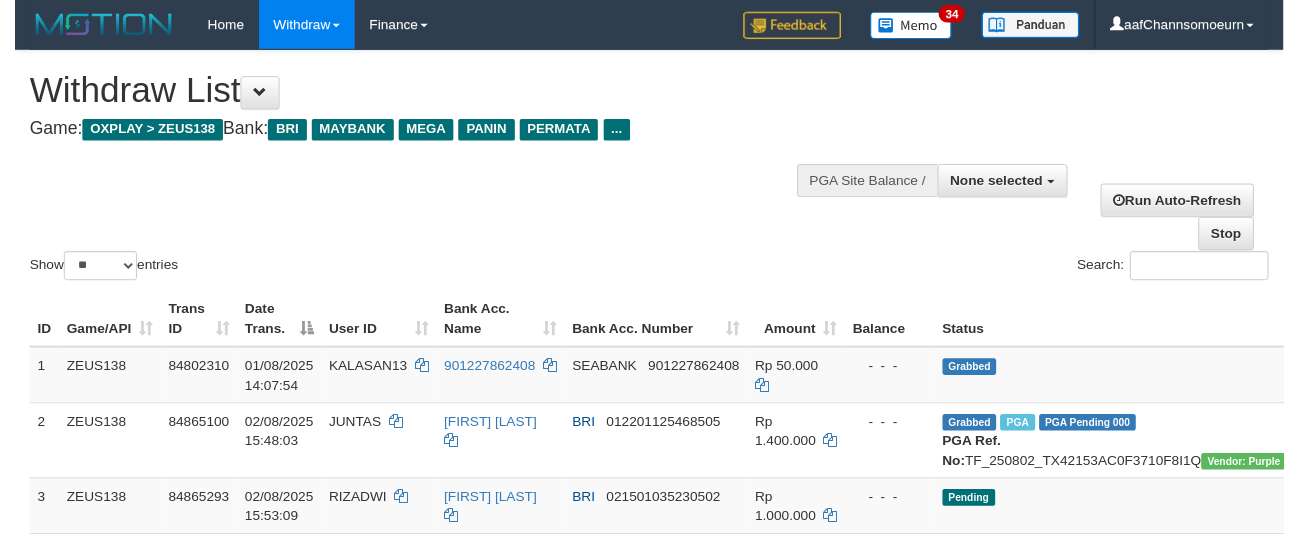 scroll, scrollTop: 358, scrollLeft: 0, axis: vertical 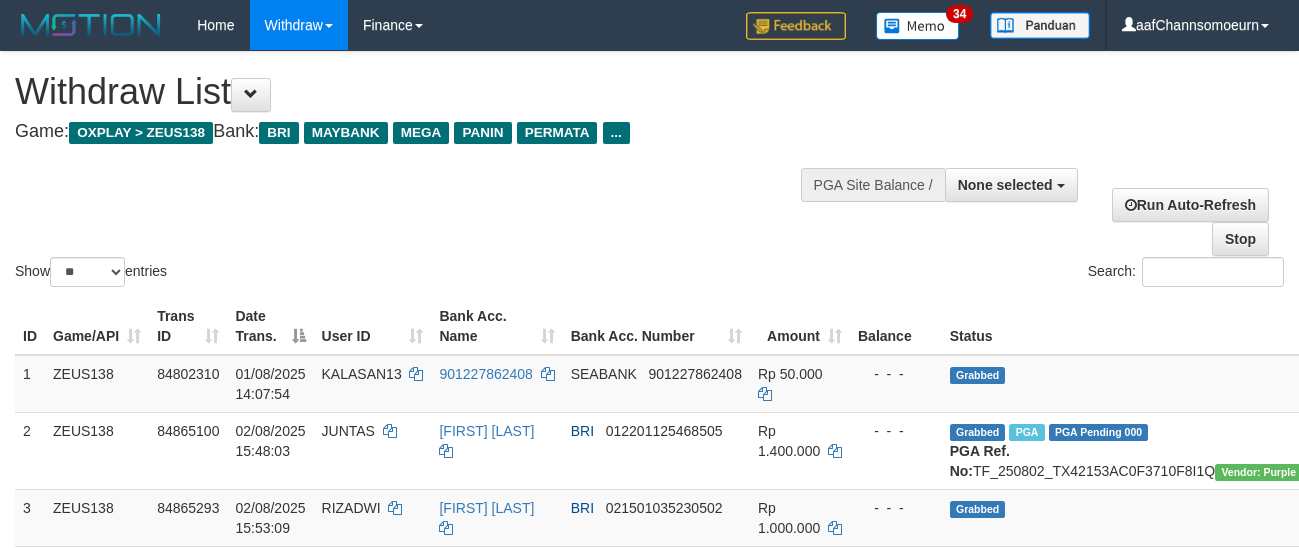 select 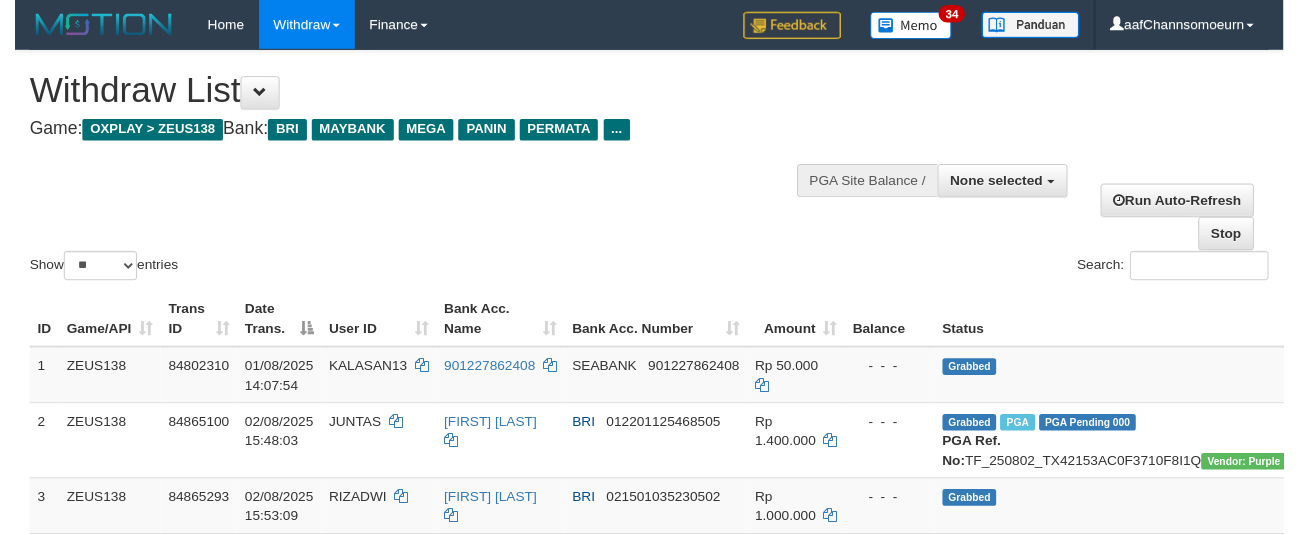 scroll, scrollTop: 358, scrollLeft: 0, axis: vertical 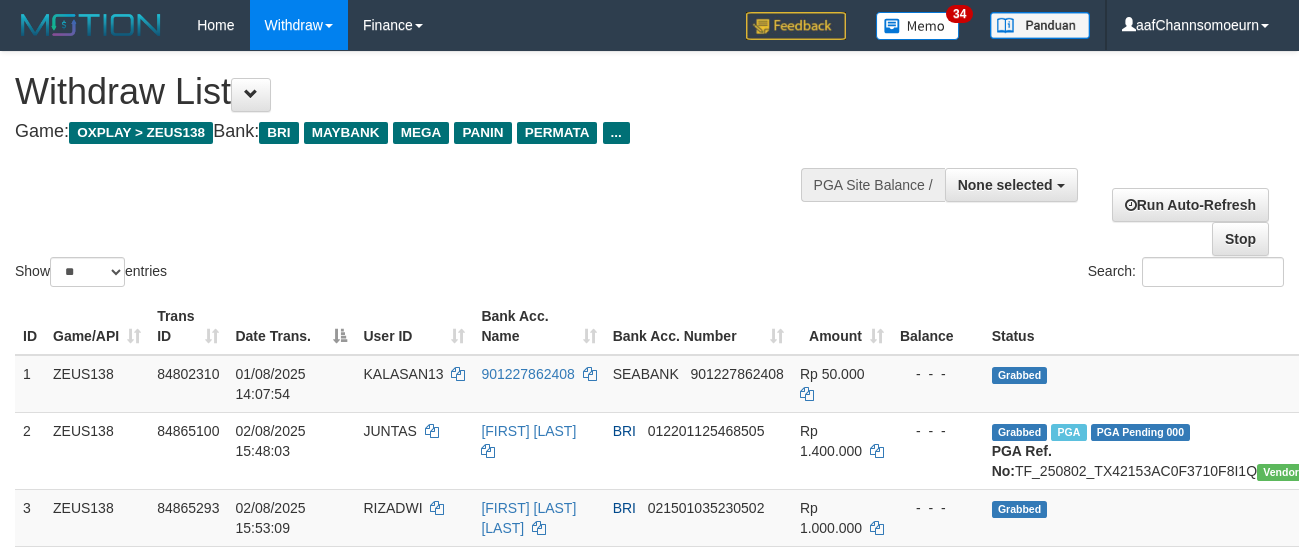 select 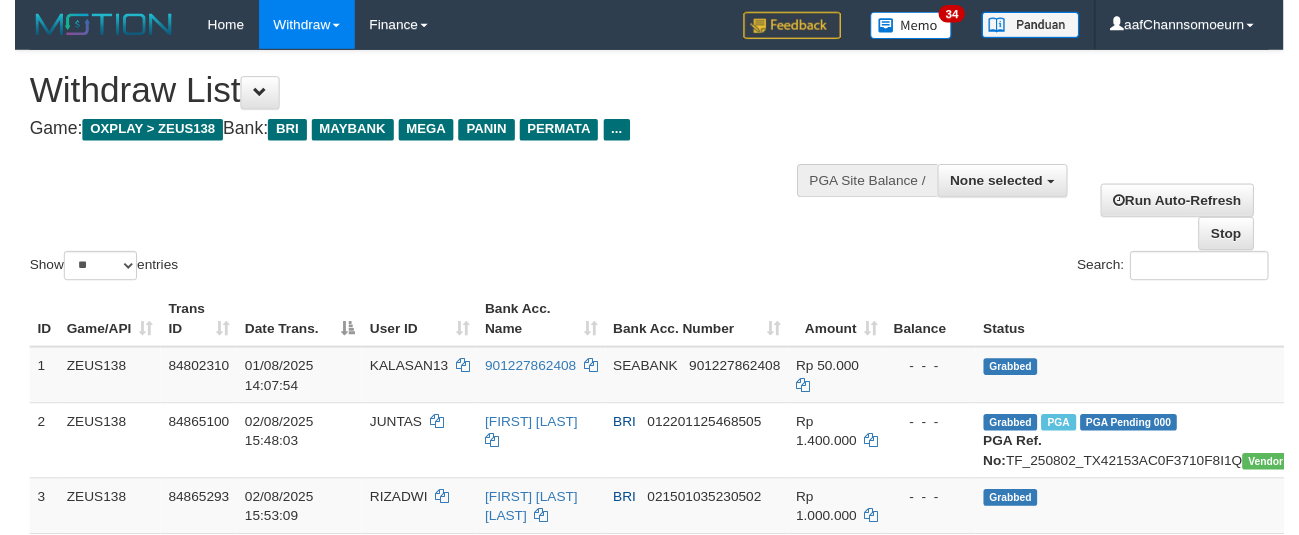 scroll, scrollTop: 358, scrollLeft: 0, axis: vertical 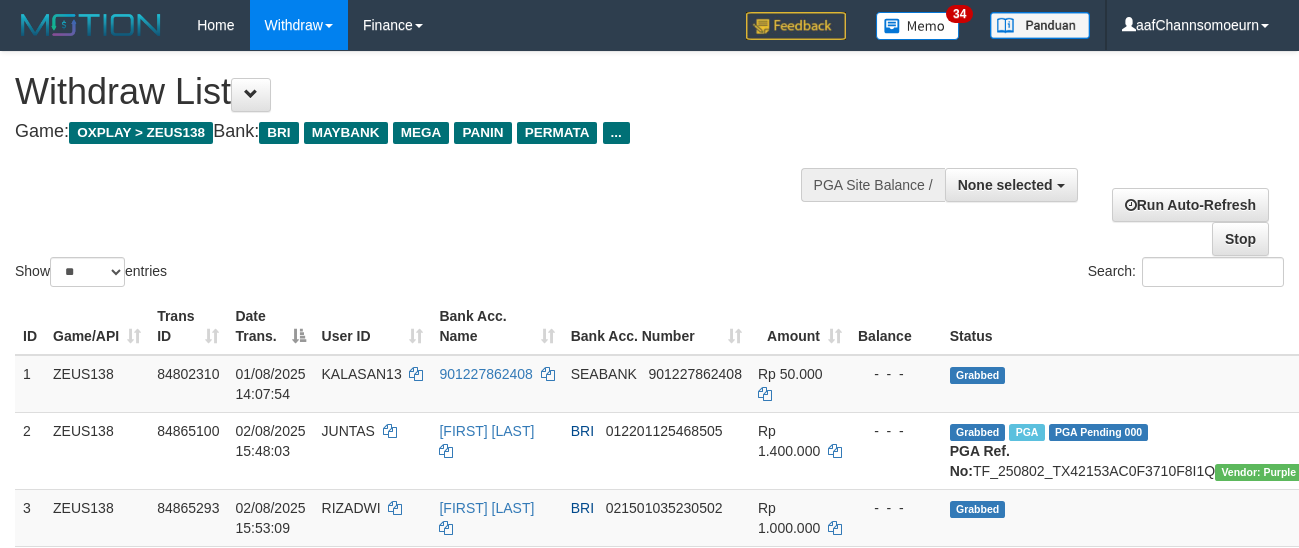 select 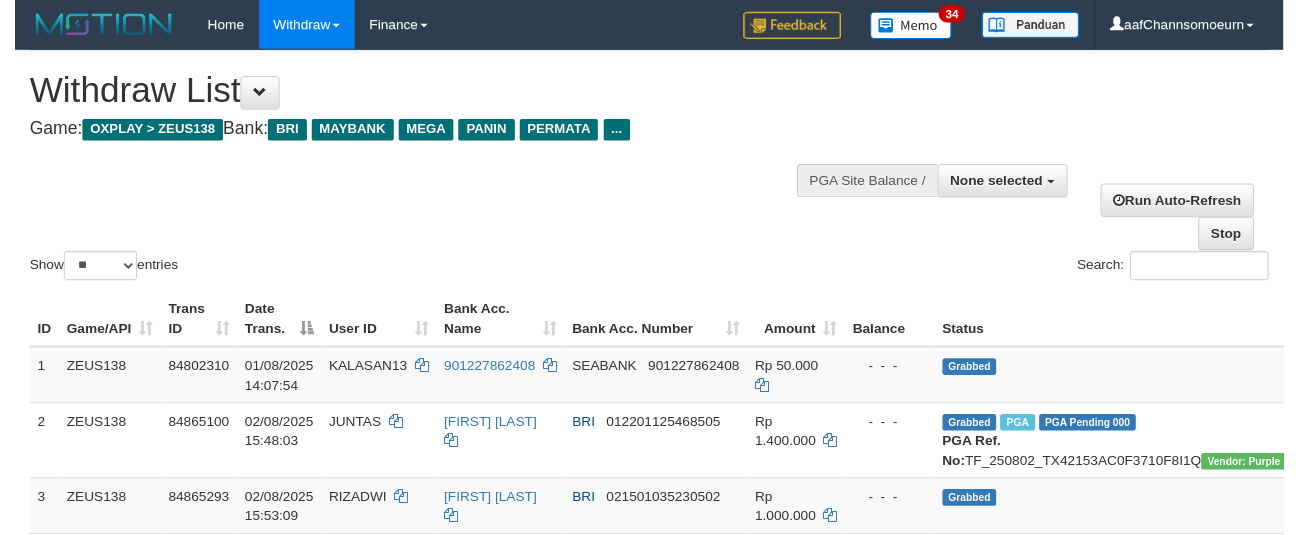 scroll, scrollTop: 358, scrollLeft: 0, axis: vertical 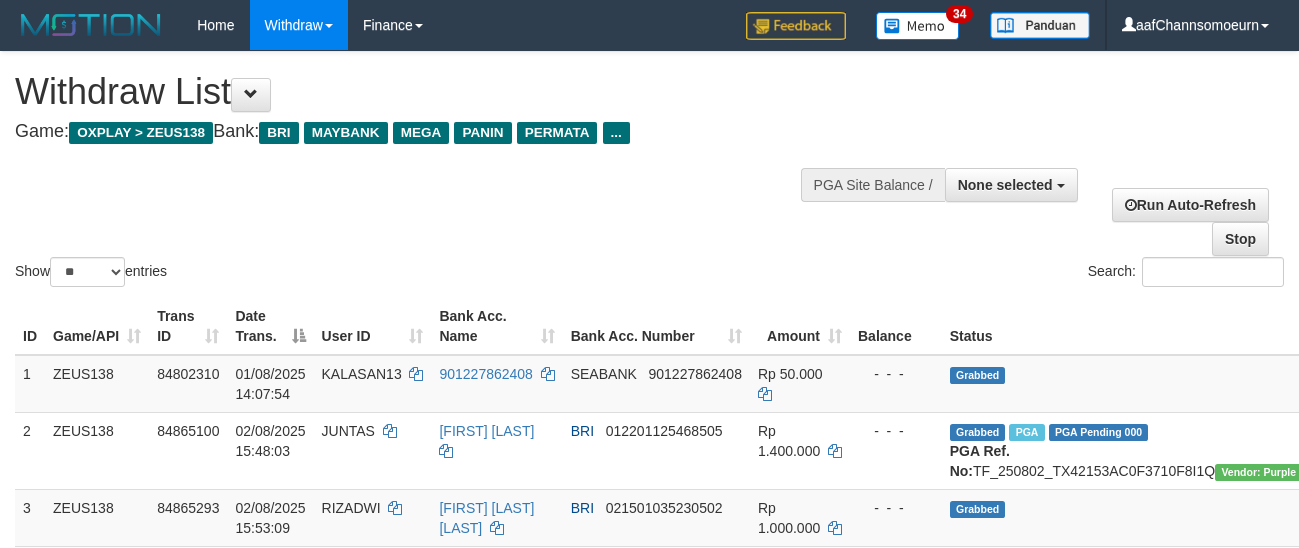 select 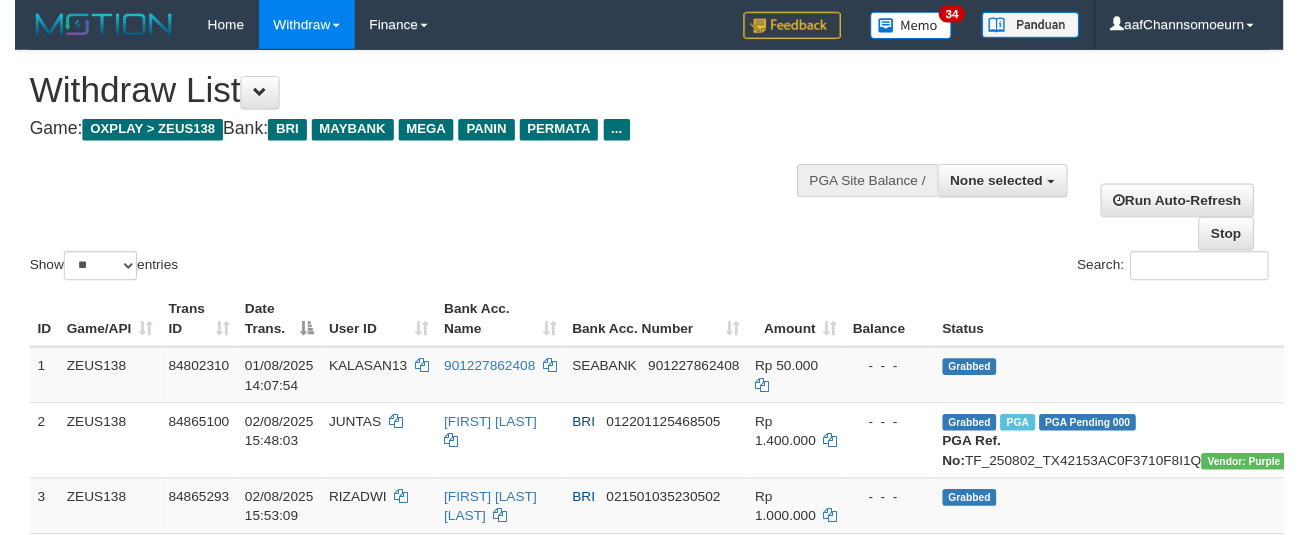 scroll, scrollTop: 358, scrollLeft: 0, axis: vertical 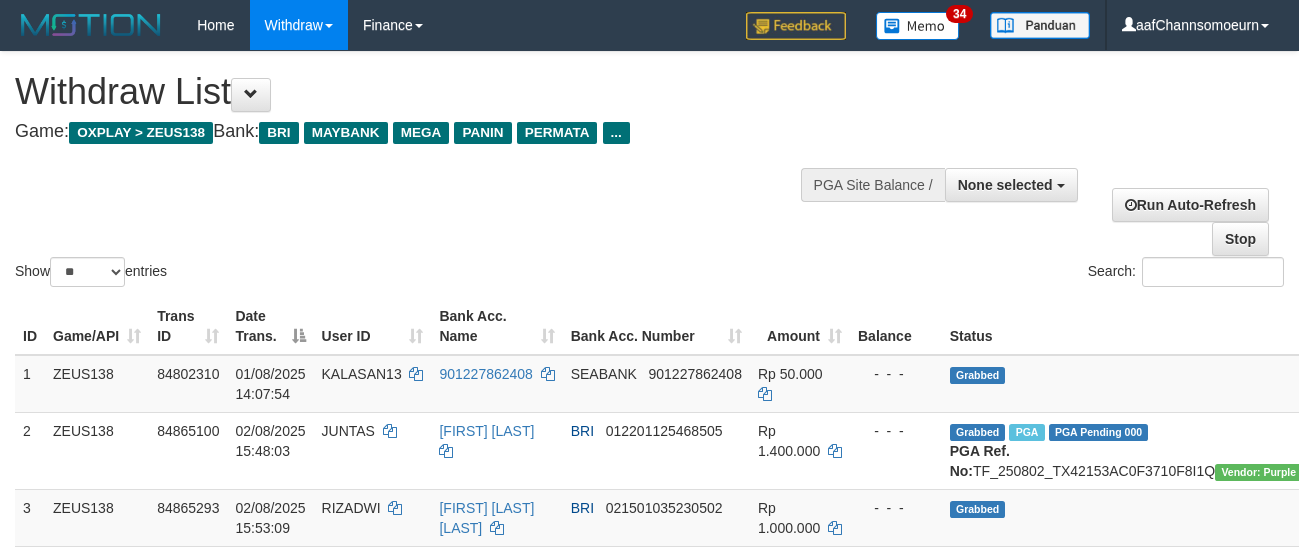 select 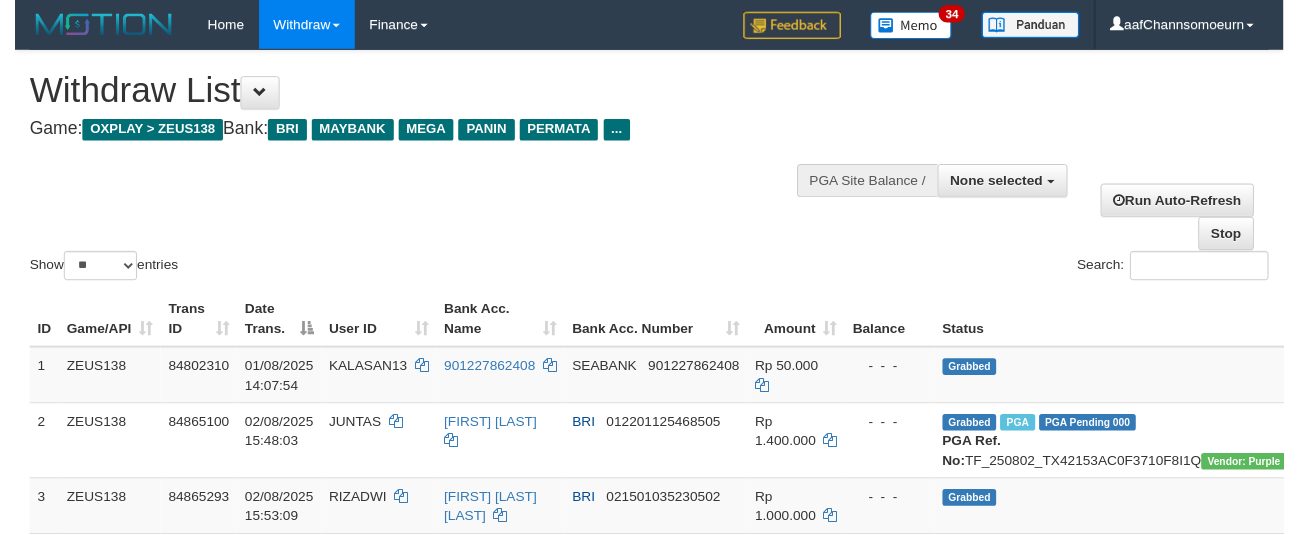 scroll, scrollTop: 358, scrollLeft: 0, axis: vertical 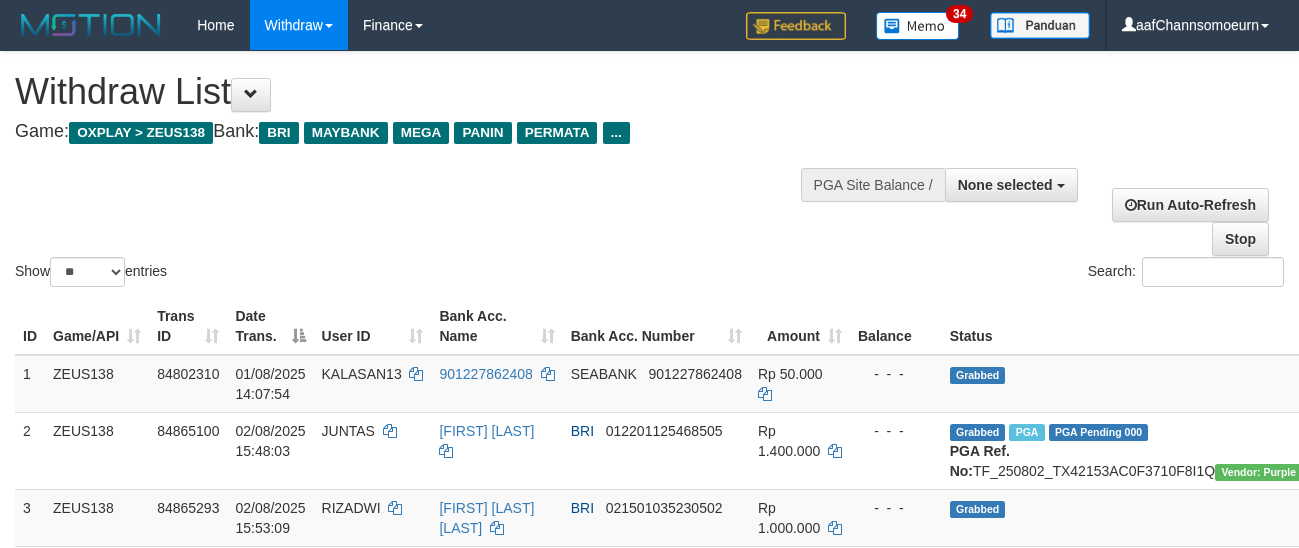 select 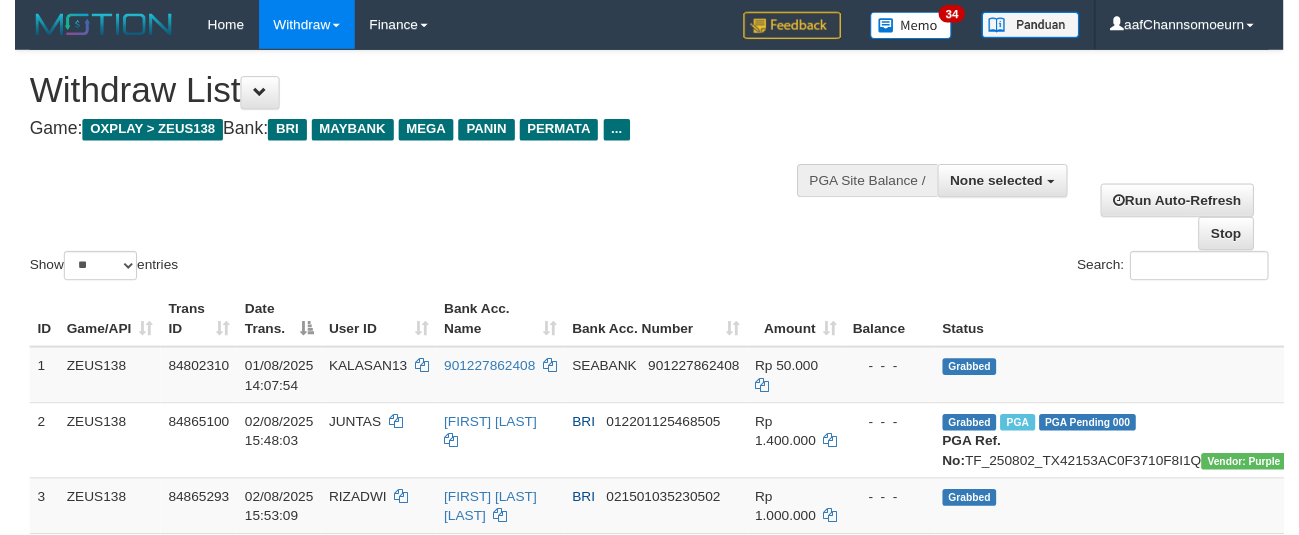 scroll, scrollTop: 358, scrollLeft: 0, axis: vertical 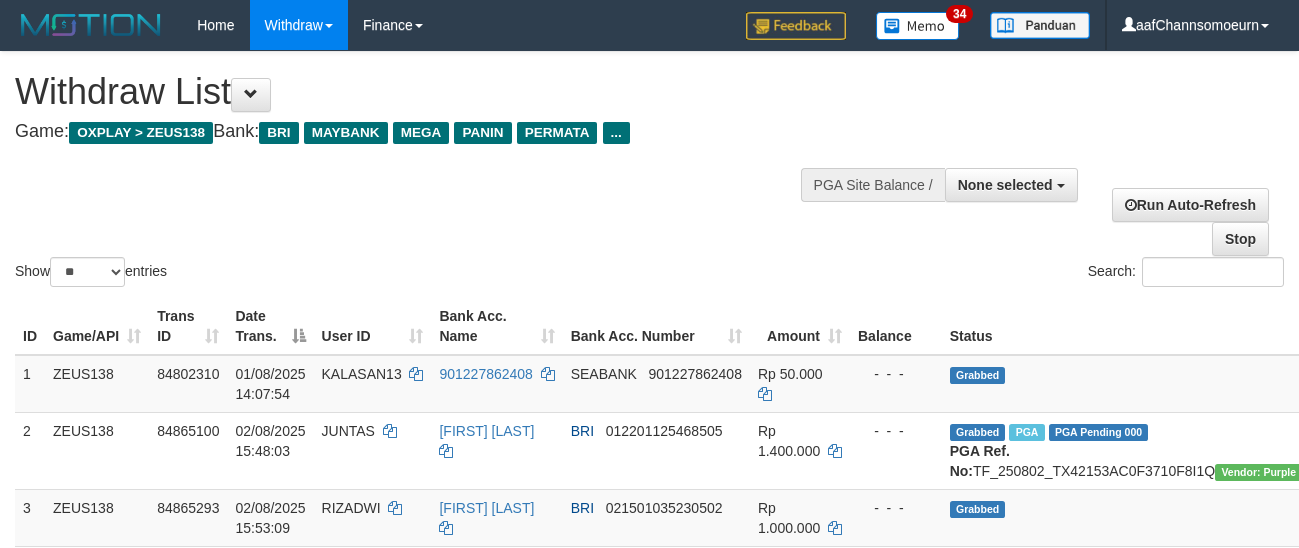 select 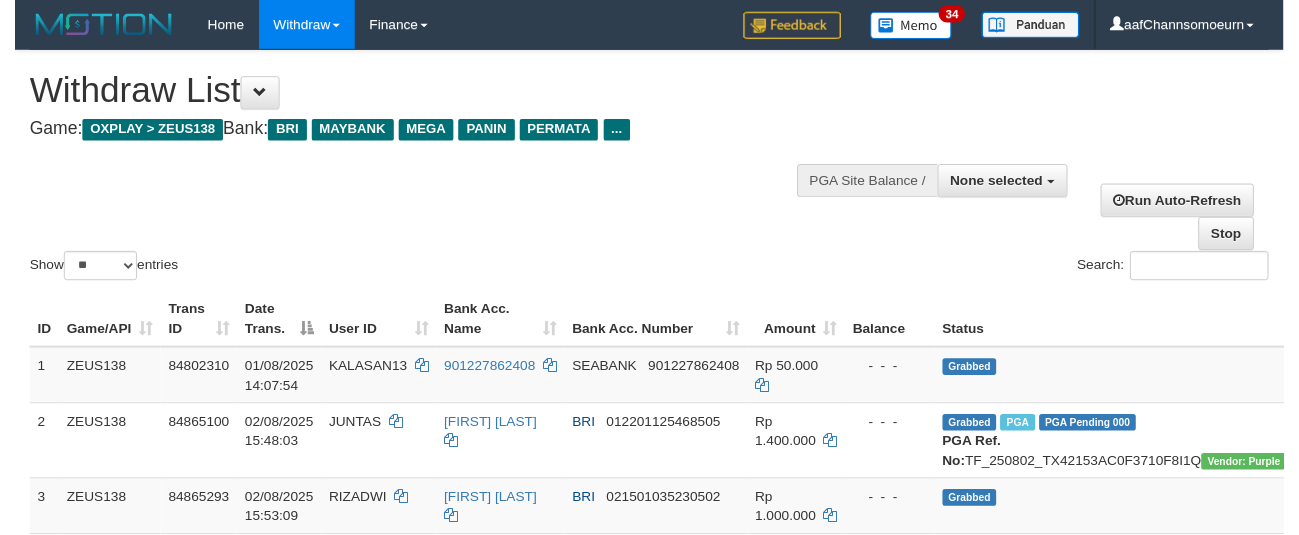 scroll, scrollTop: 358, scrollLeft: 0, axis: vertical 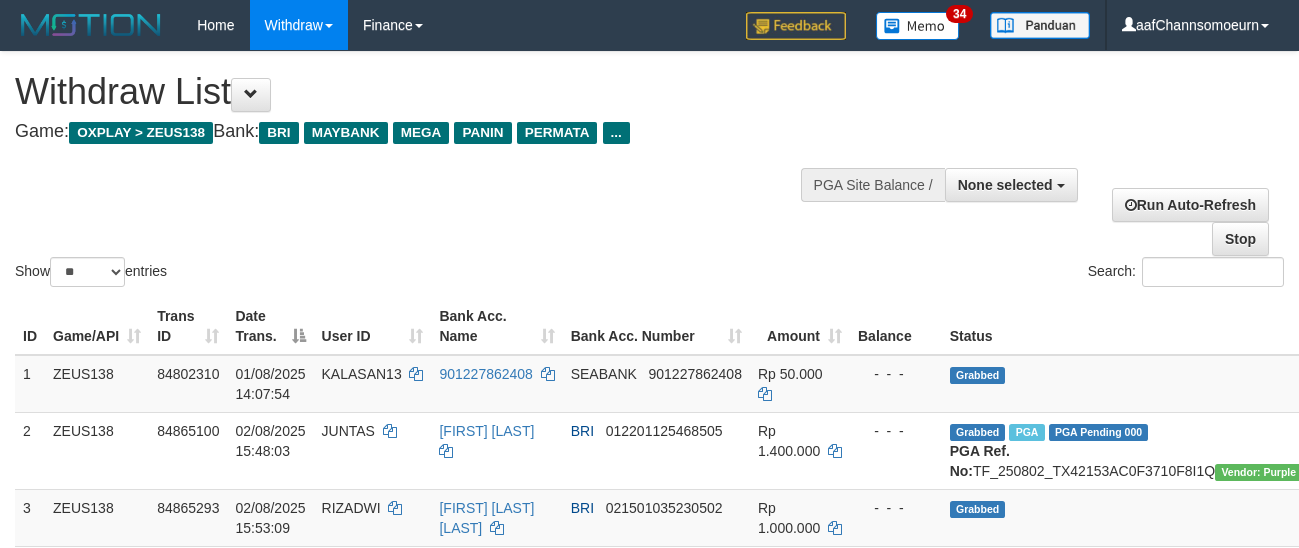 select 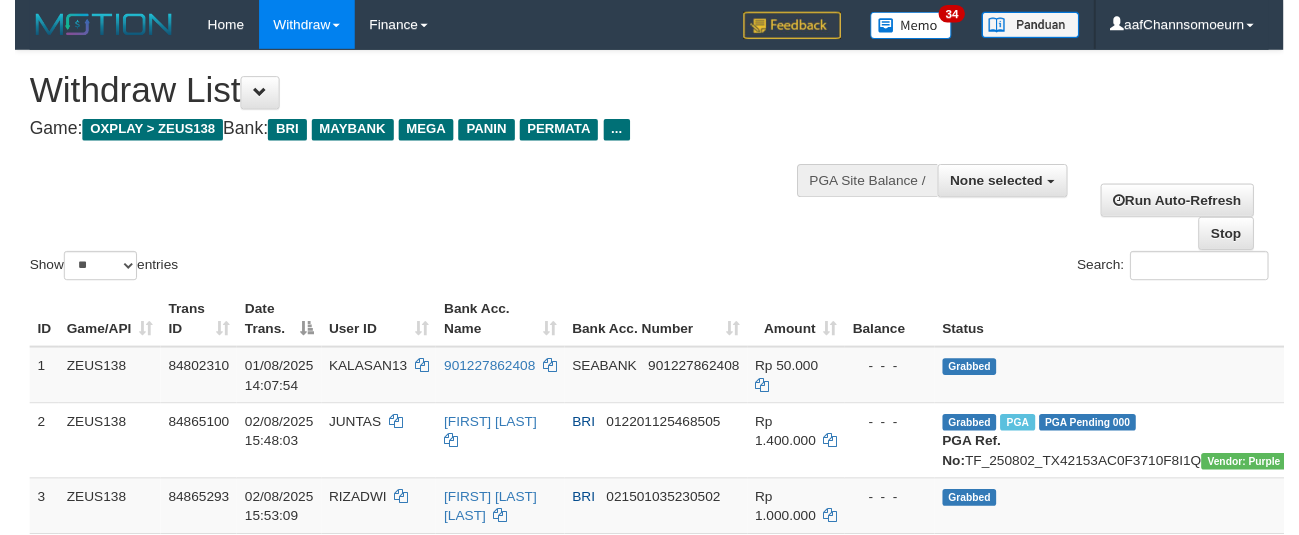 scroll, scrollTop: 358, scrollLeft: 0, axis: vertical 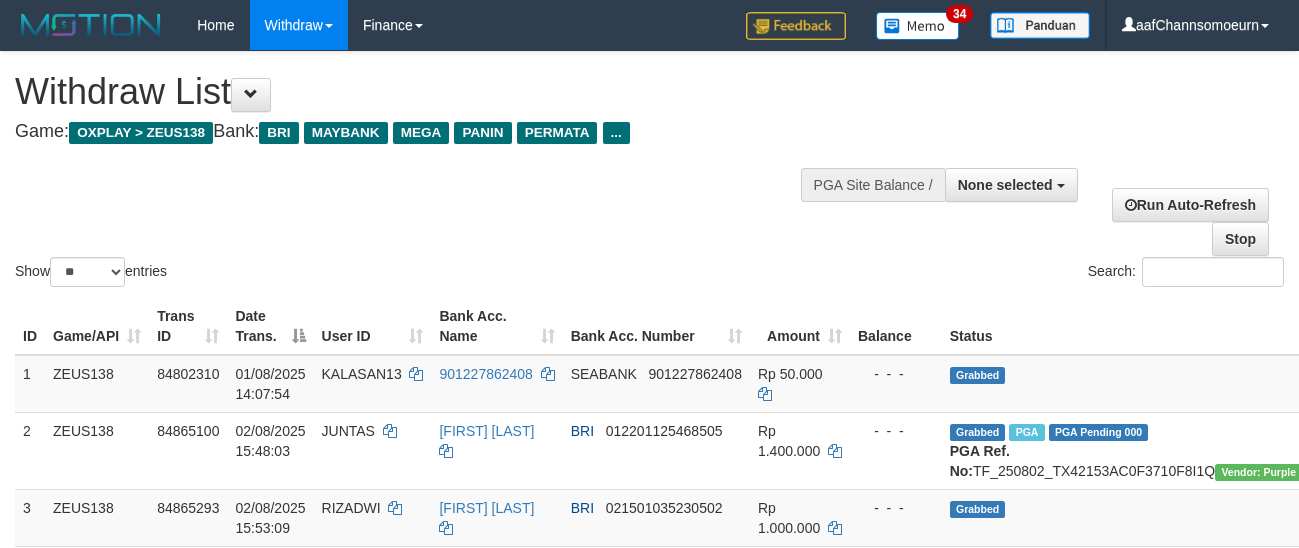 select 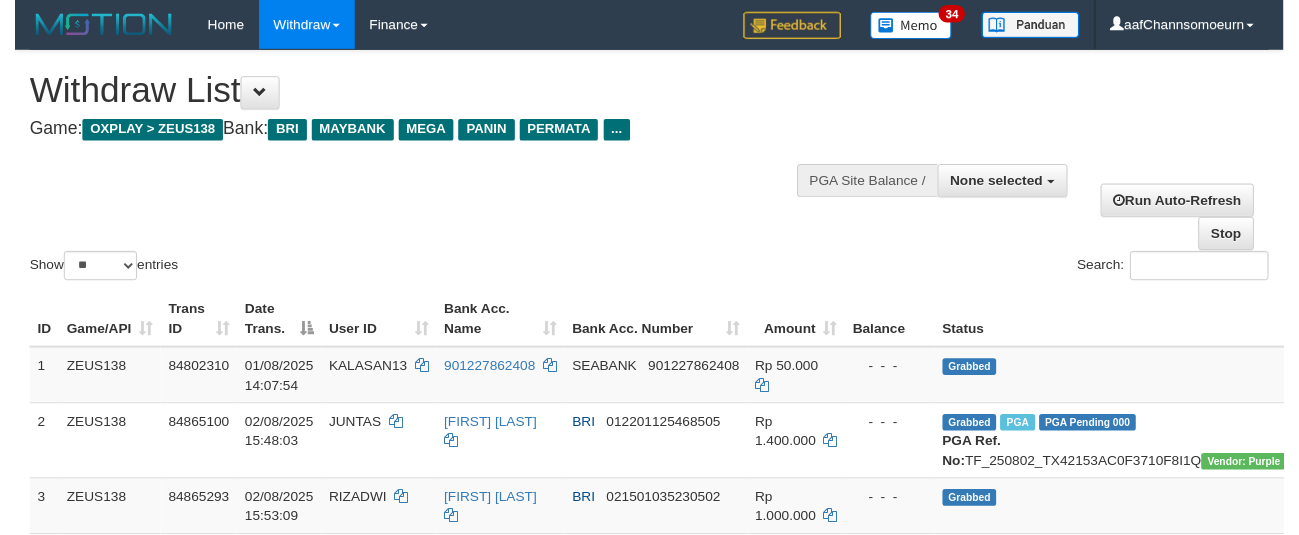 scroll, scrollTop: 358, scrollLeft: 0, axis: vertical 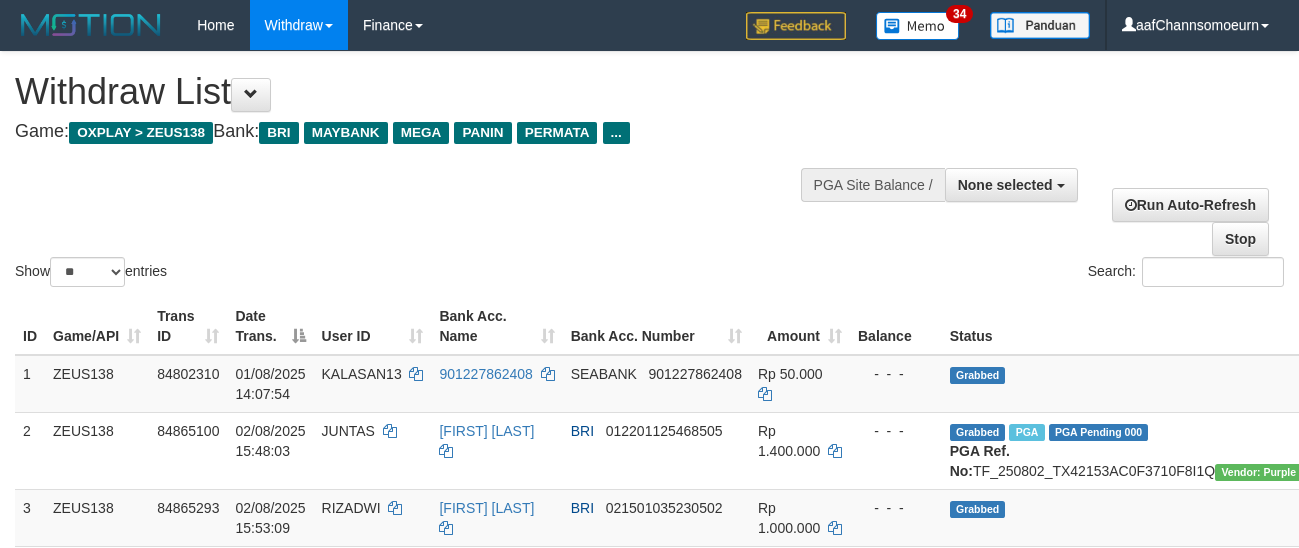 select 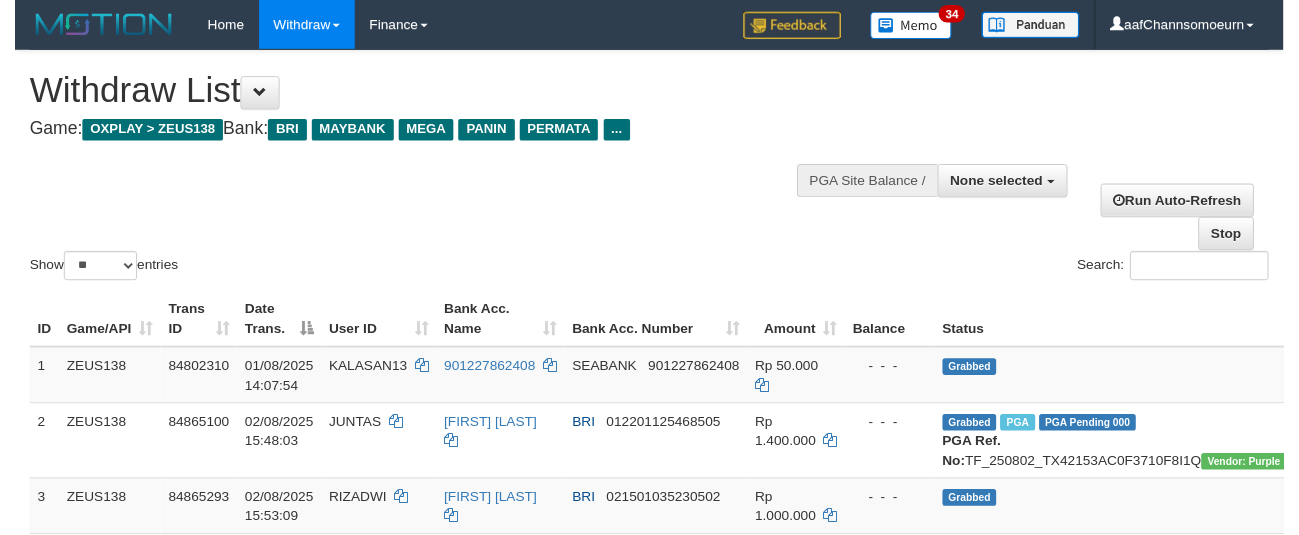 scroll, scrollTop: 358, scrollLeft: 0, axis: vertical 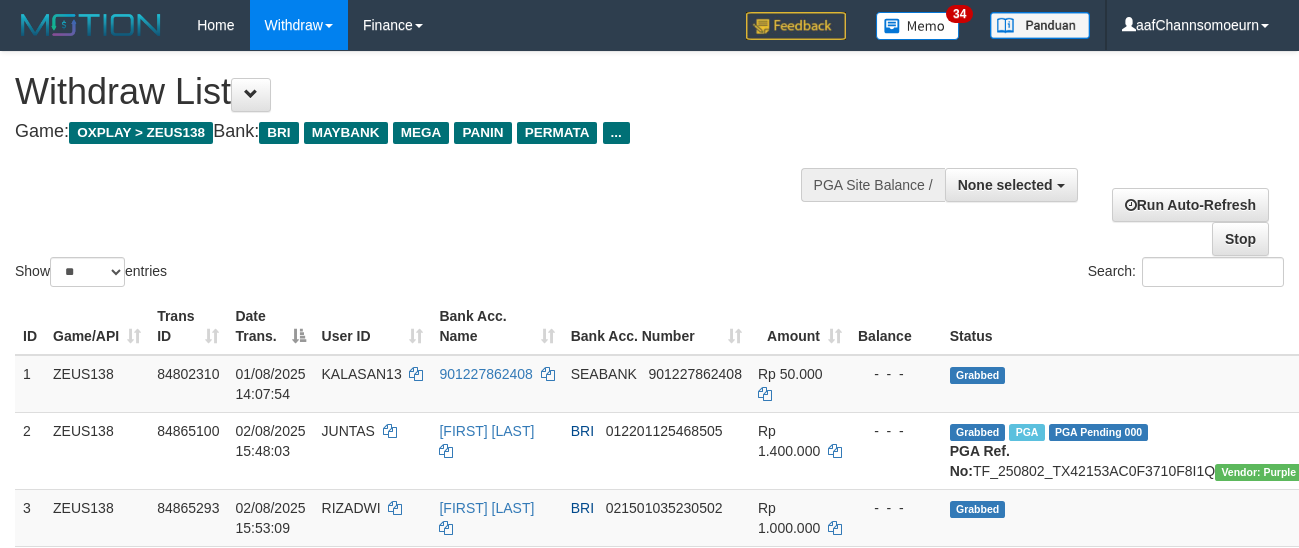 select 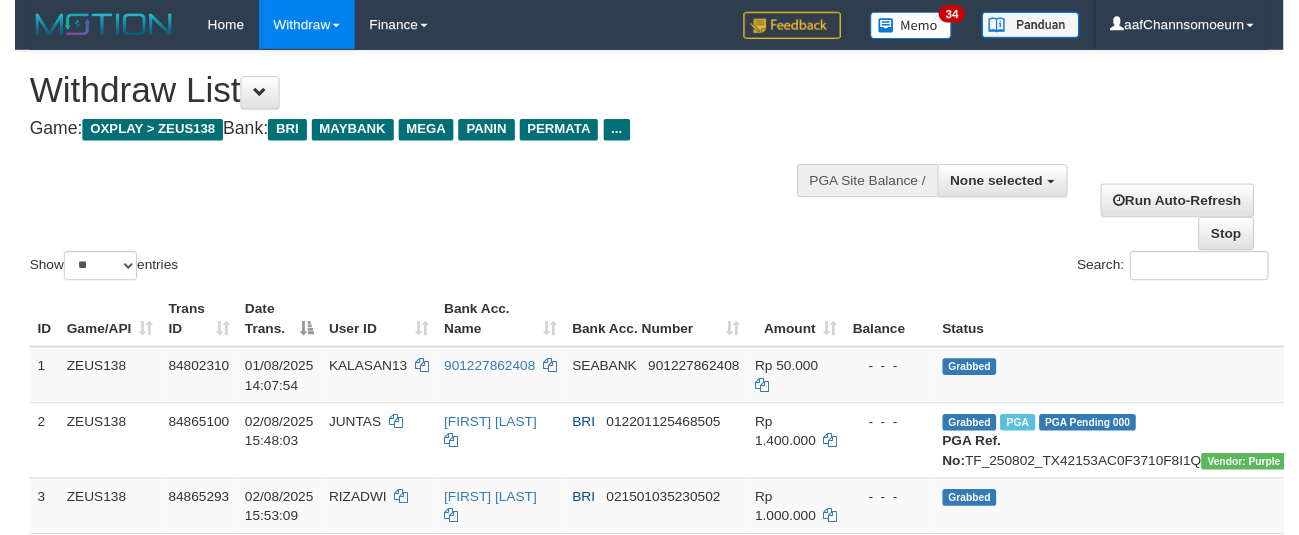 scroll, scrollTop: 358, scrollLeft: 0, axis: vertical 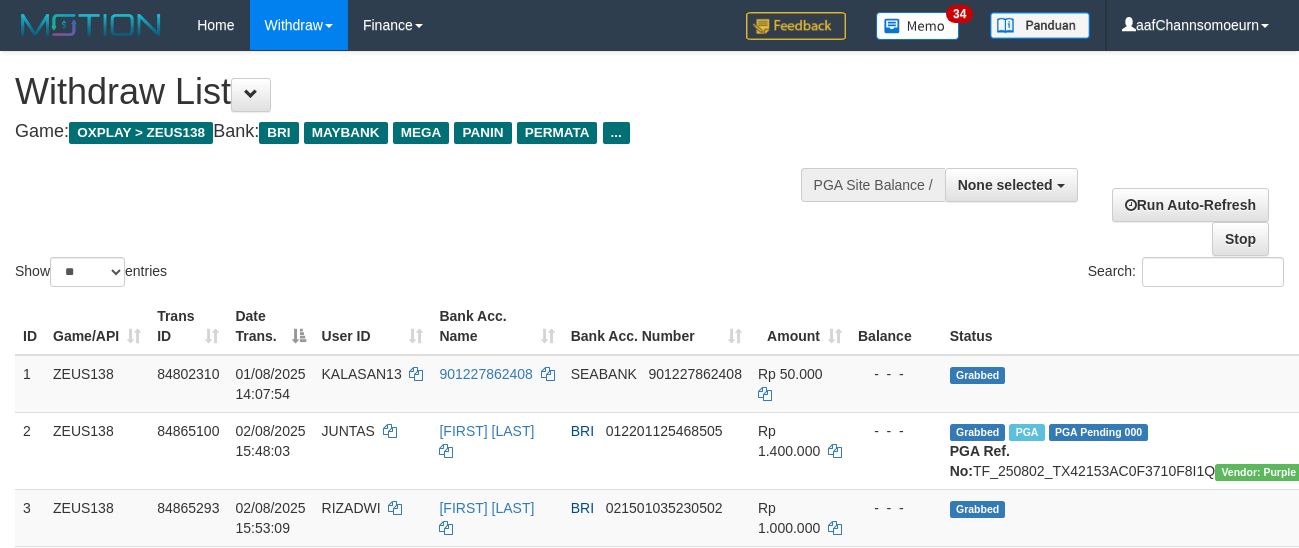 select 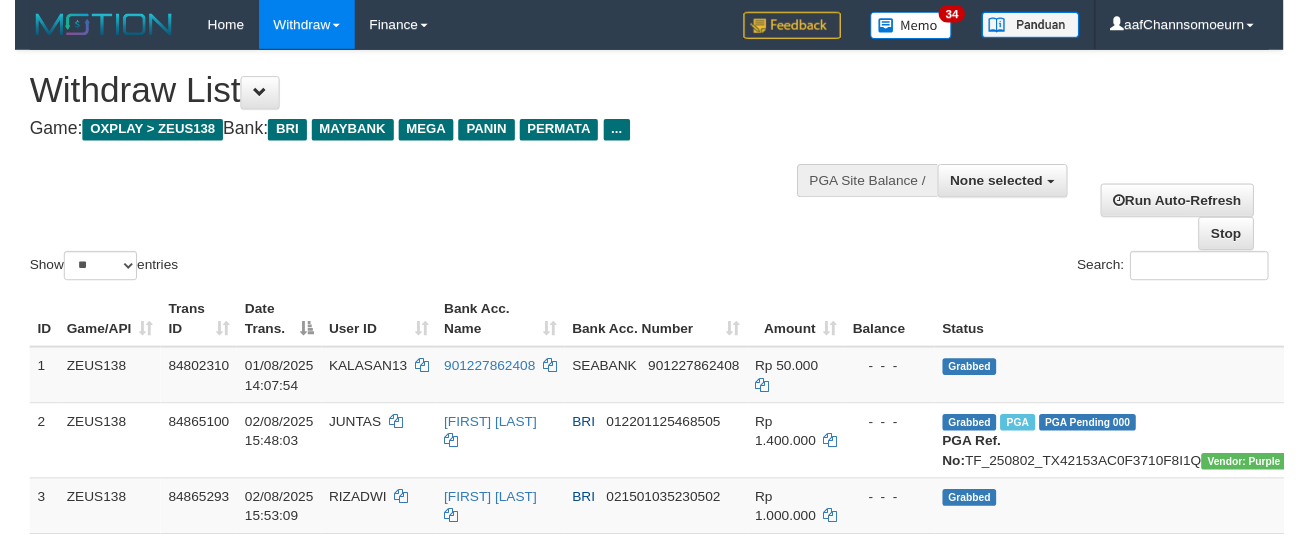 scroll, scrollTop: 358, scrollLeft: 0, axis: vertical 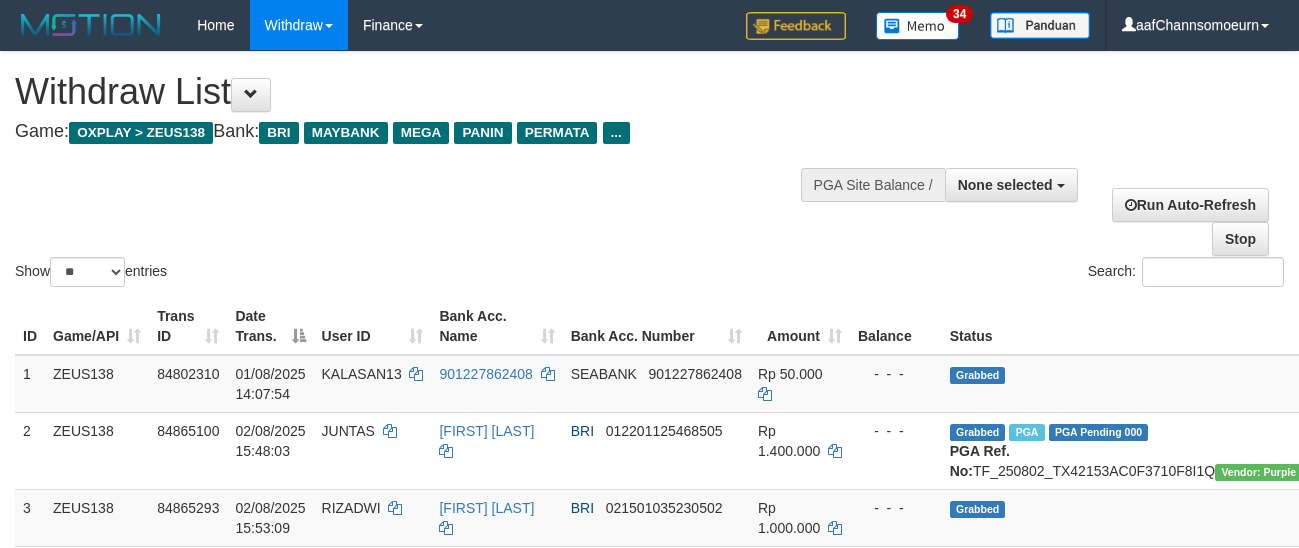 select 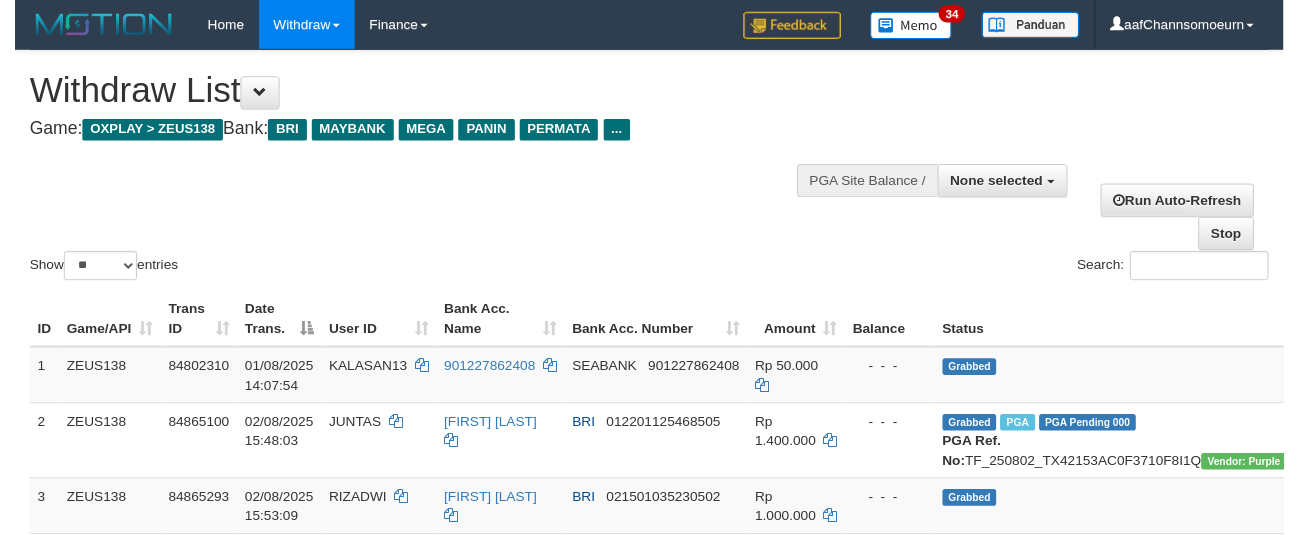 scroll, scrollTop: 358, scrollLeft: 0, axis: vertical 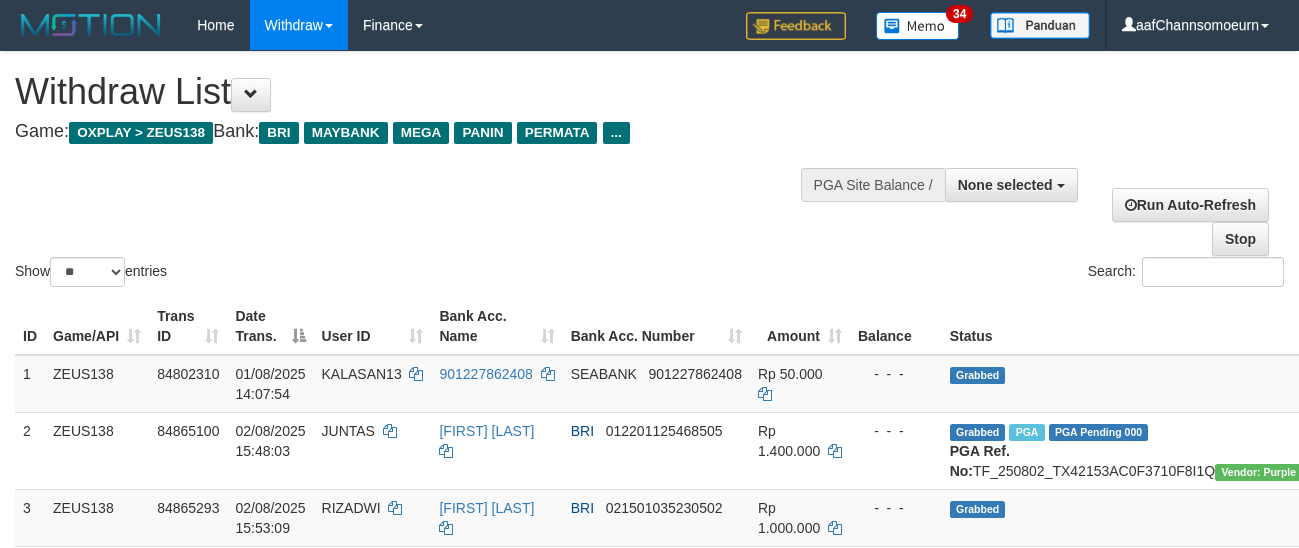select 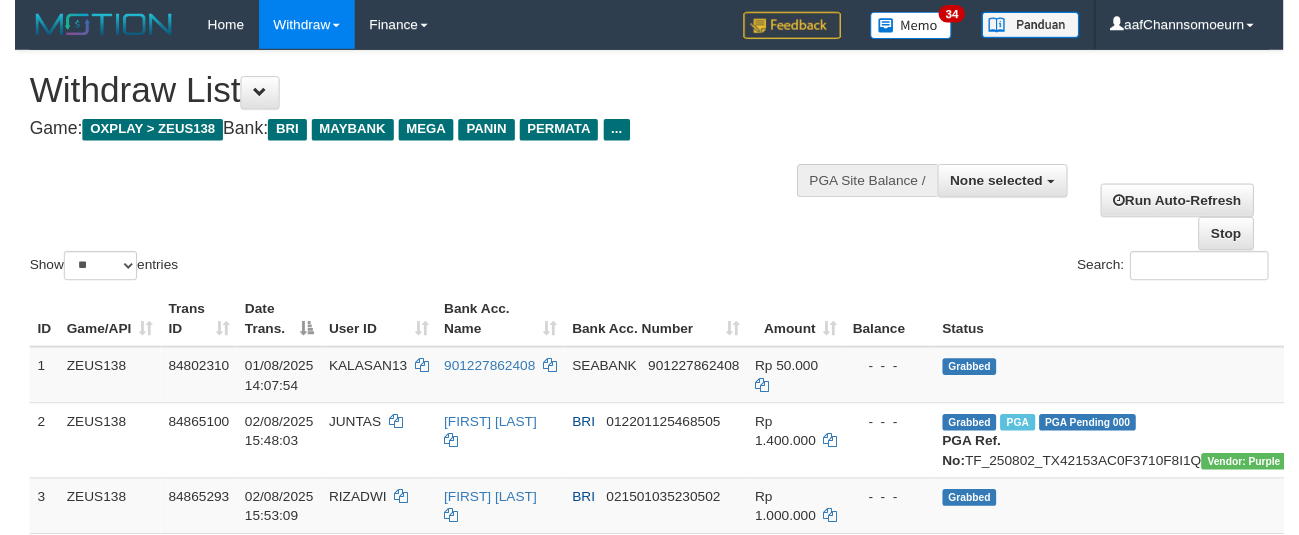 scroll, scrollTop: 358, scrollLeft: 0, axis: vertical 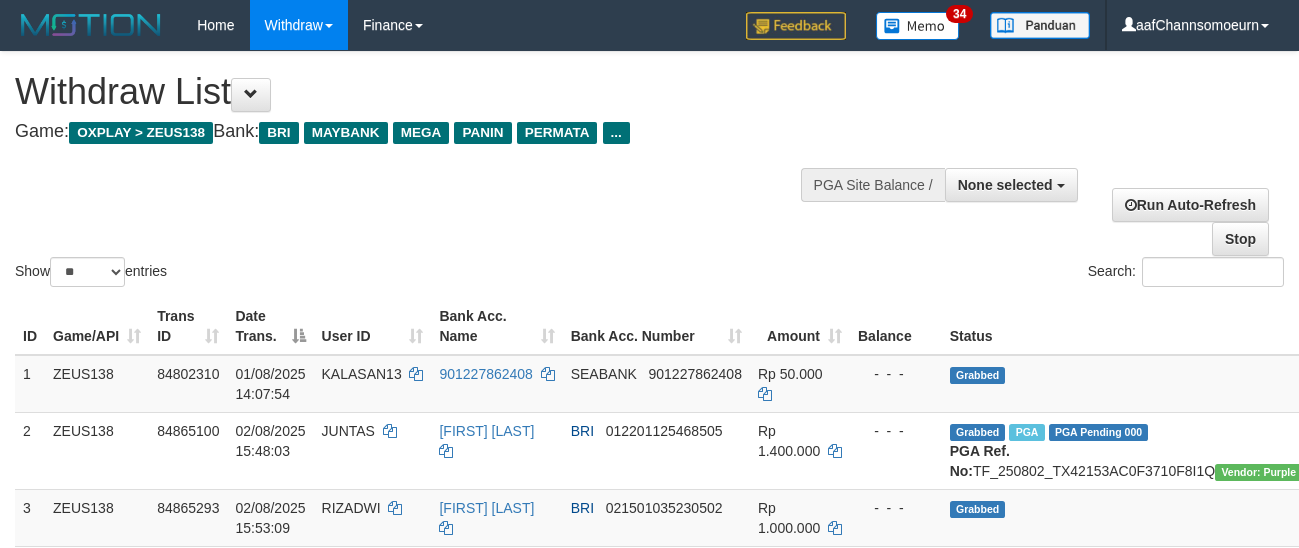select 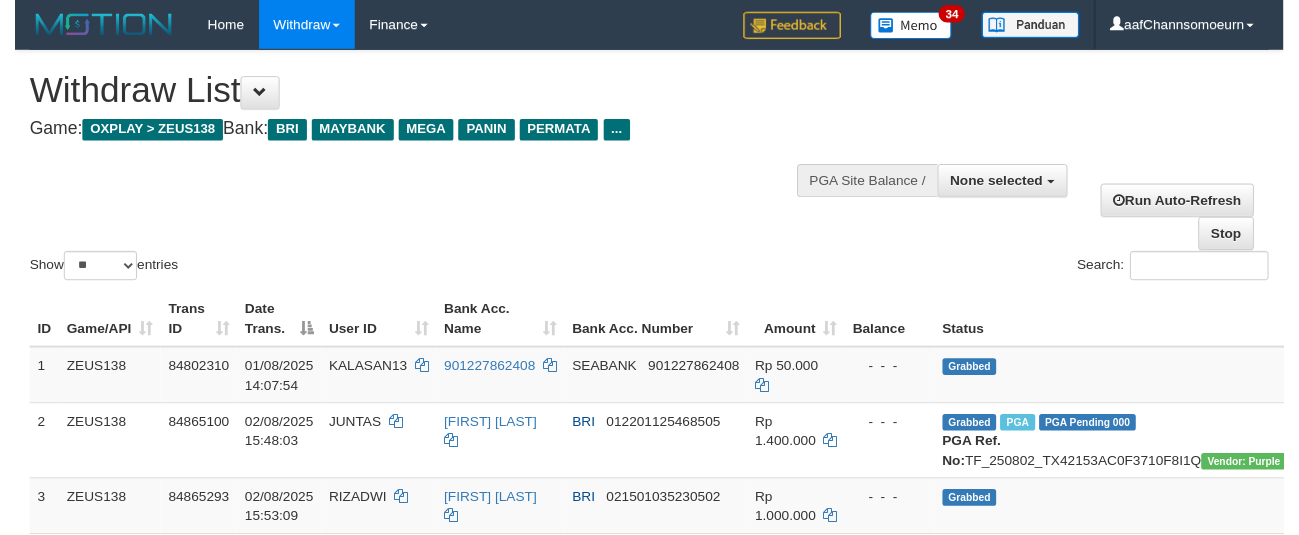 scroll, scrollTop: 358, scrollLeft: 0, axis: vertical 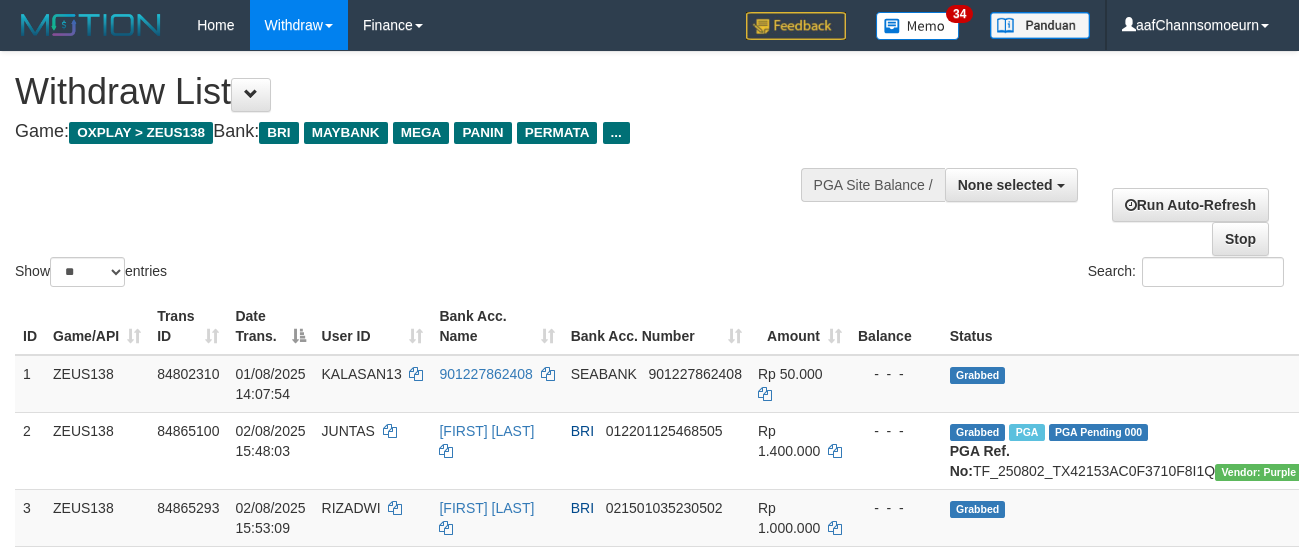 select 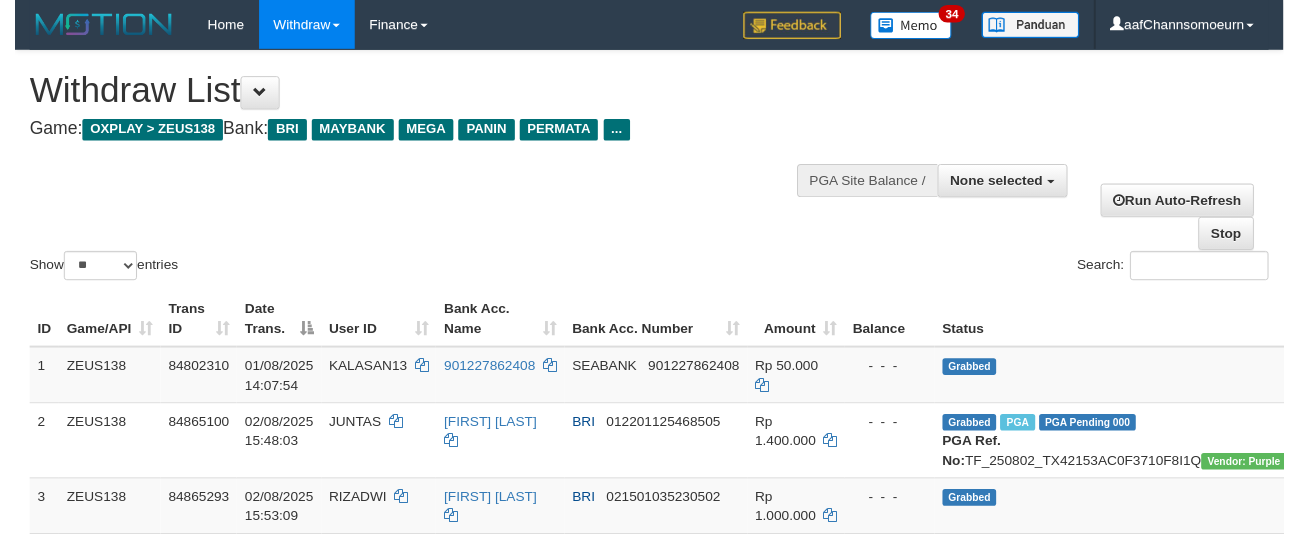 scroll, scrollTop: 358, scrollLeft: 0, axis: vertical 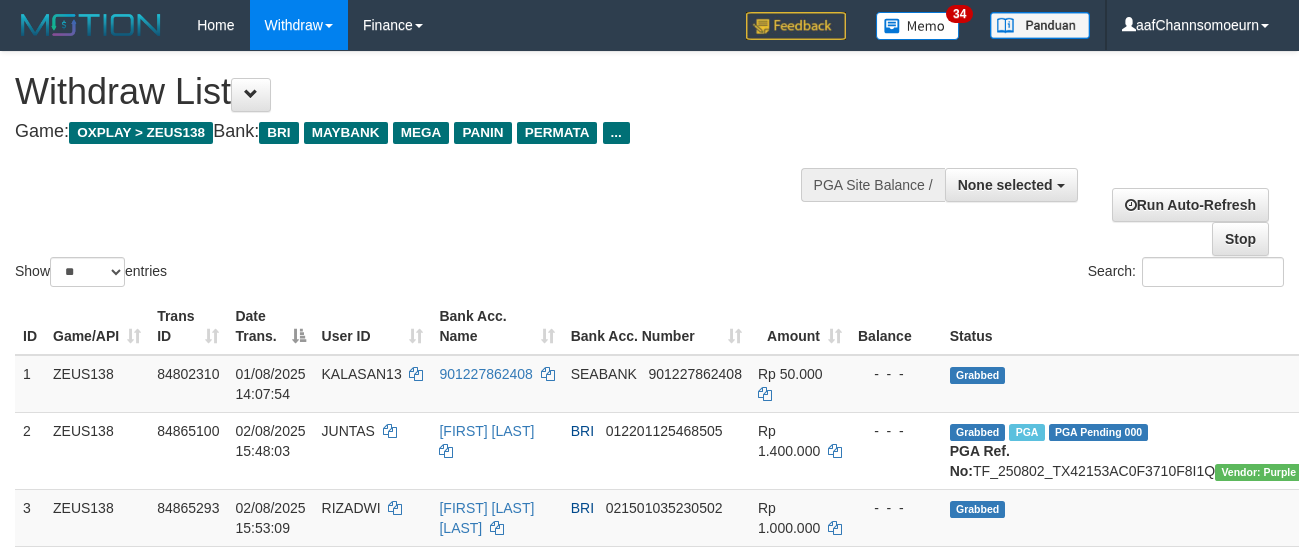 select 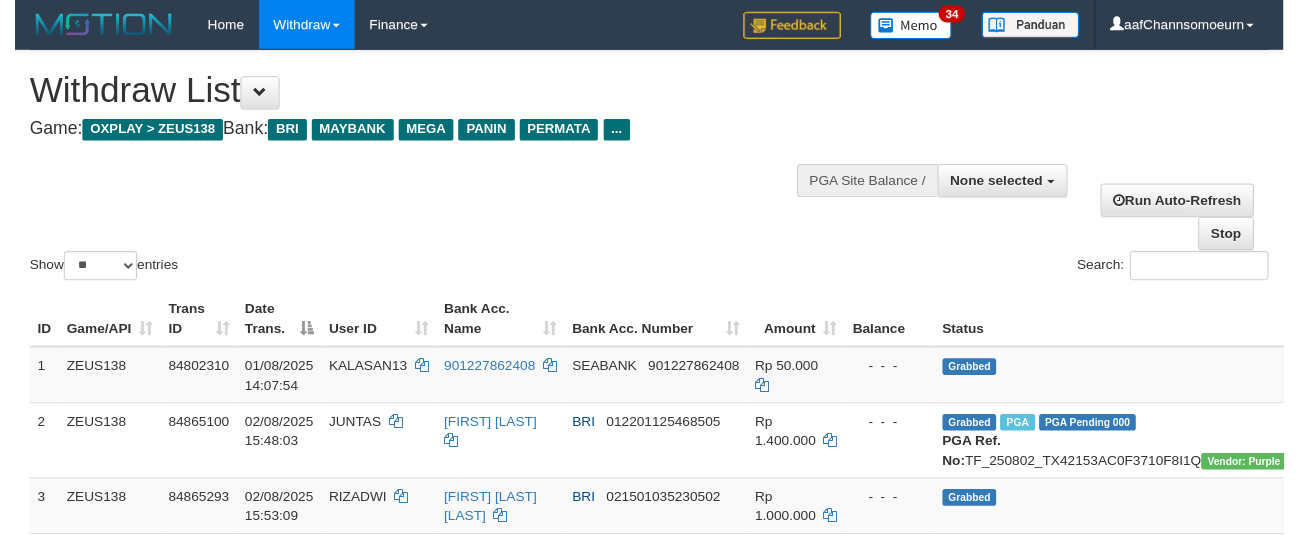 scroll, scrollTop: 358, scrollLeft: 0, axis: vertical 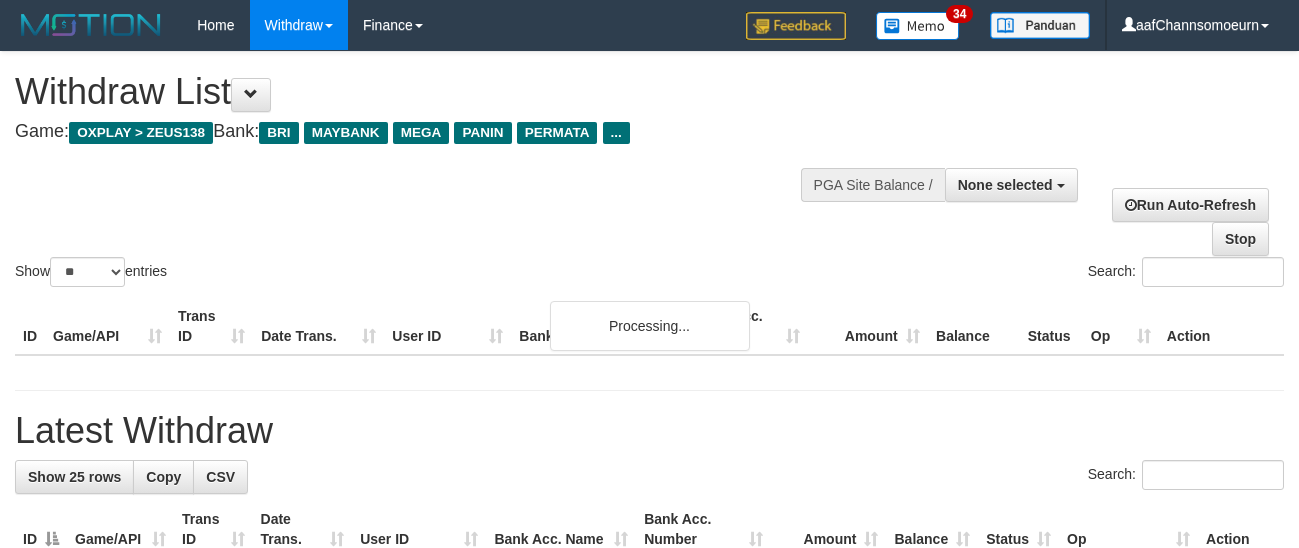 select 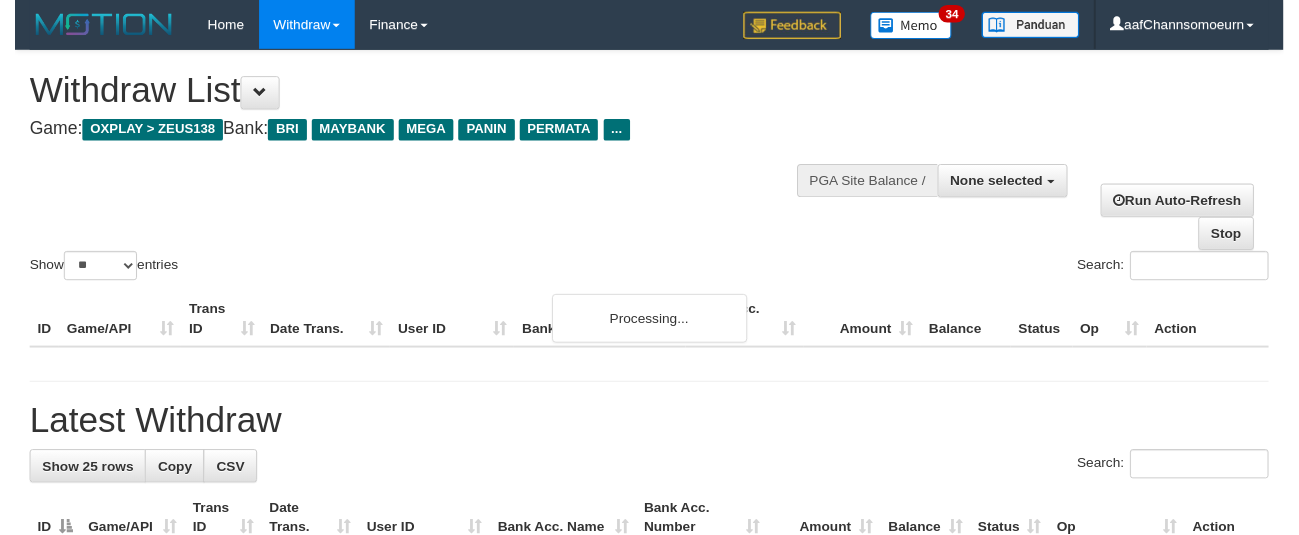 scroll, scrollTop: 358, scrollLeft: 0, axis: vertical 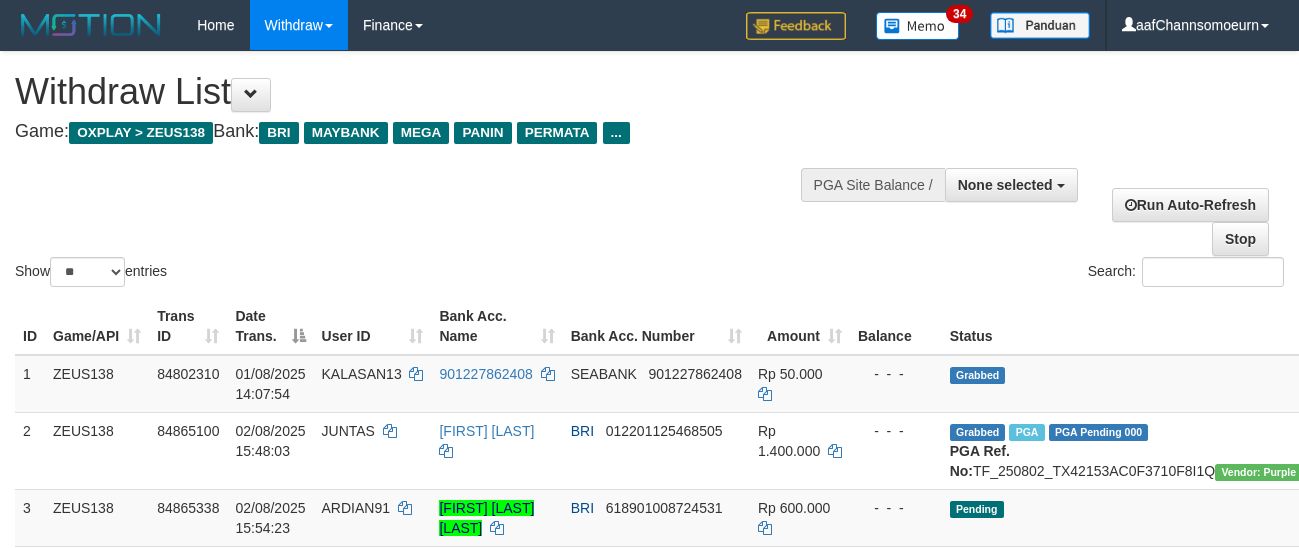 select 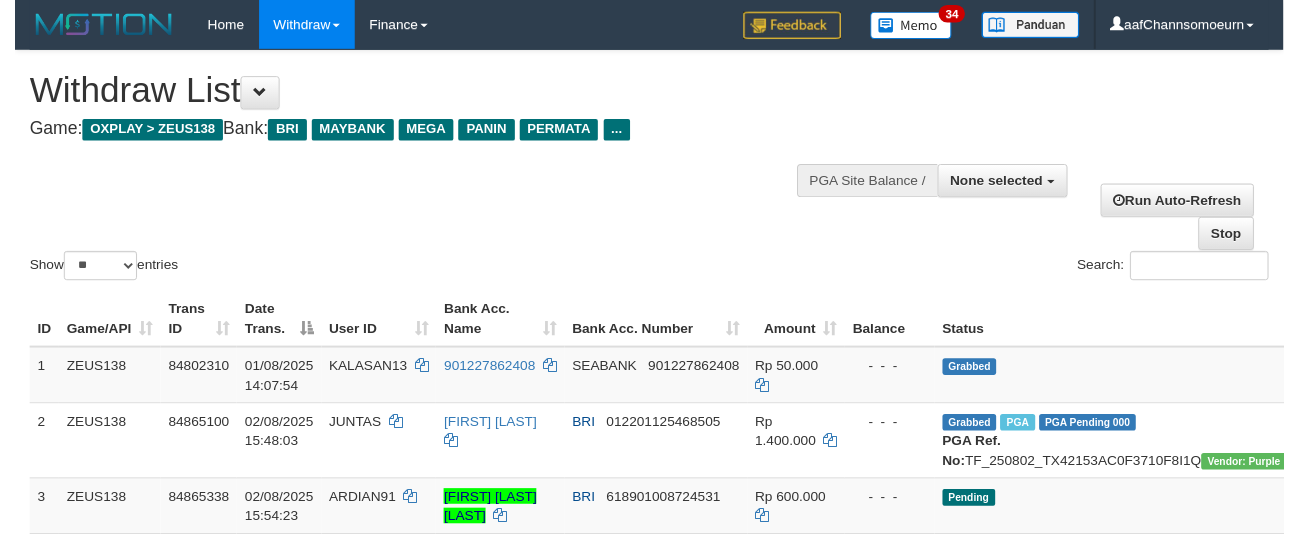 scroll, scrollTop: 358, scrollLeft: 0, axis: vertical 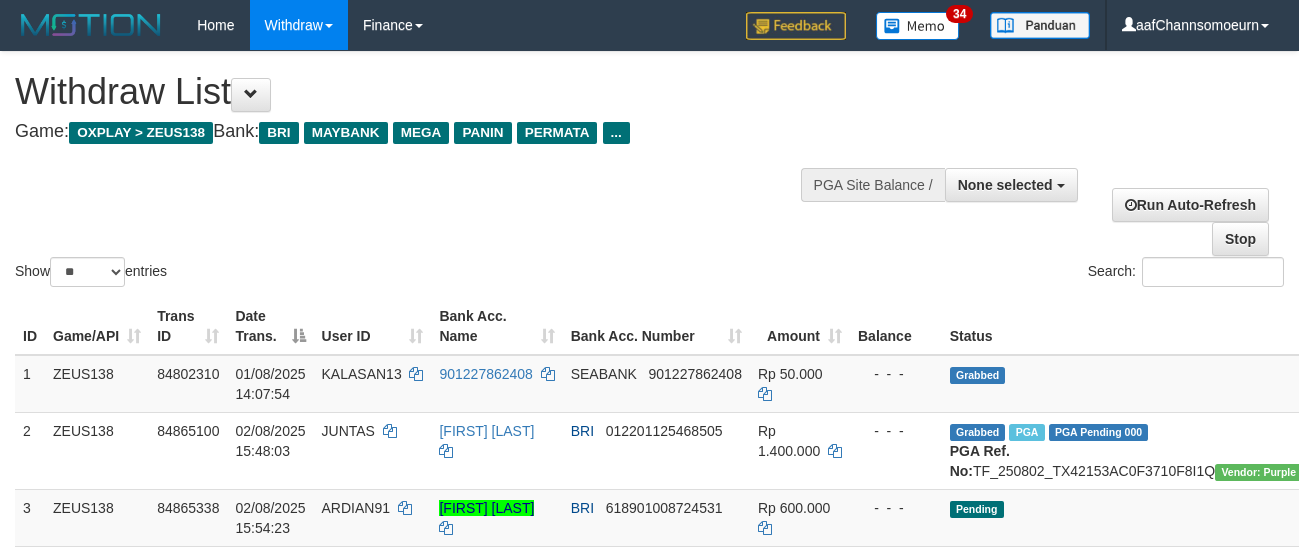 select 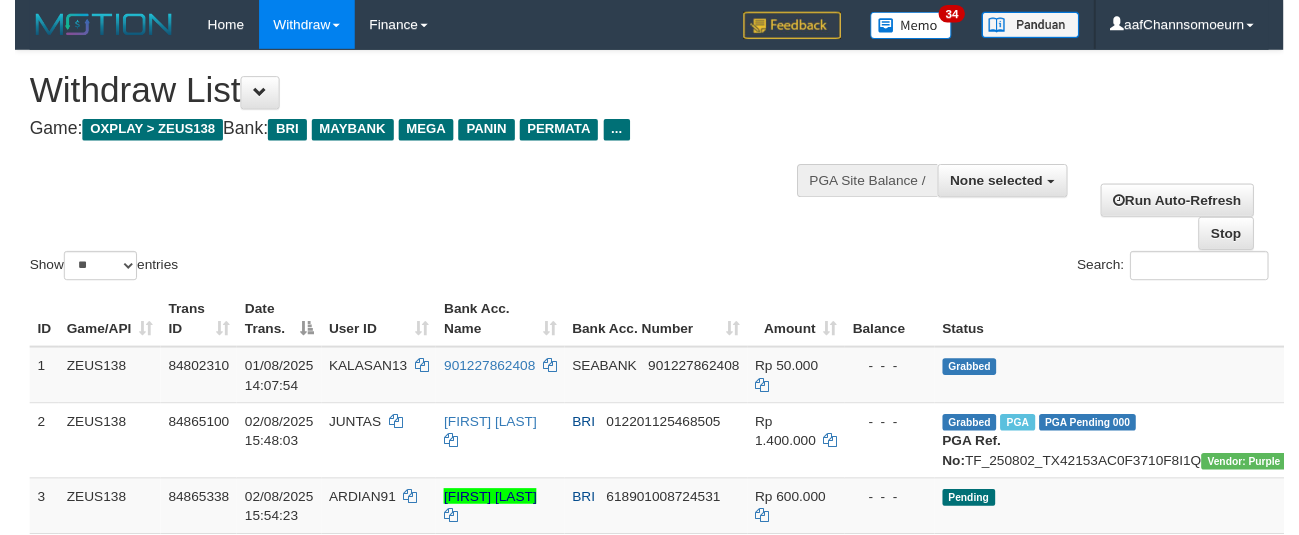 scroll, scrollTop: 358, scrollLeft: 0, axis: vertical 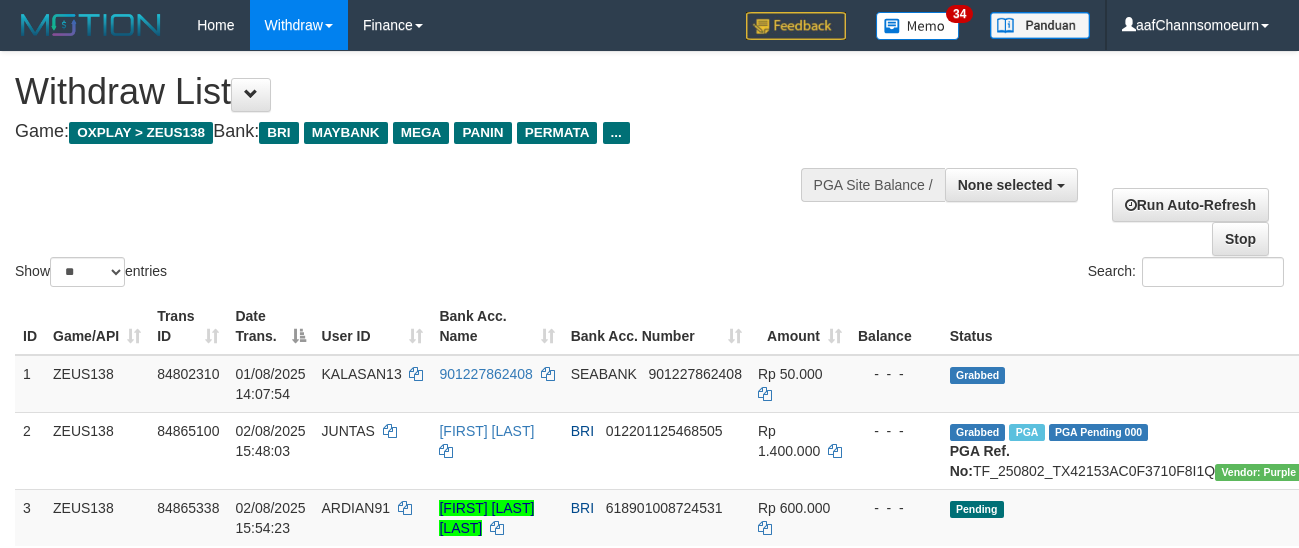 select 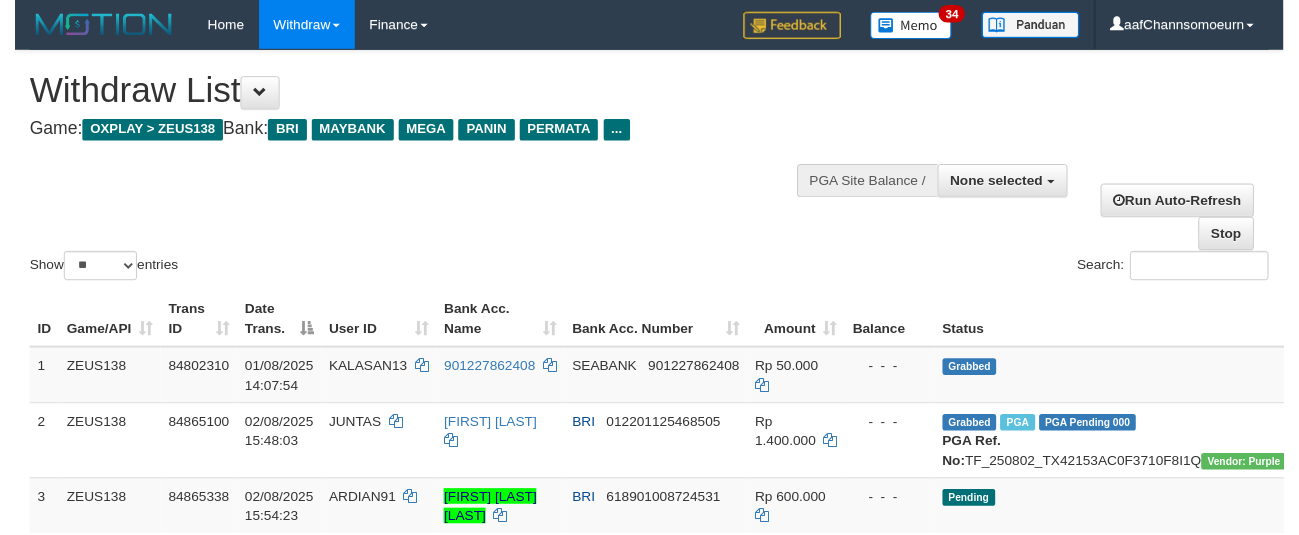scroll, scrollTop: 358, scrollLeft: 0, axis: vertical 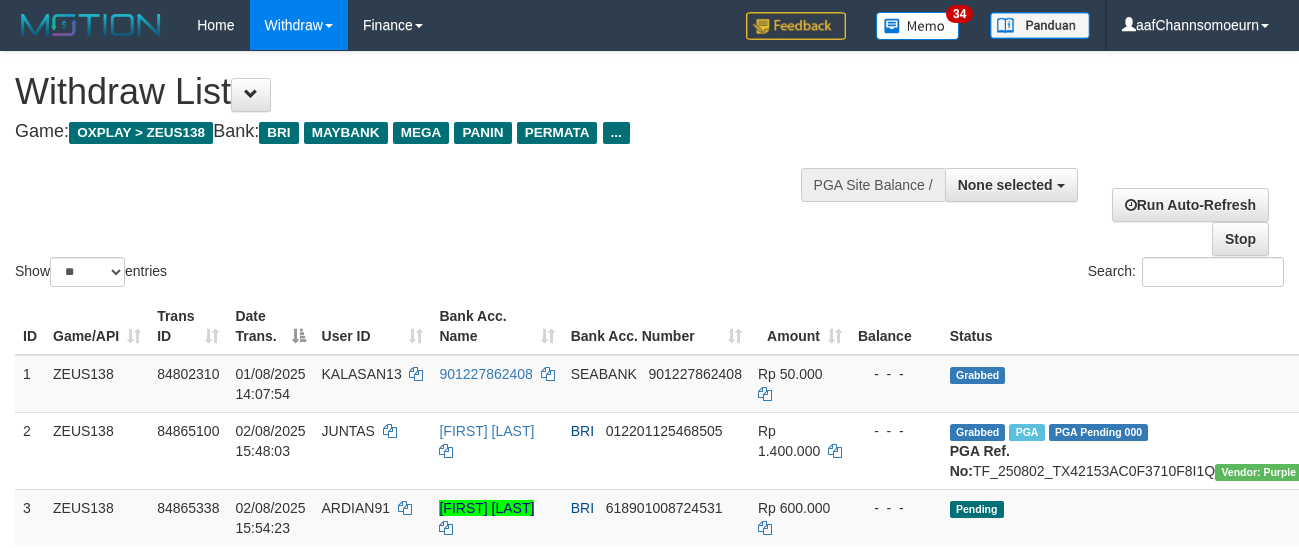 select 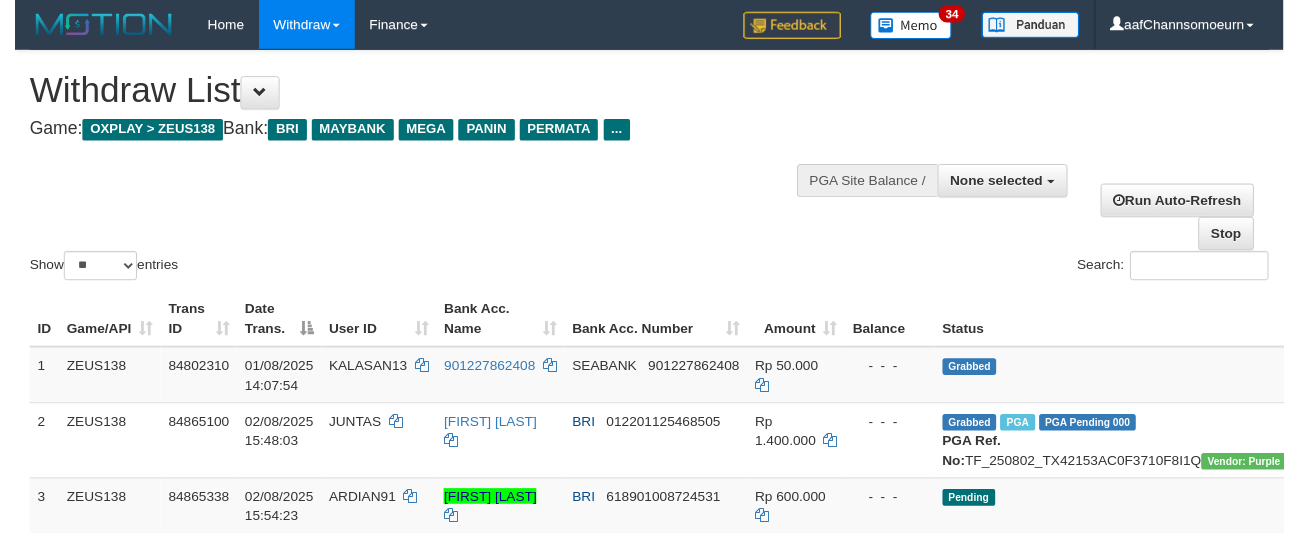 scroll, scrollTop: 358, scrollLeft: 0, axis: vertical 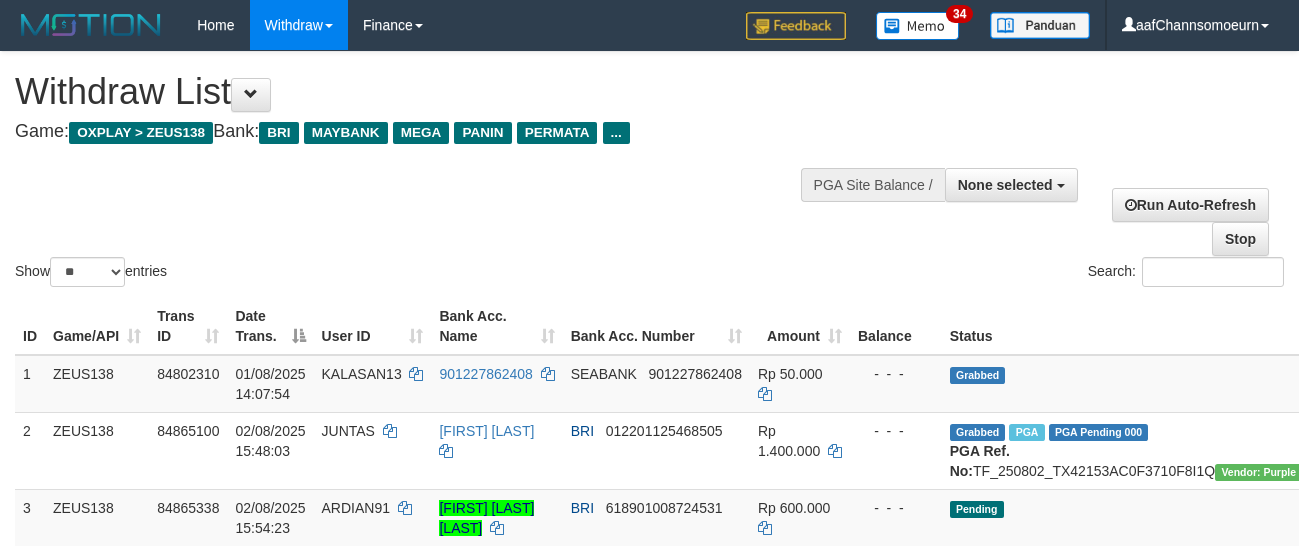 select 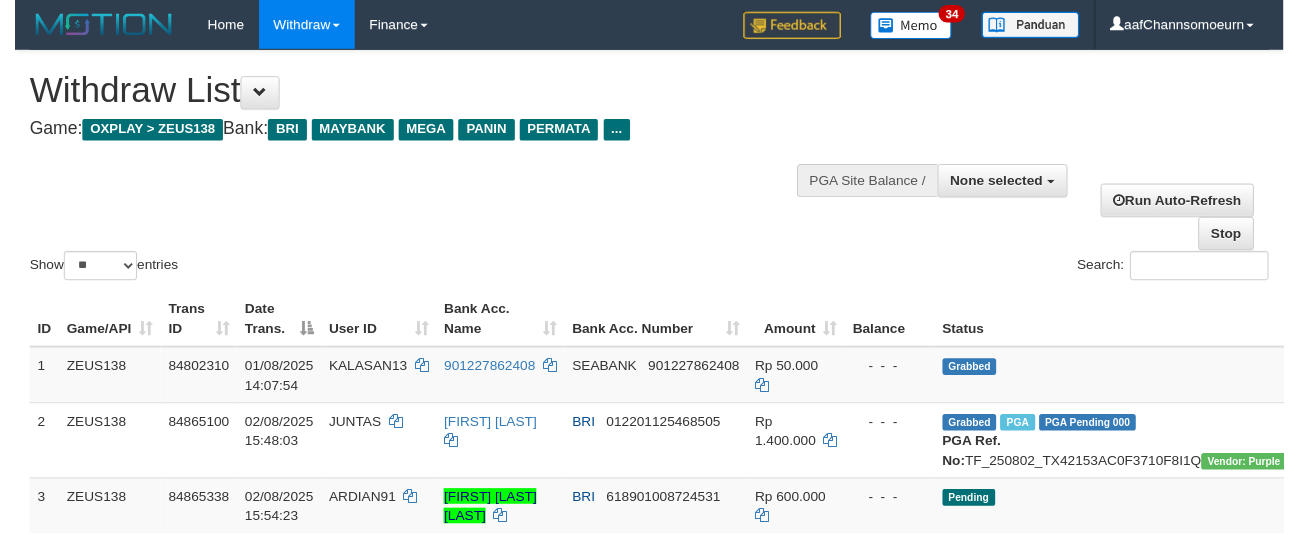 scroll, scrollTop: 358, scrollLeft: 0, axis: vertical 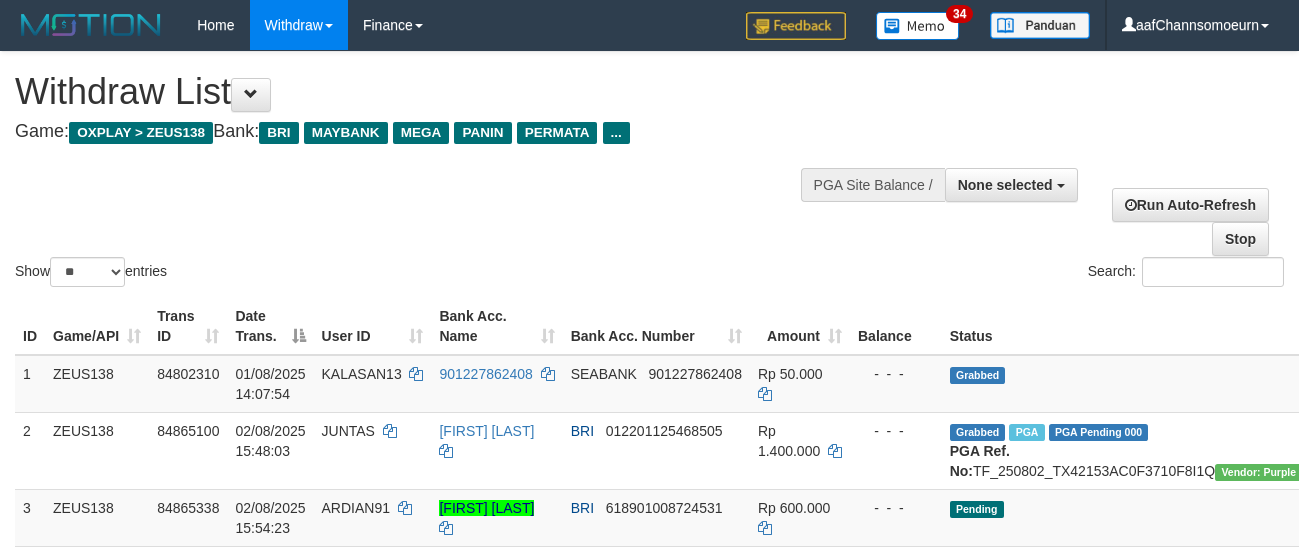 select 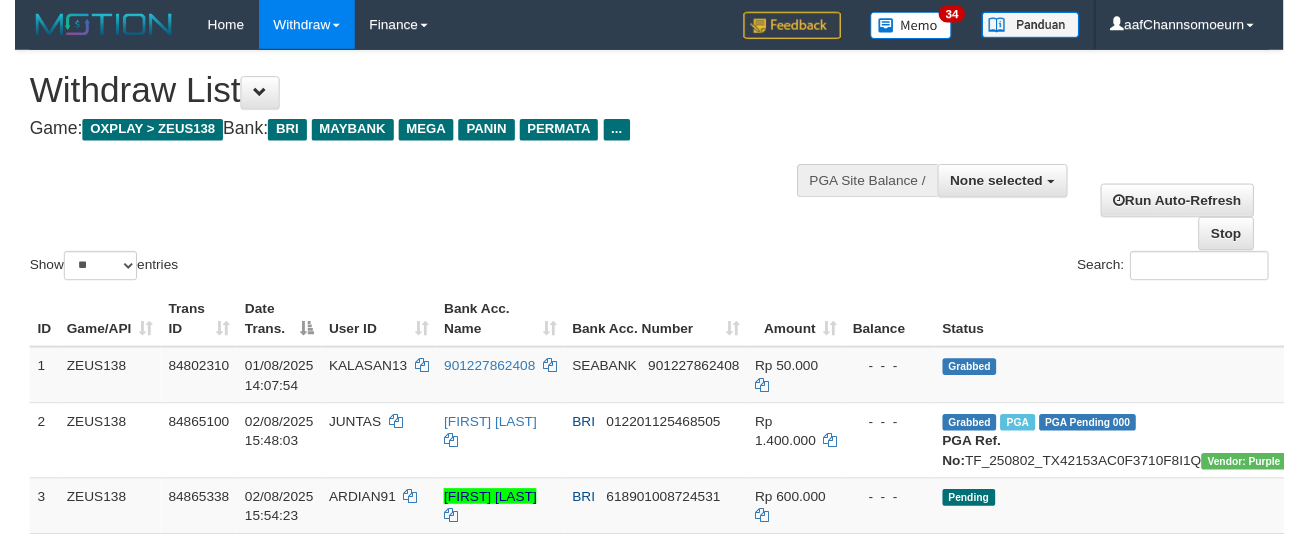 scroll, scrollTop: 358, scrollLeft: 0, axis: vertical 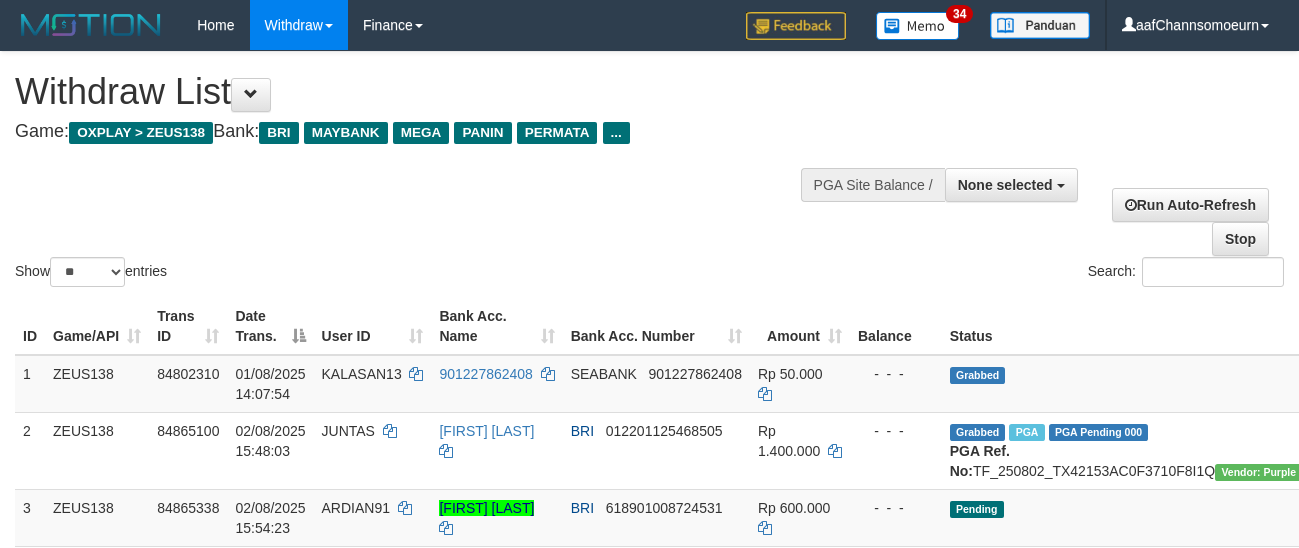 select 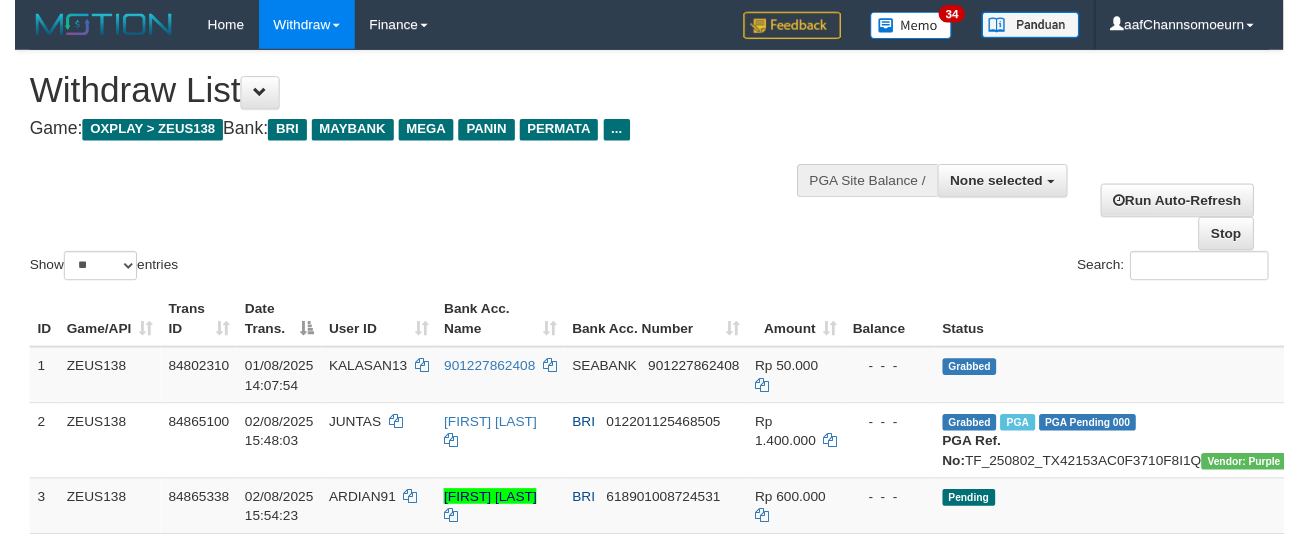 scroll, scrollTop: 358, scrollLeft: 0, axis: vertical 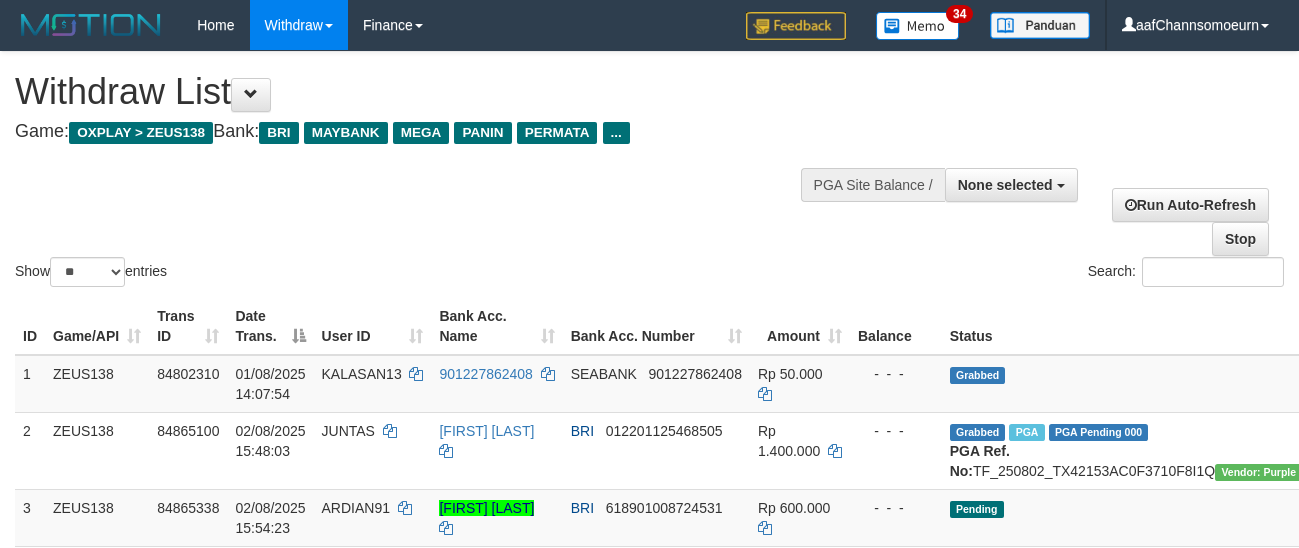 select 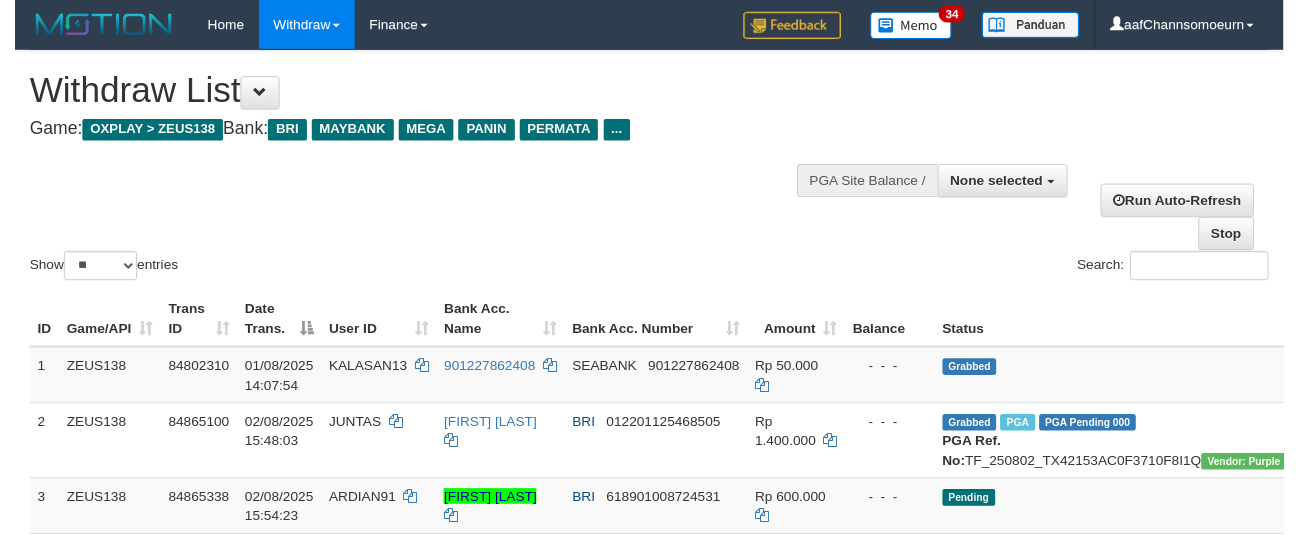 scroll, scrollTop: 358, scrollLeft: 0, axis: vertical 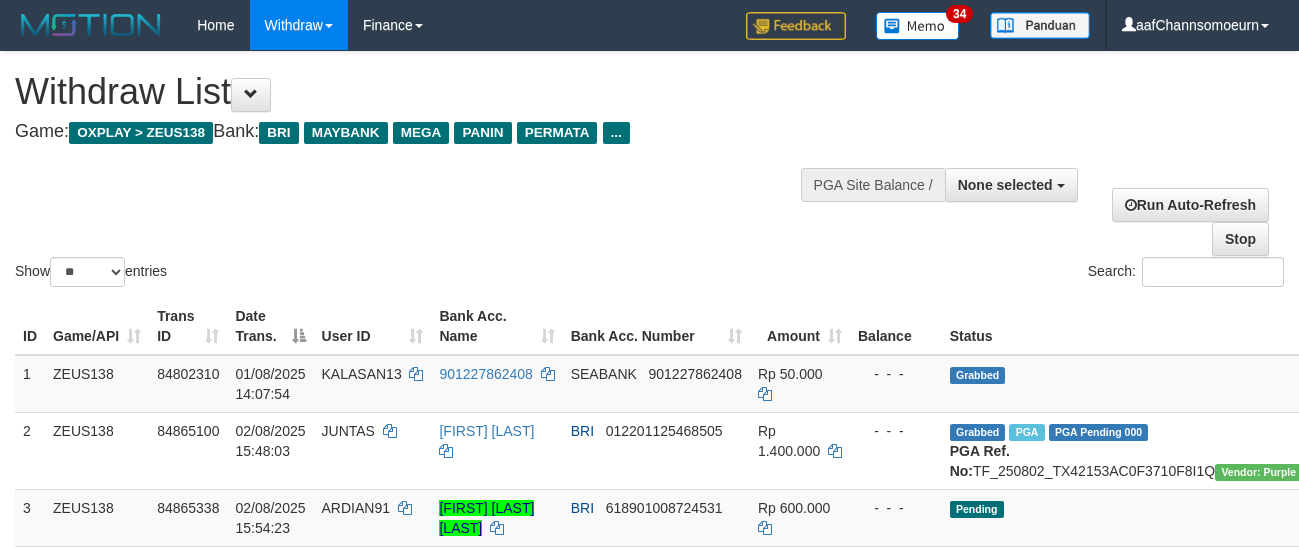 select 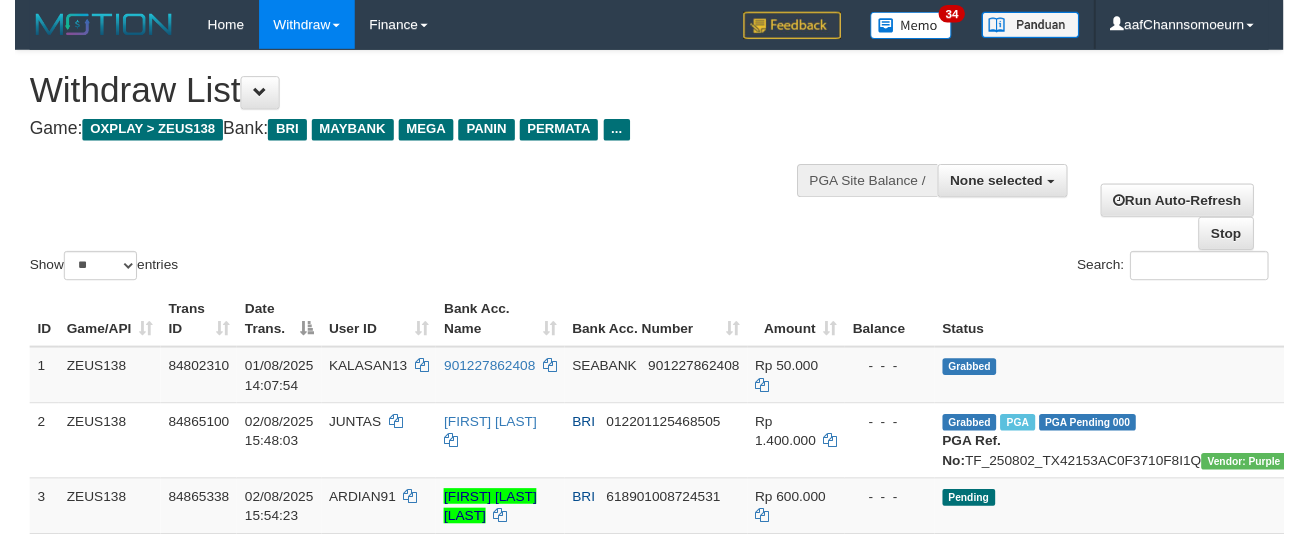 scroll, scrollTop: 358, scrollLeft: 0, axis: vertical 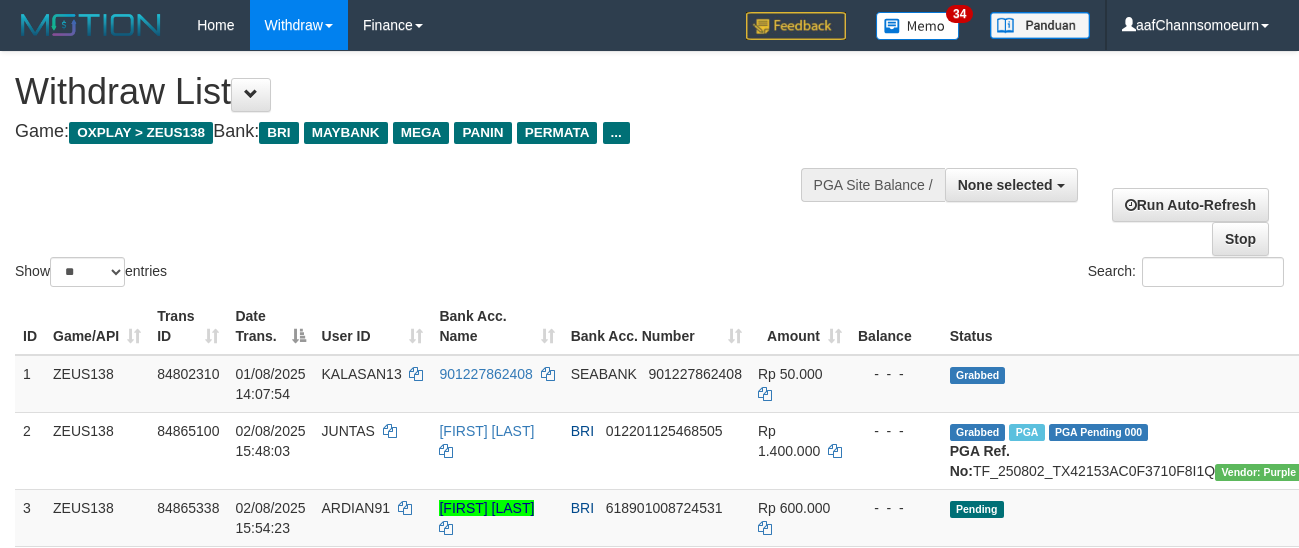select 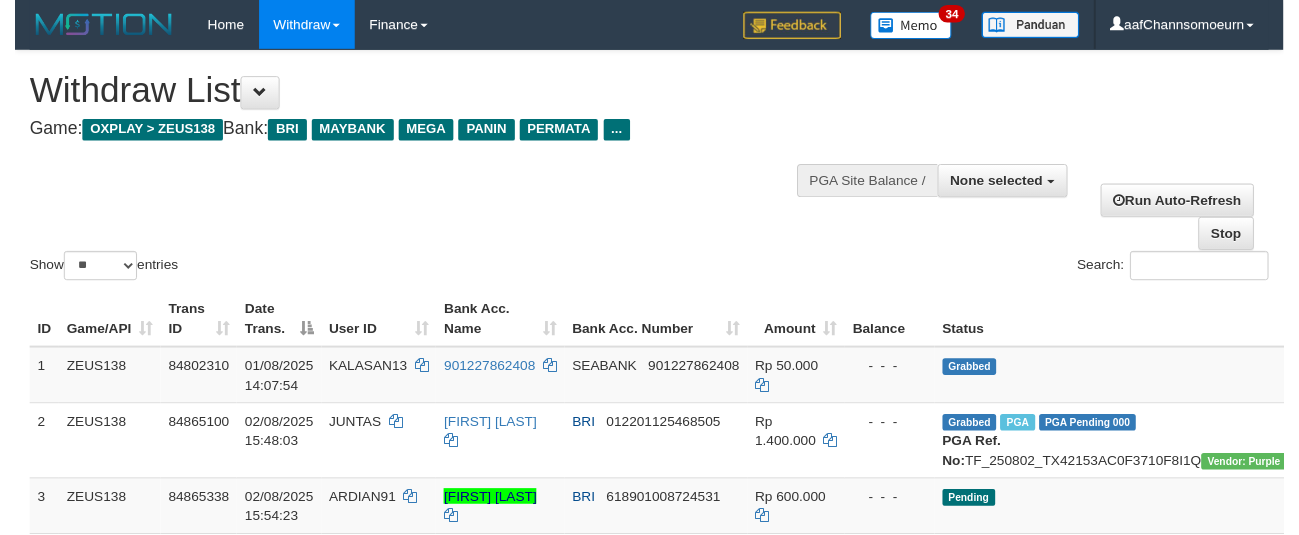 scroll, scrollTop: 358, scrollLeft: 0, axis: vertical 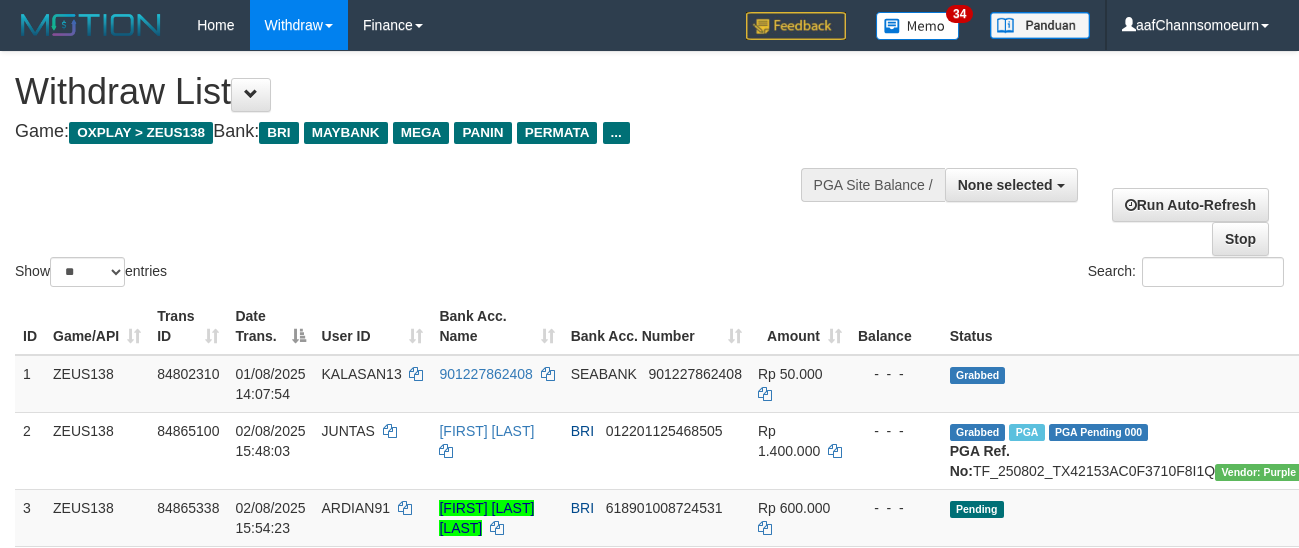 select 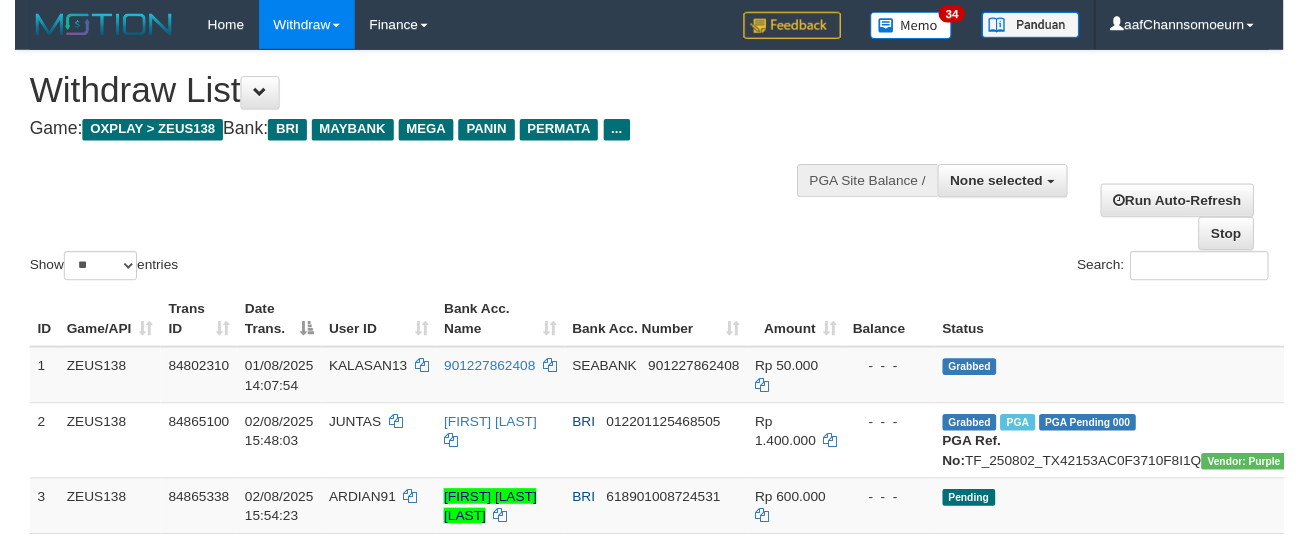 scroll, scrollTop: 358, scrollLeft: 0, axis: vertical 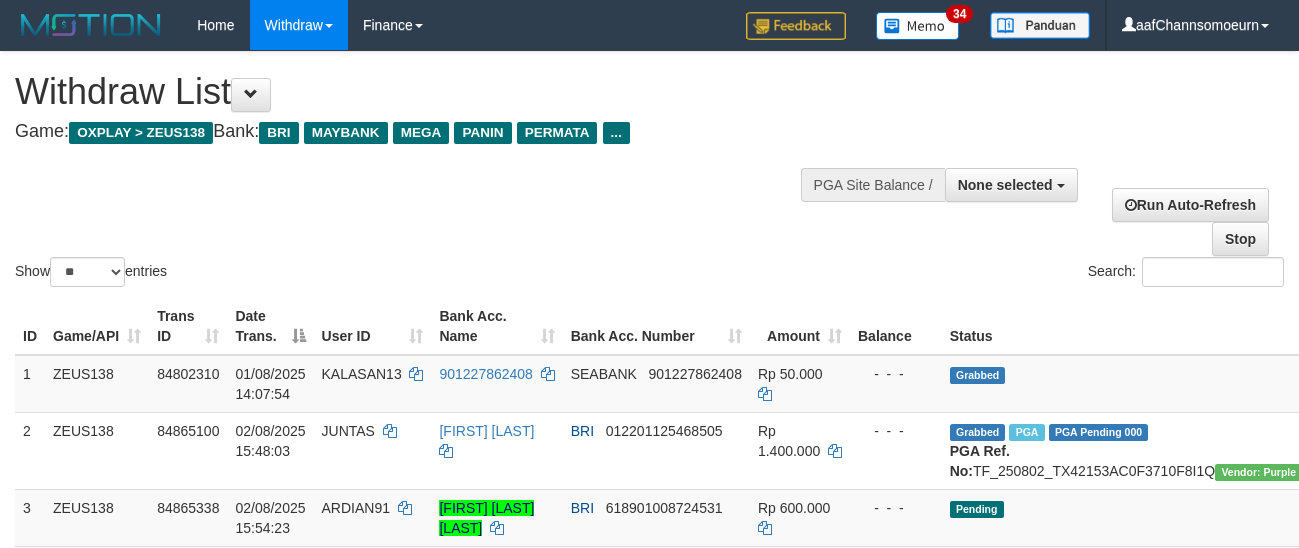 select 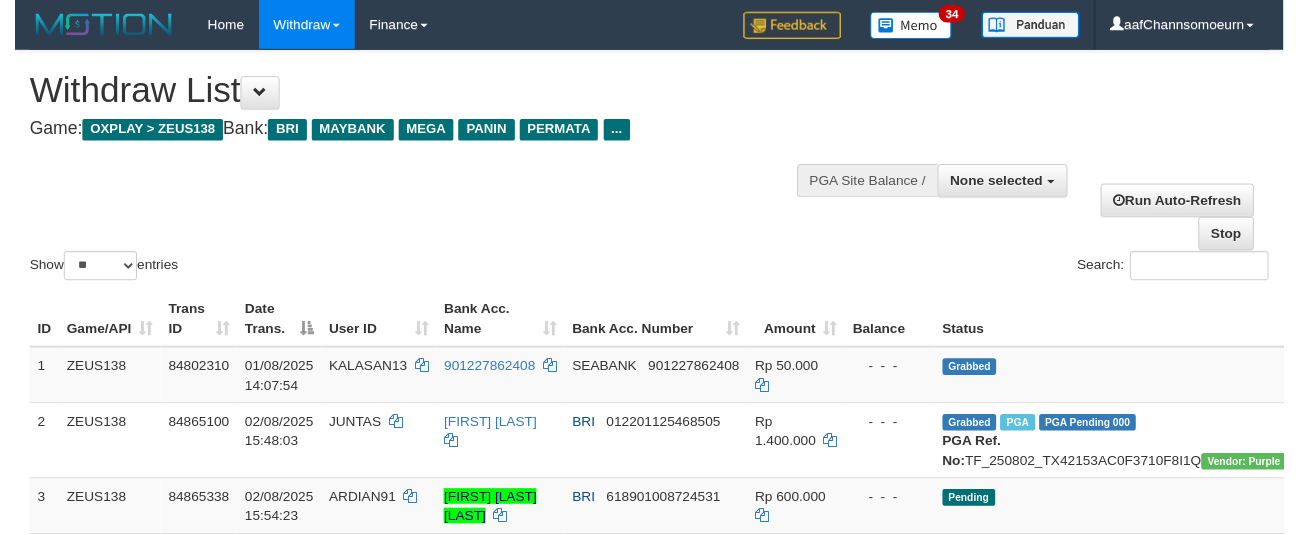 scroll, scrollTop: 358, scrollLeft: 0, axis: vertical 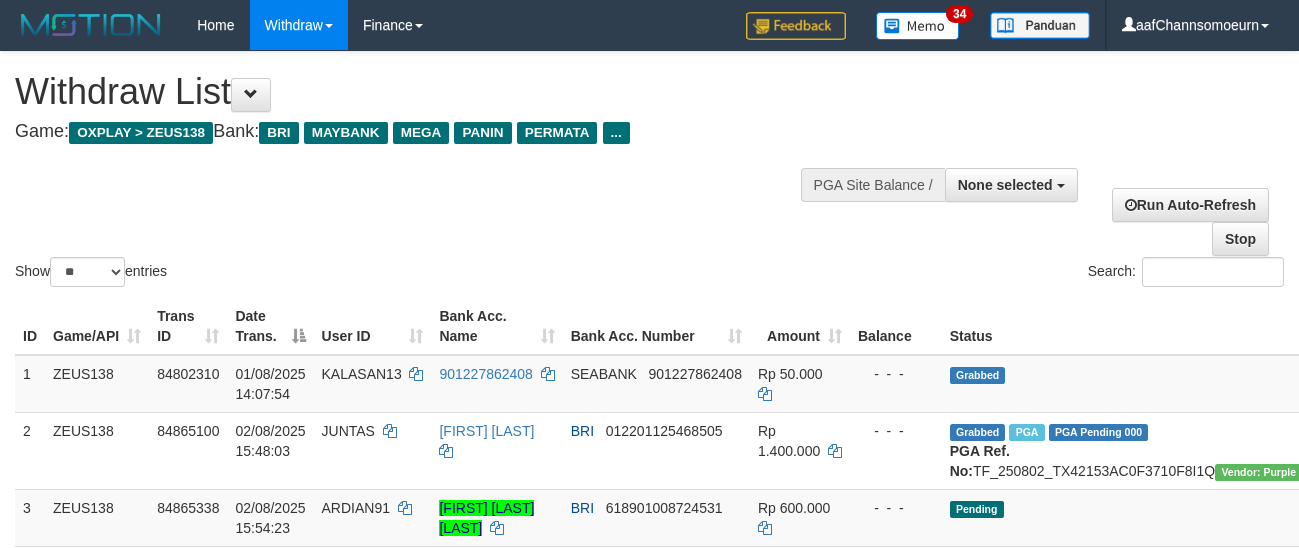 select 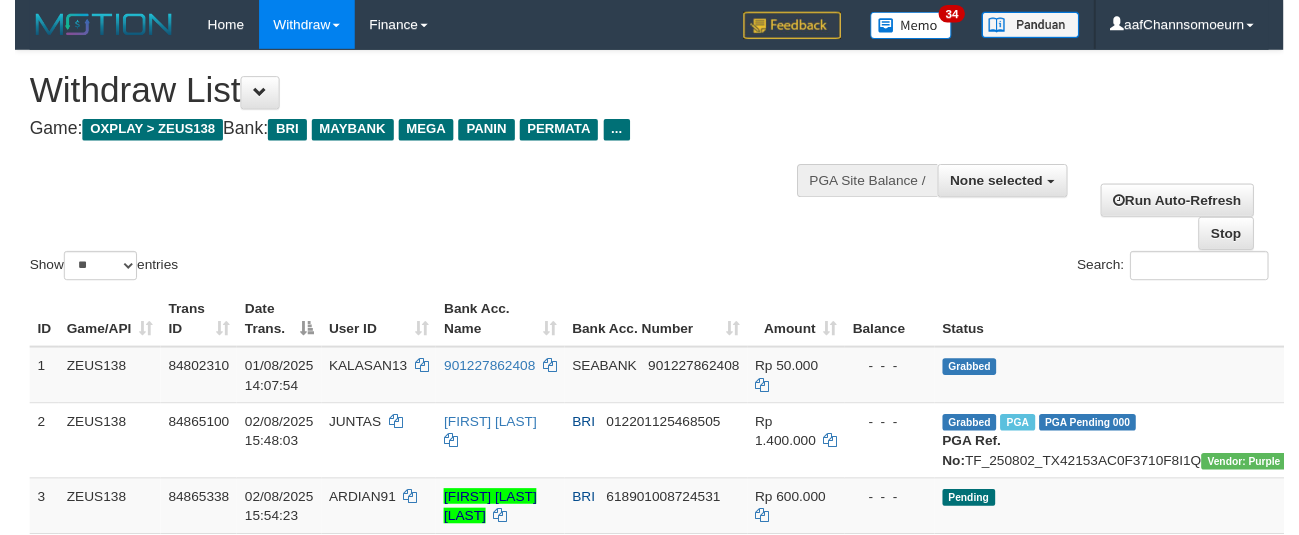 scroll, scrollTop: 358, scrollLeft: 0, axis: vertical 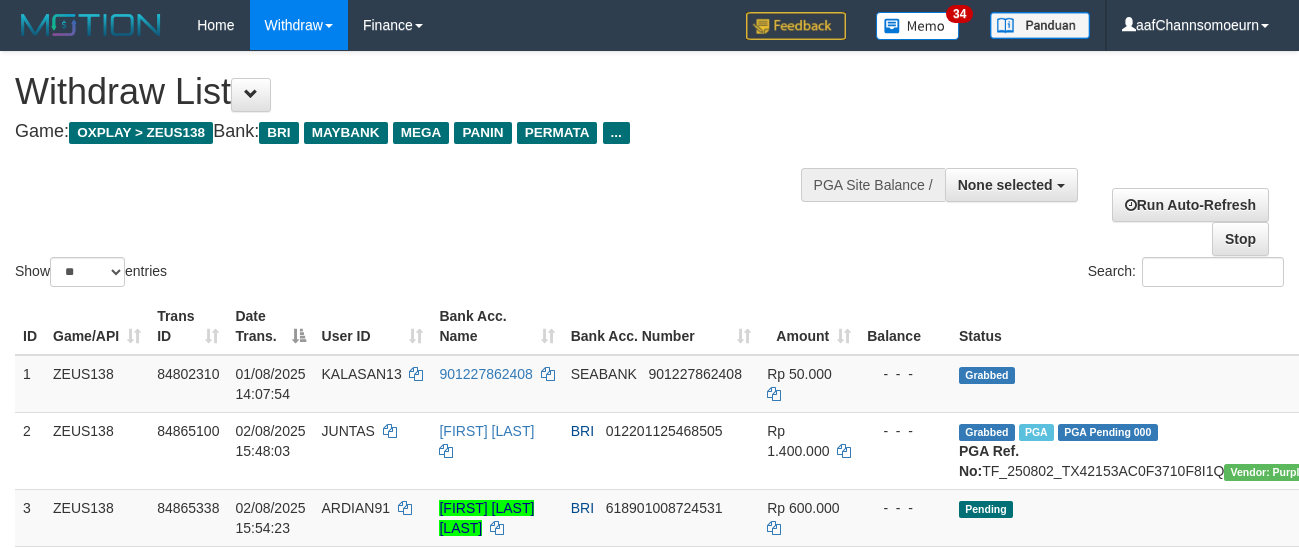 select 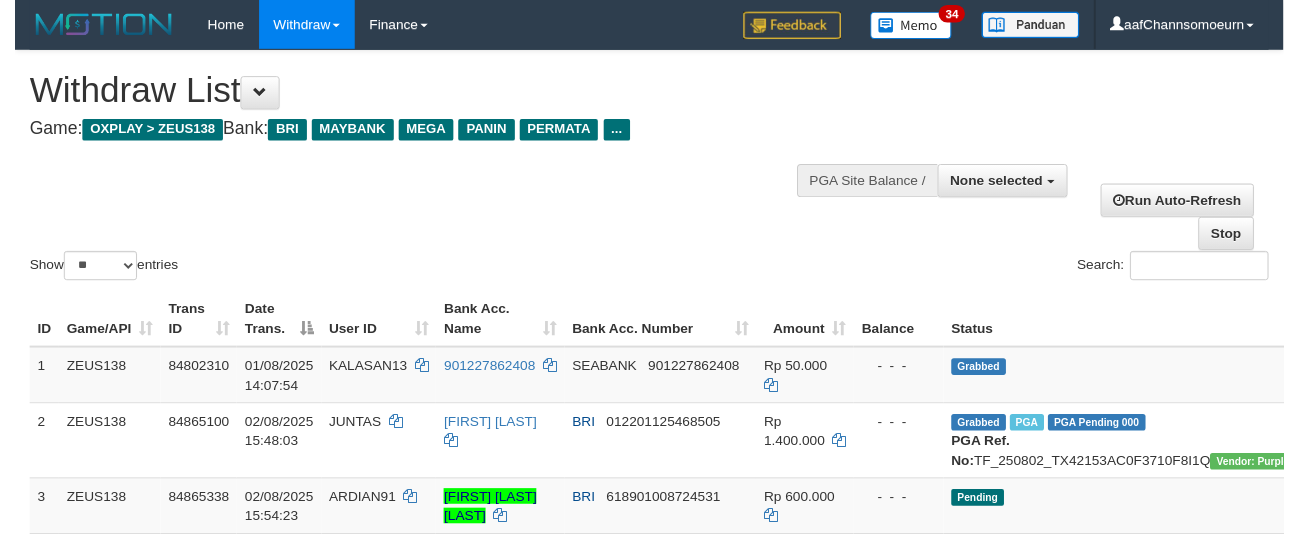 scroll, scrollTop: 358, scrollLeft: 0, axis: vertical 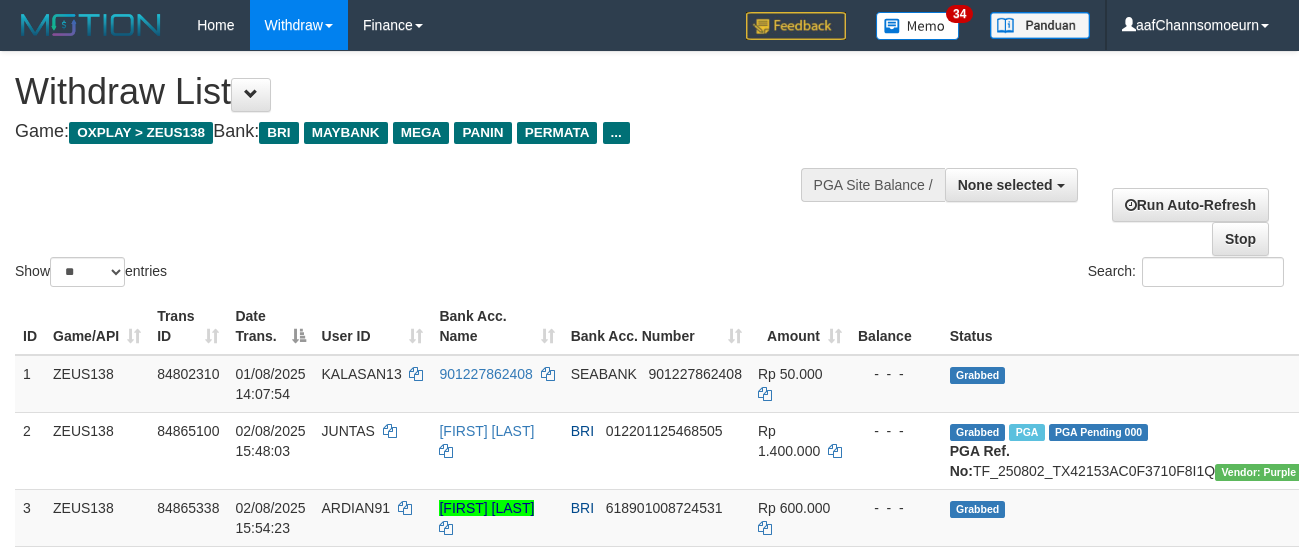 select 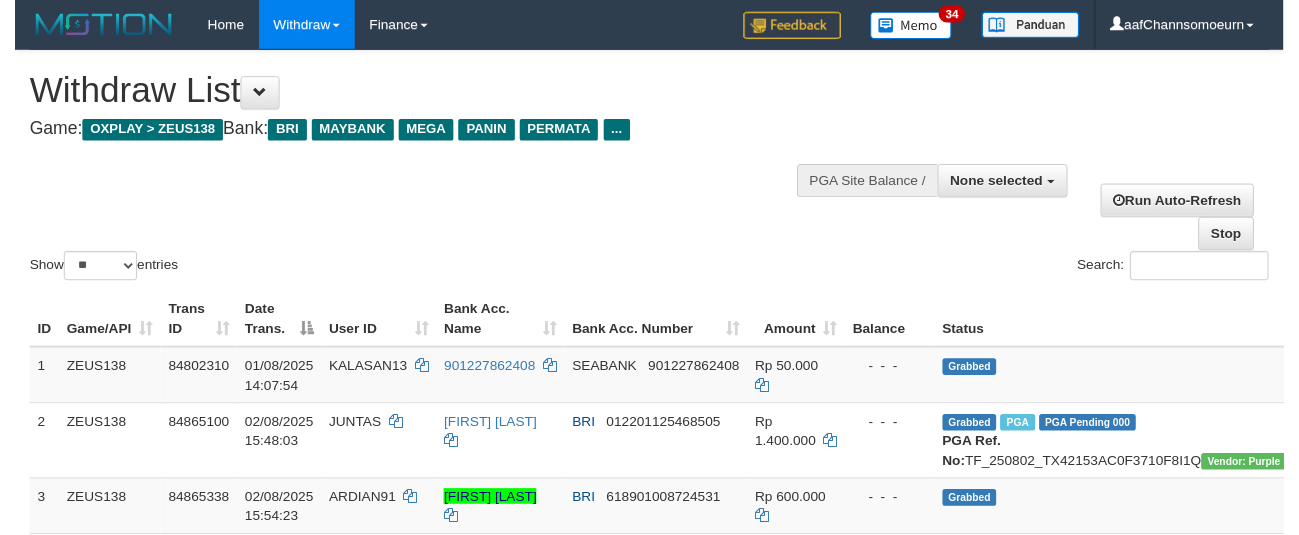 scroll, scrollTop: 358, scrollLeft: 0, axis: vertical 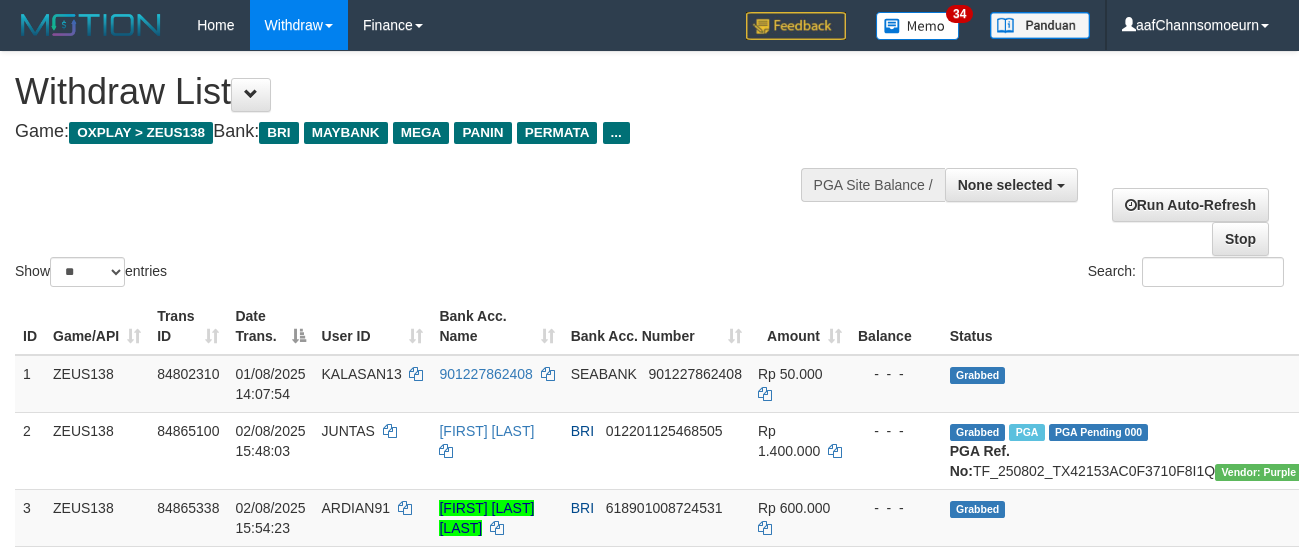 select 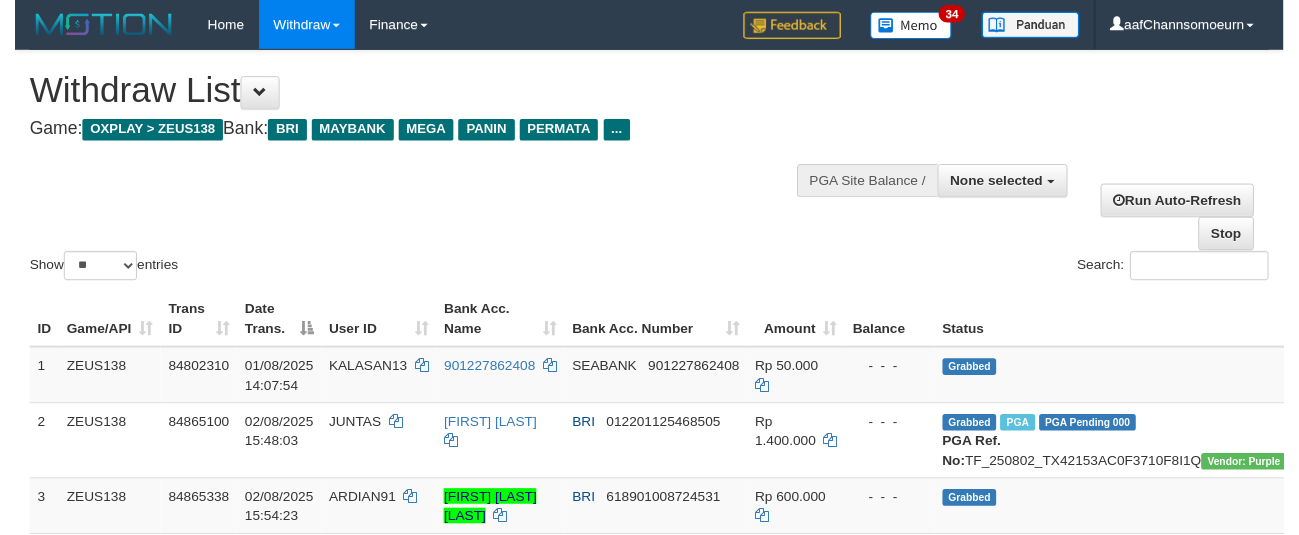 scroll, scrollTop: 358, scrollLeft: 0, axis: vertical 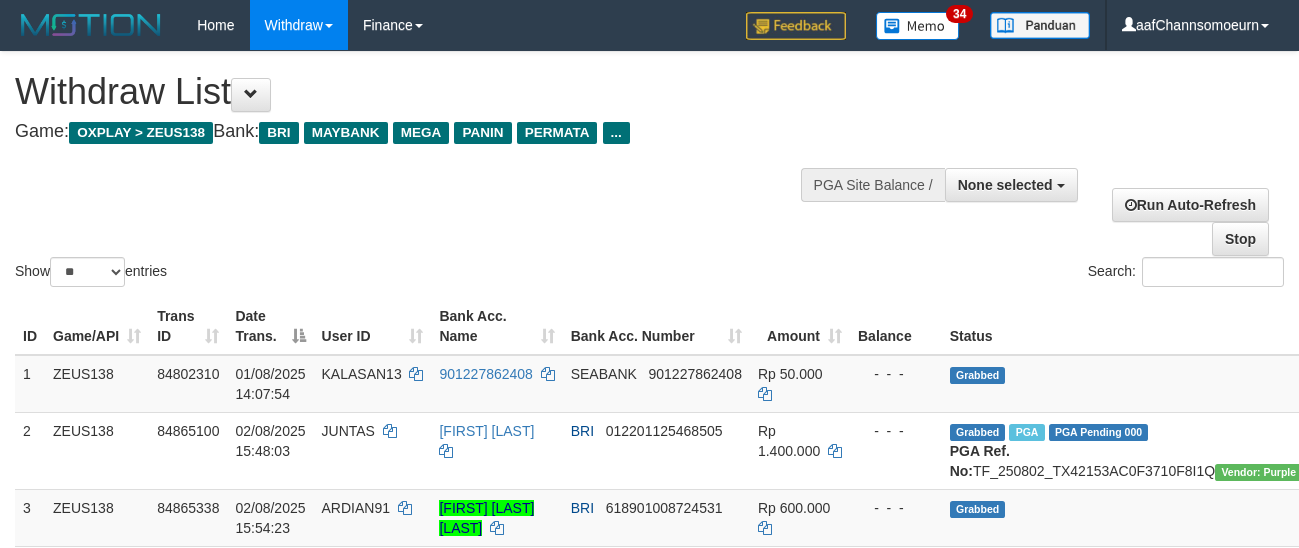 select 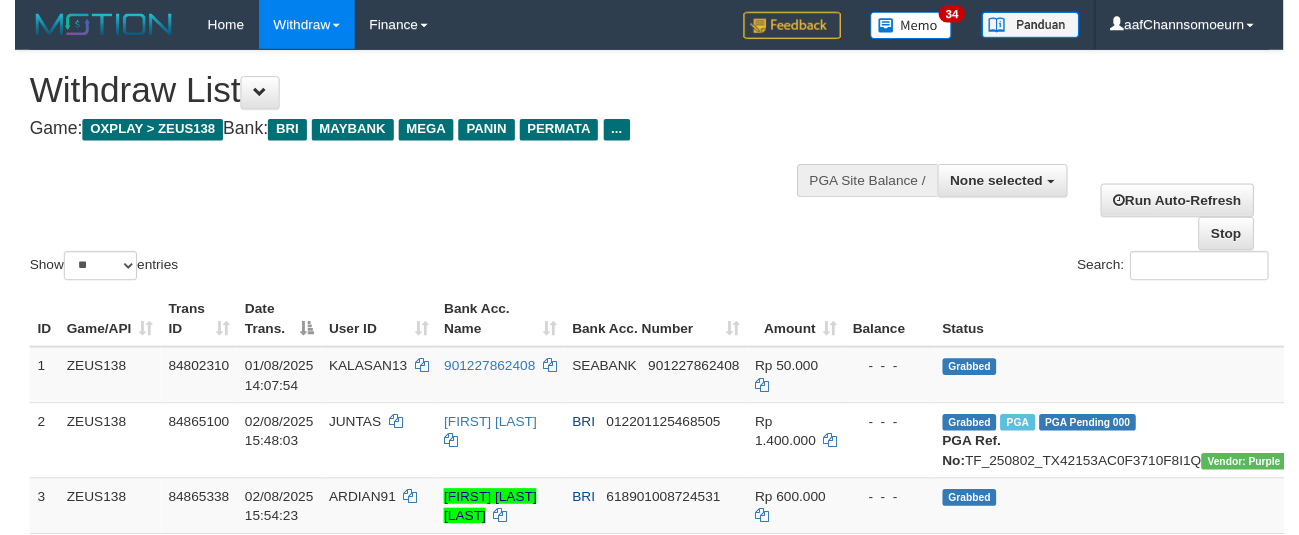 scroll, scrollTop: 358, scrollLeft: 0, axis: vertical 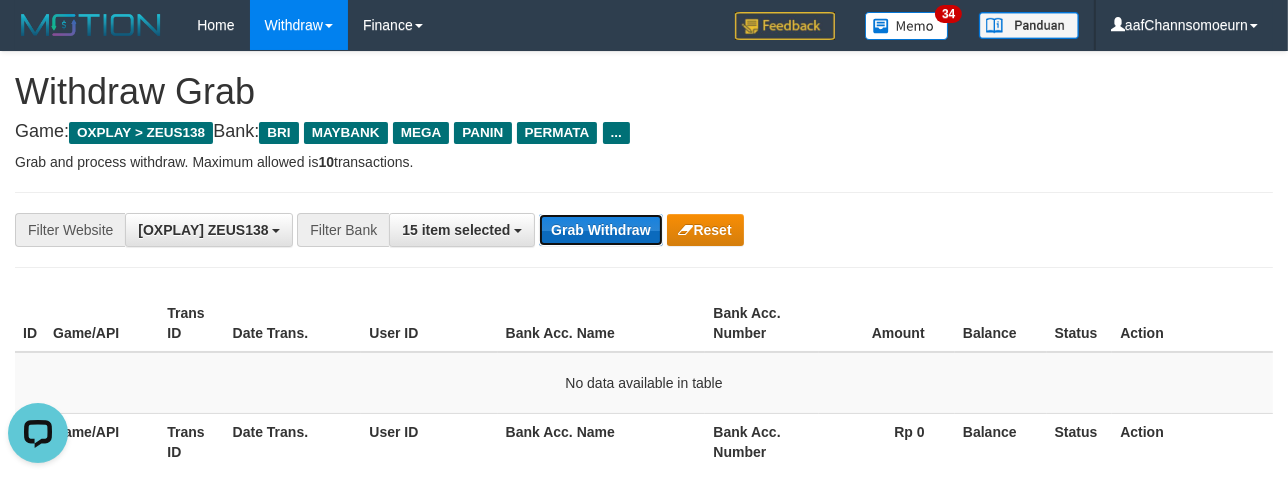 click on "Grab Withdraw" at bounding box center [600, 230] 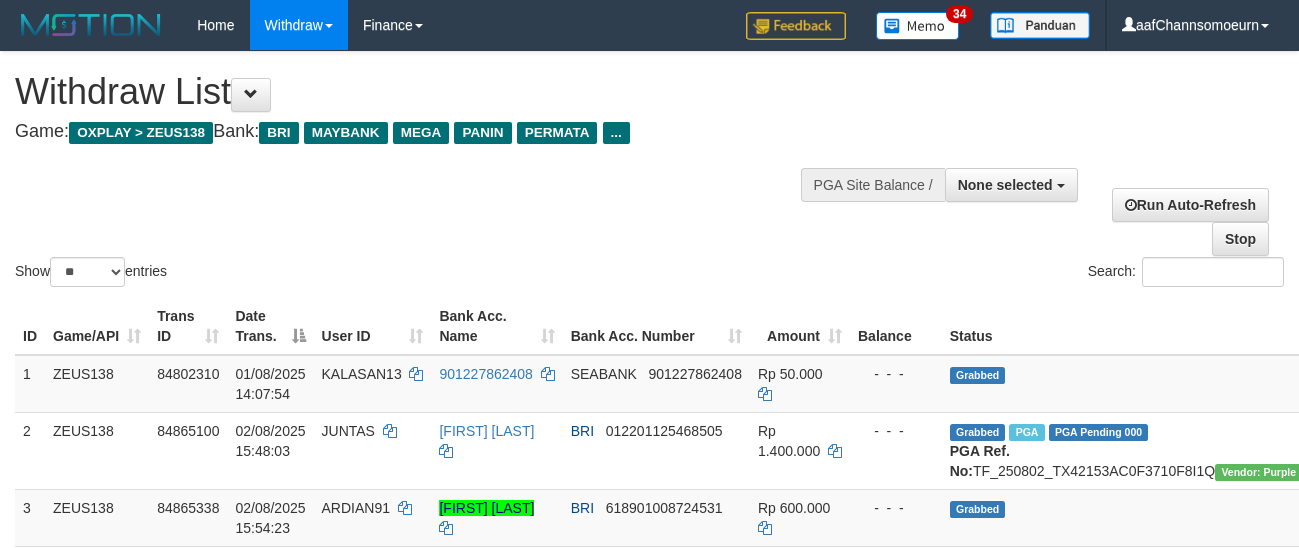select 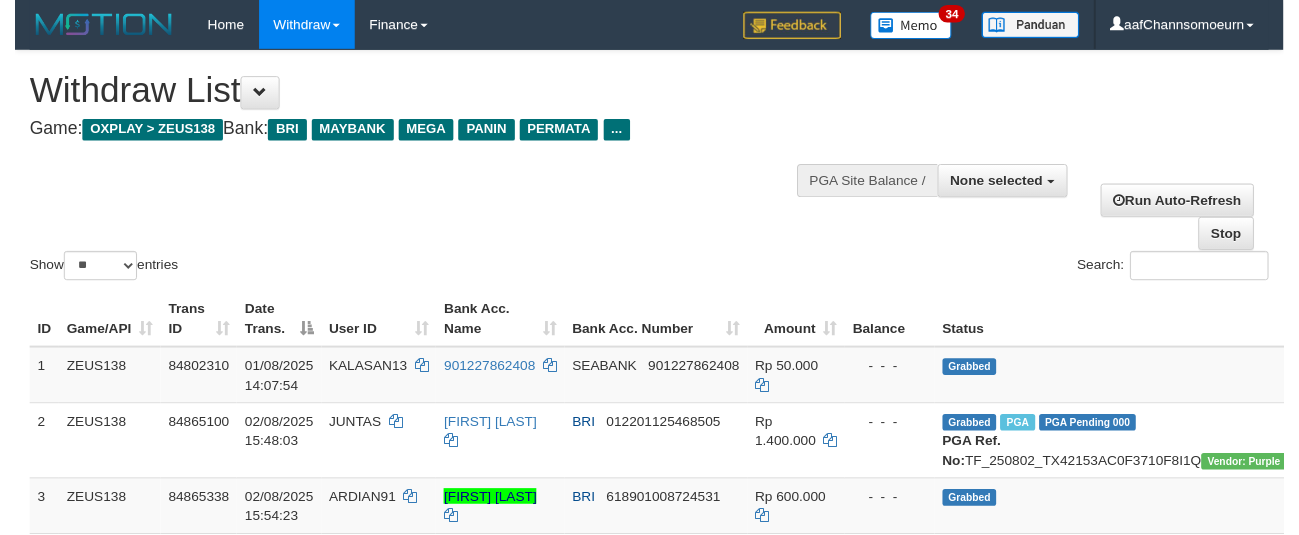 scroll, scrollTop: 358, scrollLeft: 0, axis: vertical 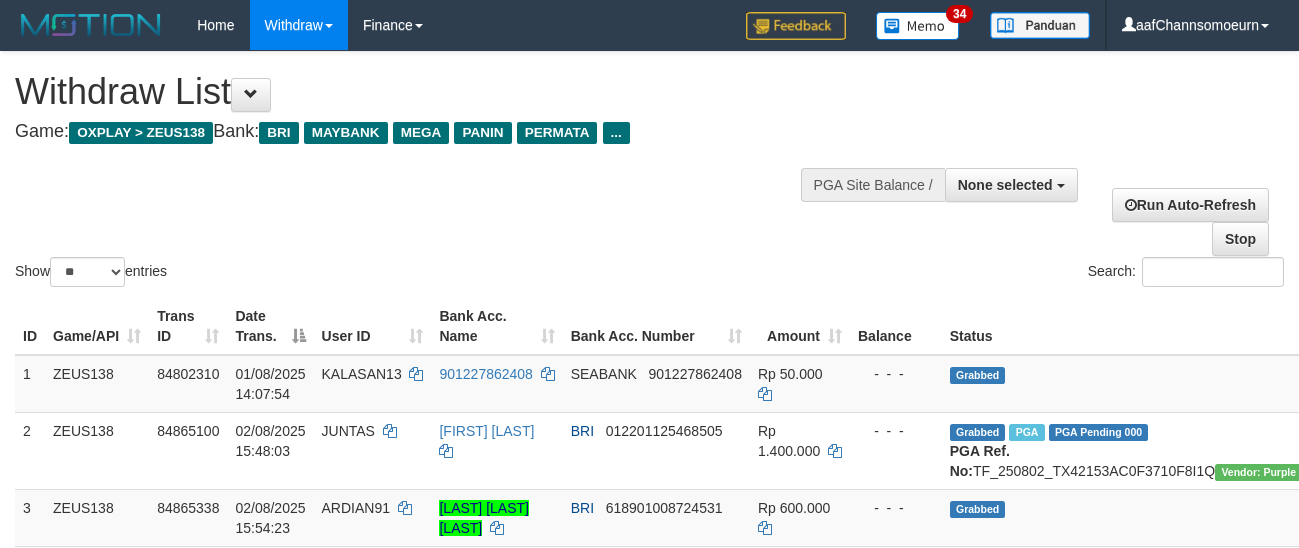 select 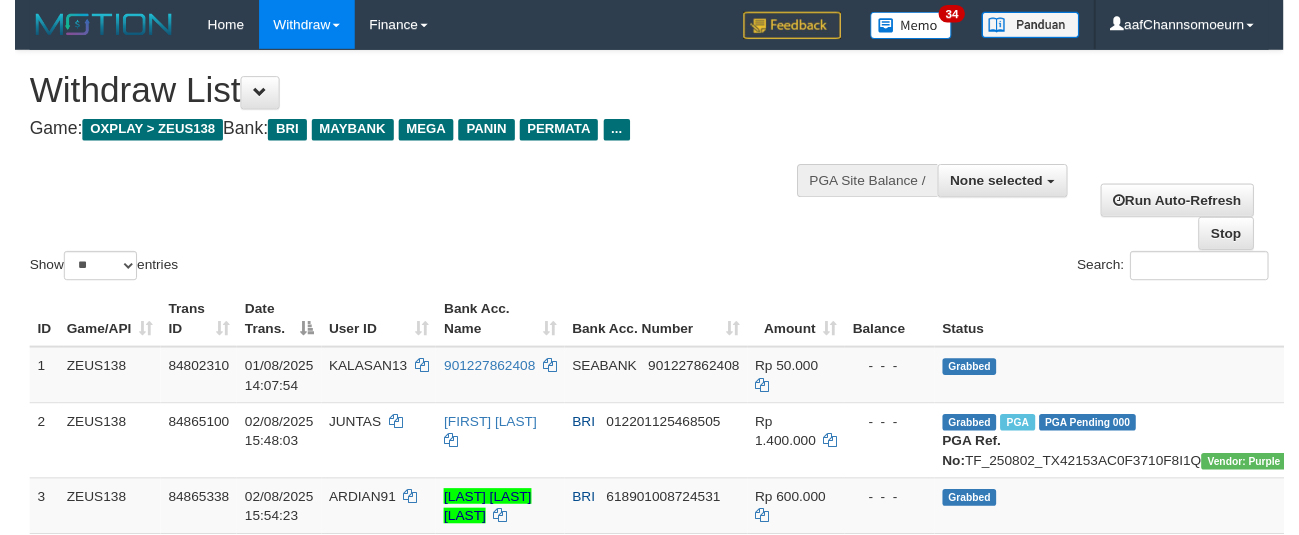 scroll, scrollTop: 358, scrollLeft: 0, axis: vertical 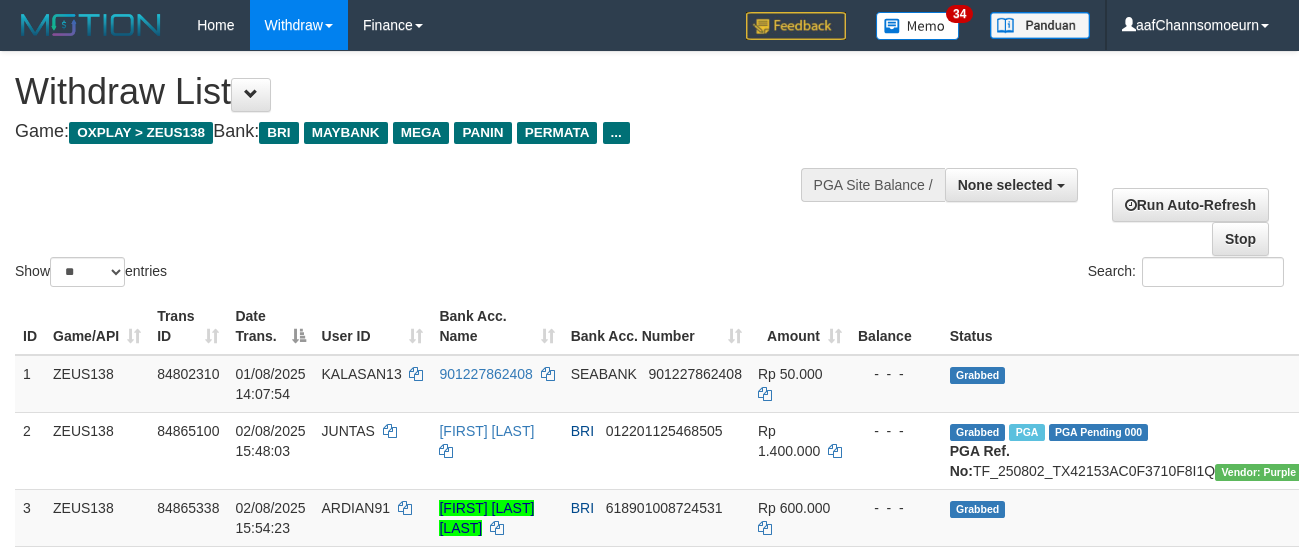 select 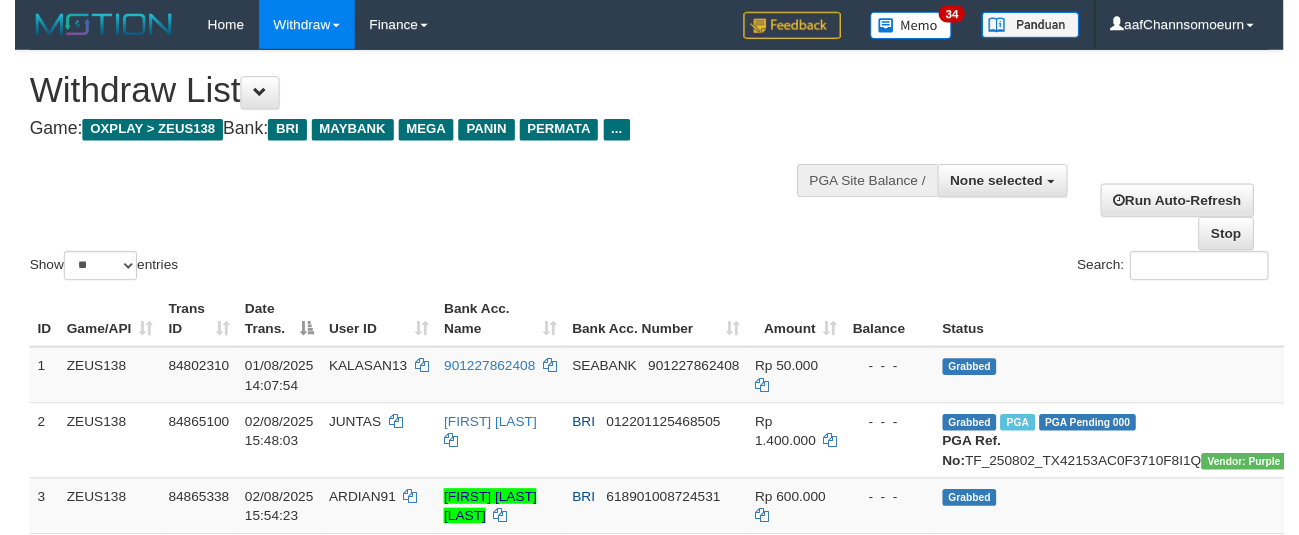 scroll, scrollTop: 358, scrollLeft: 0, axis: vertical 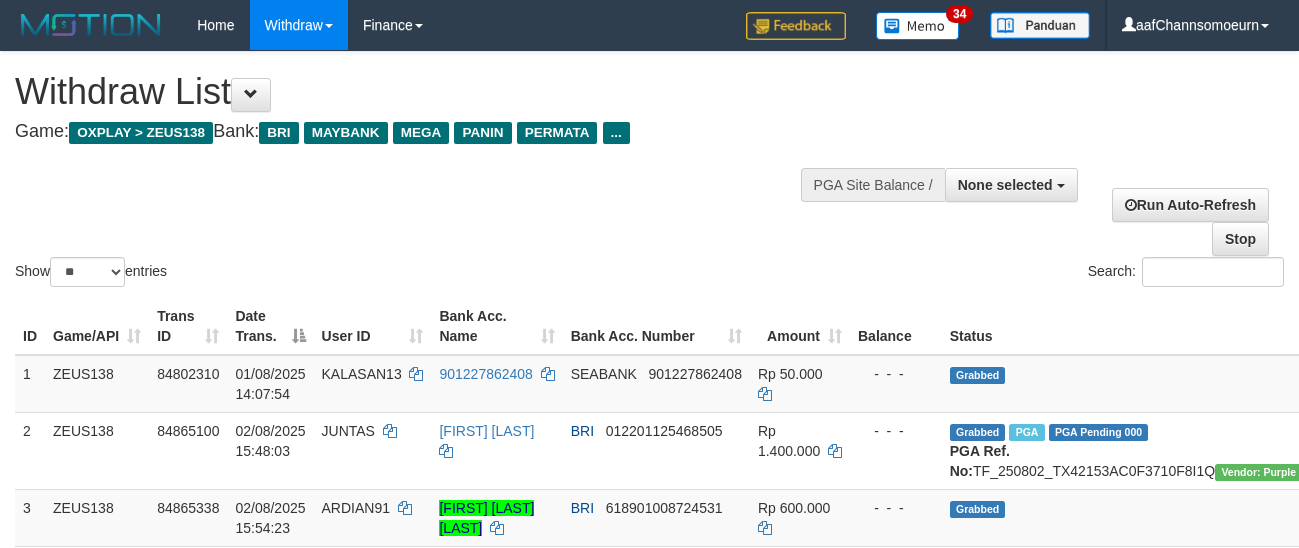 select 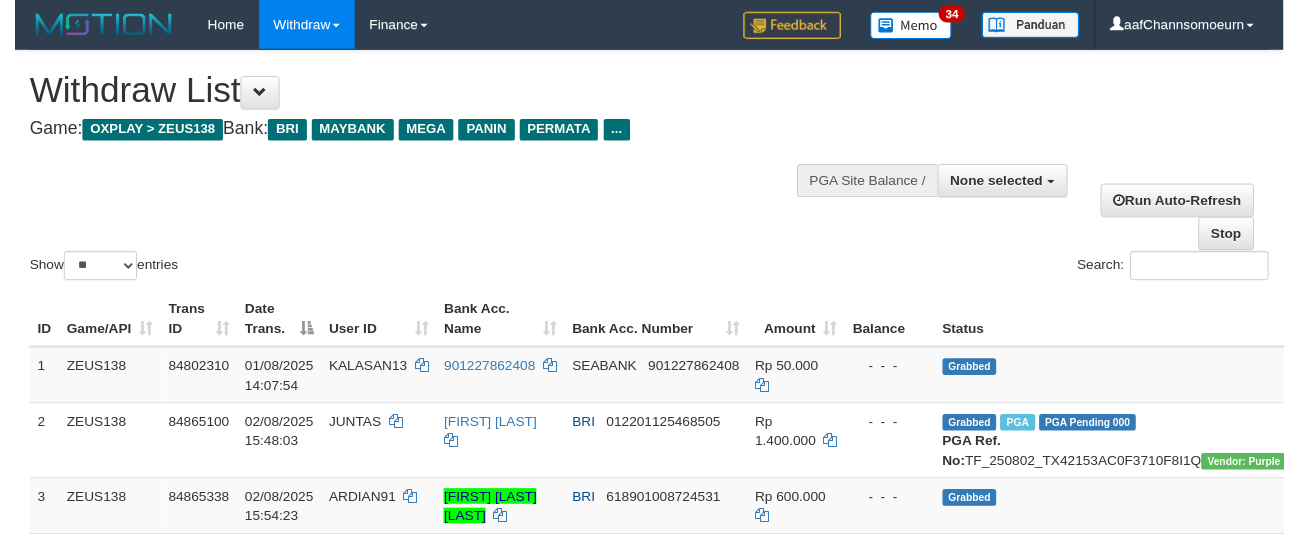 scroll, scrollTop: 358, scrollLeft: 0, axis: vertical 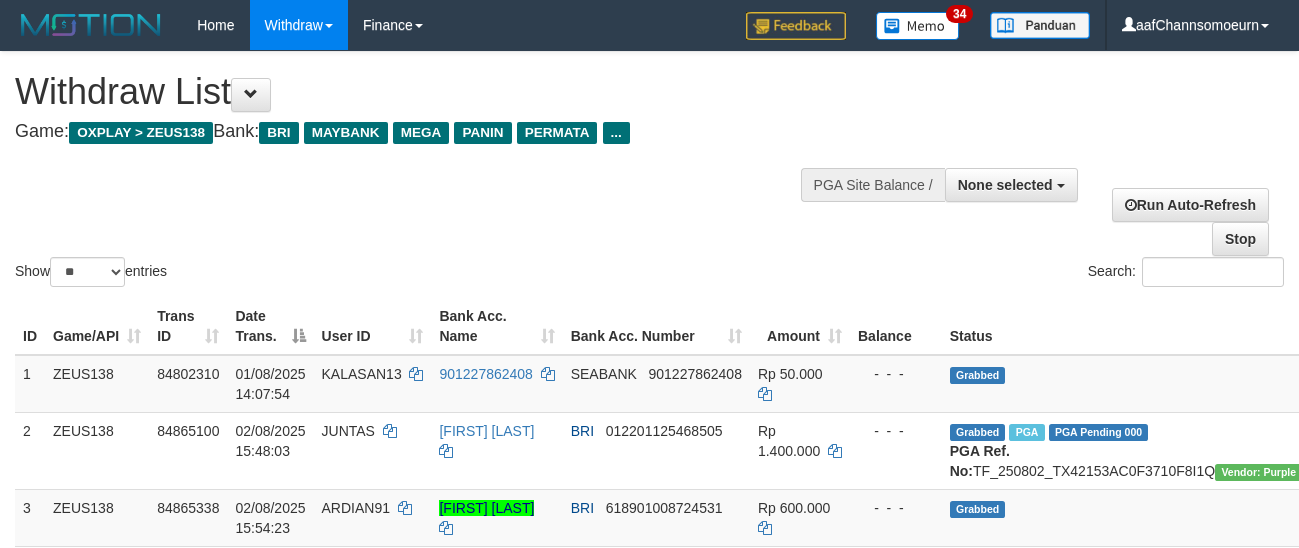 select 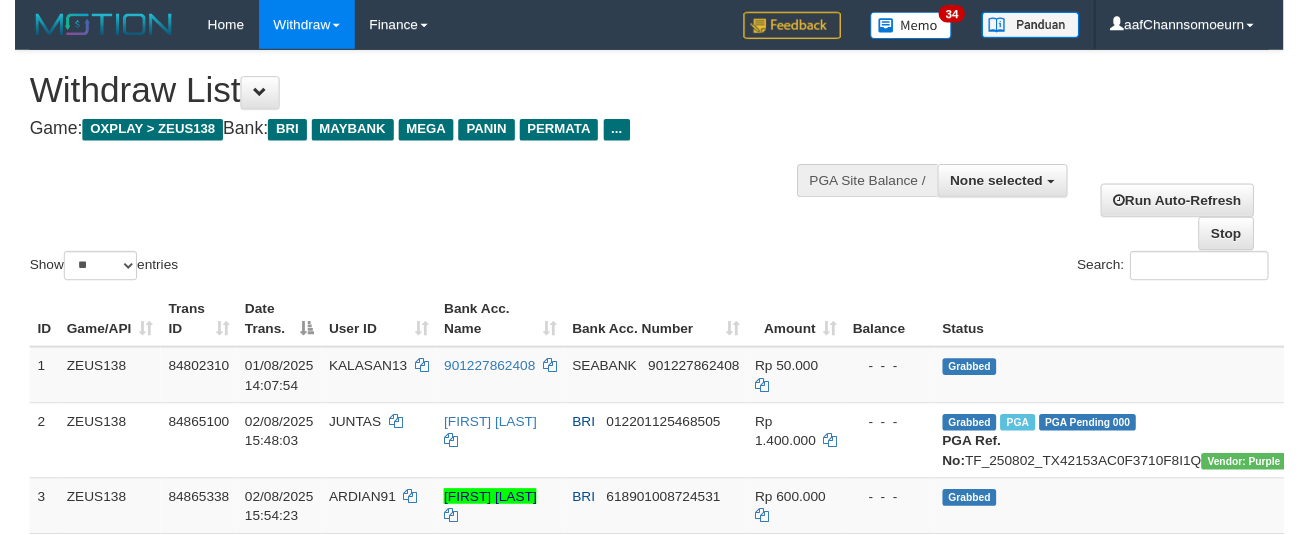 scroll, scrollTop: 358, scrollLeft: 0, axis: vertical 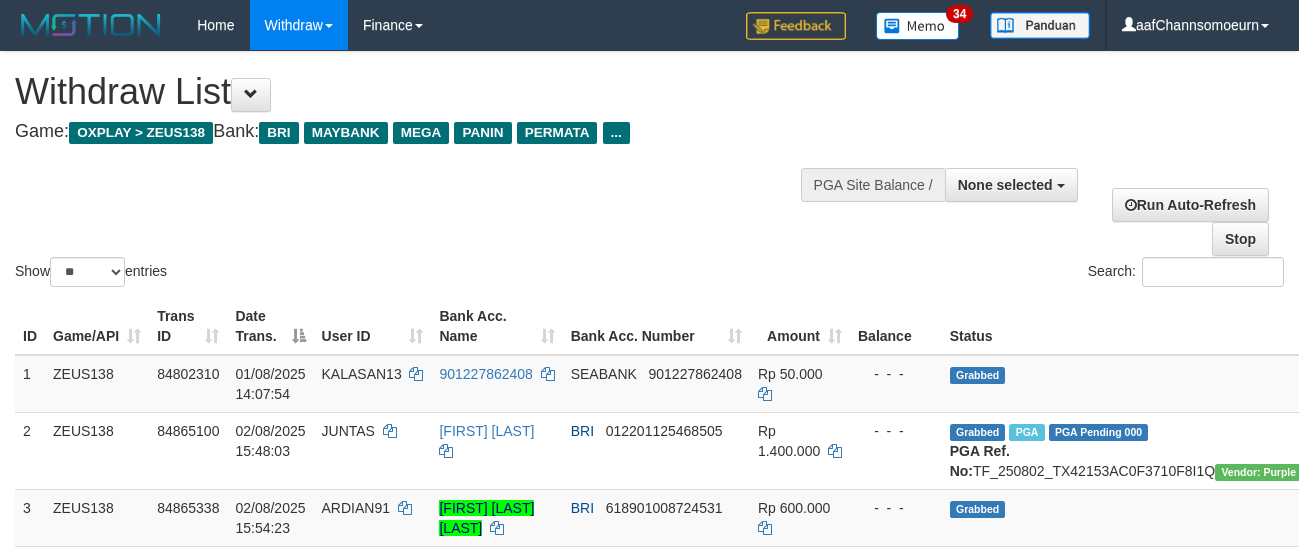 select 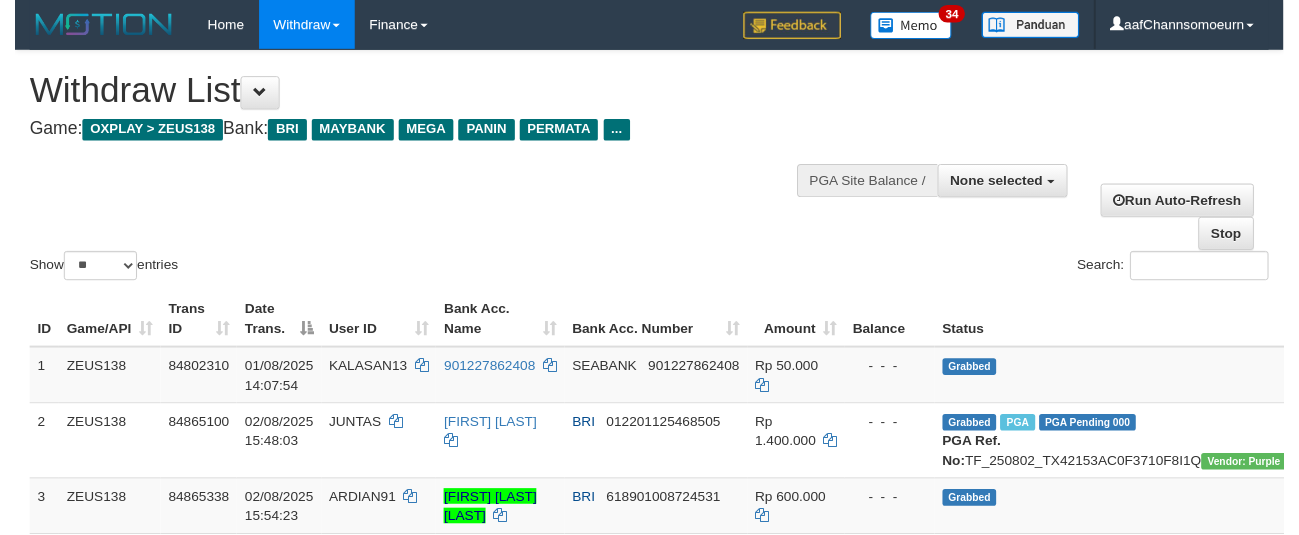 scroll, scrollTop: 358, scrollLeft: 0, axis: vertical 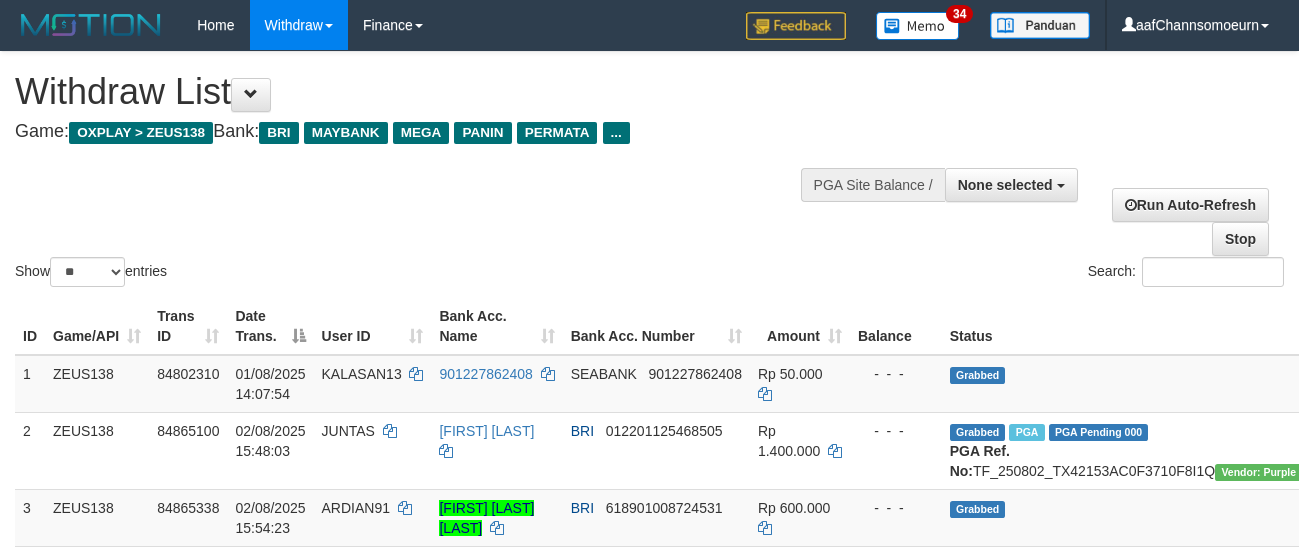 select 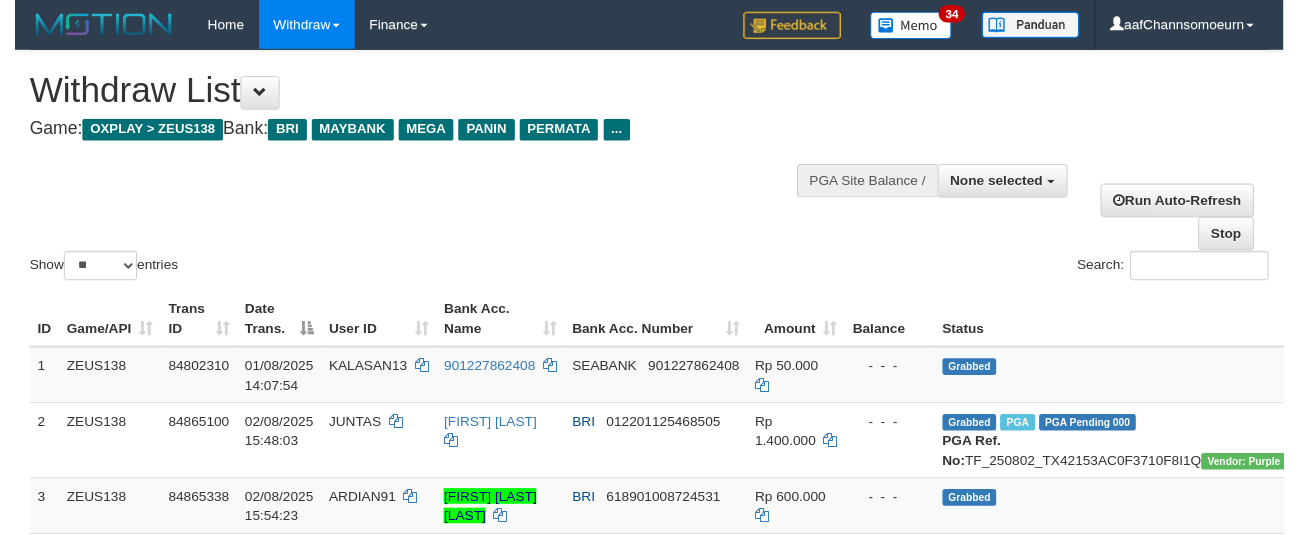 scroll, scrollTop: 358, scrollLeft: 0, axis: vertical 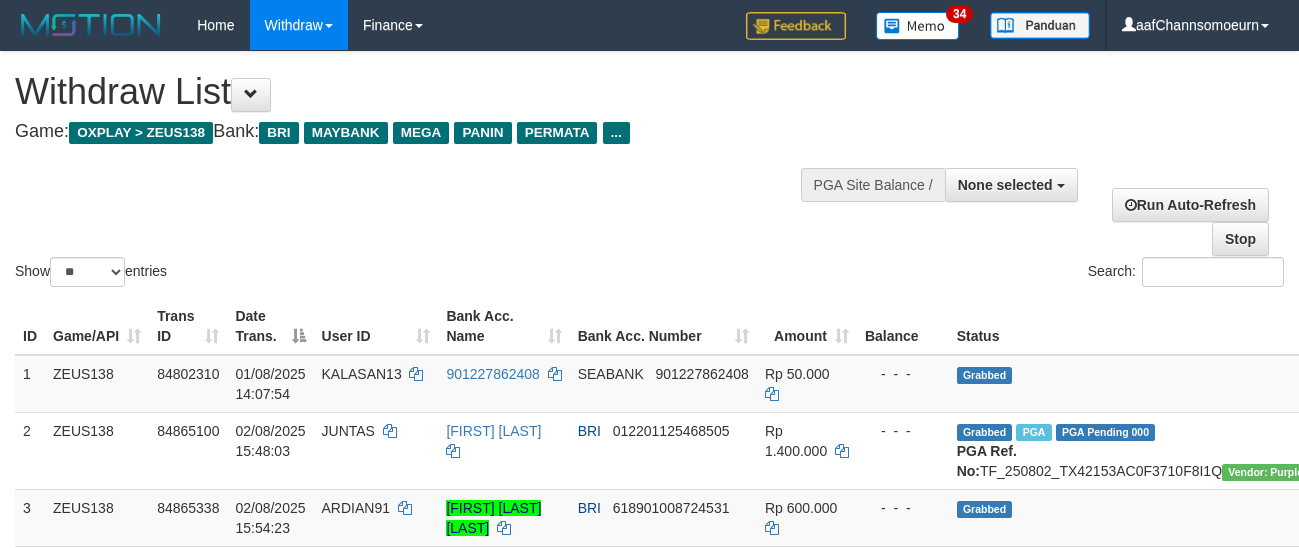 select 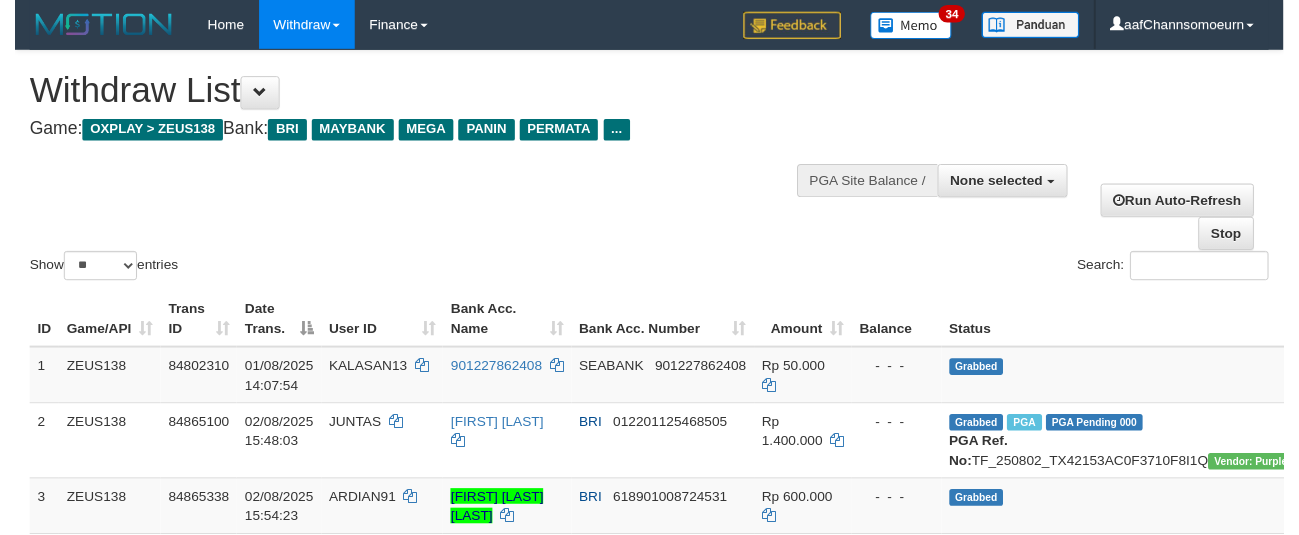 scroll, scrollTop: 358, scrollLeft: 0, axis: vertical 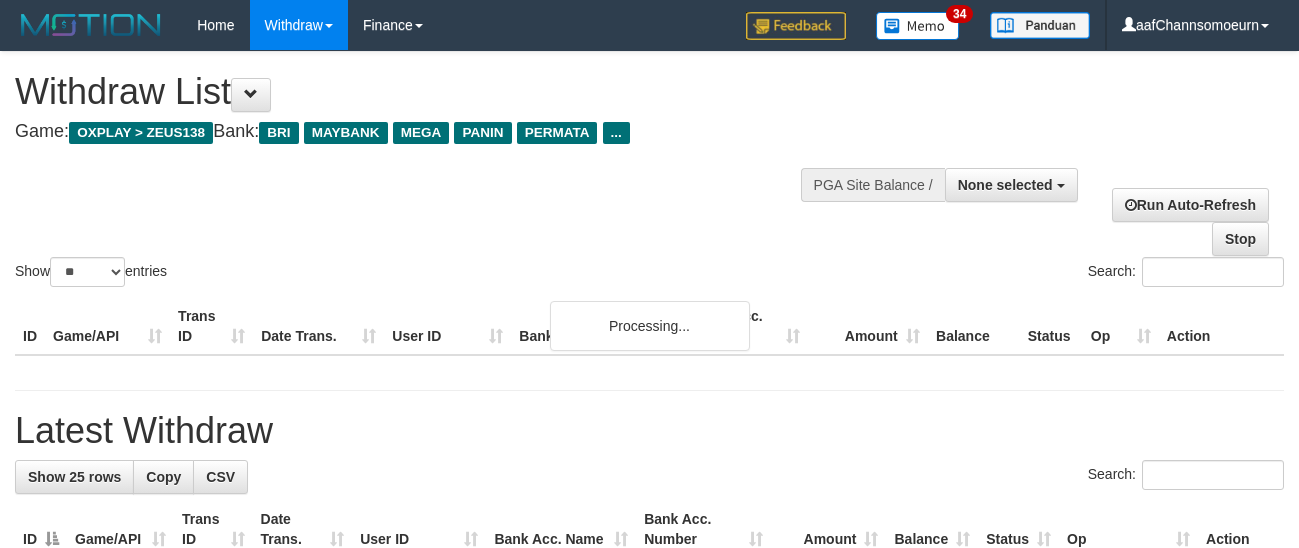 select 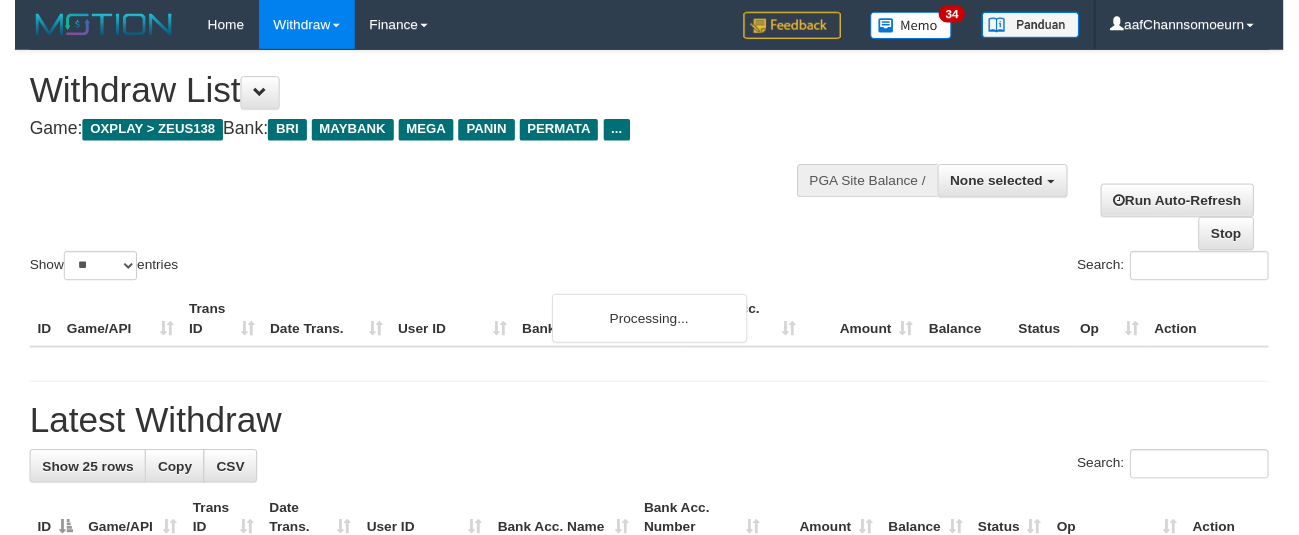 scroll, scrollTop: 358, scrollLeft: 0, axis: vertical 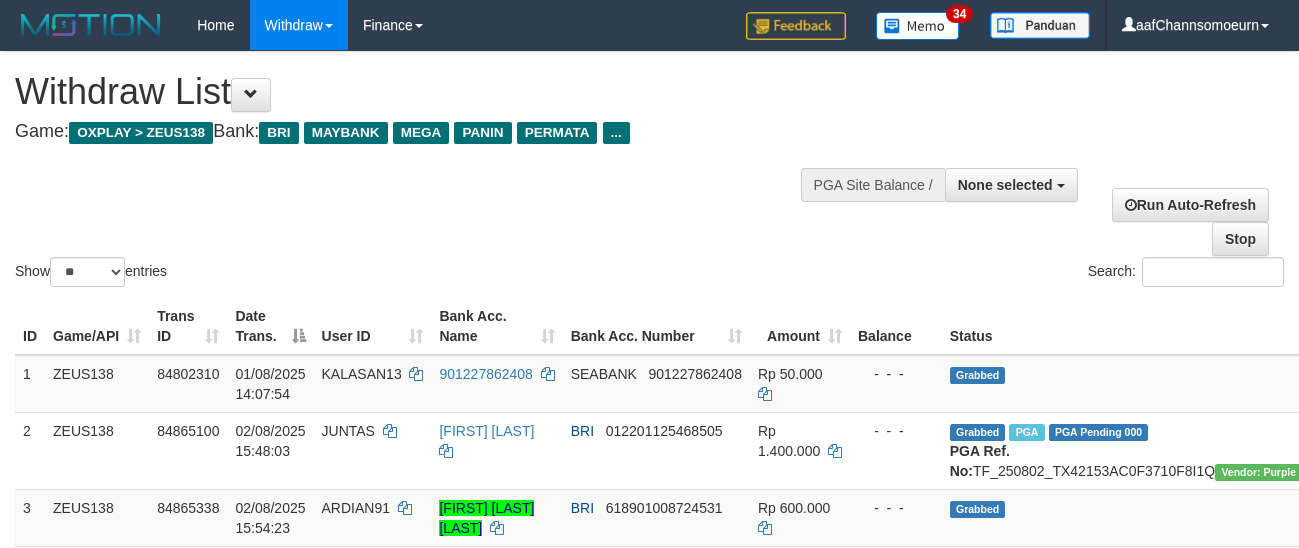 select 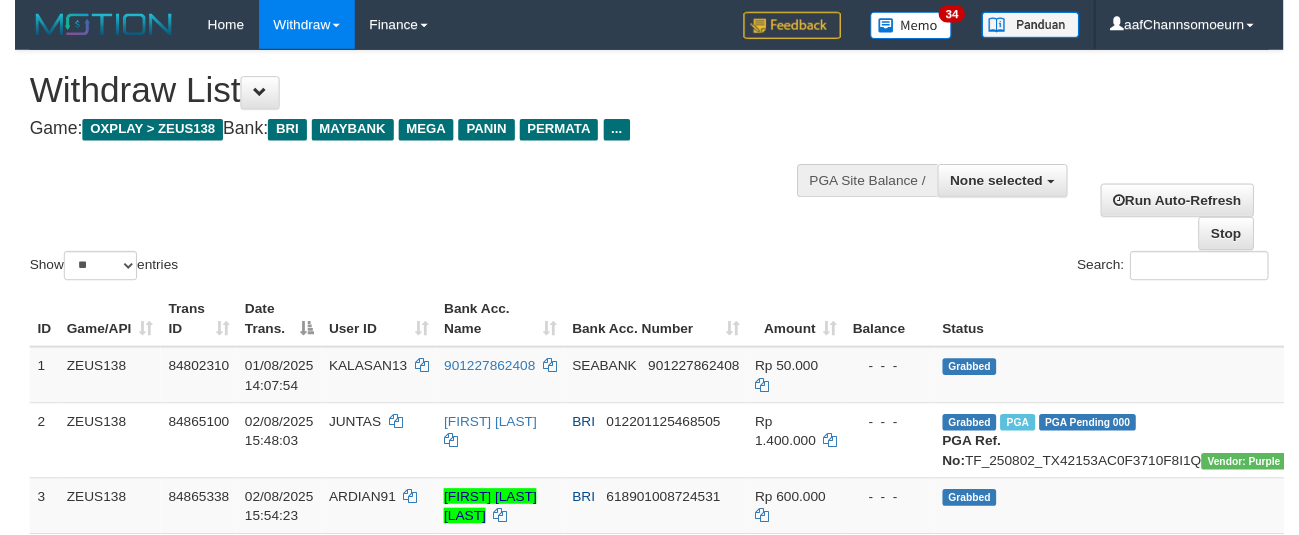 scroll, scrollTop: 358, scrollLeft: 0, axis: vertical 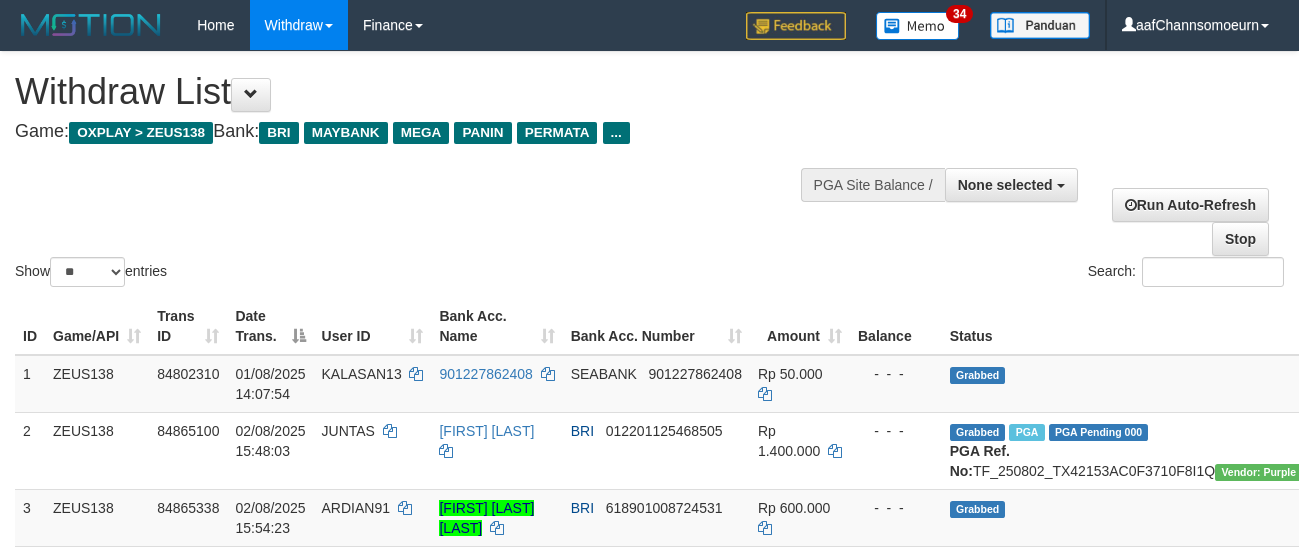 select 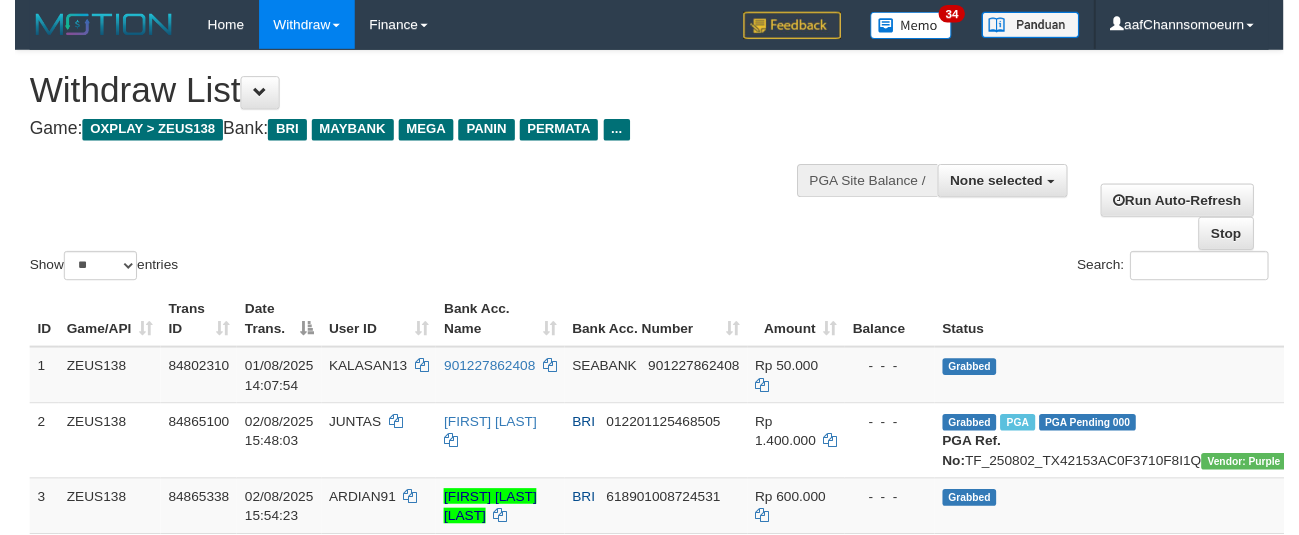 scroll, scrollTop: 358, scrollLeft: 0, axis: vertical 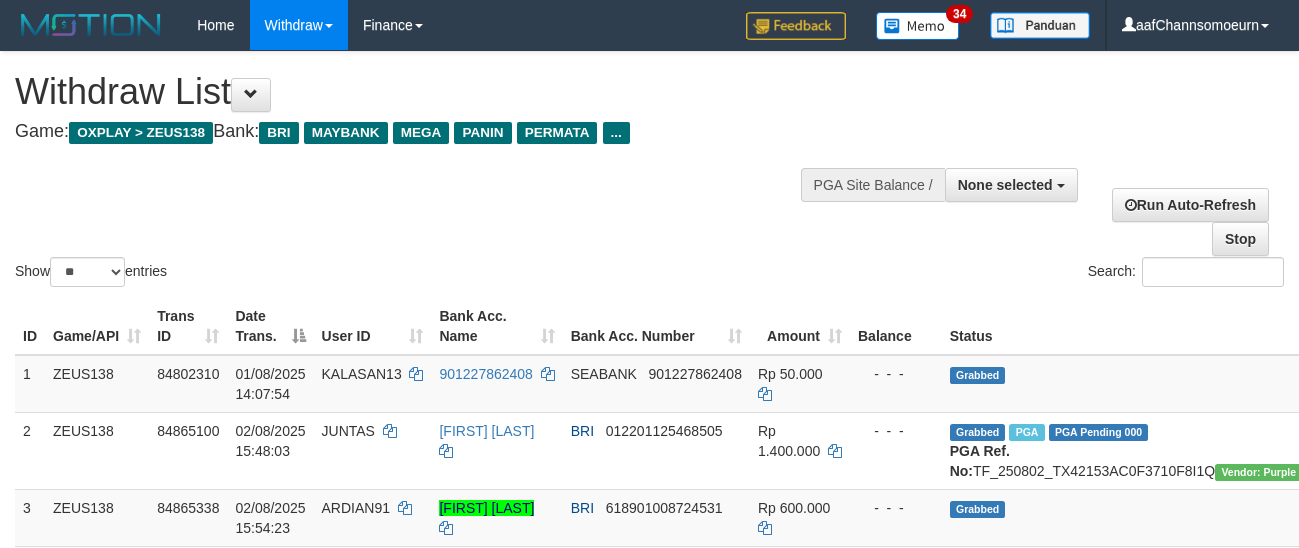 select 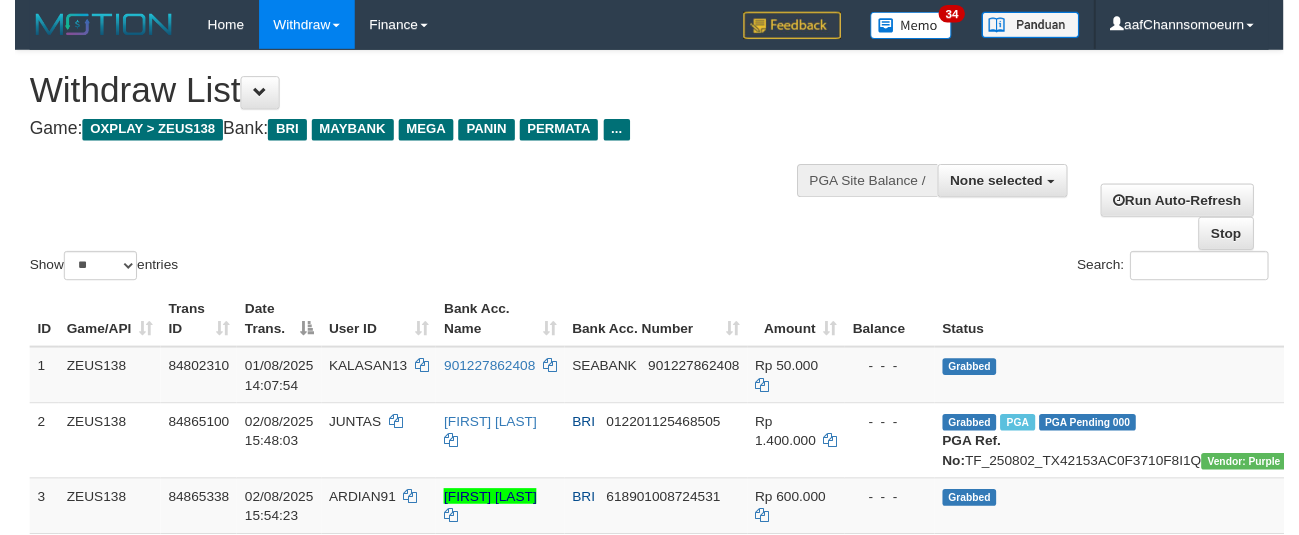 scroll, scrollTop: 358, scrollLeft: 0, axis: vertical 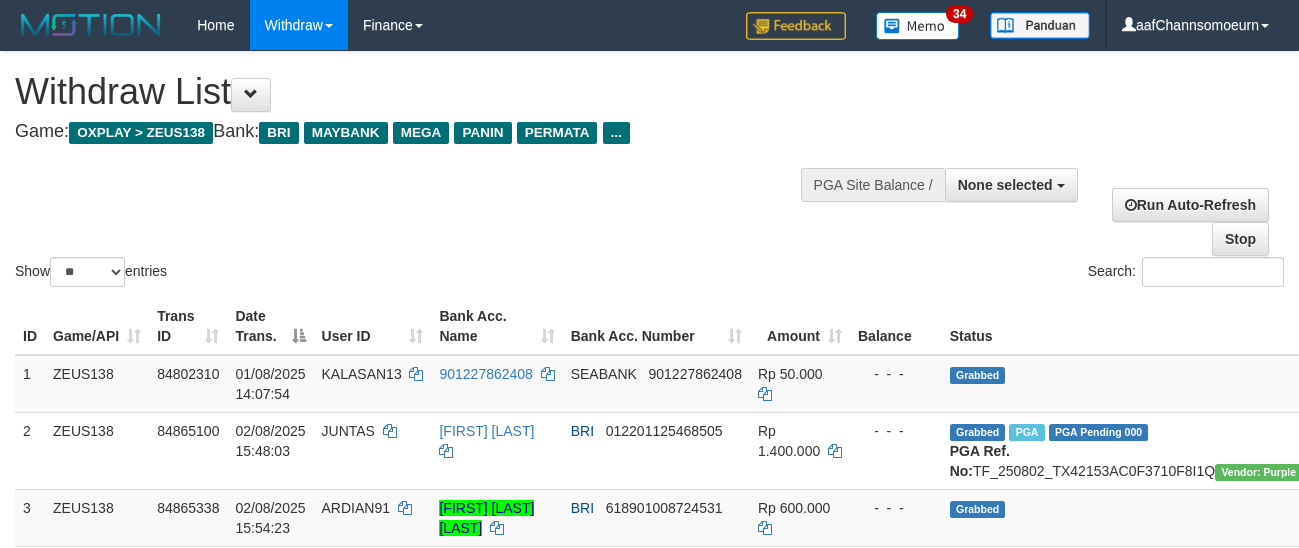 select 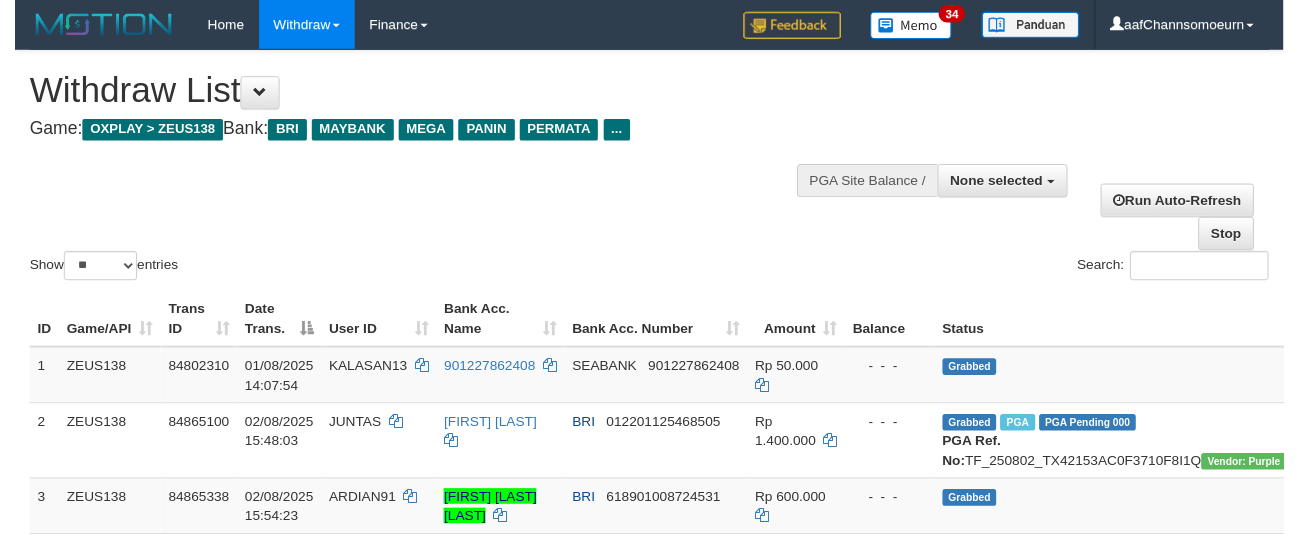 scroll, scrollTop: 358, scrollLeft: 0, axis: vertical 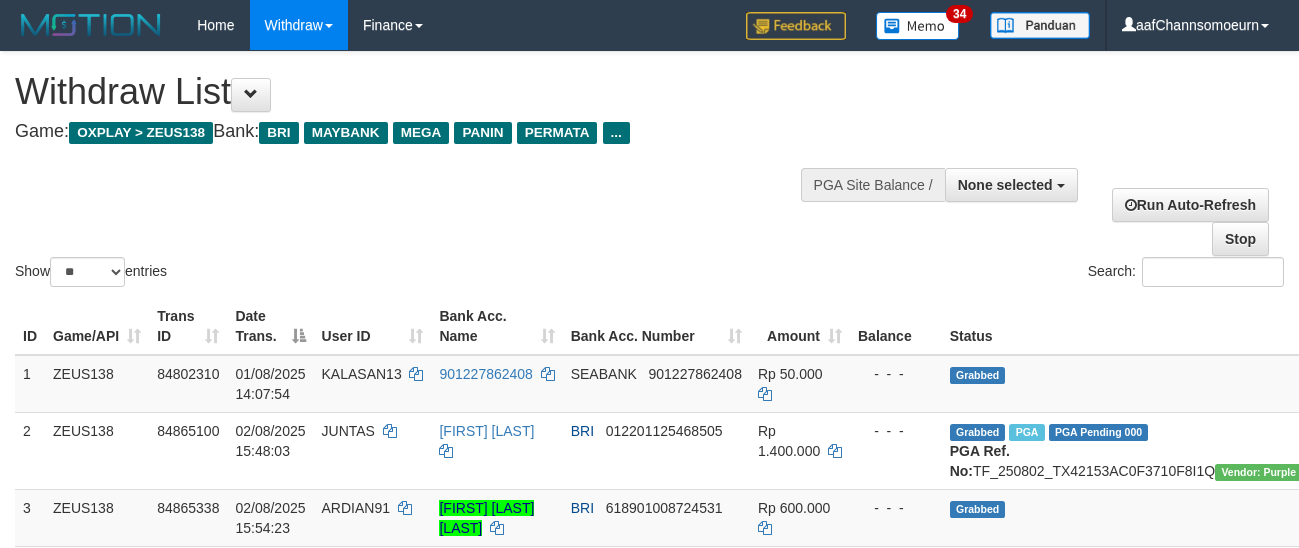 select 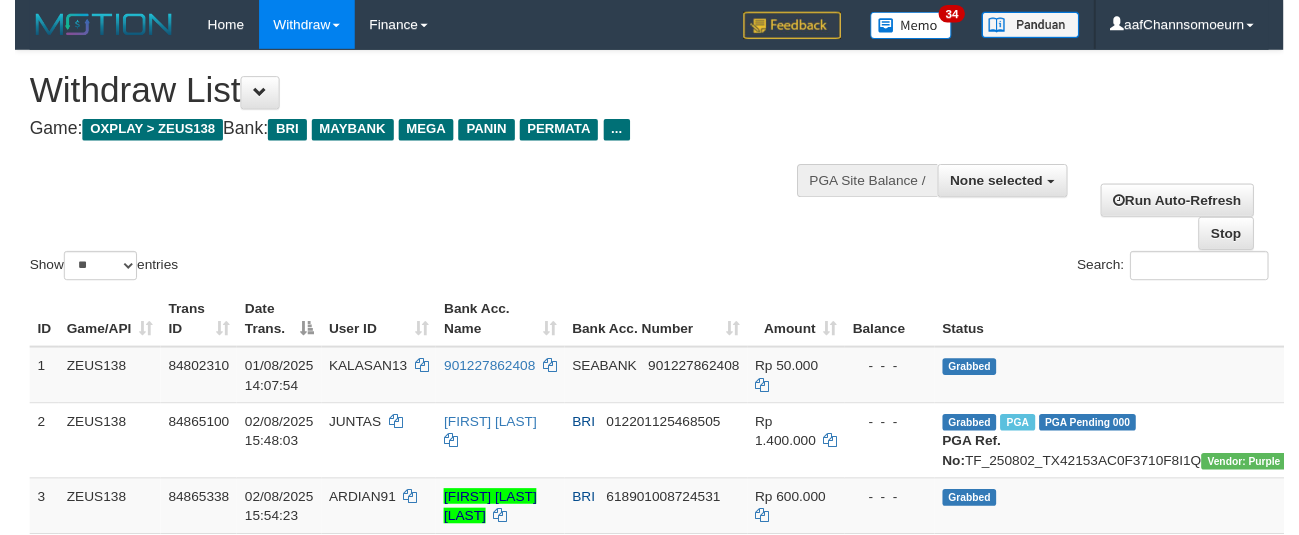 scroll, scrollTop: 358, scrollLeft: 0, axis: vertical 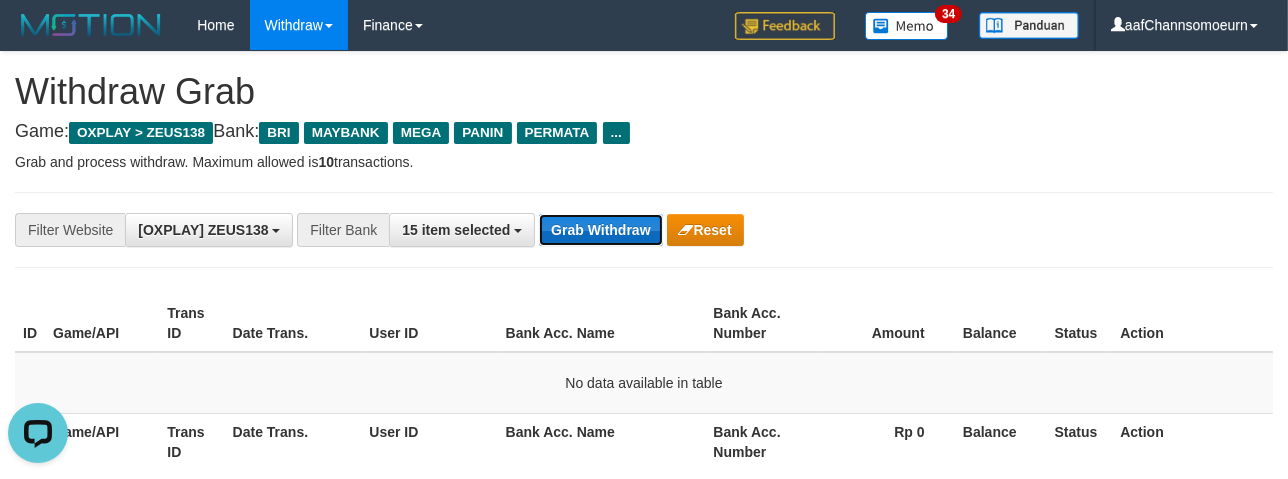 click on "Grab Withdraw" at bounding box center [600, 230] 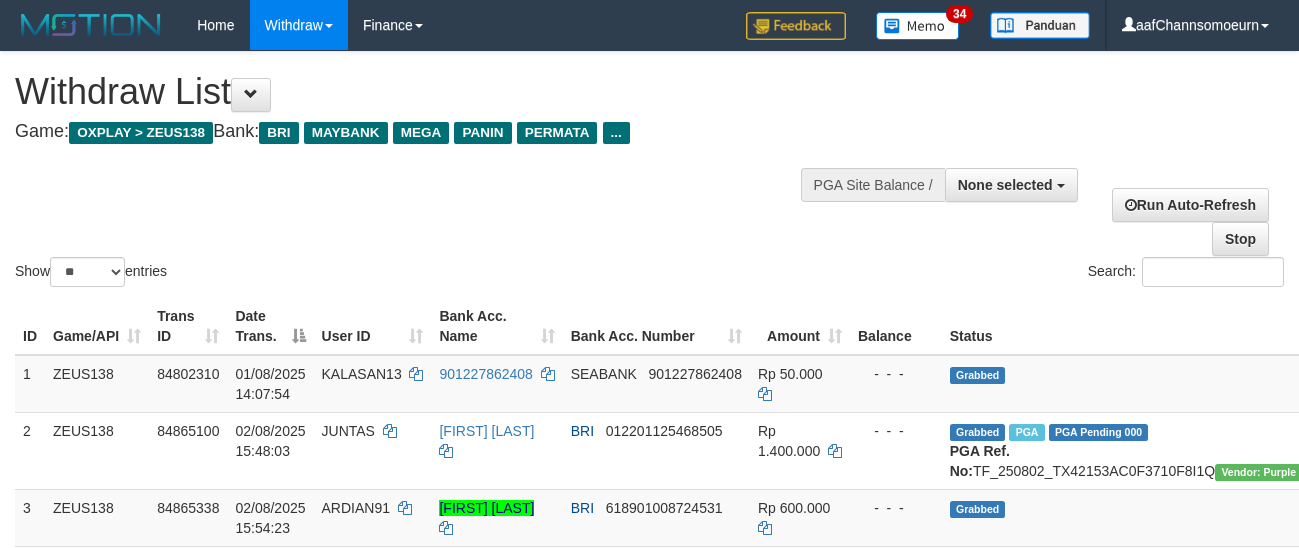 select 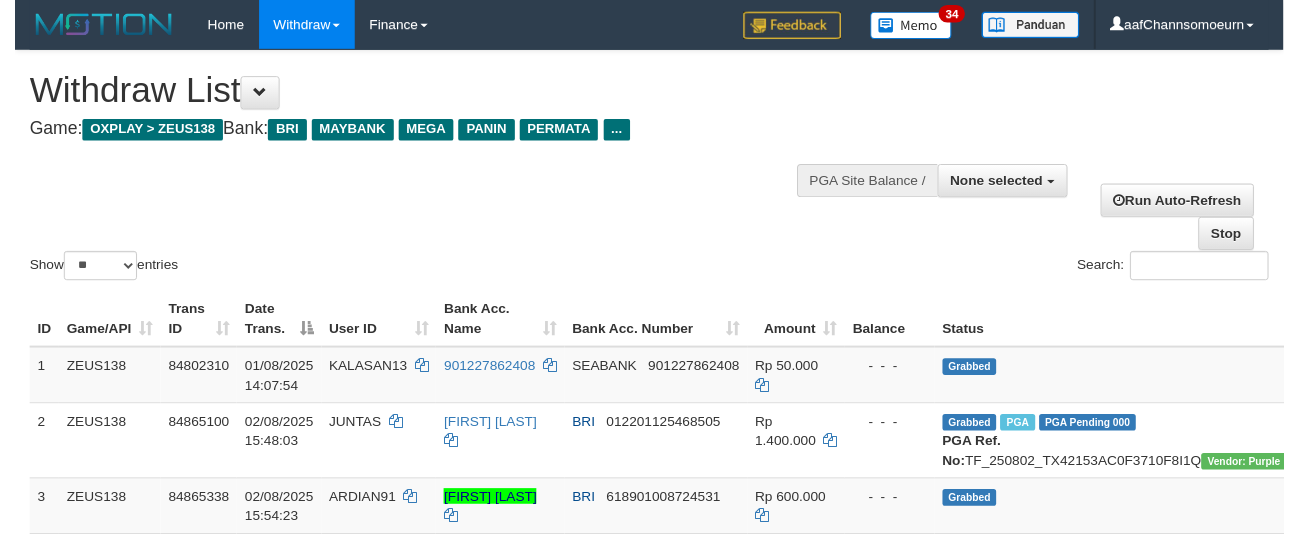 scroll, scrollTop: 358, scrollLeft: 0, axis: vertical 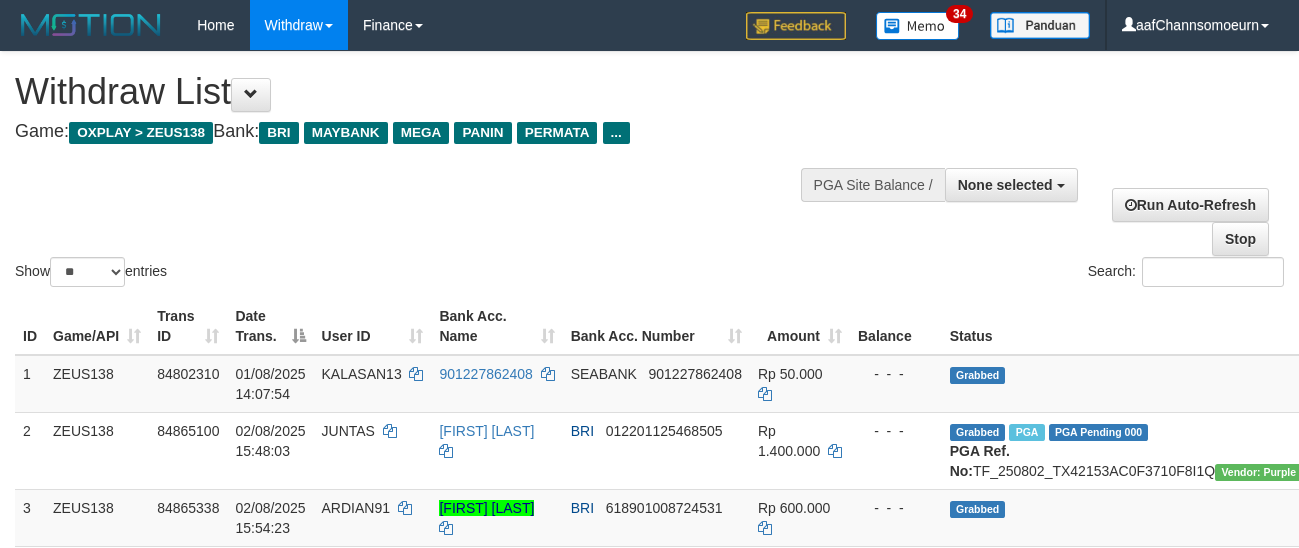 select 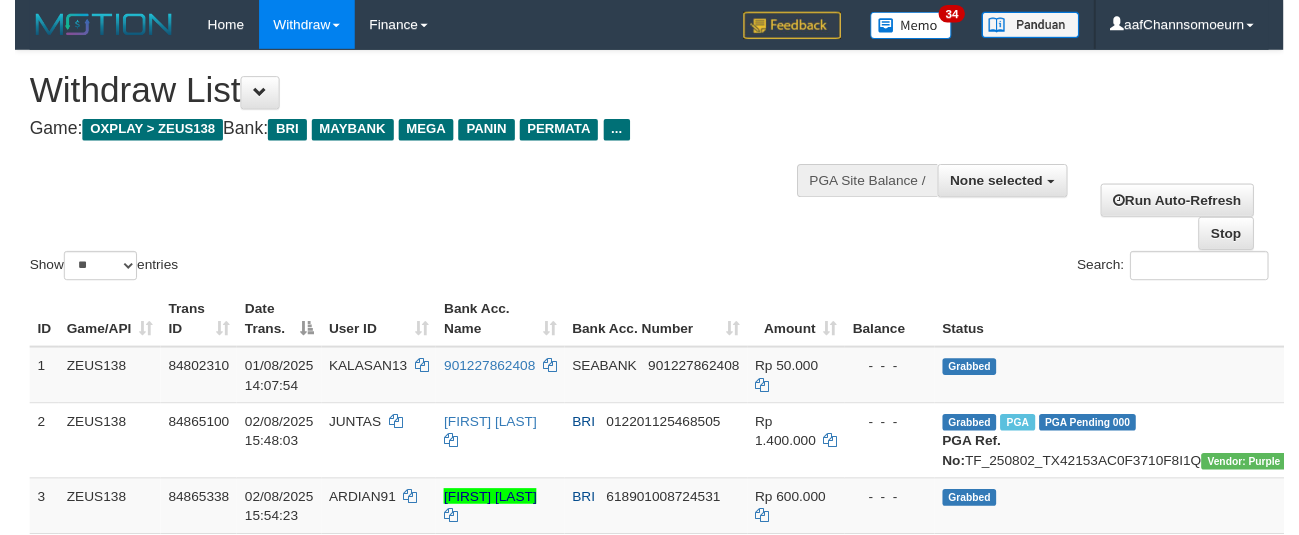 scroll, scrollTop: 358, scrollLeft: 0, axis: vertical 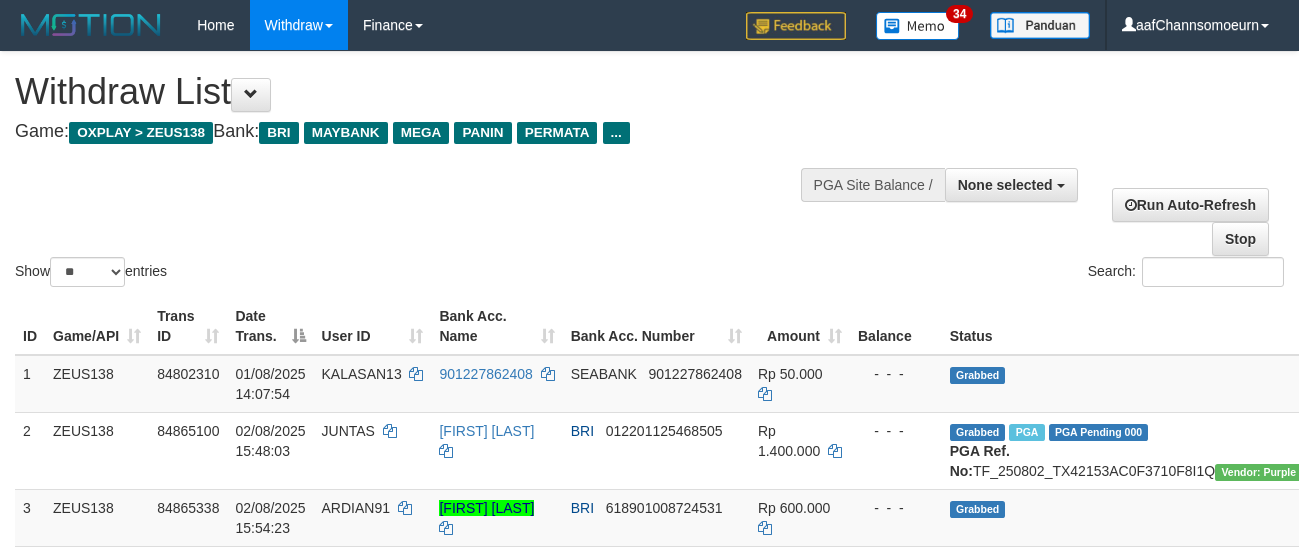 select 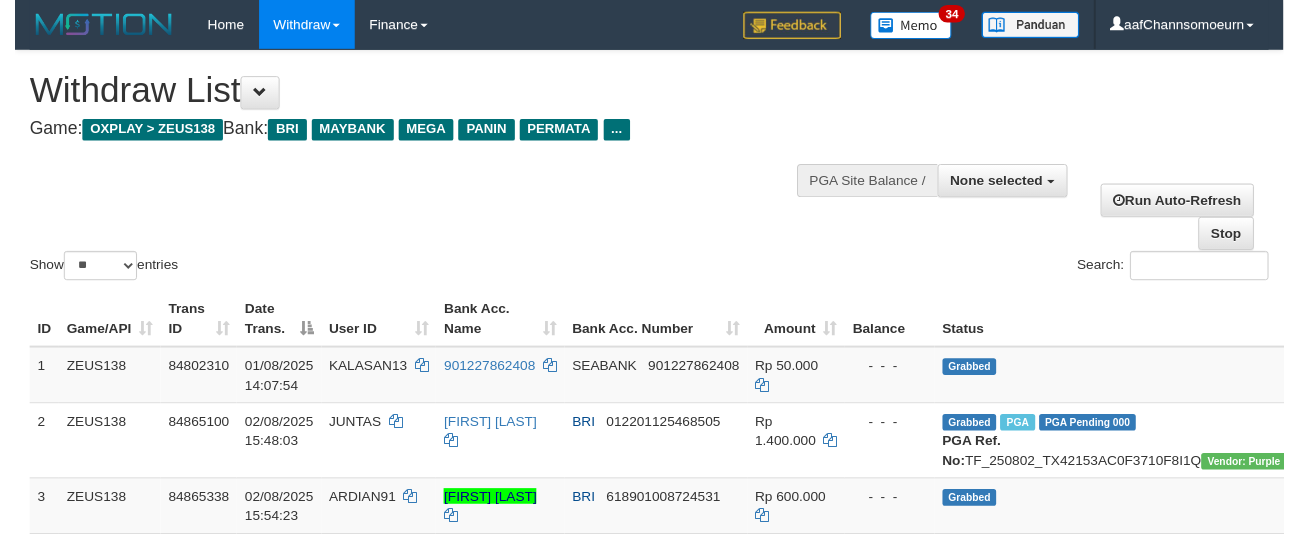 scroll, scrollTop: 358, scrollLeft: 0, axis: vertical 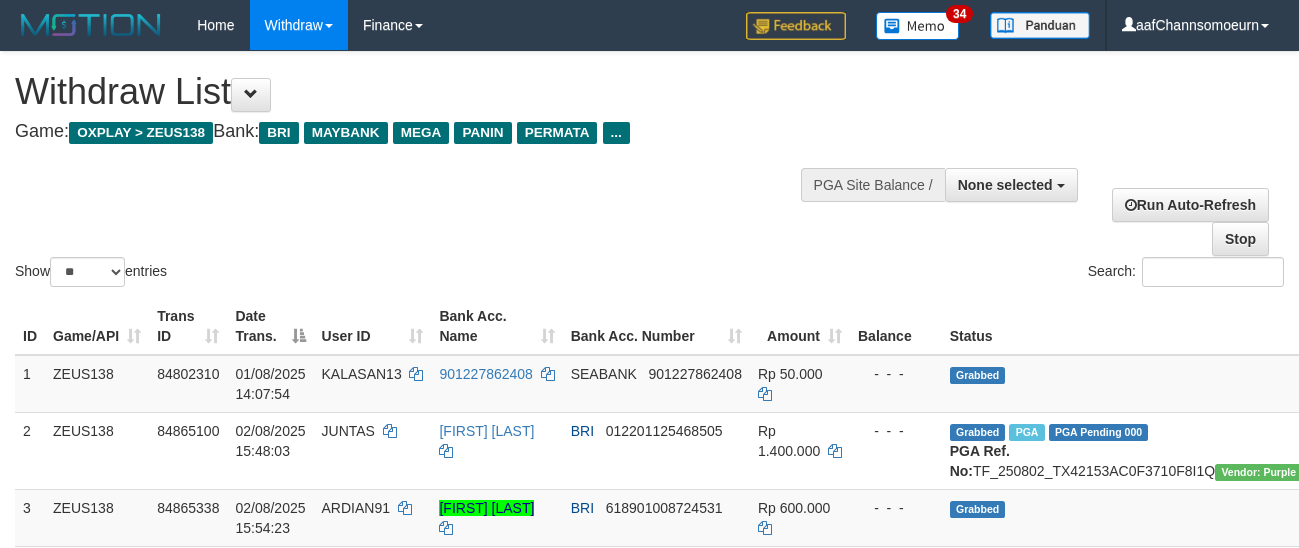 select 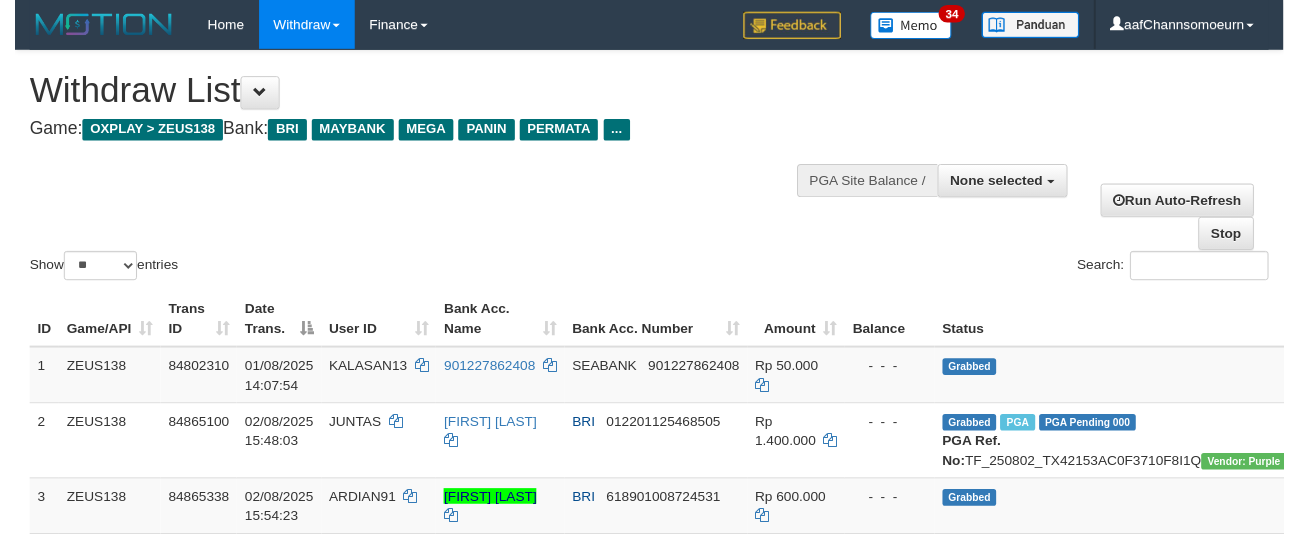 scroll, scrollTop: 358, scrollLeft: 0, axis: vertical 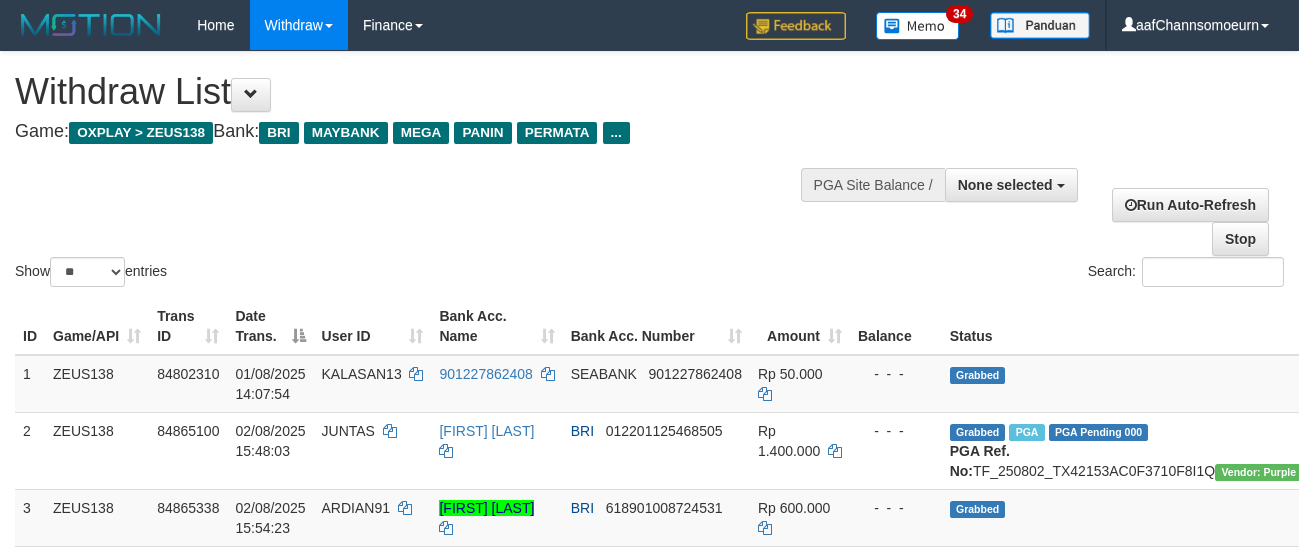 select 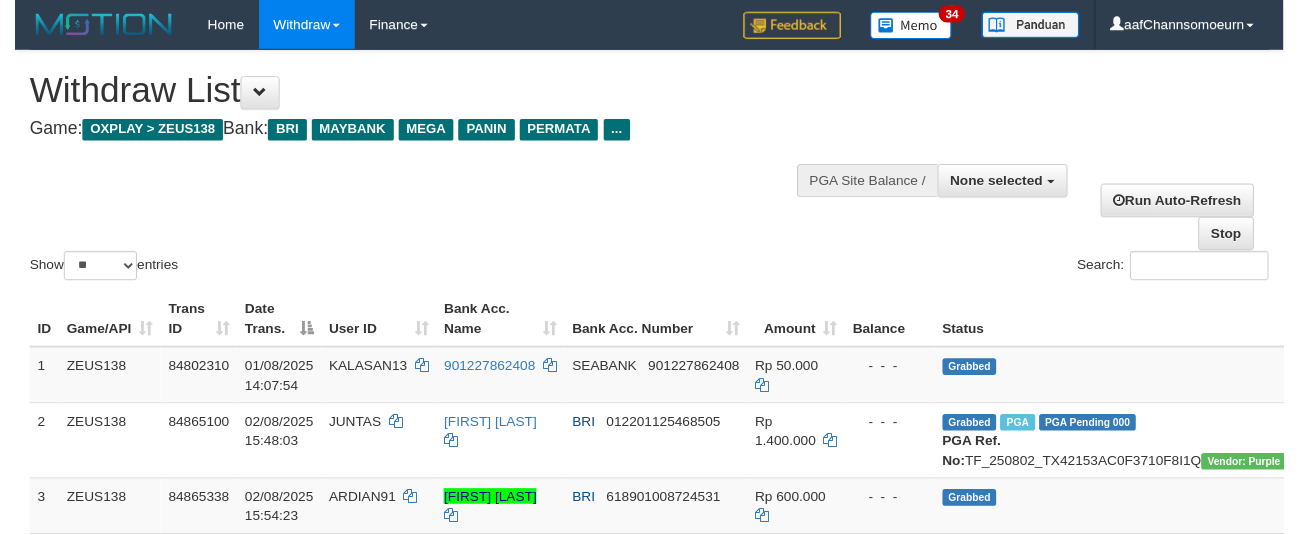 scroll, scrollTop: 358, scrollLeft: 0, axis: vertical 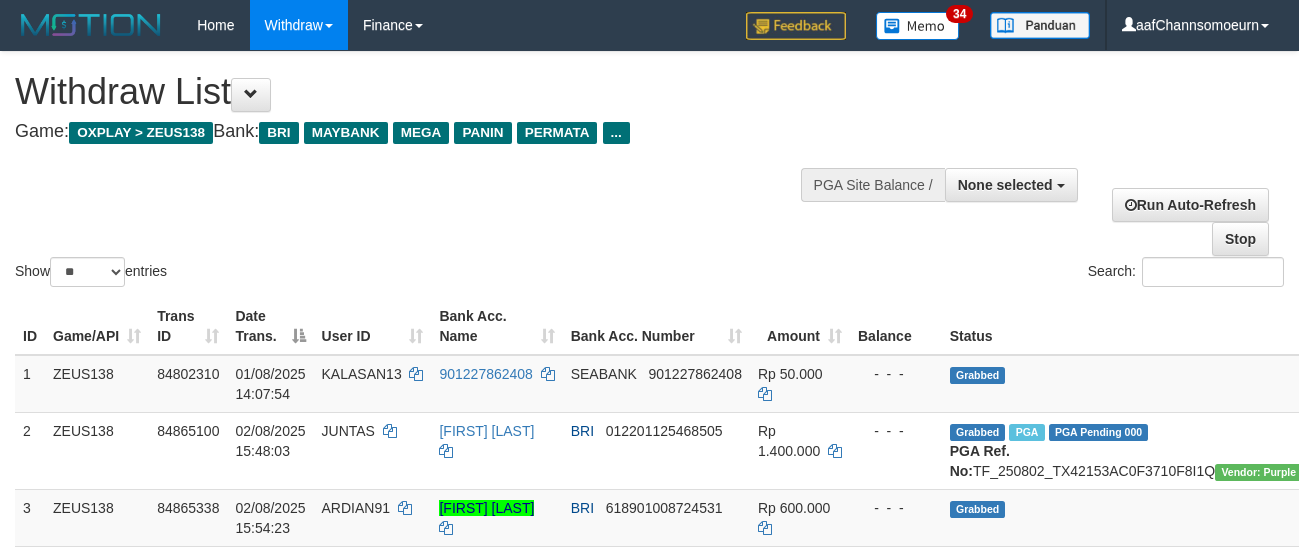 select 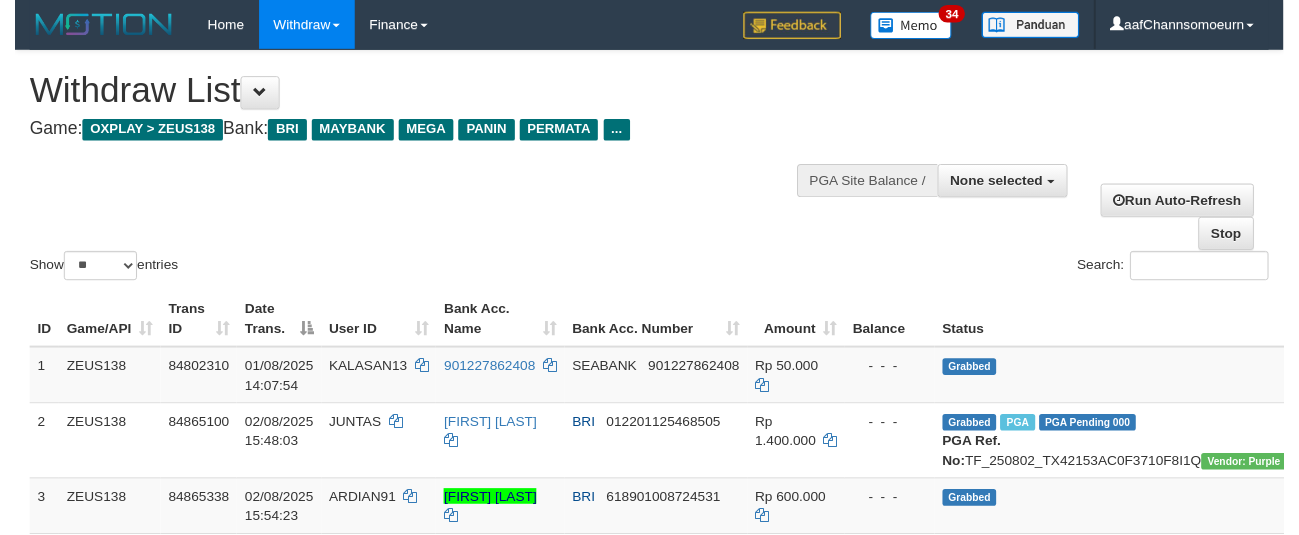 scroll, scrollTop: 358, scrollLeft: 0, axis: vertical 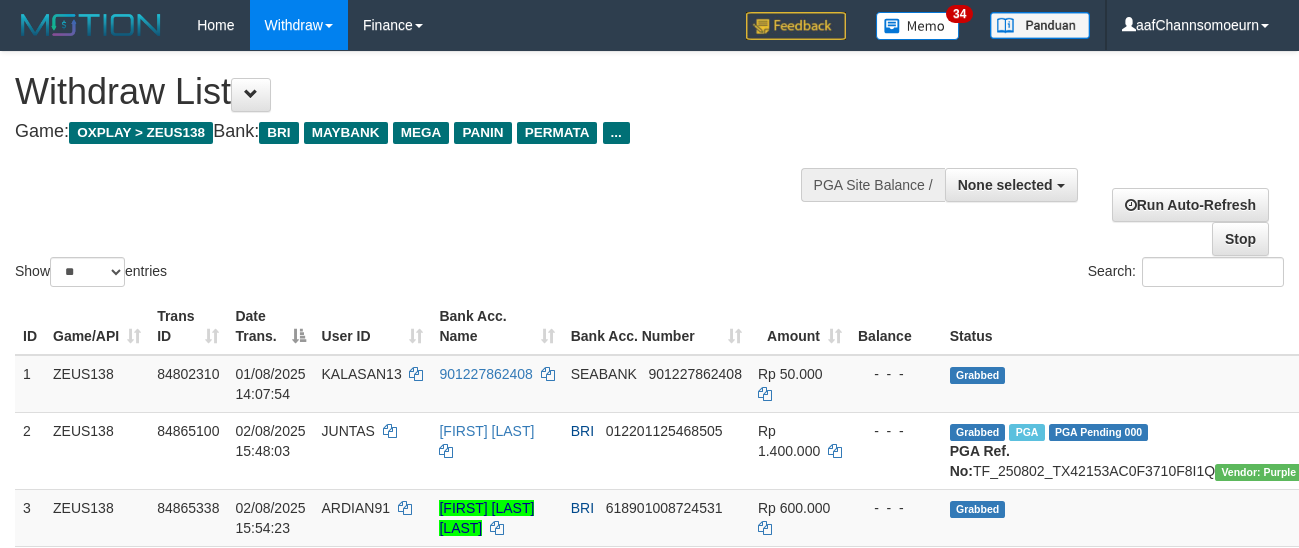 select 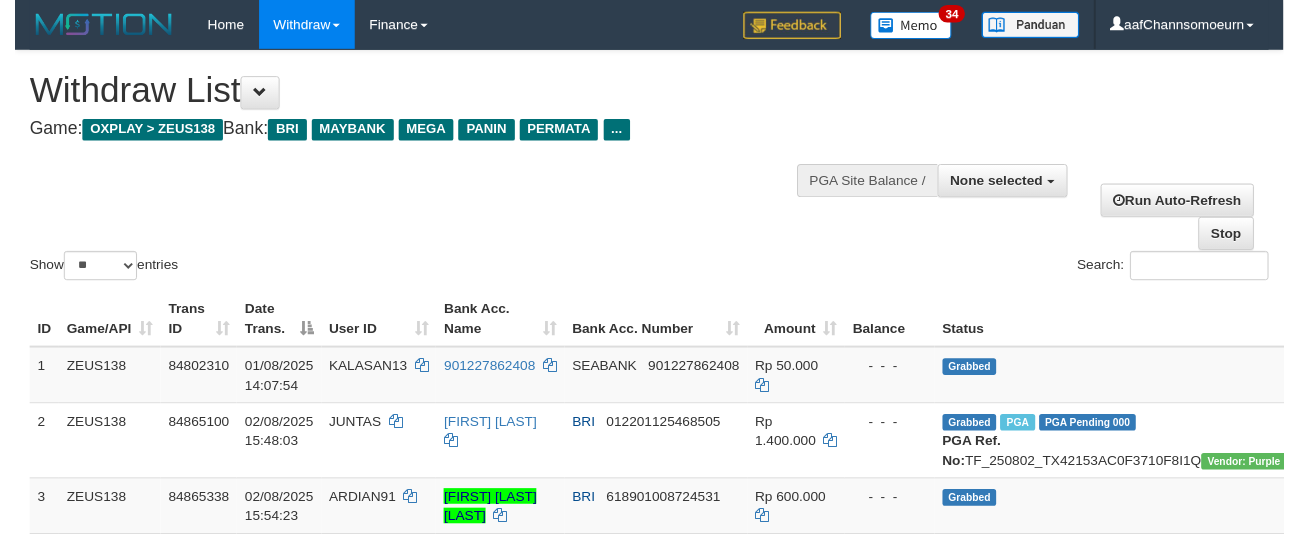 scroll, scrollTop: 358, scrollLeft: 0, axis: vertical 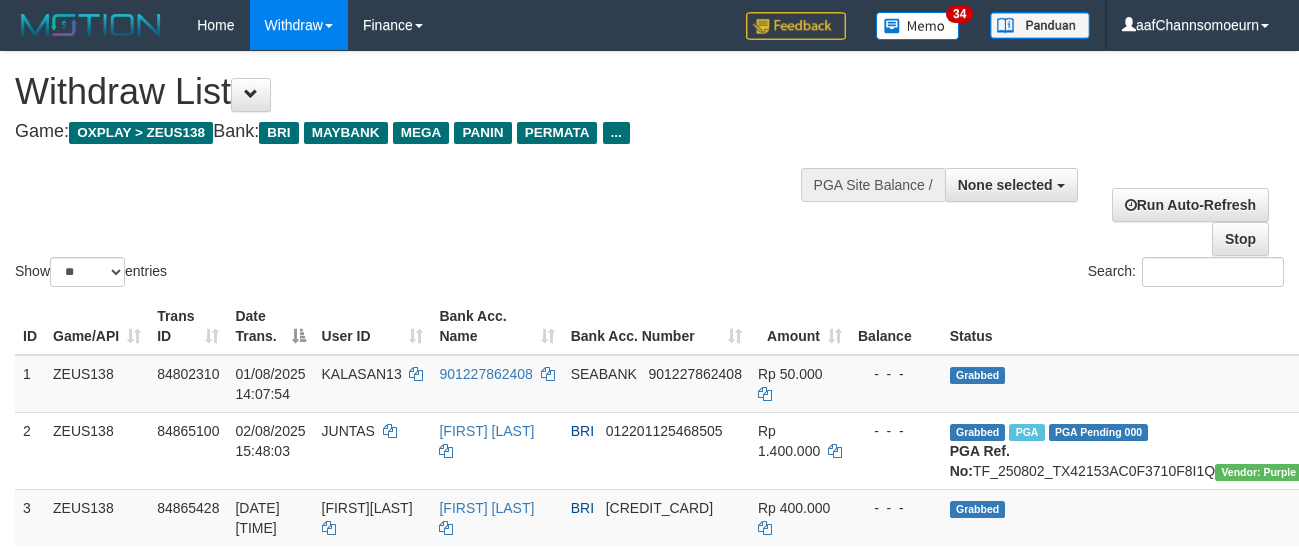 select 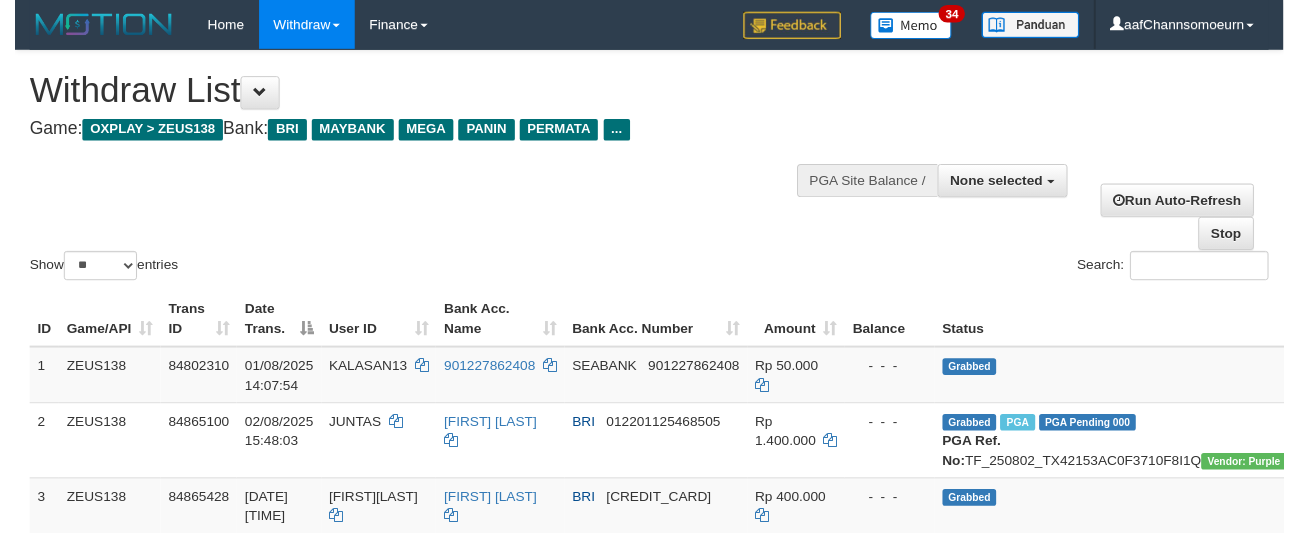 scroll, scrollTop: 358, scrollLeft: 0, axis: vertical 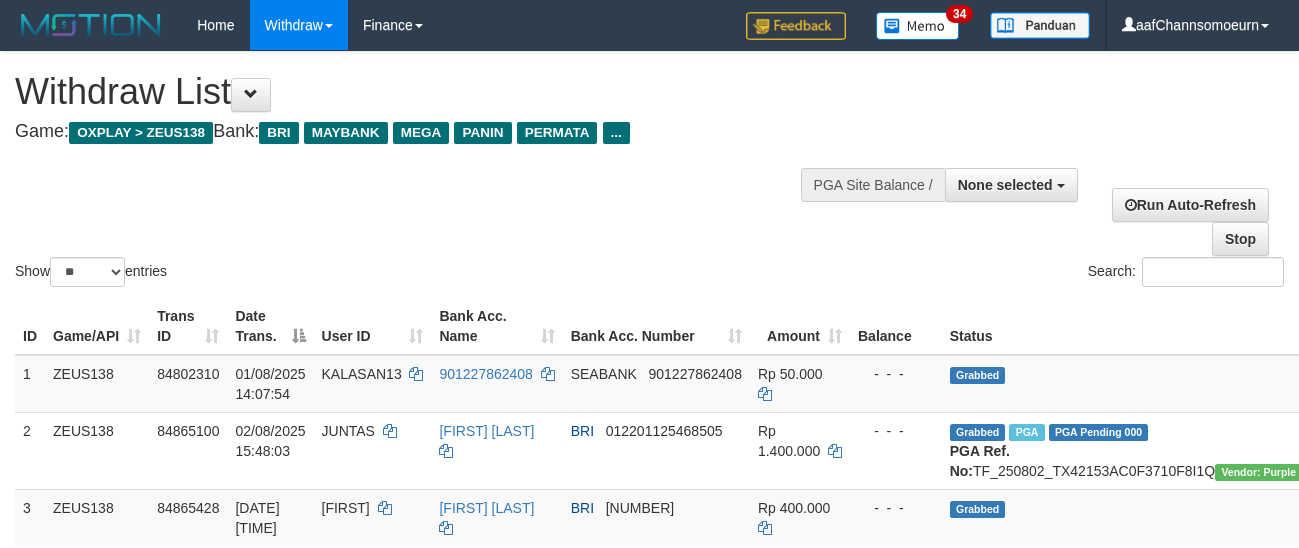 select 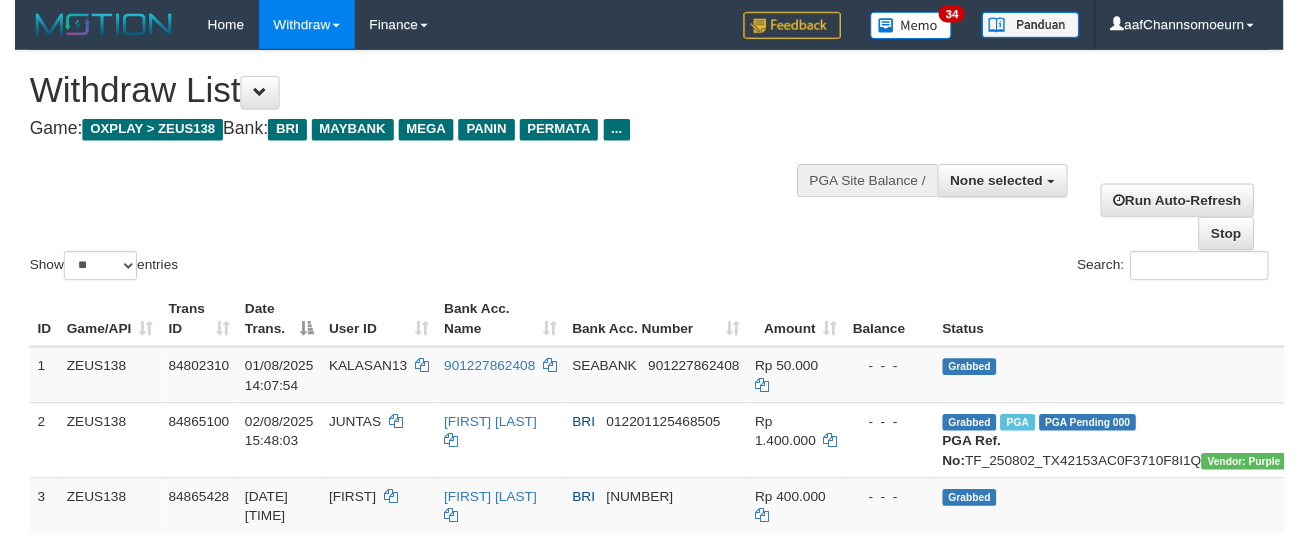 scroll, scrollTop: 358, scrollLeft: 0, axis: vertical 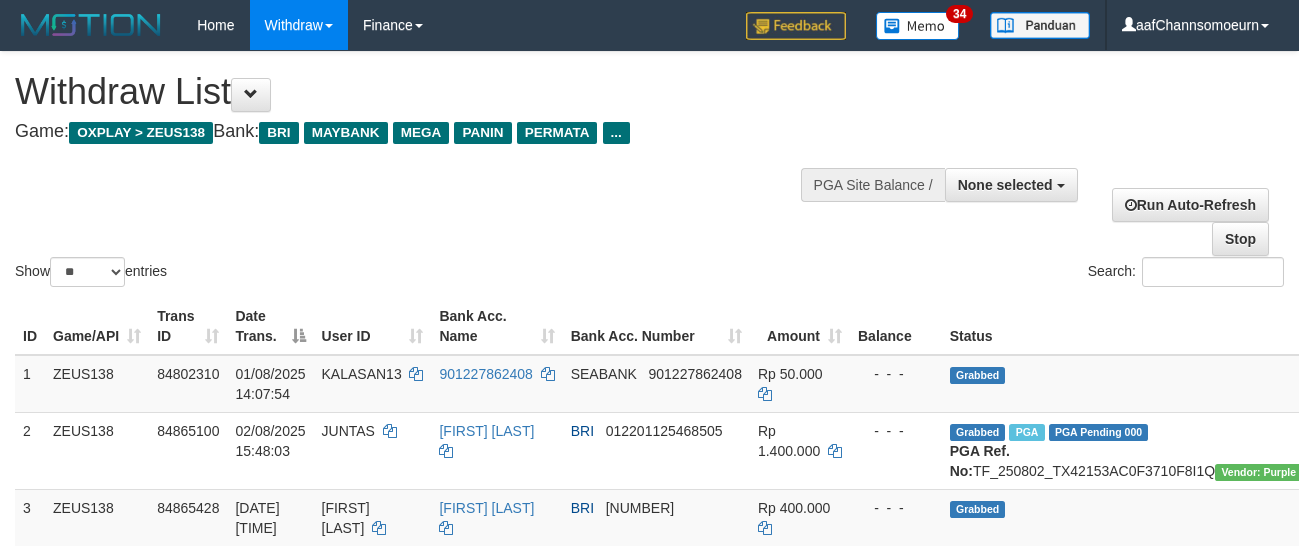 select 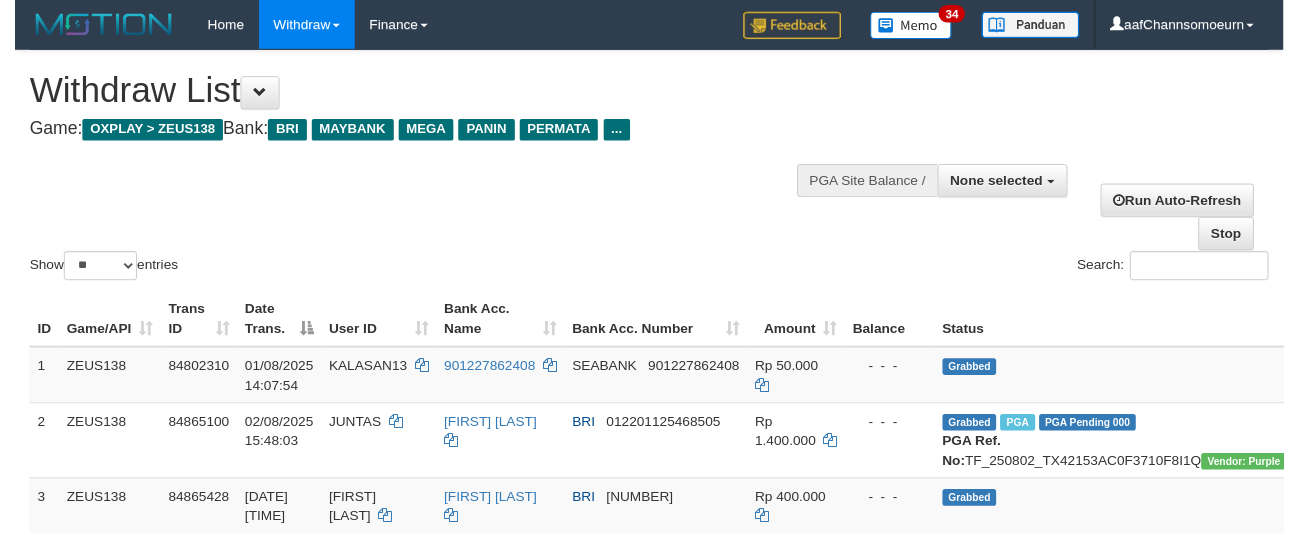 scroll, scrollTop: 358, scrollLeft: 0, axis: vertical 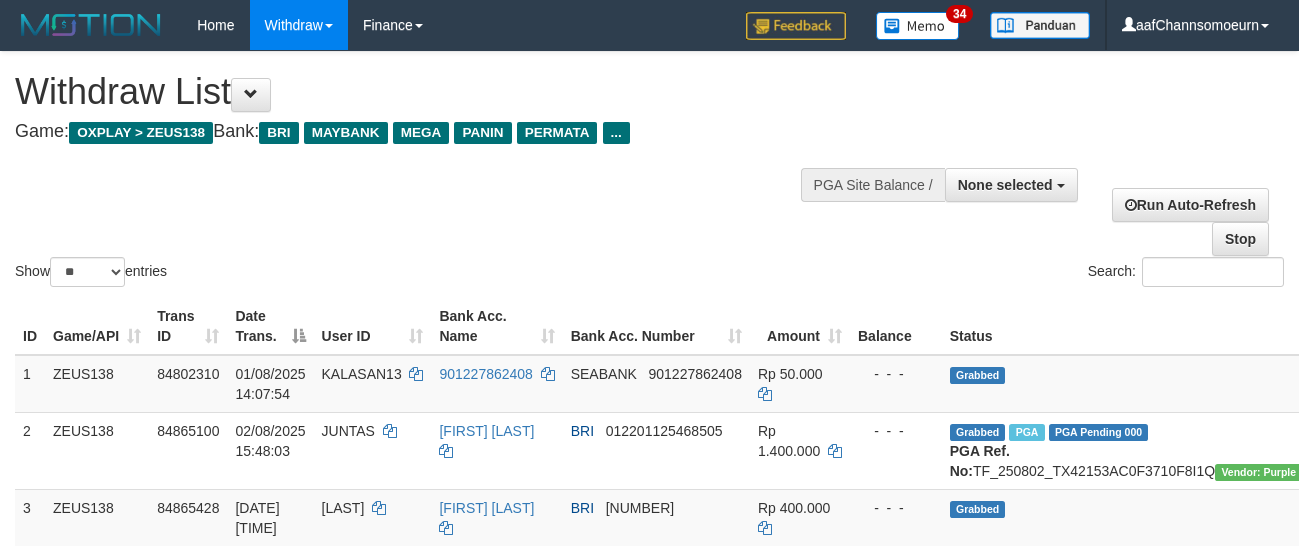 select 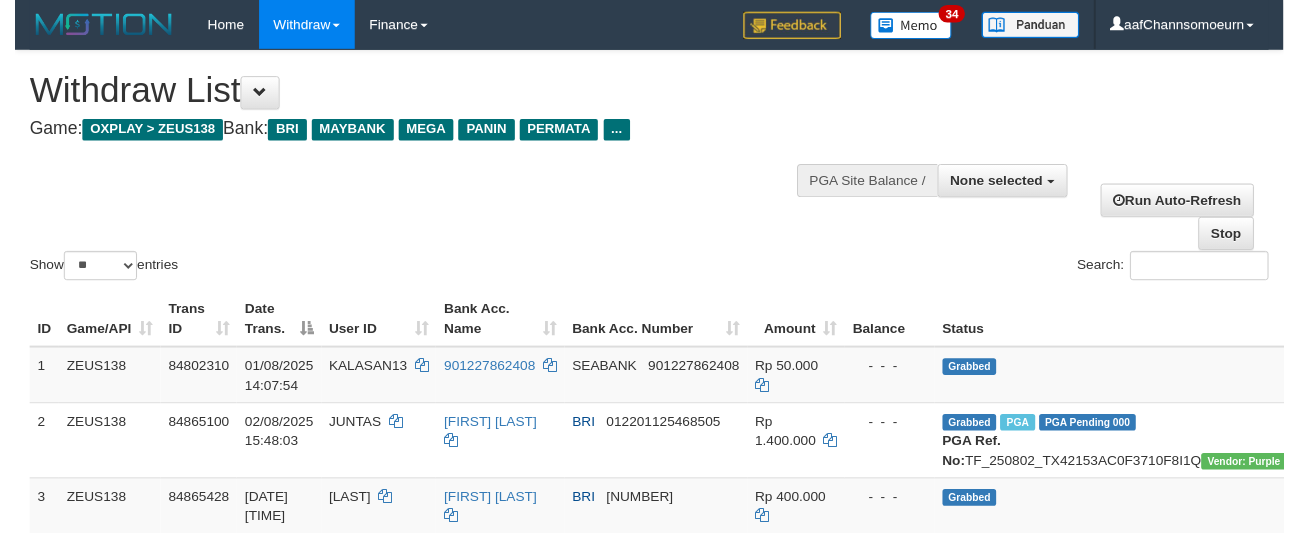 scroll, scrollTop: 358, scrollLeft: 0, axis: vertical 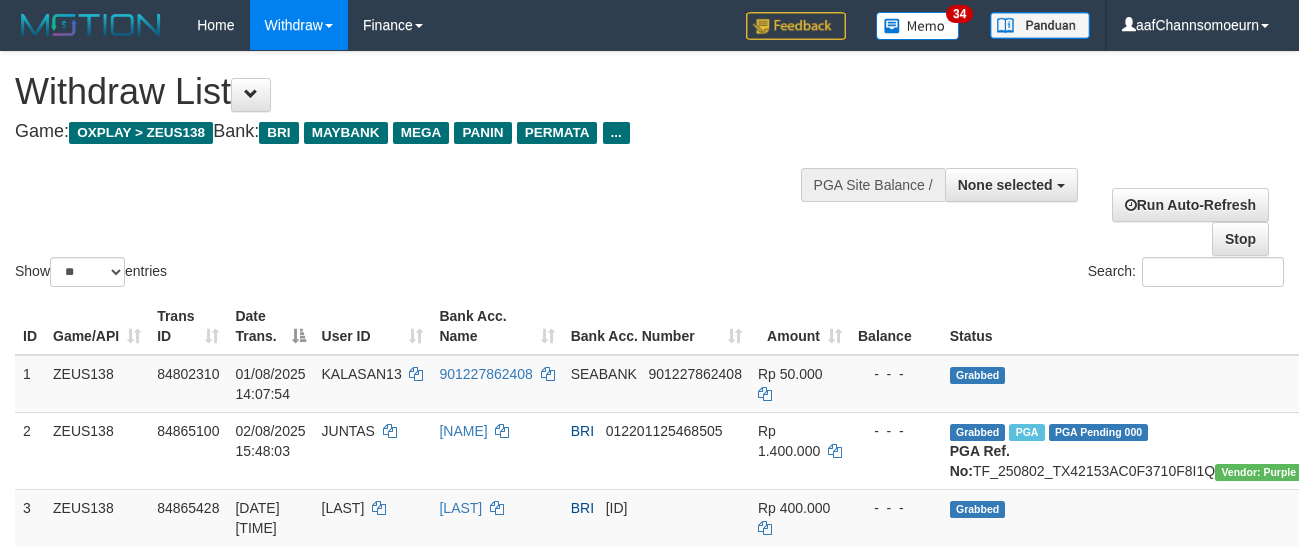 select 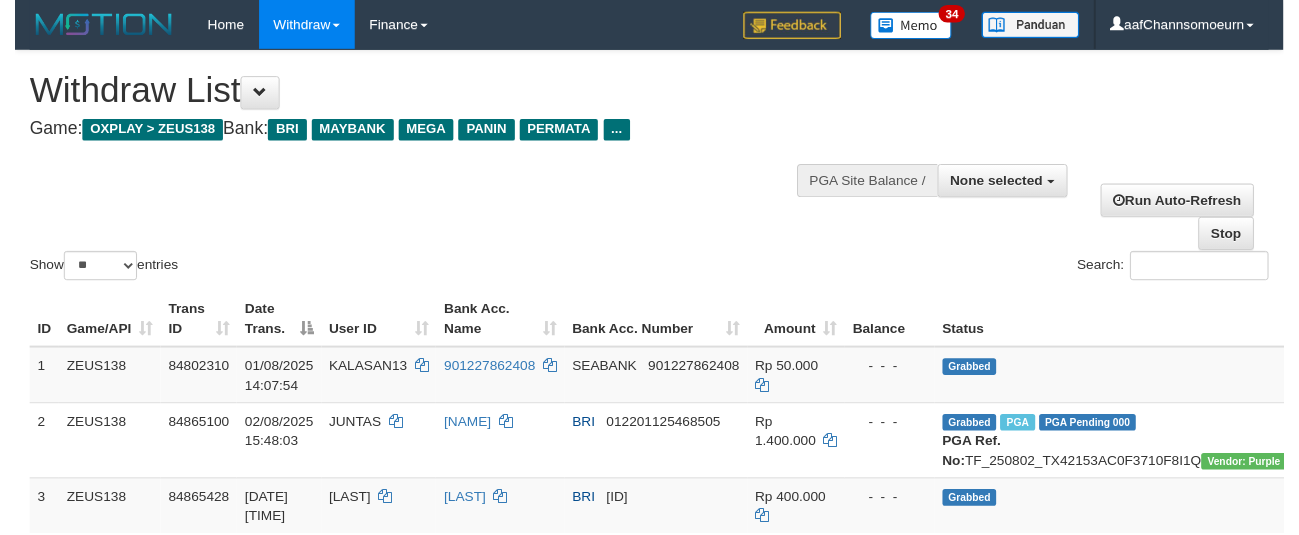 scroll, scrollTop: 358, scrollLeft: 0, axis: vertical 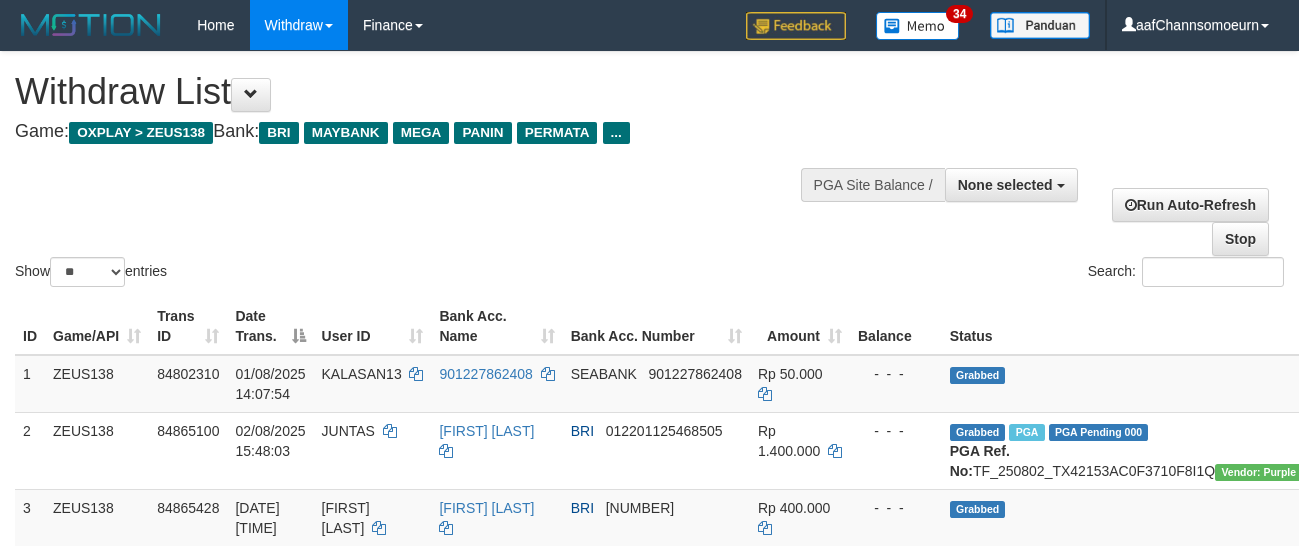 select 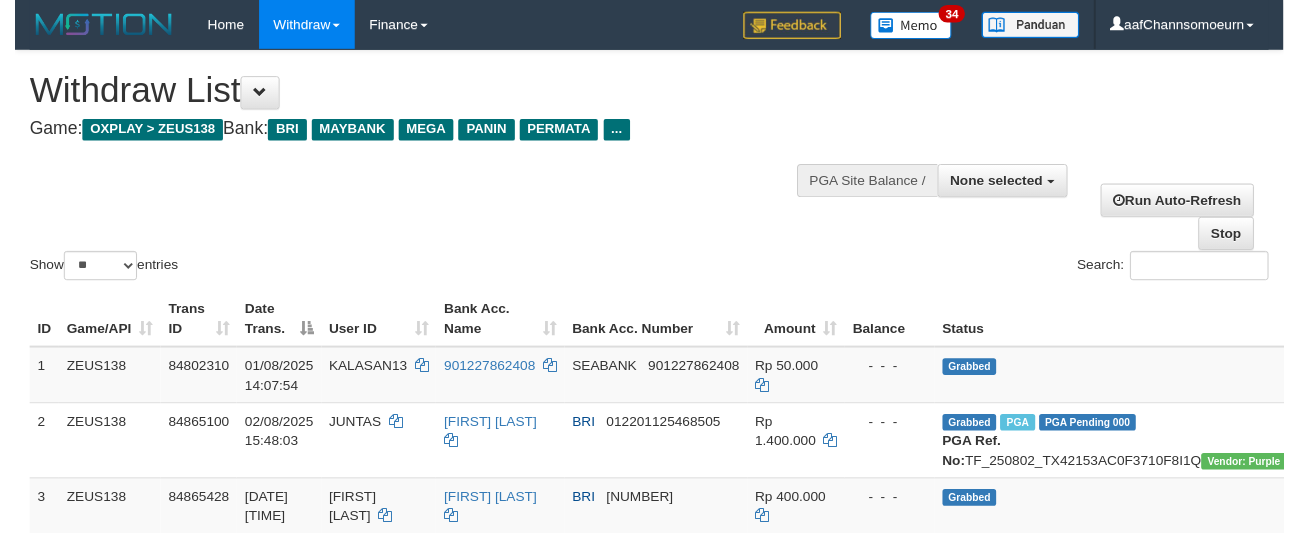 scroll, scrollTop: 358, scrollLeft: 0, axis: vertical 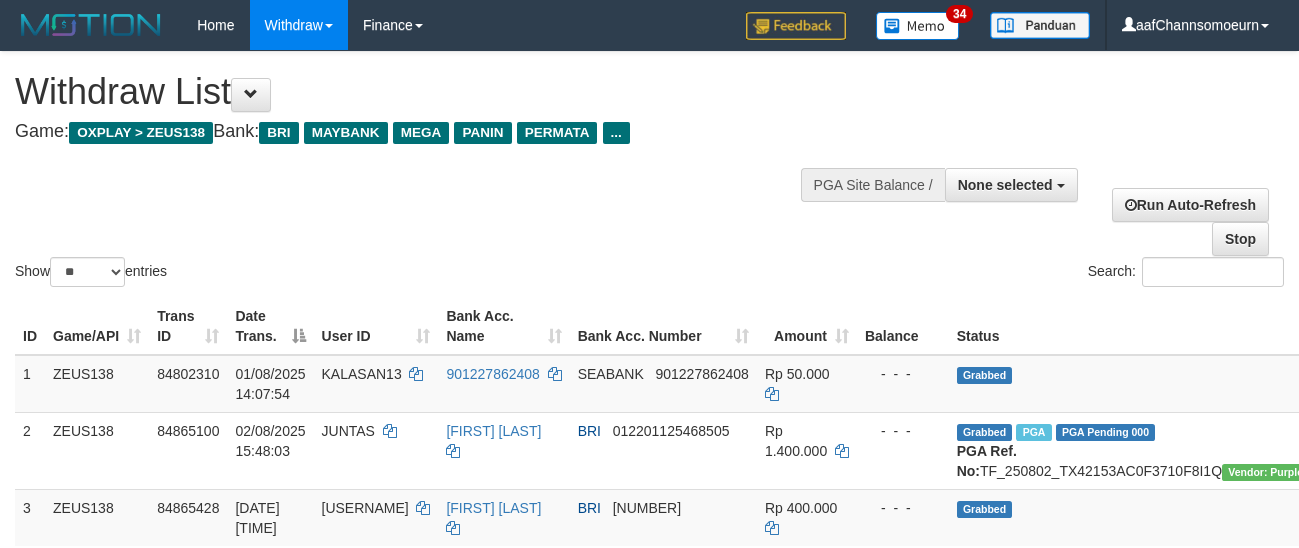 select 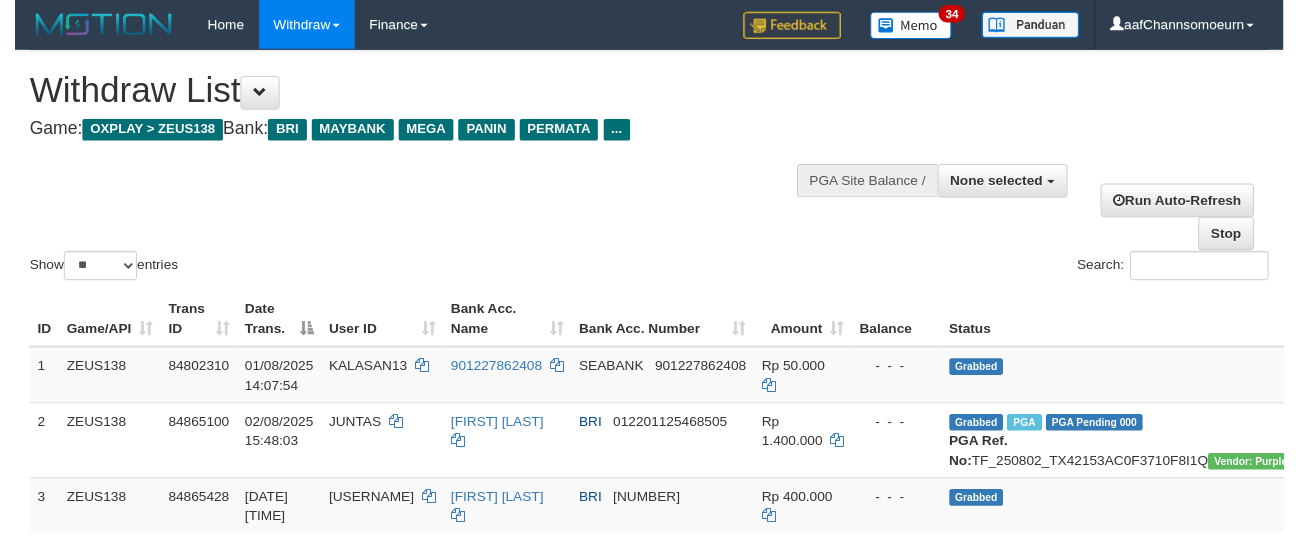 scroll, scrollTop: 358, scrollLeft: 0, axis: vertical 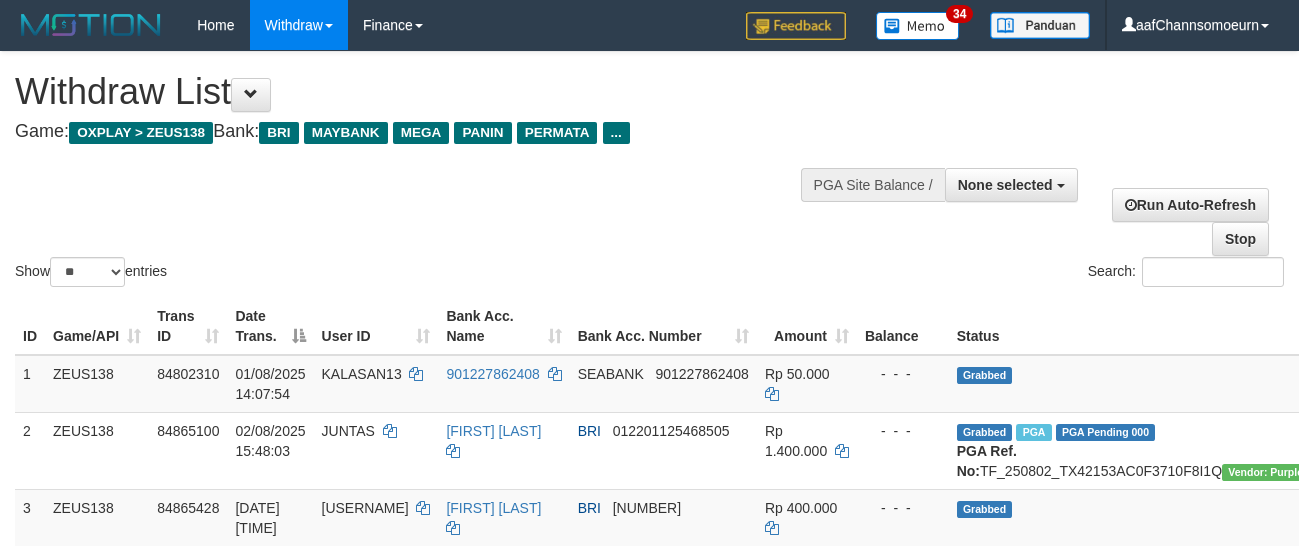 select 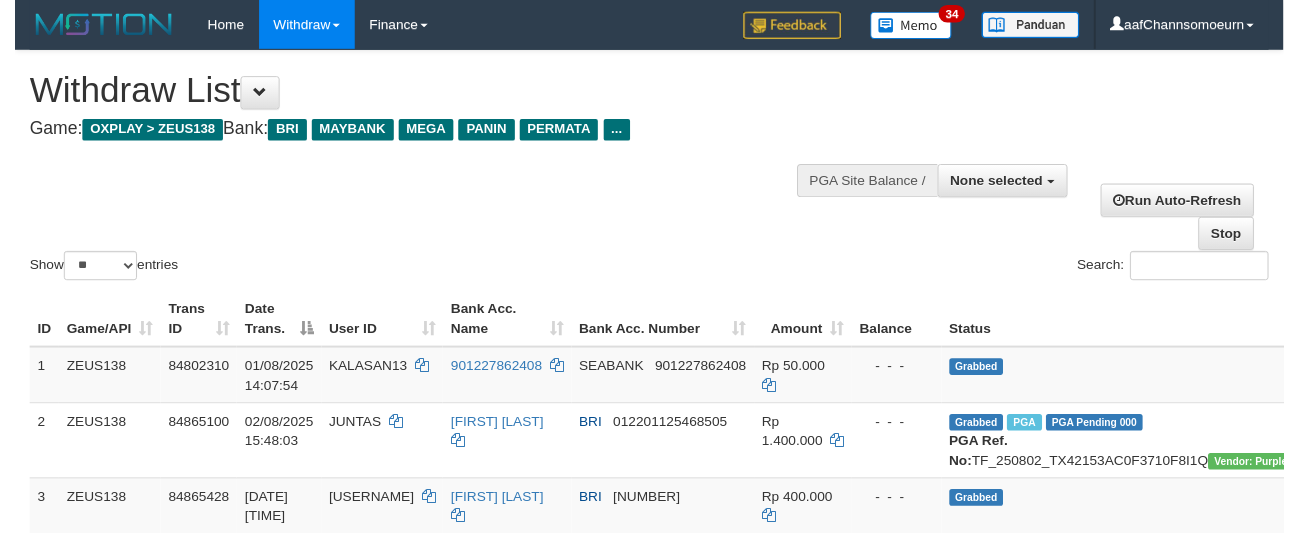 scroll, scrollTop: 358, scrollLeft: 0, axis: vertical 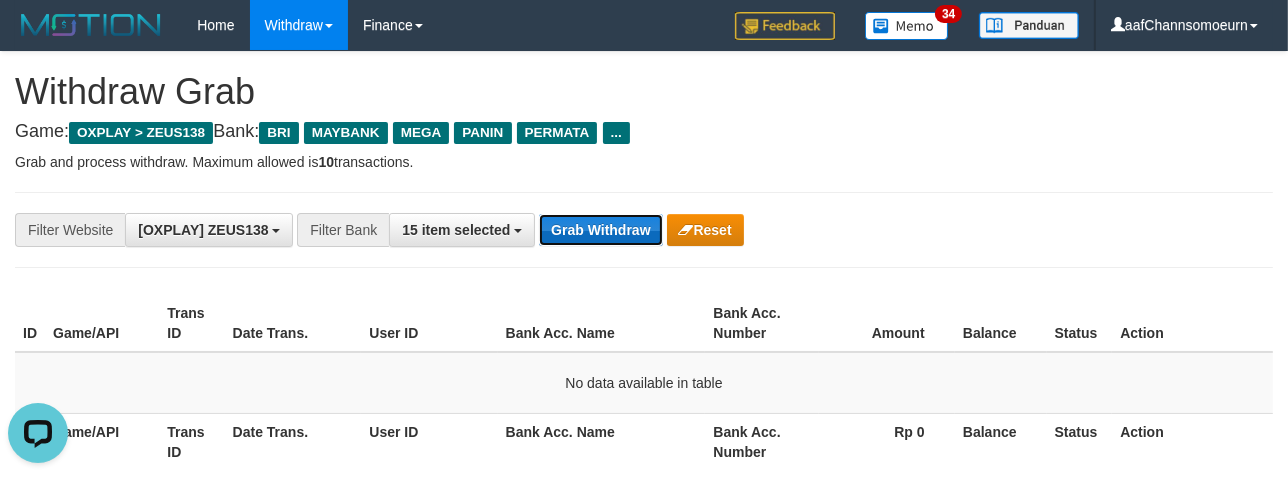 click on "Grab Withdraw" at bounding box center [600, 230] 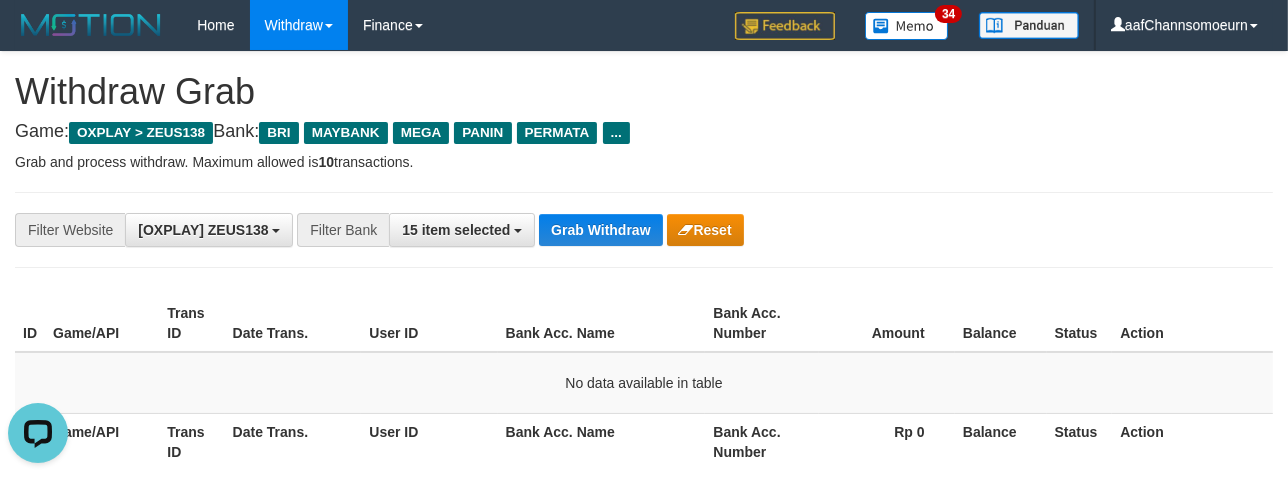 drag, startPoint x: 1024, startPoint y: 179, endPoint x: 1300, endPoint y: 325, distance: 312.2371 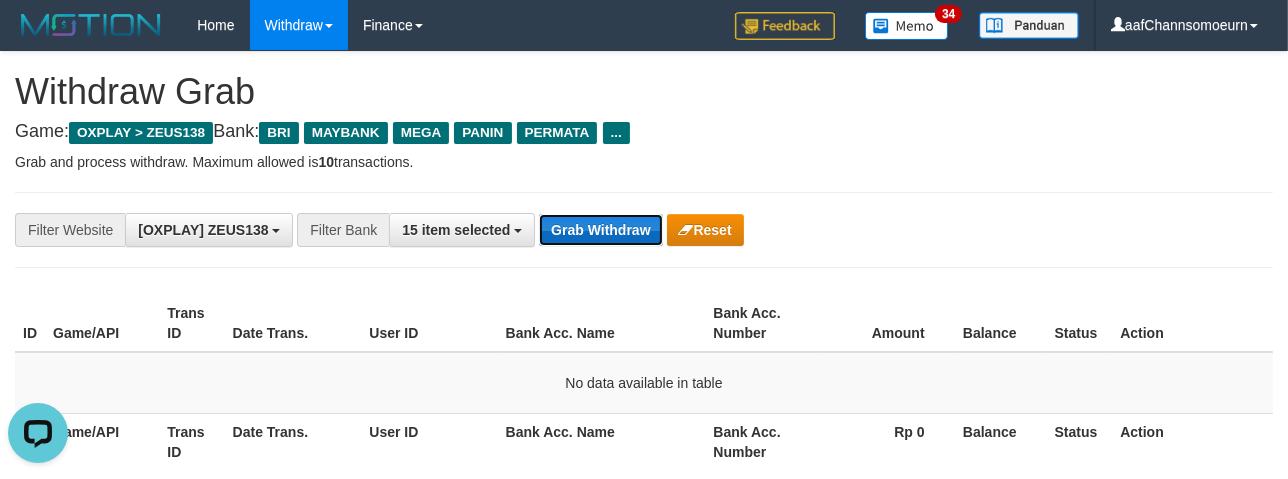 click on "Grab Withdraw" at bounding box center (600, 230) 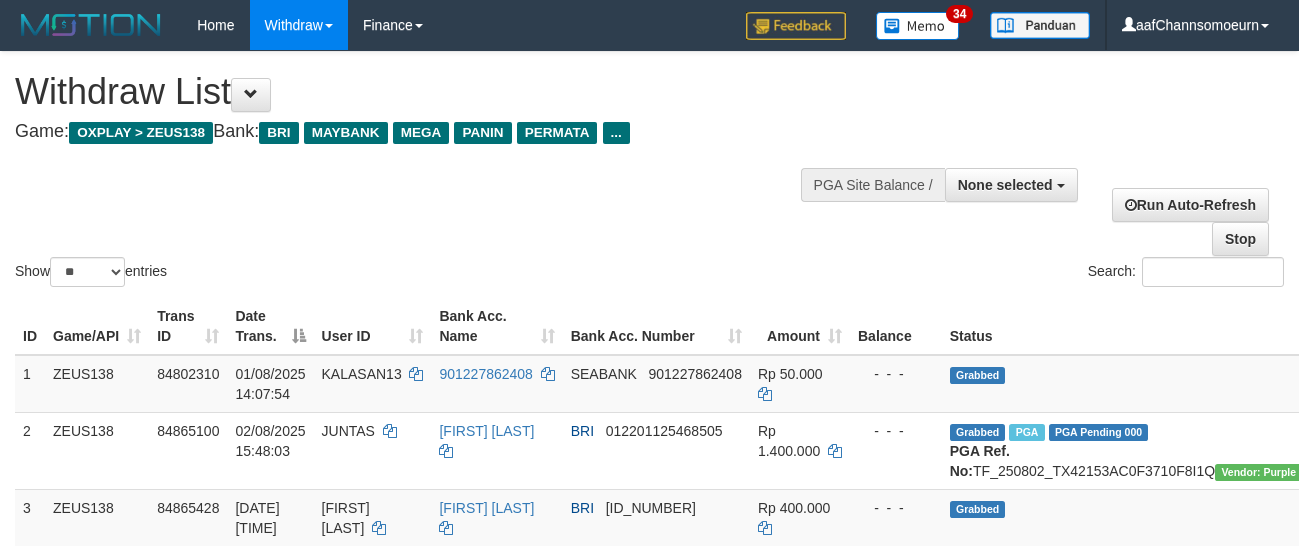 select 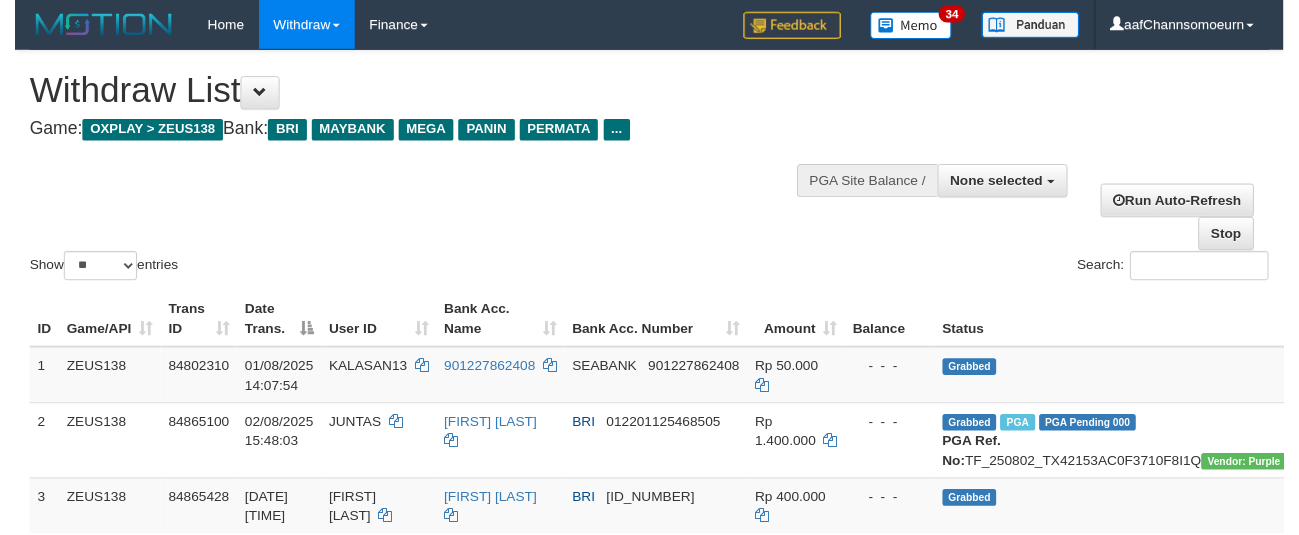 scroll, scrollTop: 358, scrollLeft: 0, axis: vertical 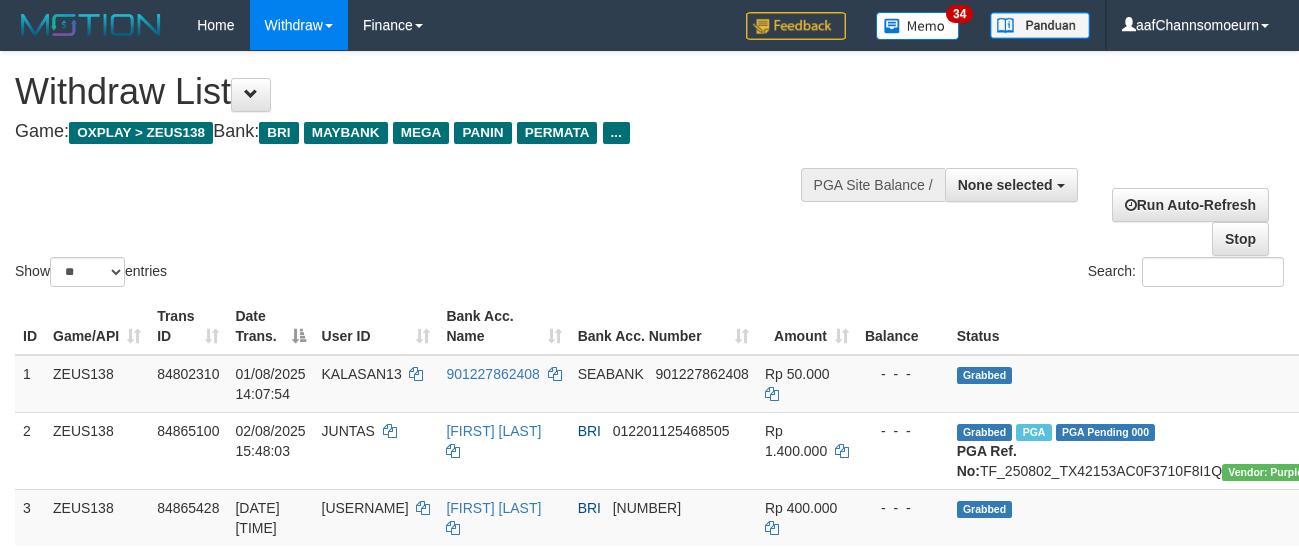 select 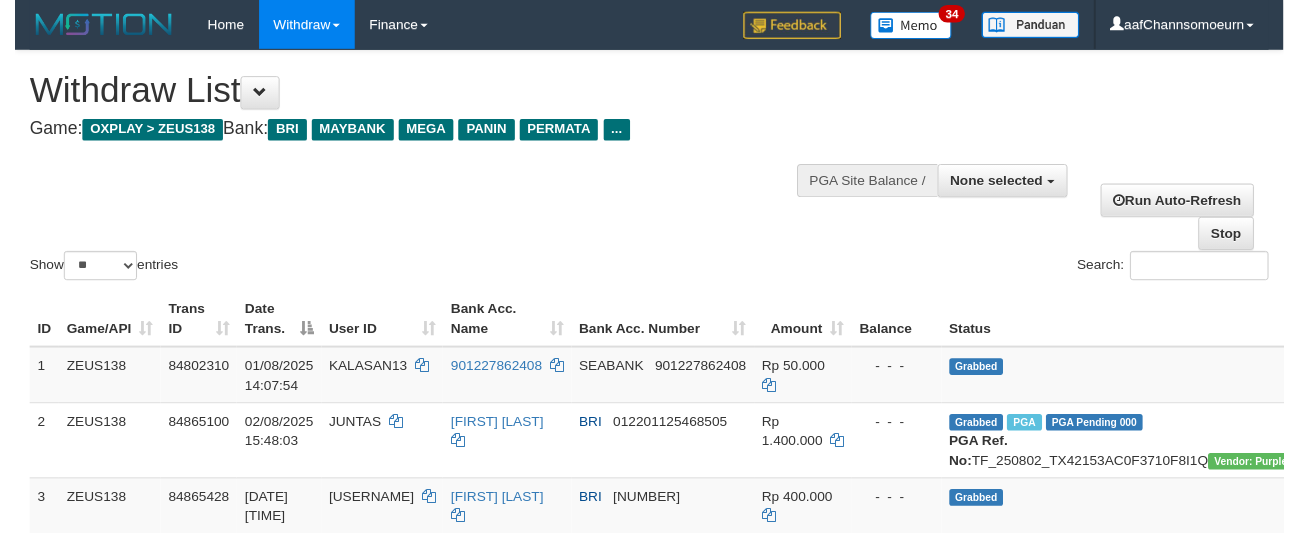 scroll, scrollTop: 358, scrollLeft: 0, axis: vertical 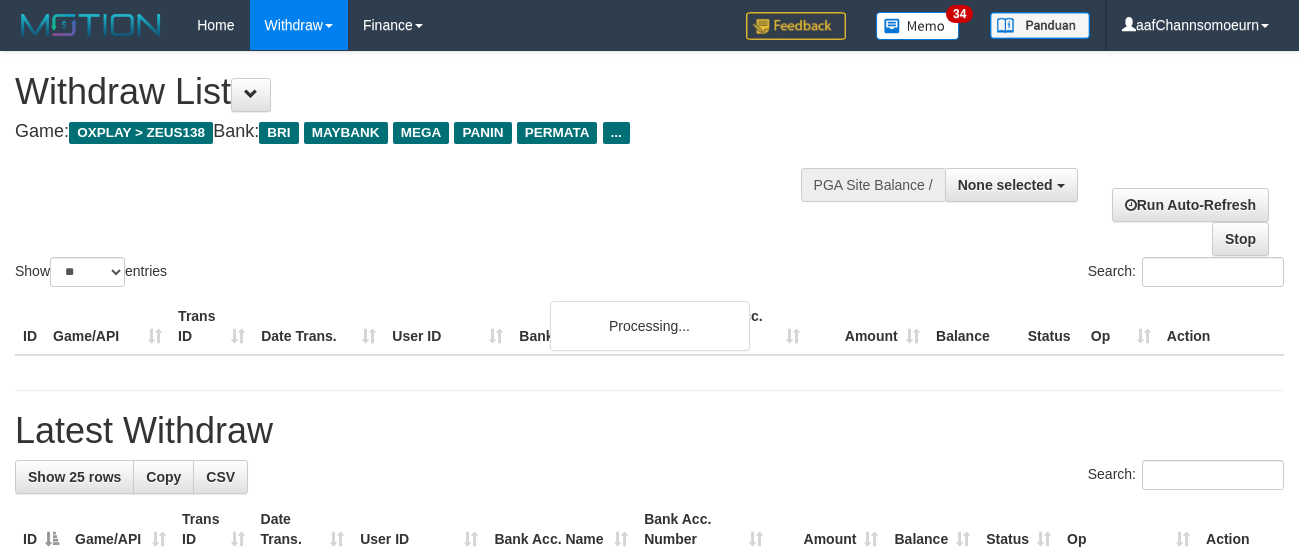 select 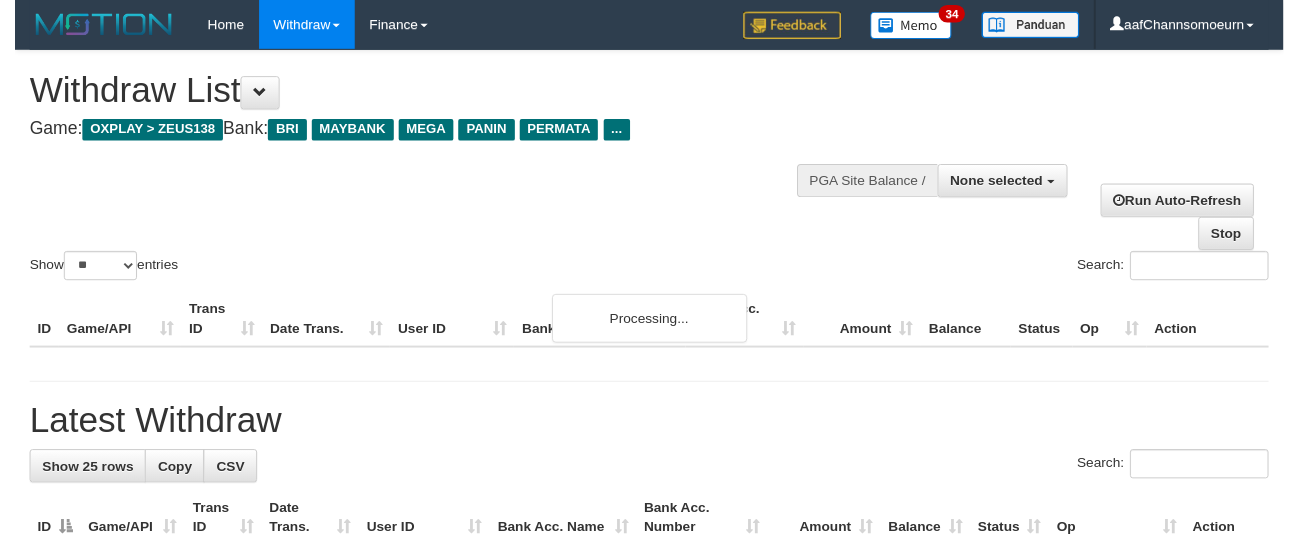 scroll, scrollTop: 358, scrollLeft: 0, axis: vertical 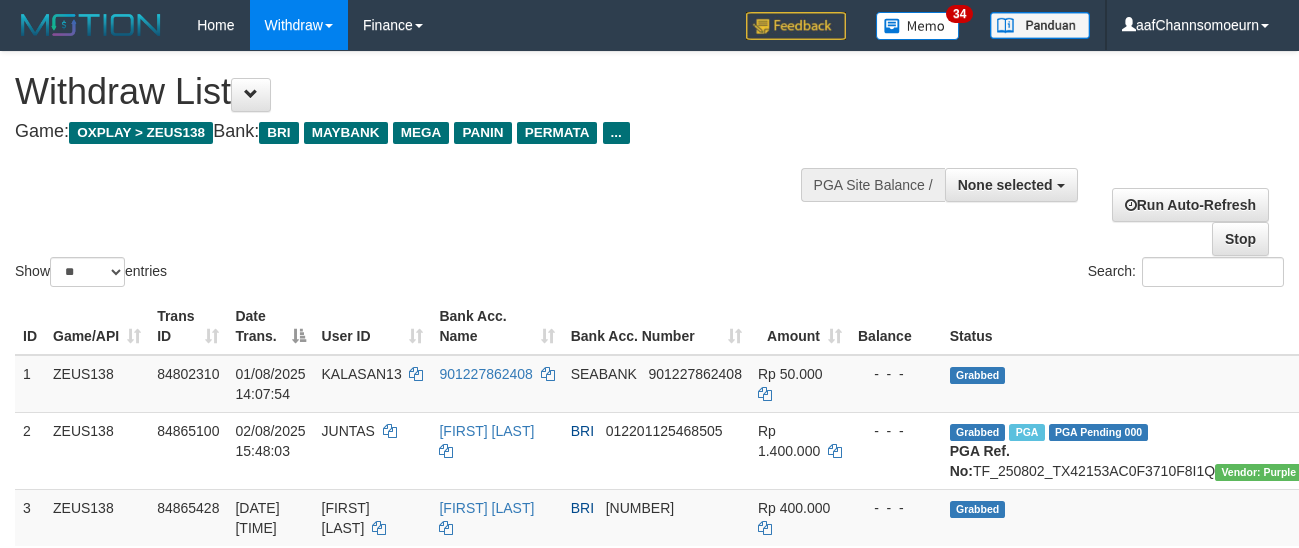select 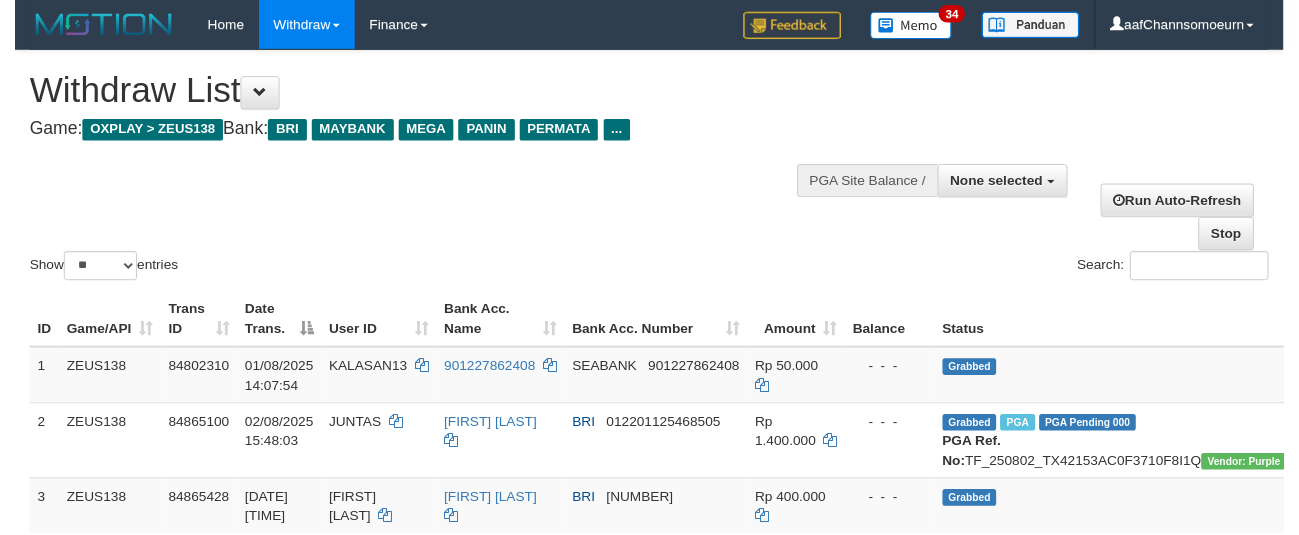 scroll, scrollTop: 358, scrollLeft: 0, axis: vertical 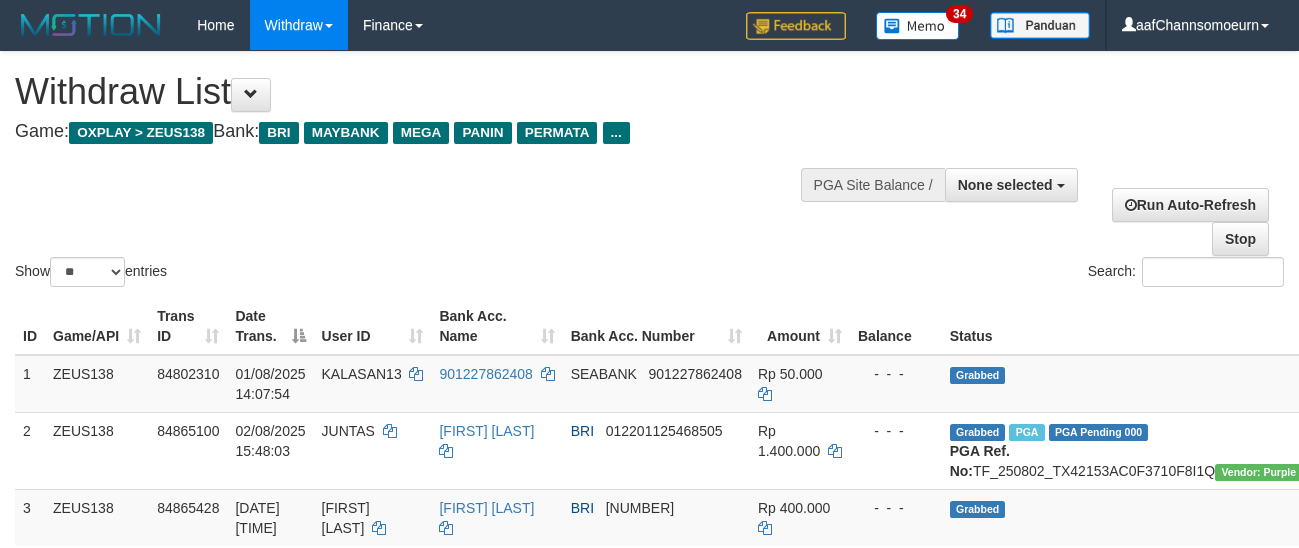 select 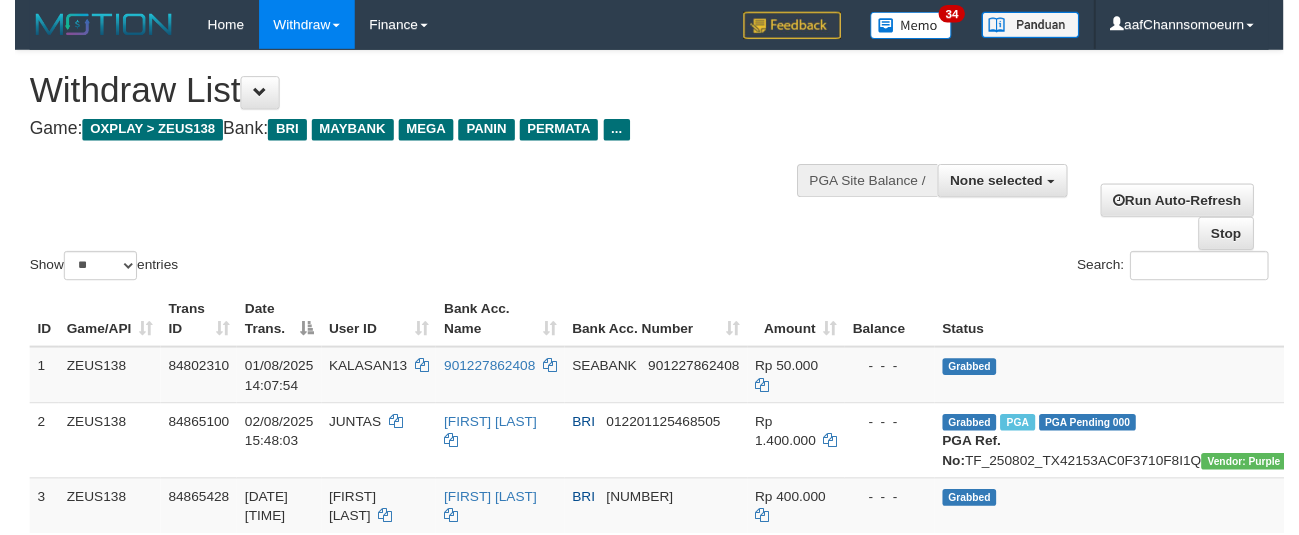 scroll, scrollTop: 358, scrollLeft: 0, axis: vertical 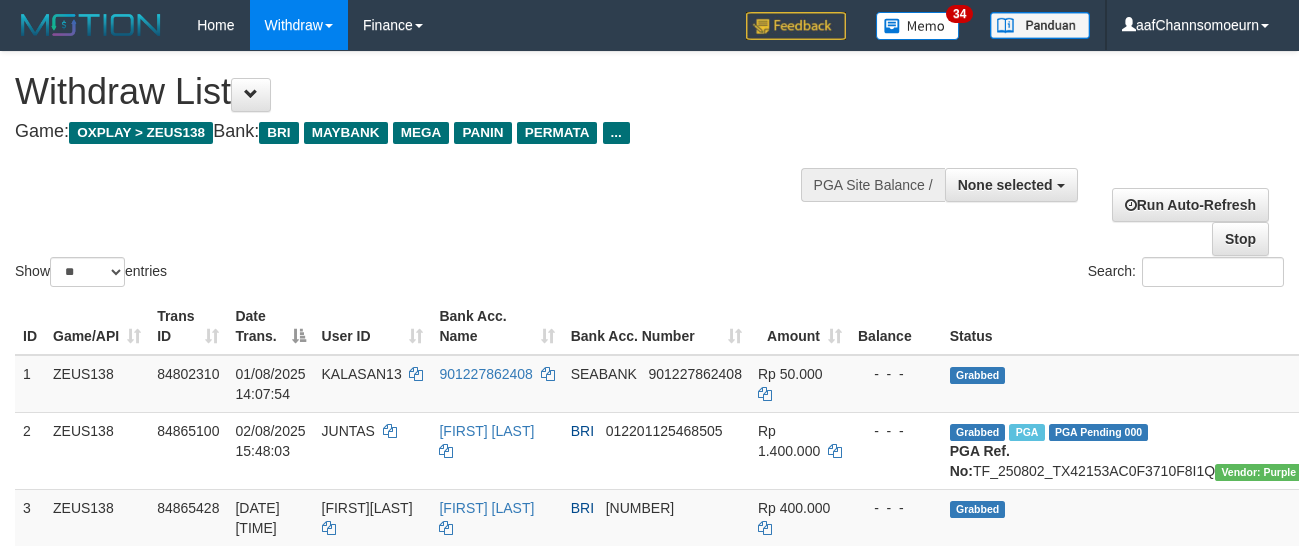 select 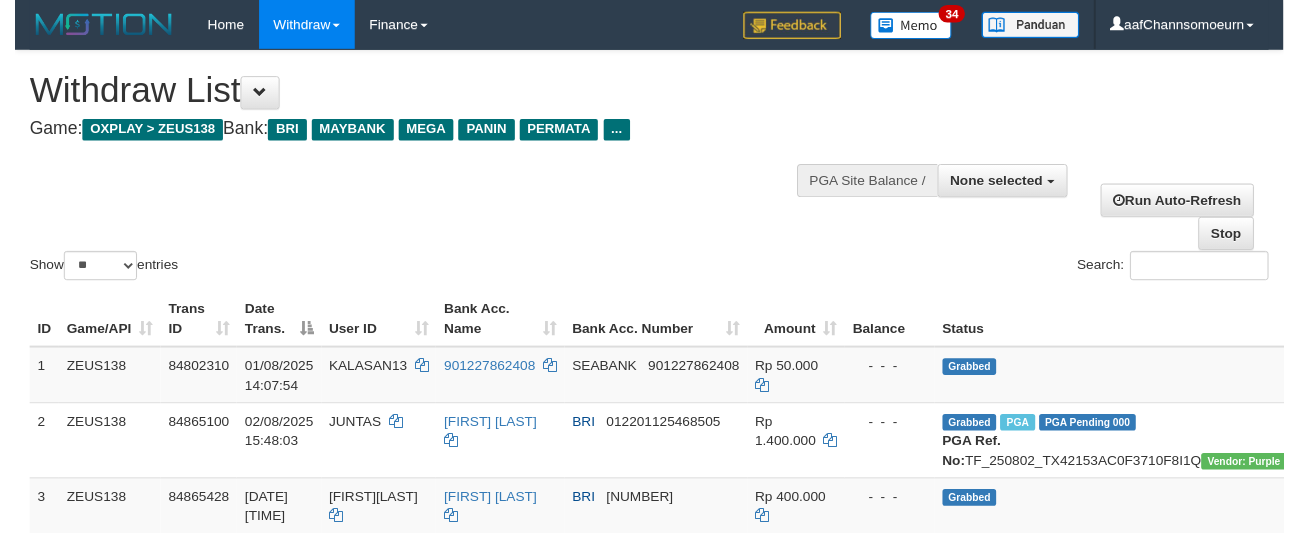 scroll, scrollTop: 358, scrollLeft: 0, axis: vertical 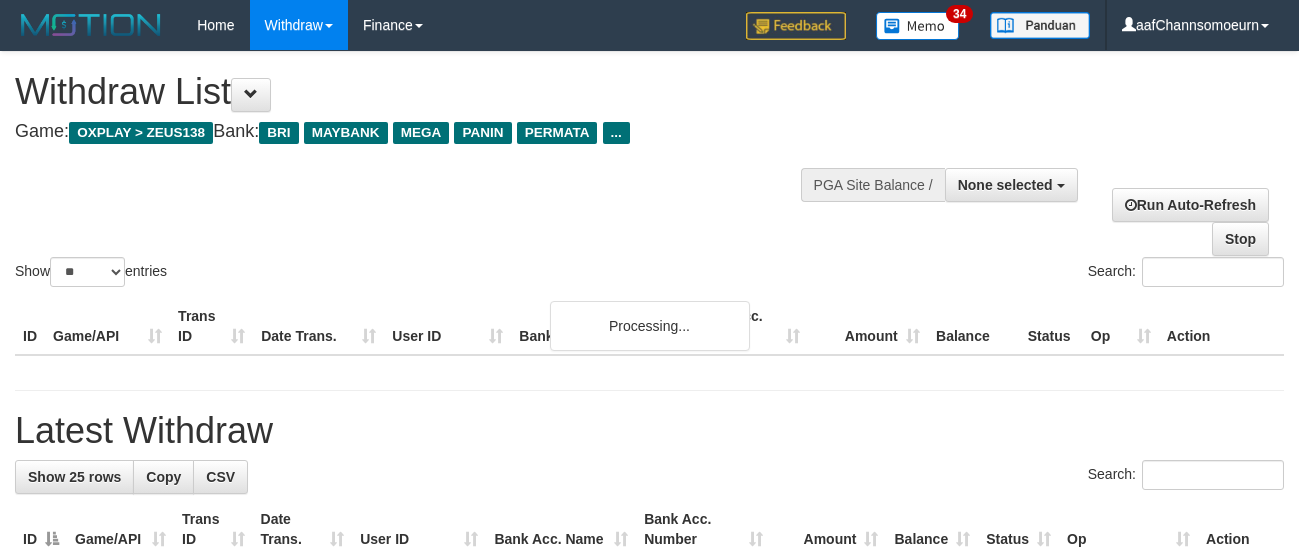 select 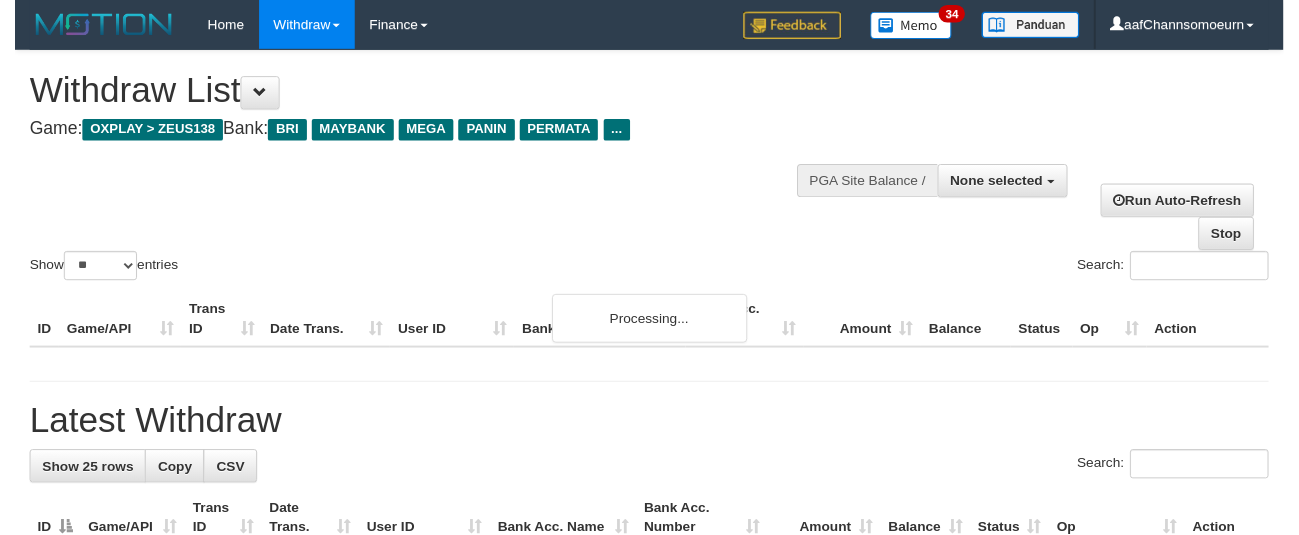 scroll, scrollTop: 358, scrollLeft: 0, axis: vertical 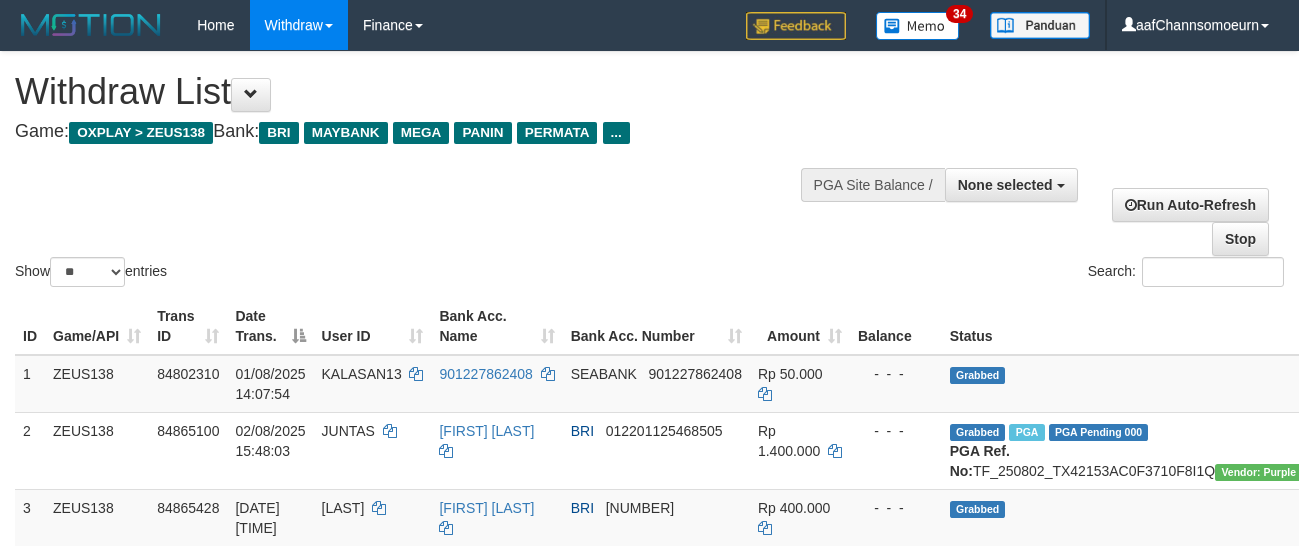select 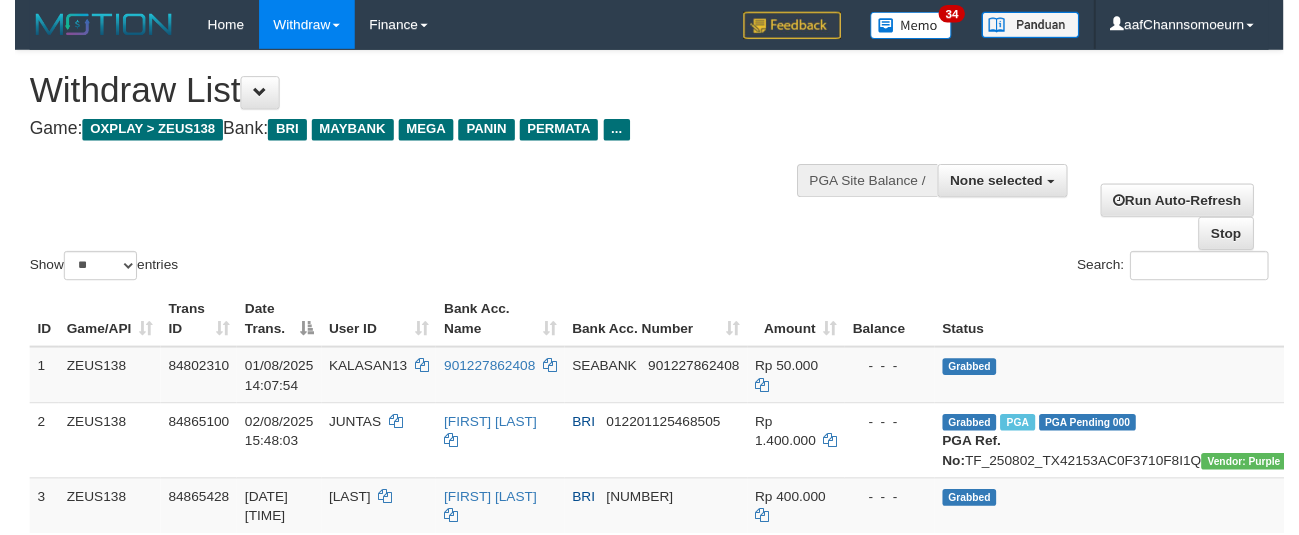 scroll, scrollTop: 358, scrollLeft: 0, axis: vertical 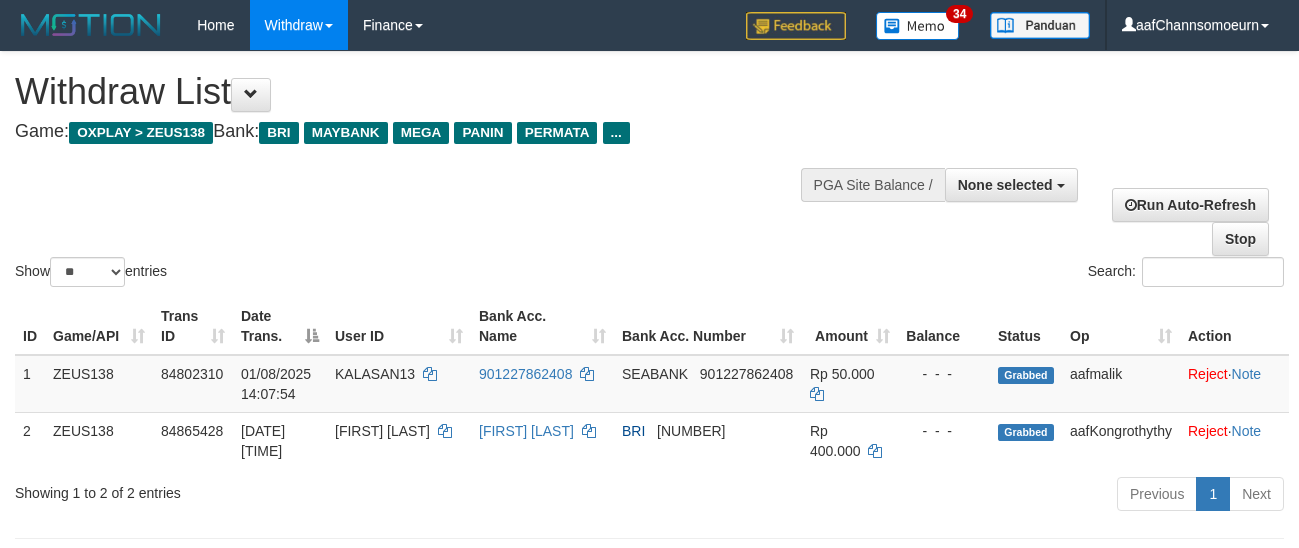 select 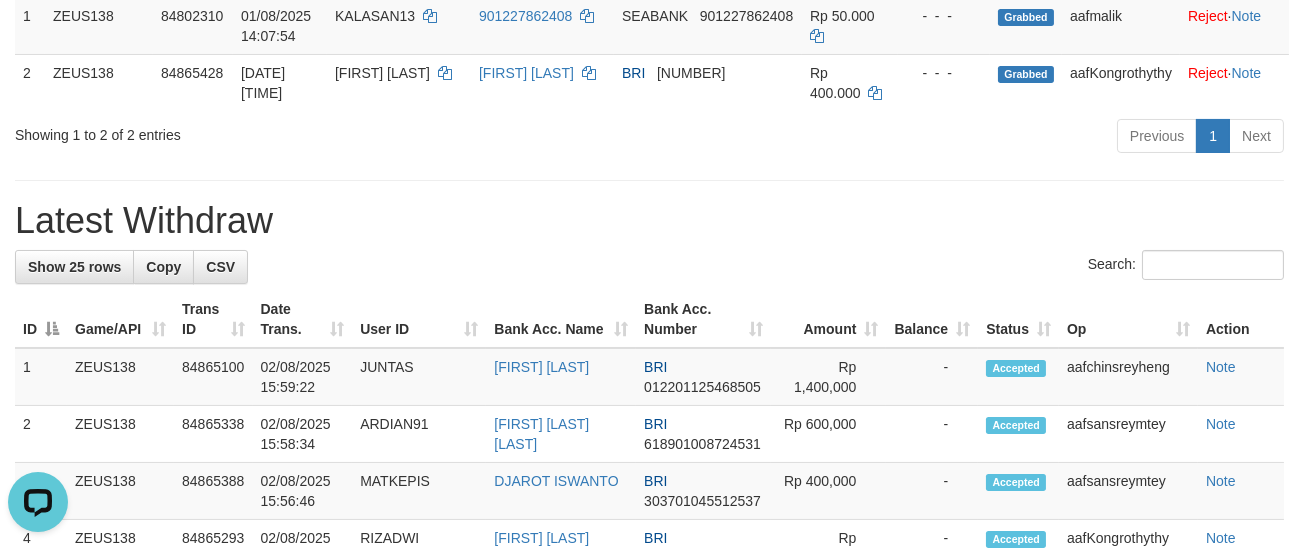 scroll, scrollTop: 0, scrollLeft: 0, axis: both 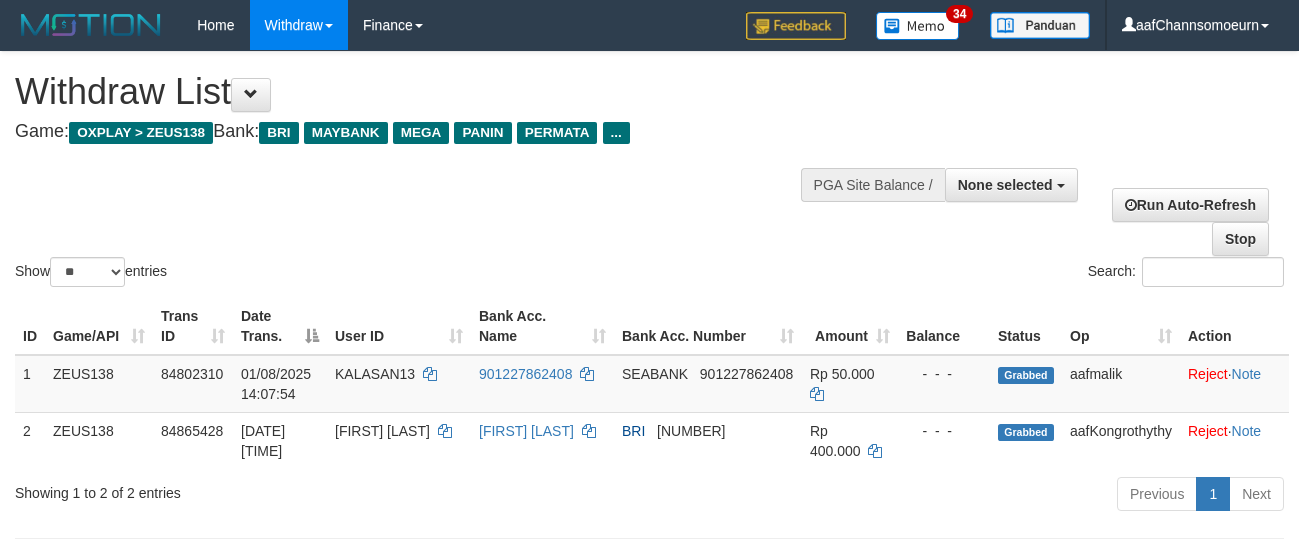 select 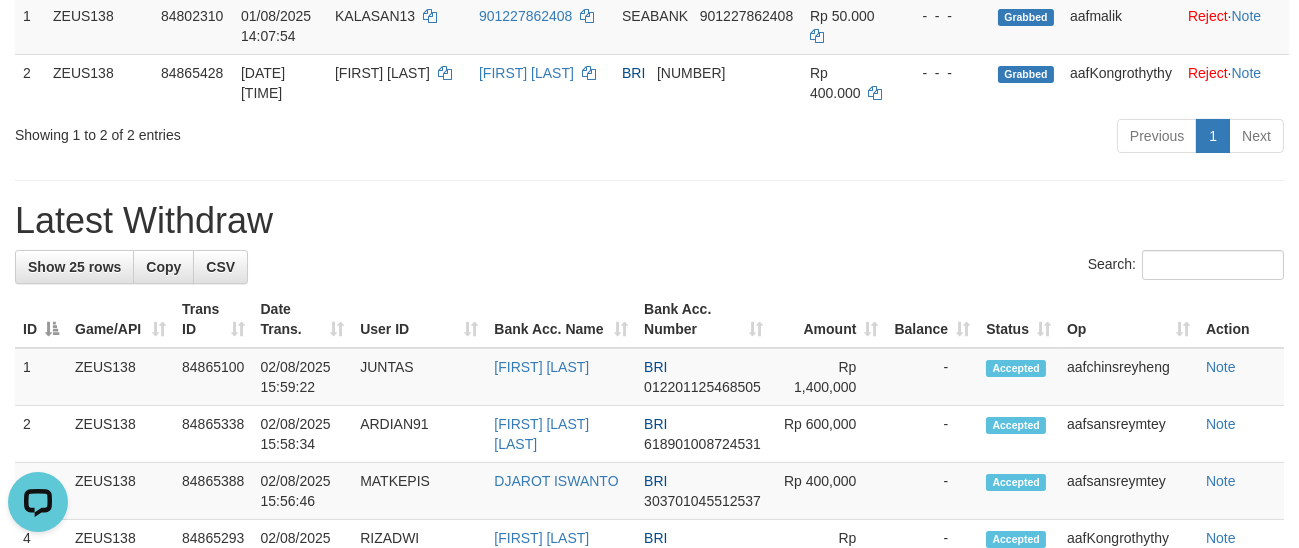 scroll, scrollTop: 0, scrollLeft: 0, axis: both 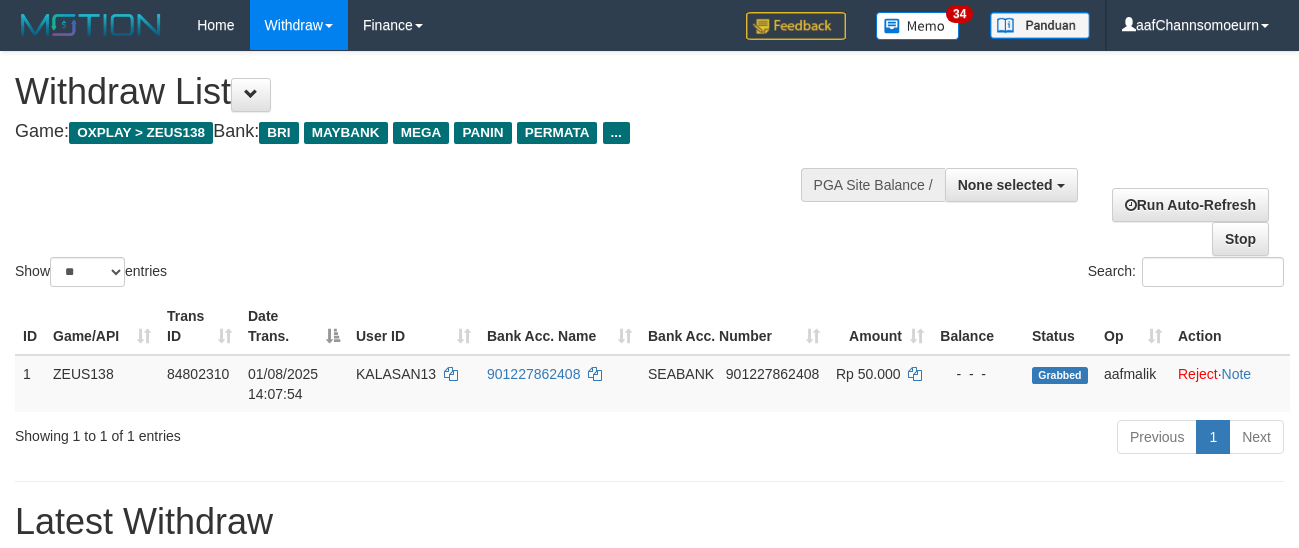 select 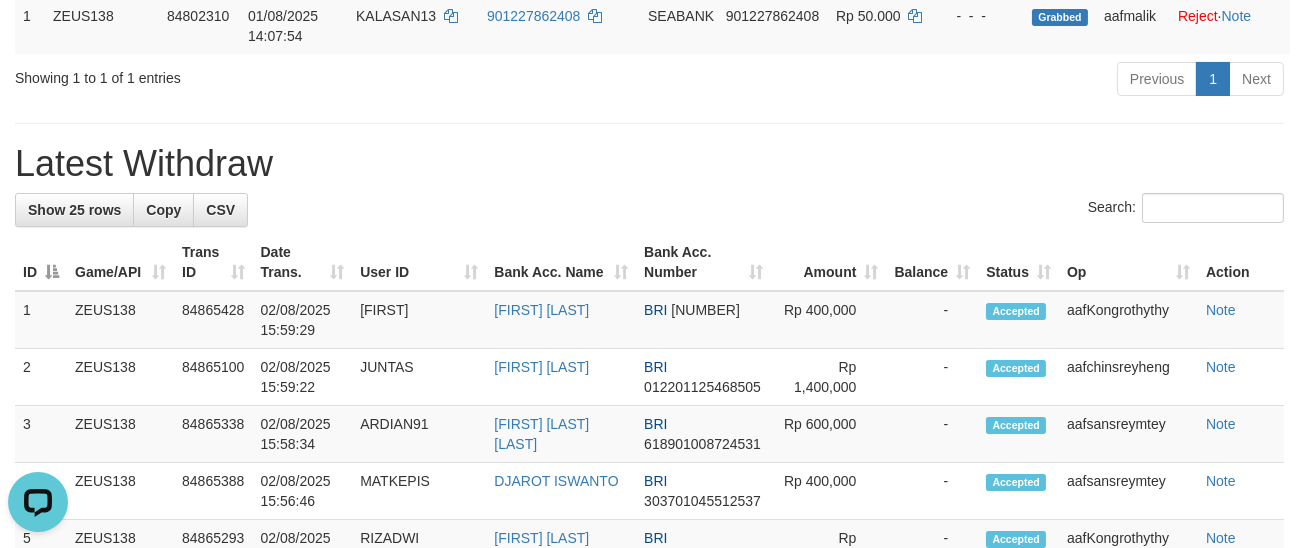scroll, scrollTop: 0, scrollLeft: 0, axis: both 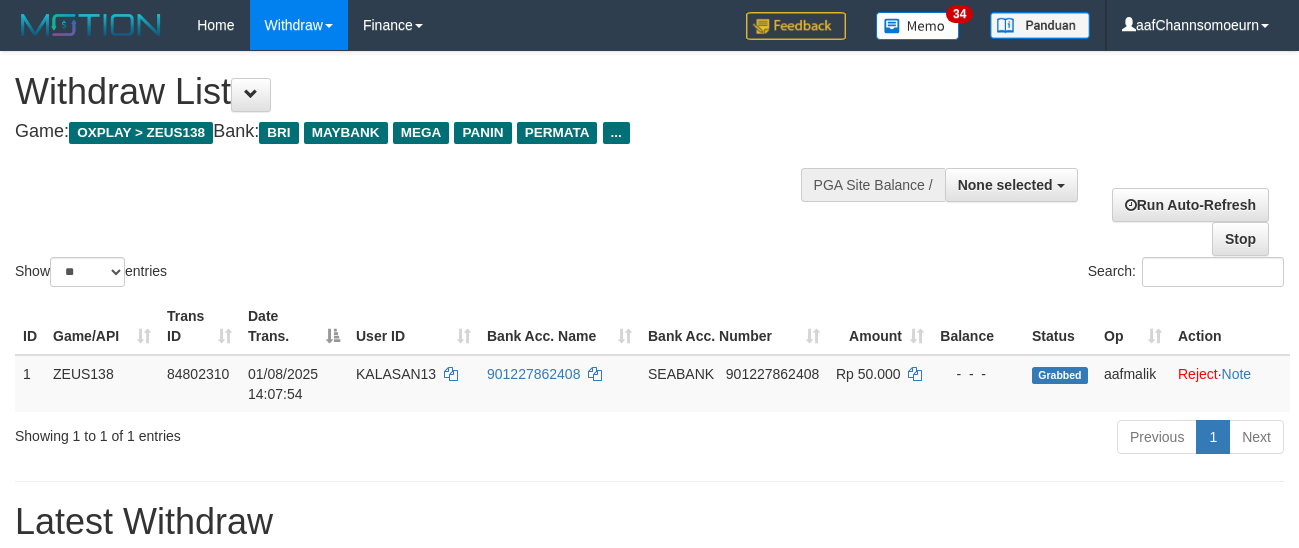 select 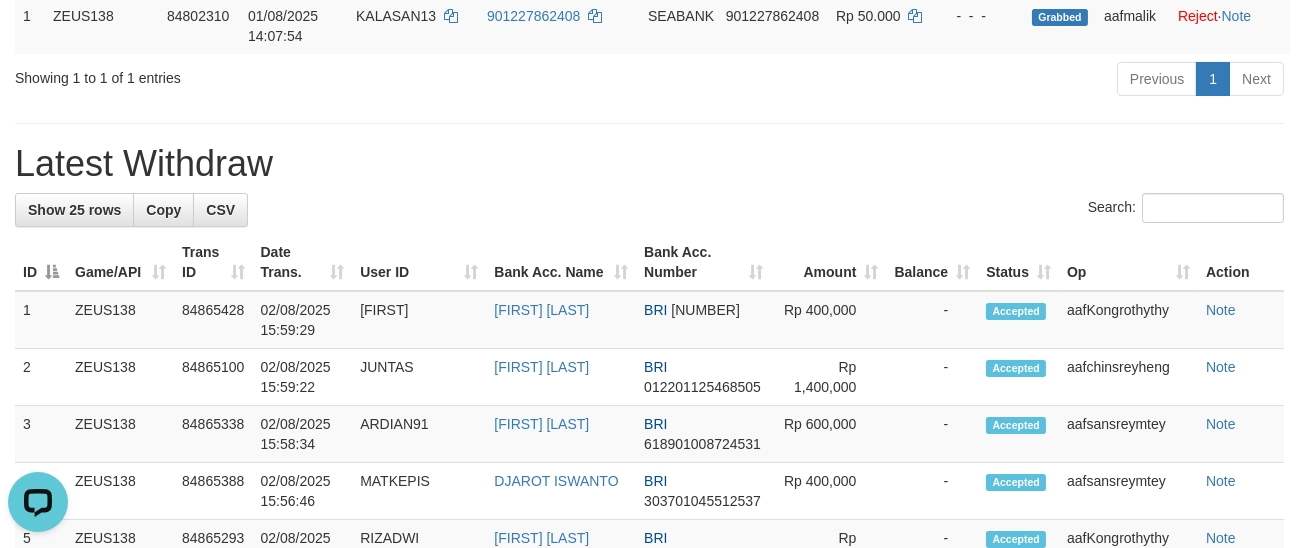 scroll, scrollTop: 0, scrollLeft: 0, axis: both 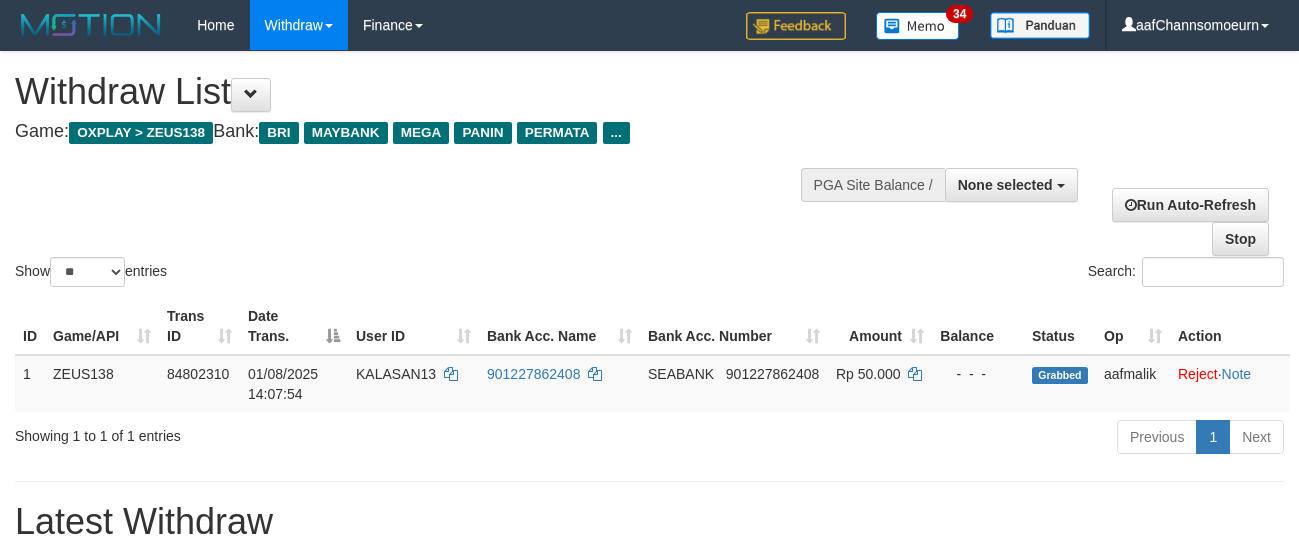 select 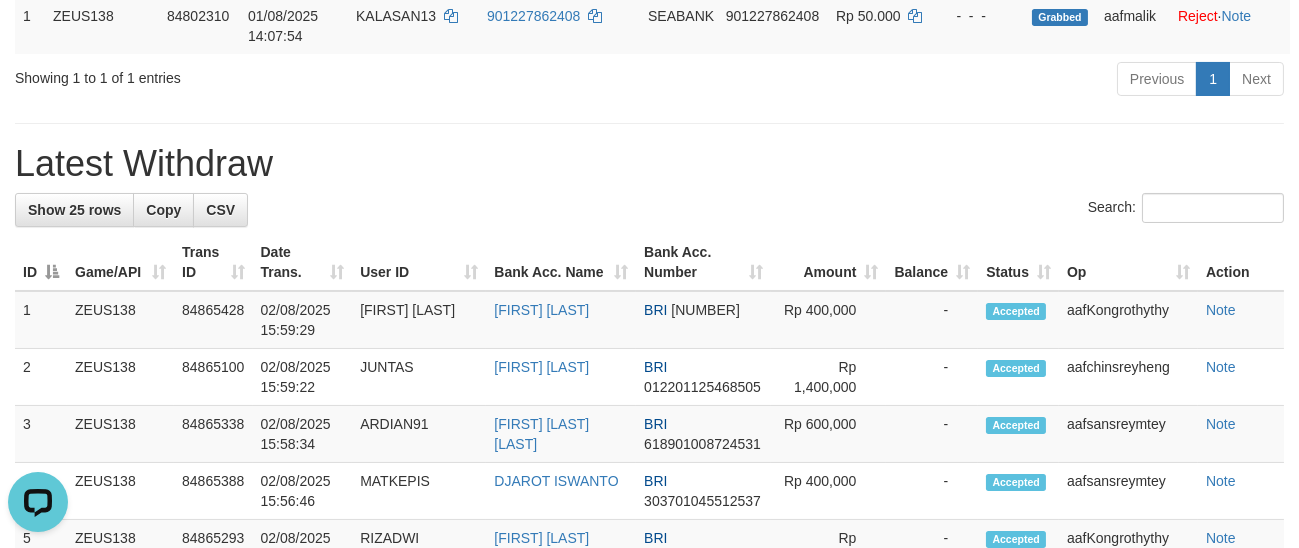 scroll, scrollTop: 0, scrollLeft: 0, axis: both 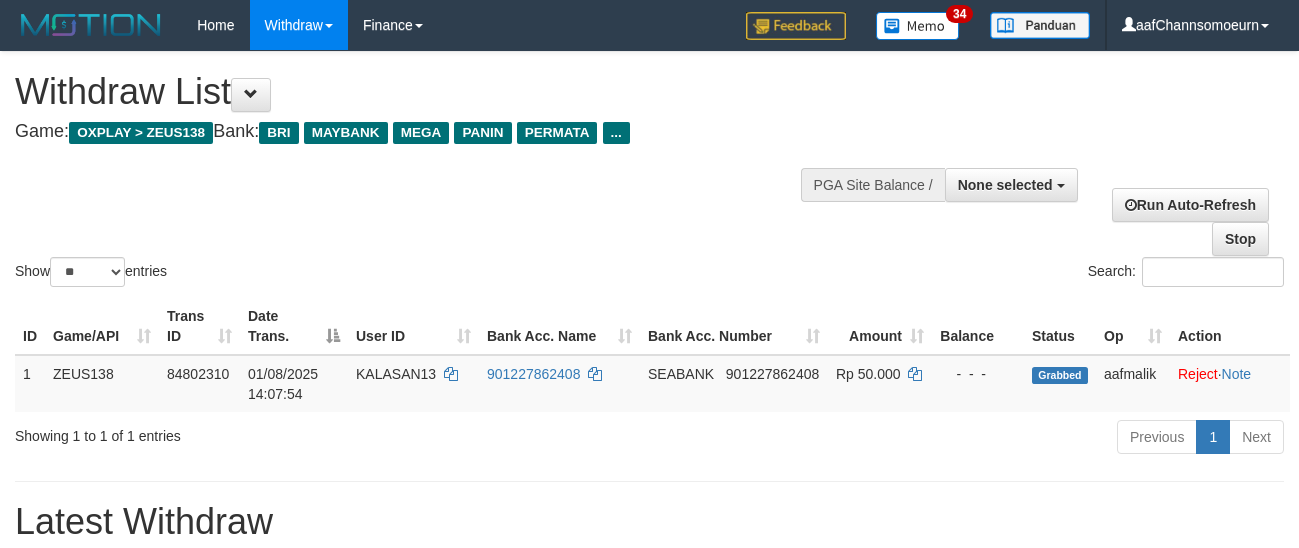 select 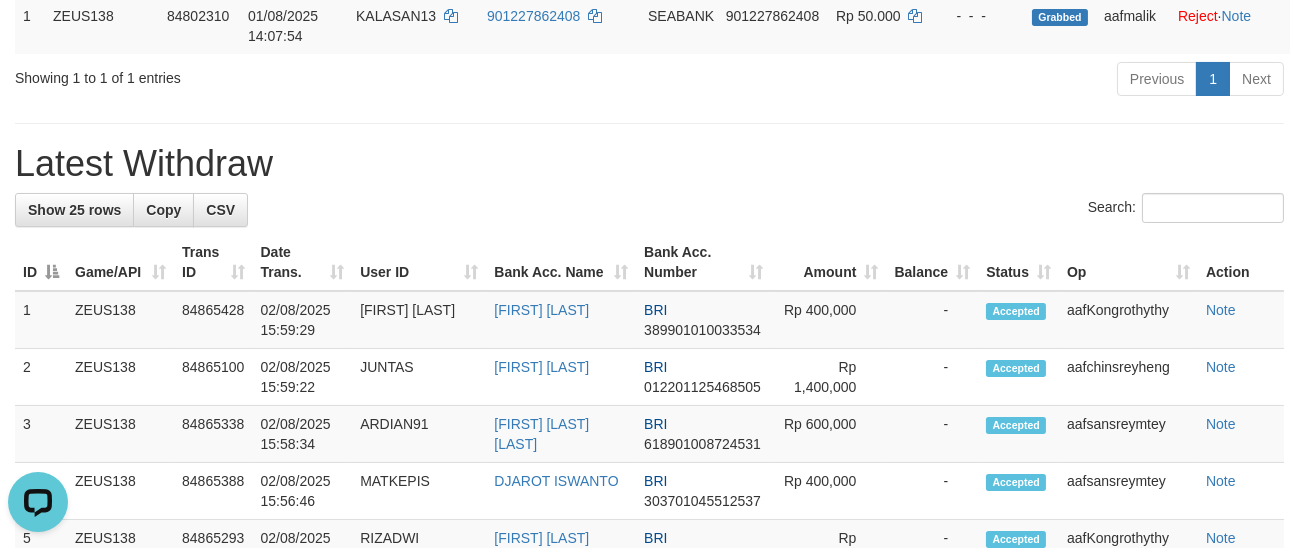 scroll, scrollTop: 0, scrollLeft: 0, axis: both 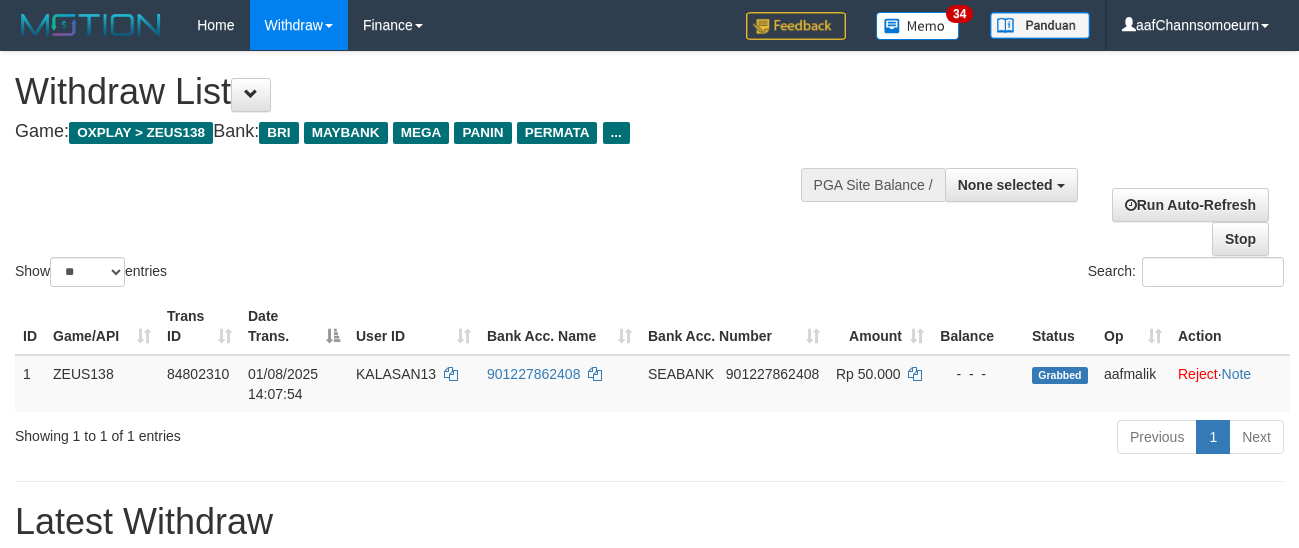 select 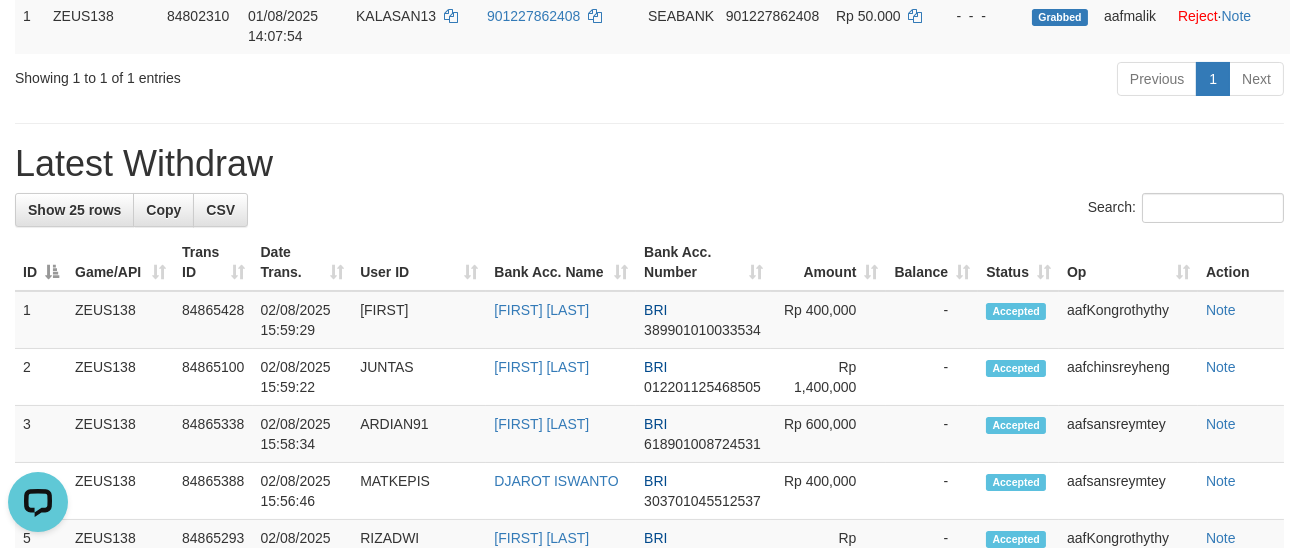 scroll, scrollTop: 0, scrollLeft: 0, axis: both 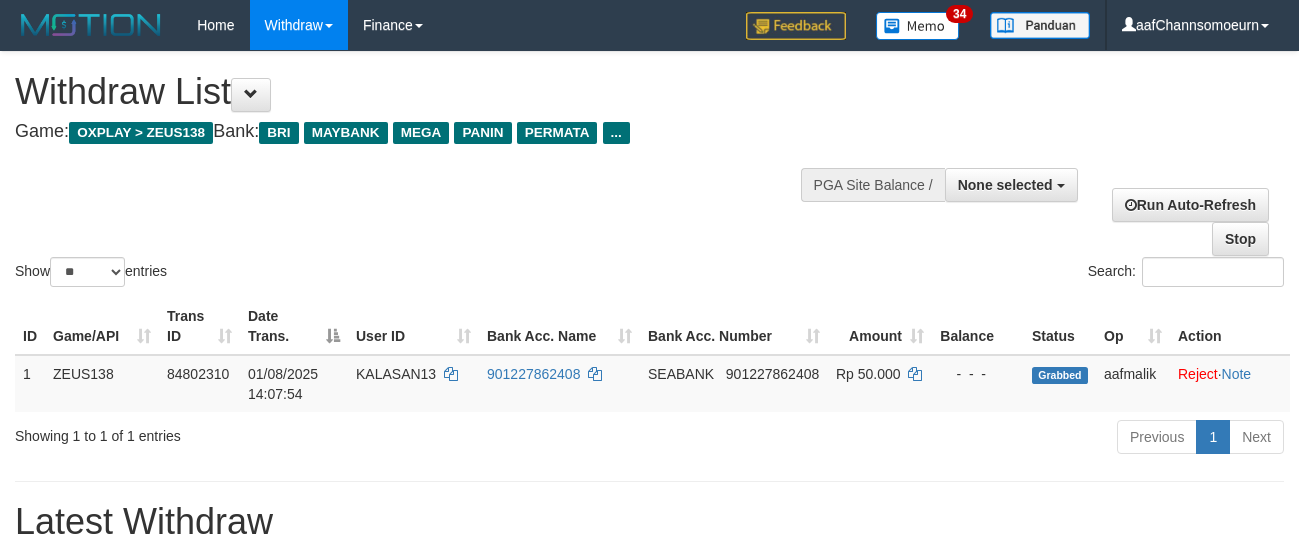 select 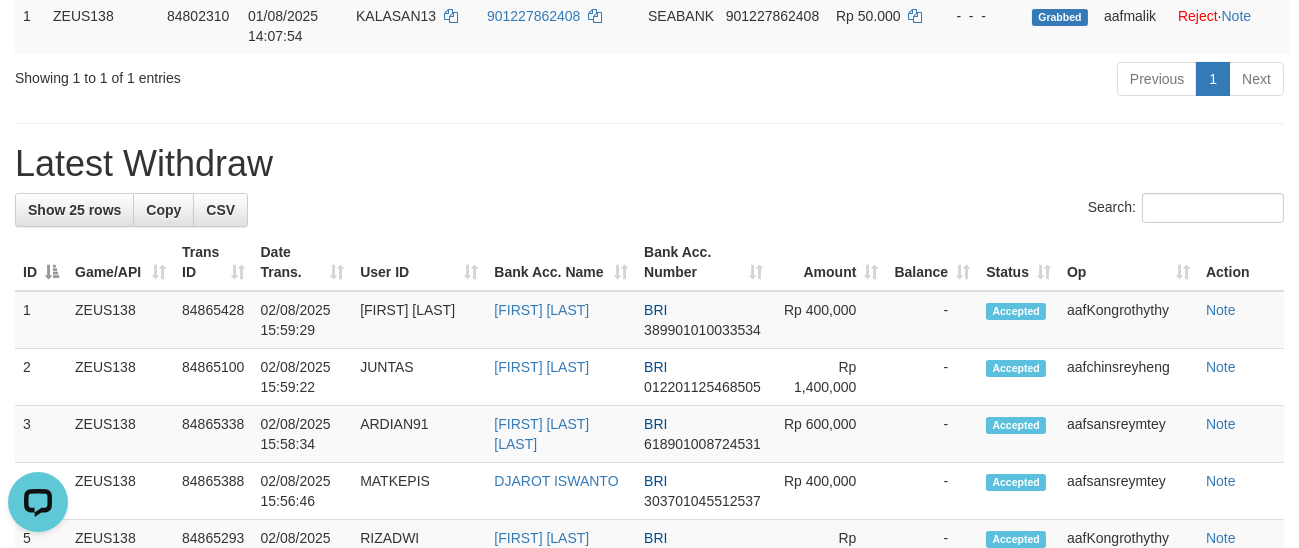 scroll, scrollTop: 0, scrollLeft: 0, axis: both 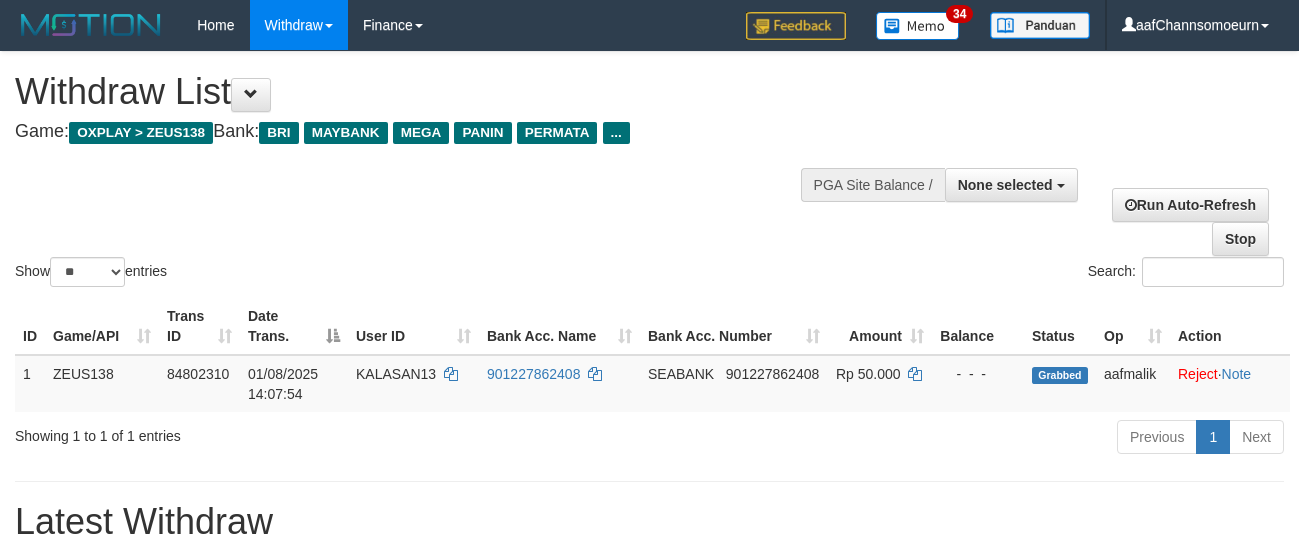 select 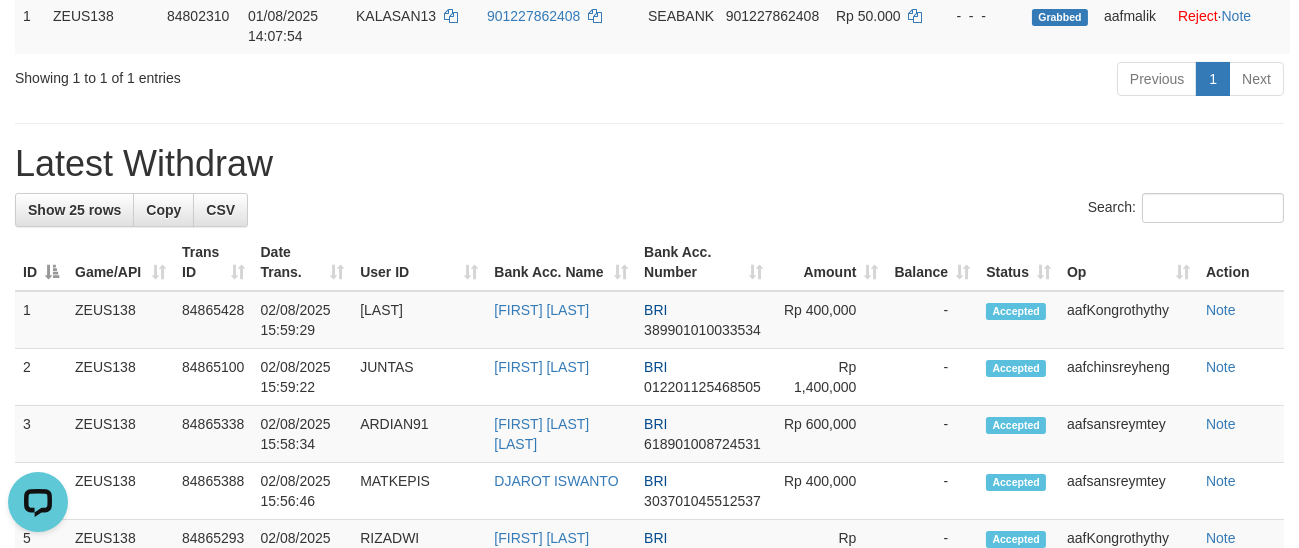 scroll, scrollTop: 0, scrollLeft: 0, axis: both 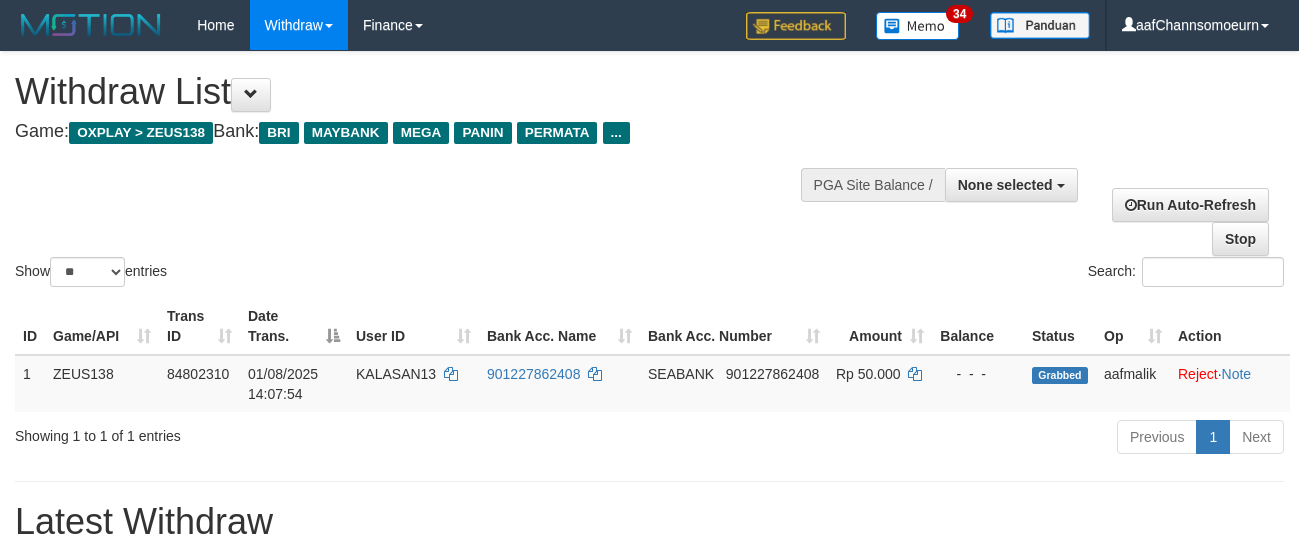 select 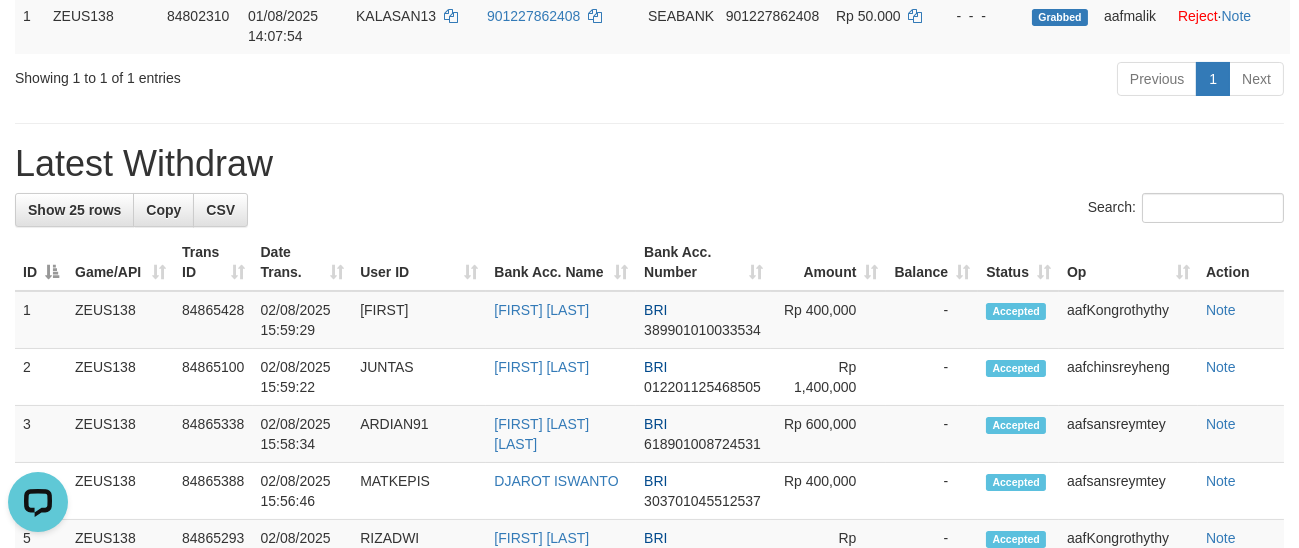 scroll, scrollTop: 0, scrollLeft: 0, axis: both 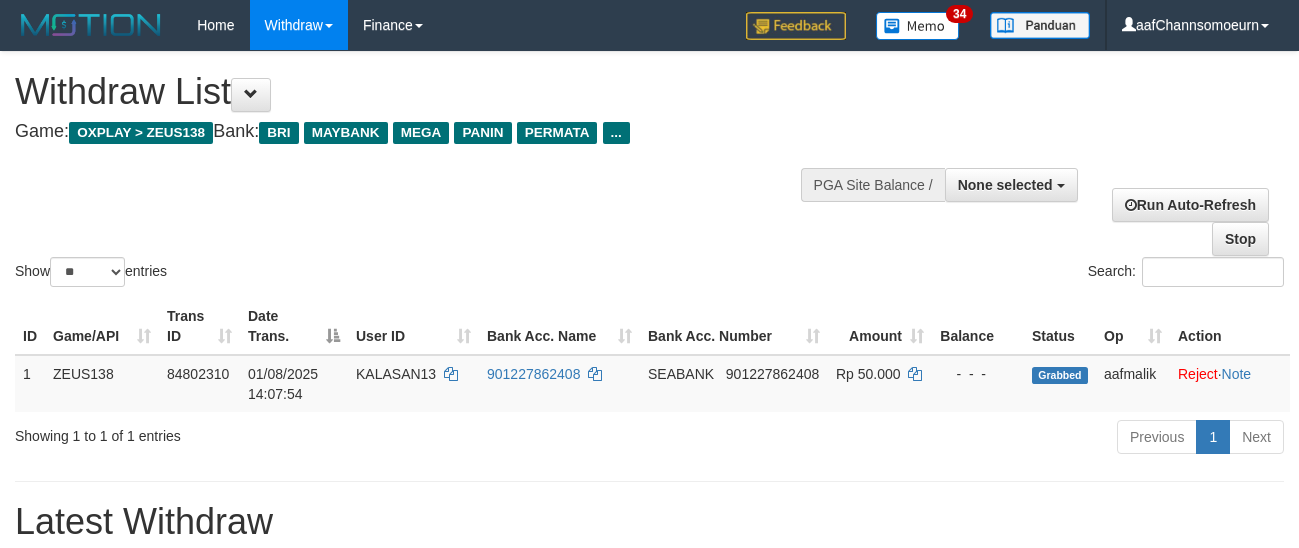 select 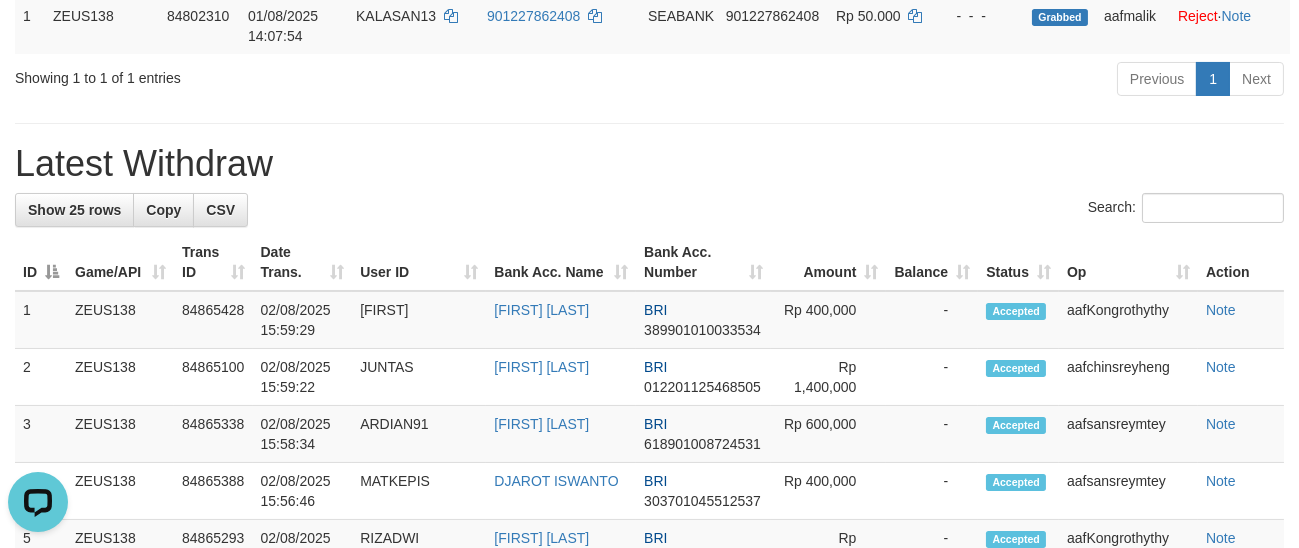 scroll, scrollTop: 0, scrollLeft: 0, axis: both 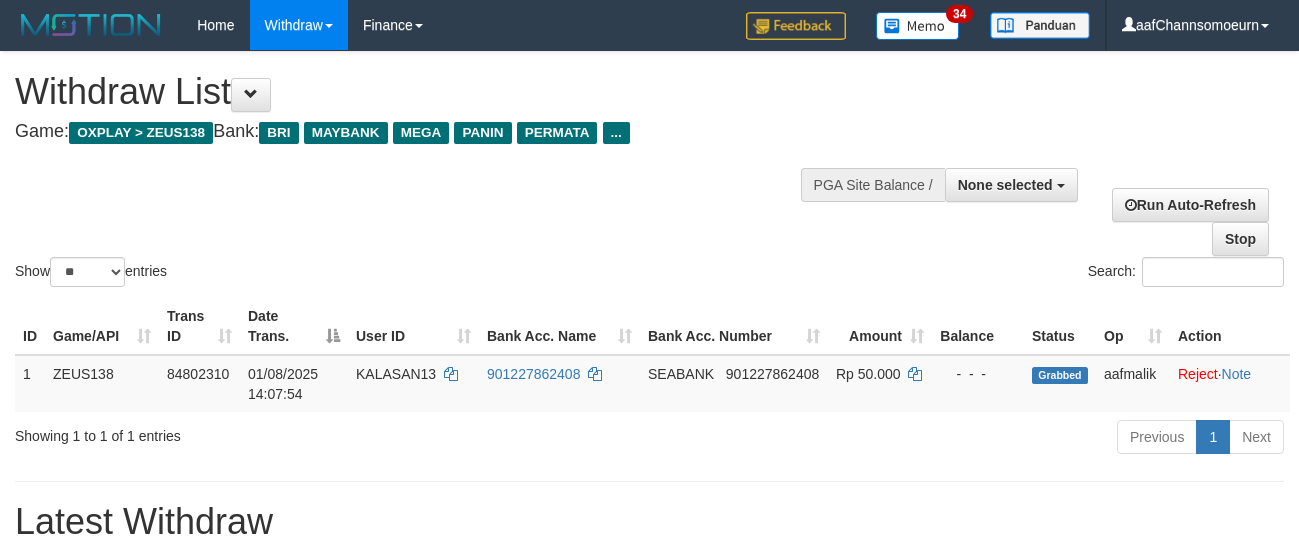 select 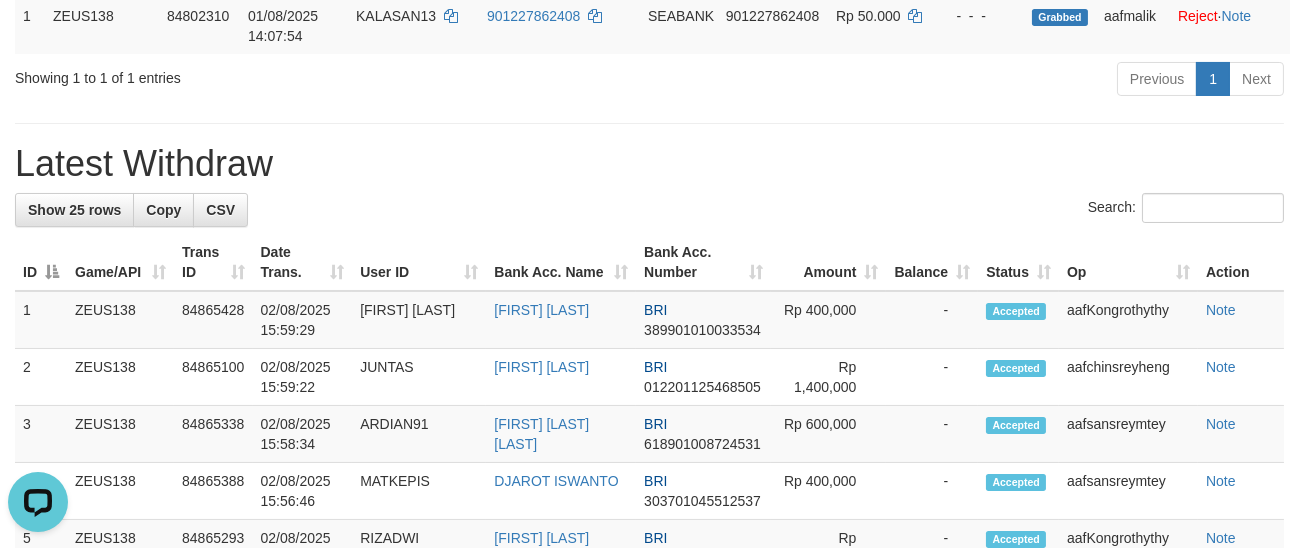 scroll, scrollTop: 0, scrollLeft: 0, axis: both 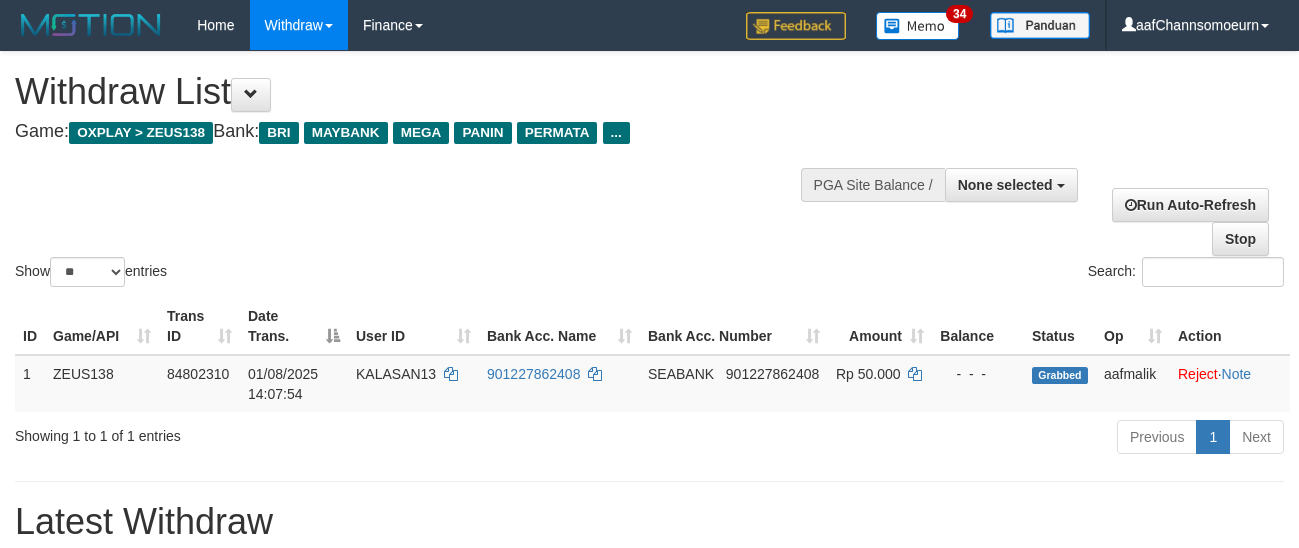 select 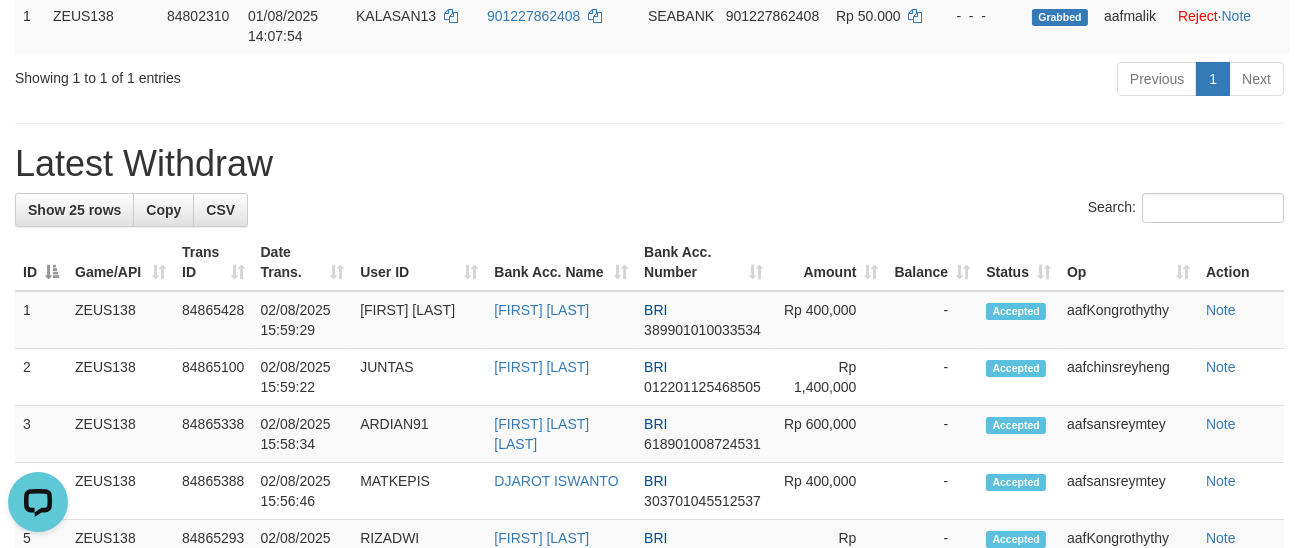 scroll, scrollTop: 0, scrollLeft: 0, axis: both 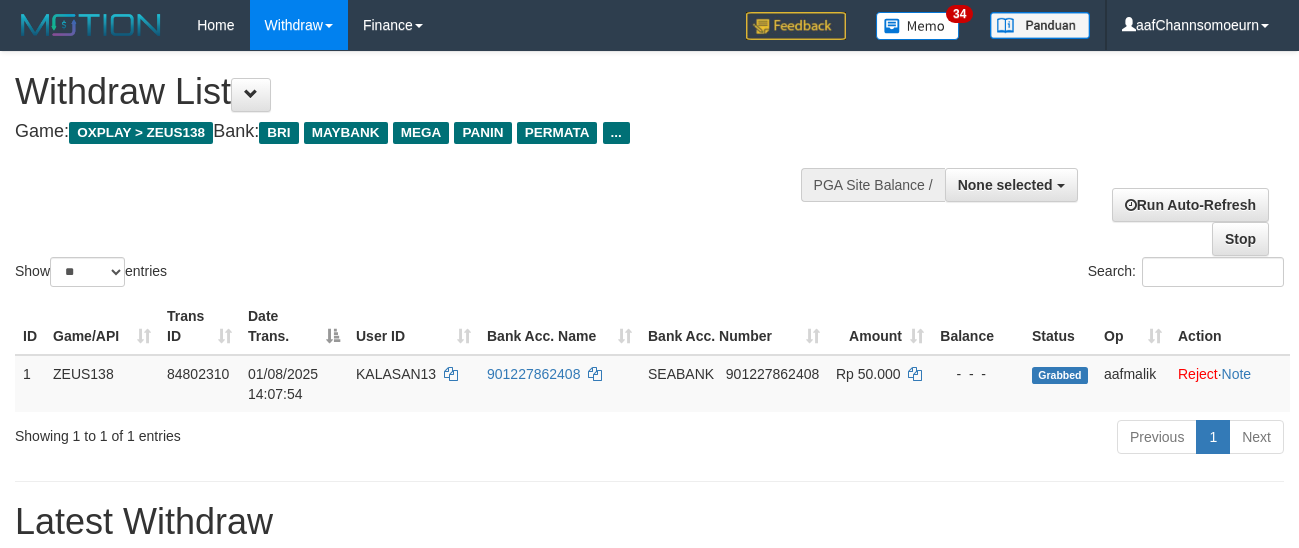 select 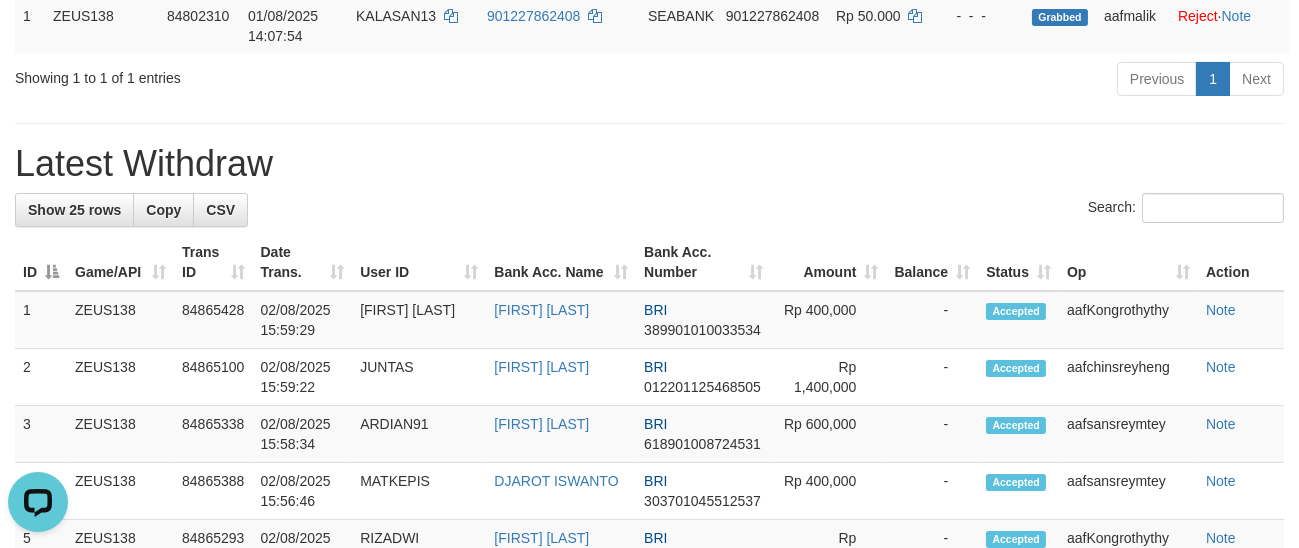 scroll, scrollTop: 0, scrollLeft: 0, axis: both 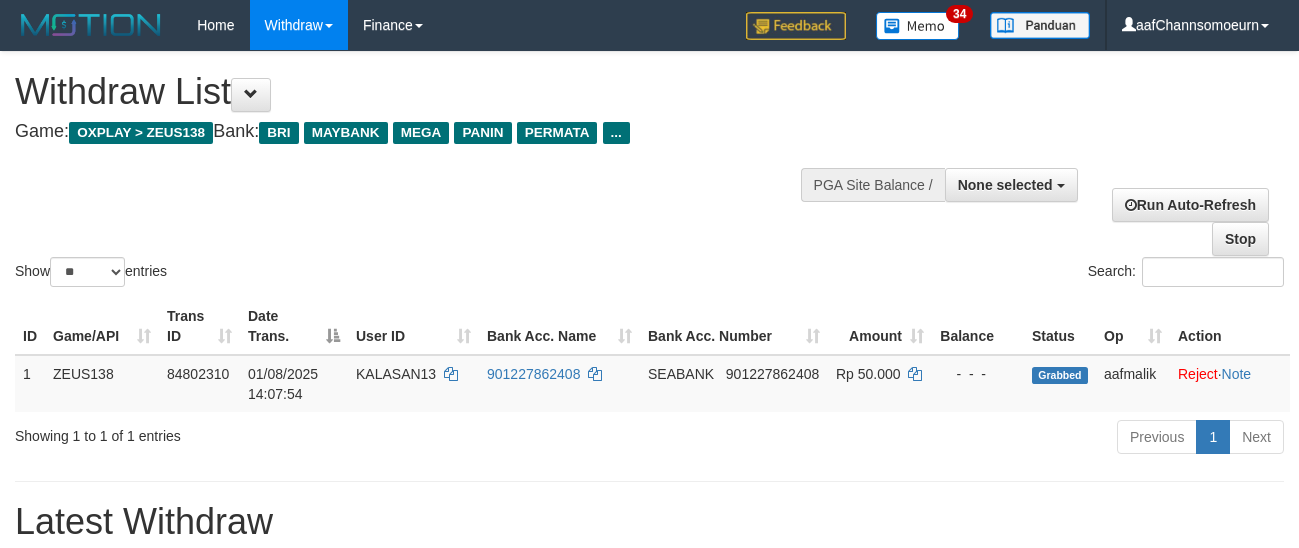 select 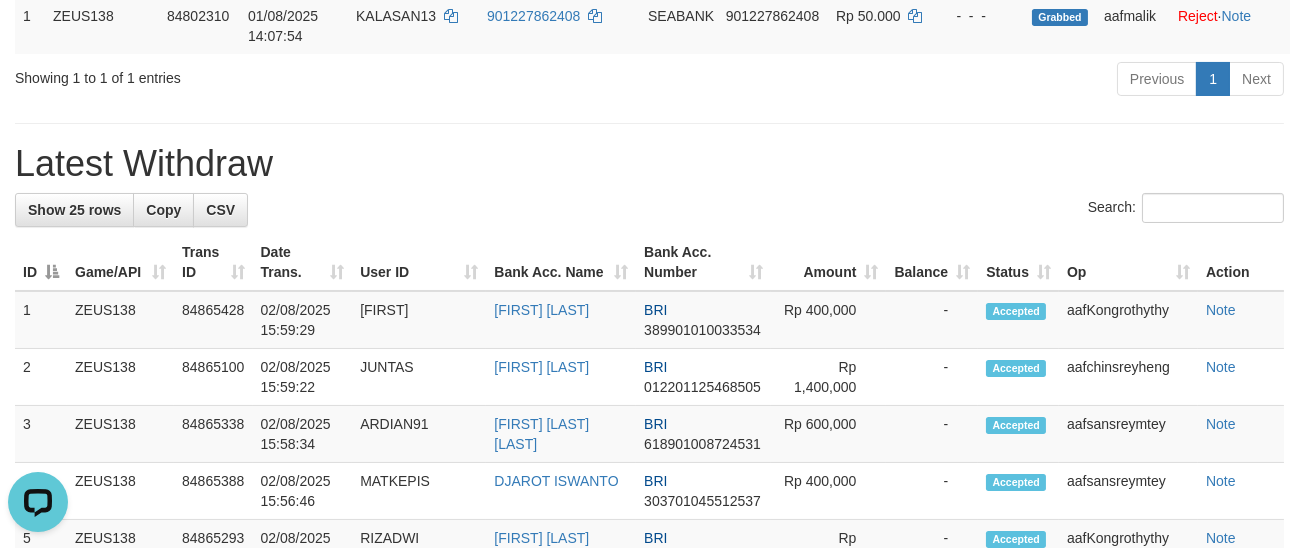 scroll, scrollTop: 0, scrollLeft: 0, axis: both 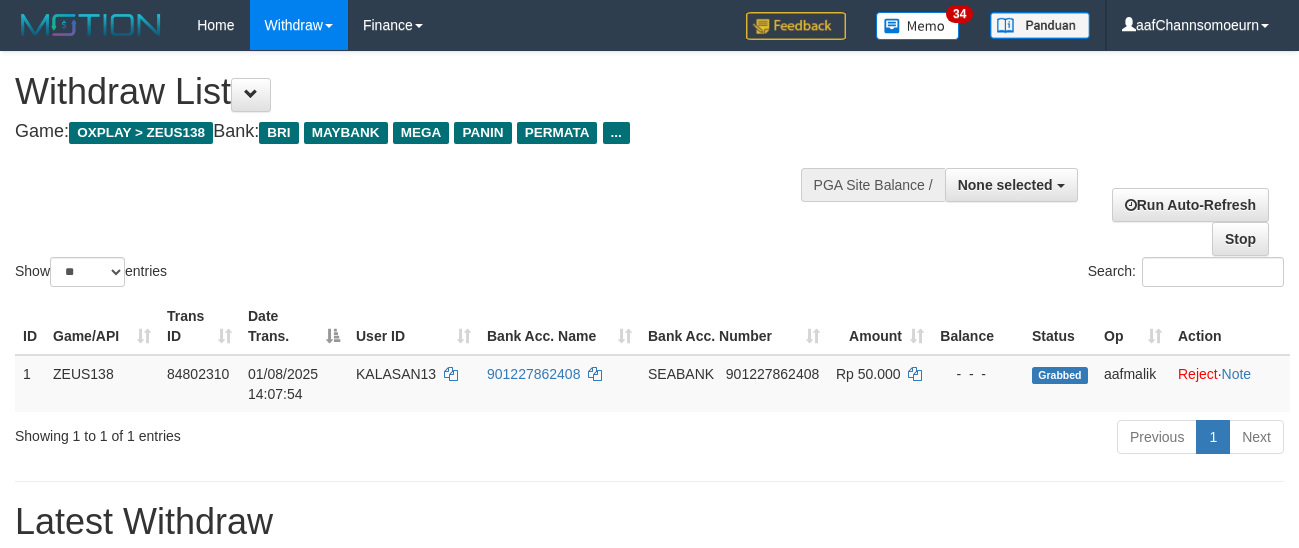 select 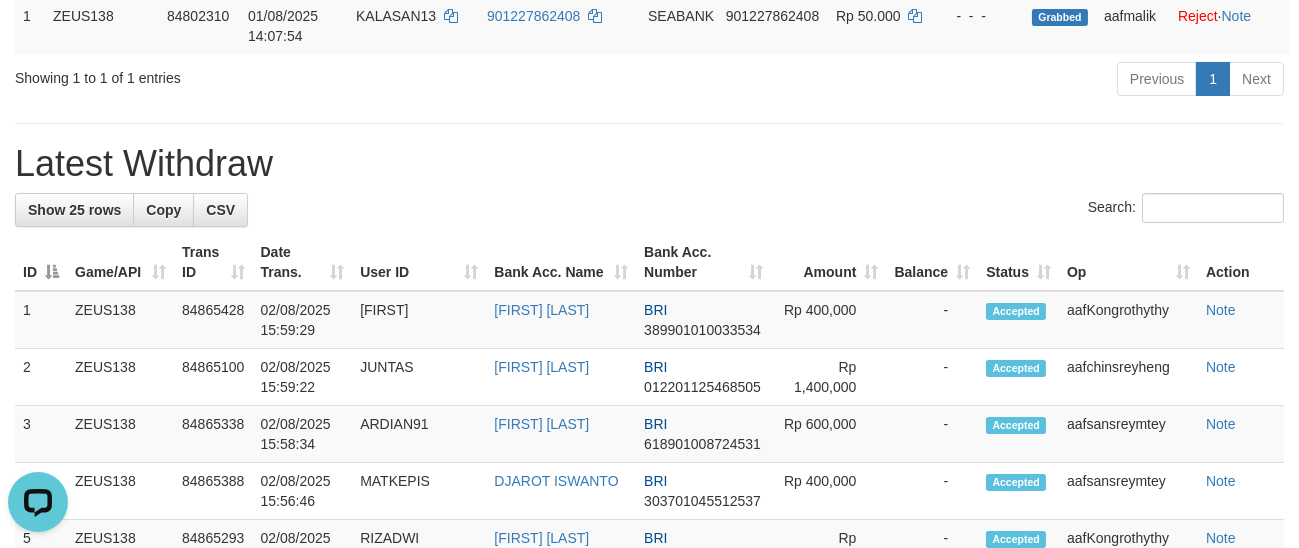 scroll, scrollTop: 0, scrollLeft: 0, axis: both 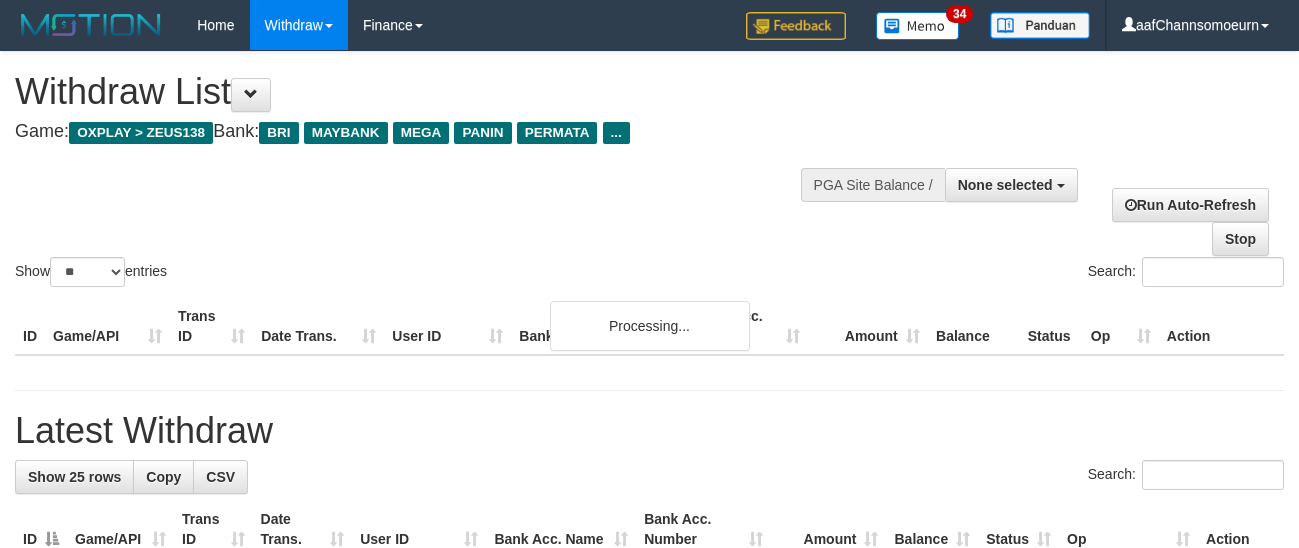 select 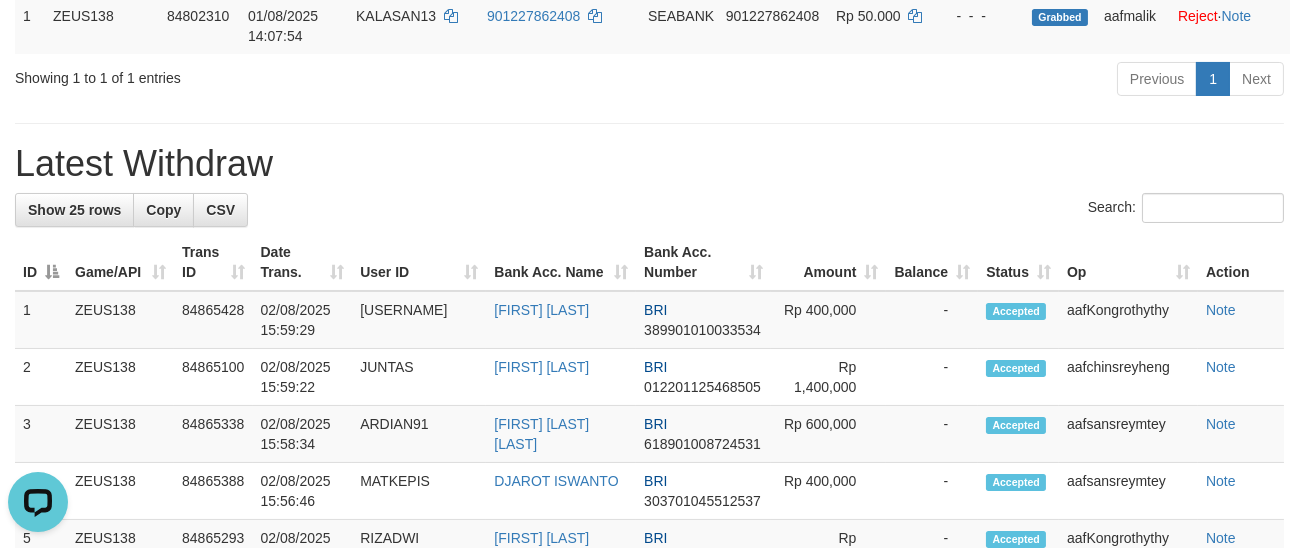 scroll, scrollTop: 0, scrollLeft: 0, axis: both 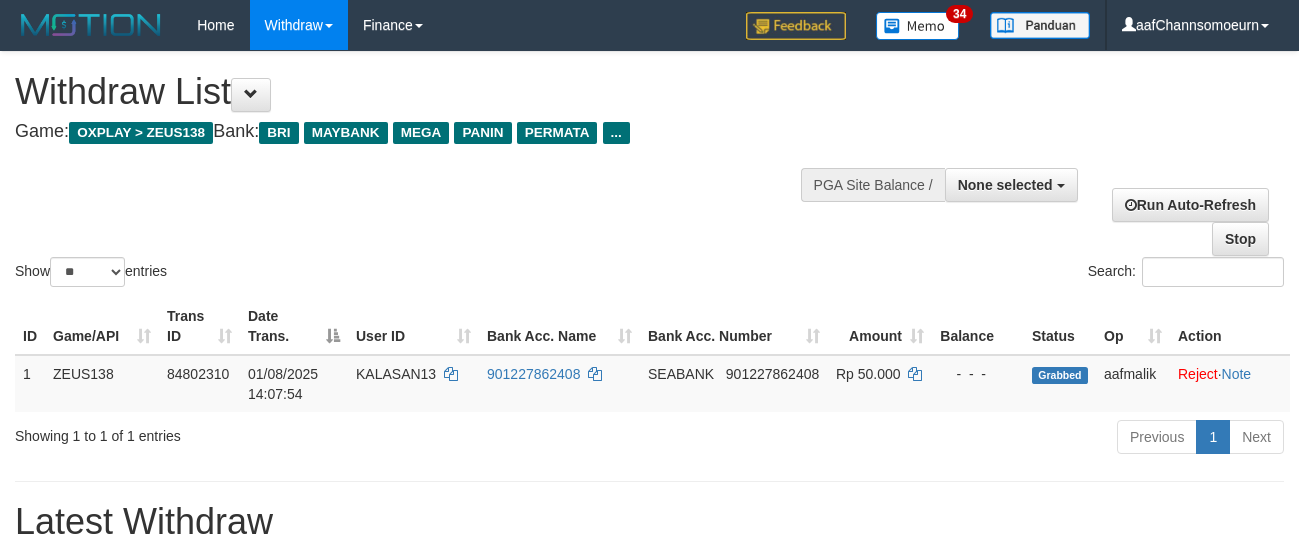 select 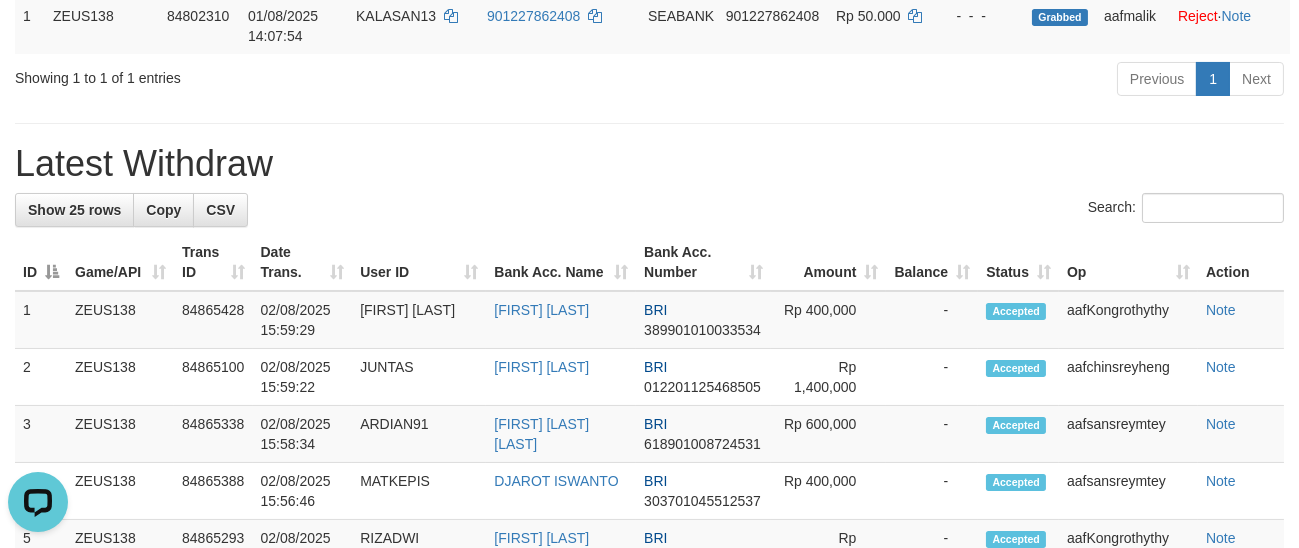scroll, scrollTop: 0, scrollLeft: 0, axis: both 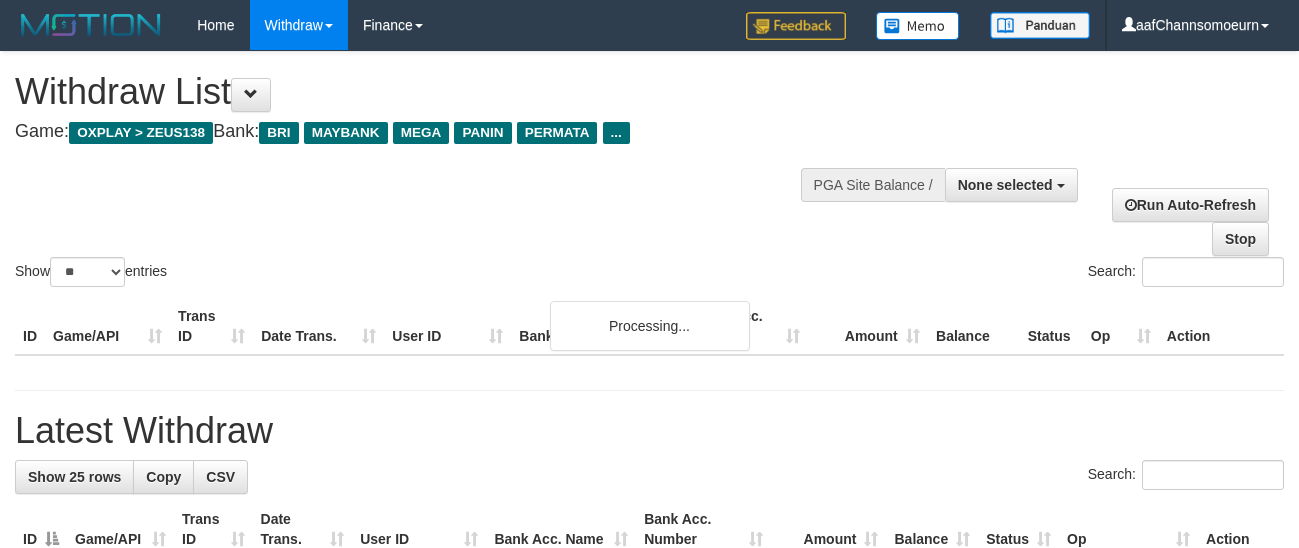 select 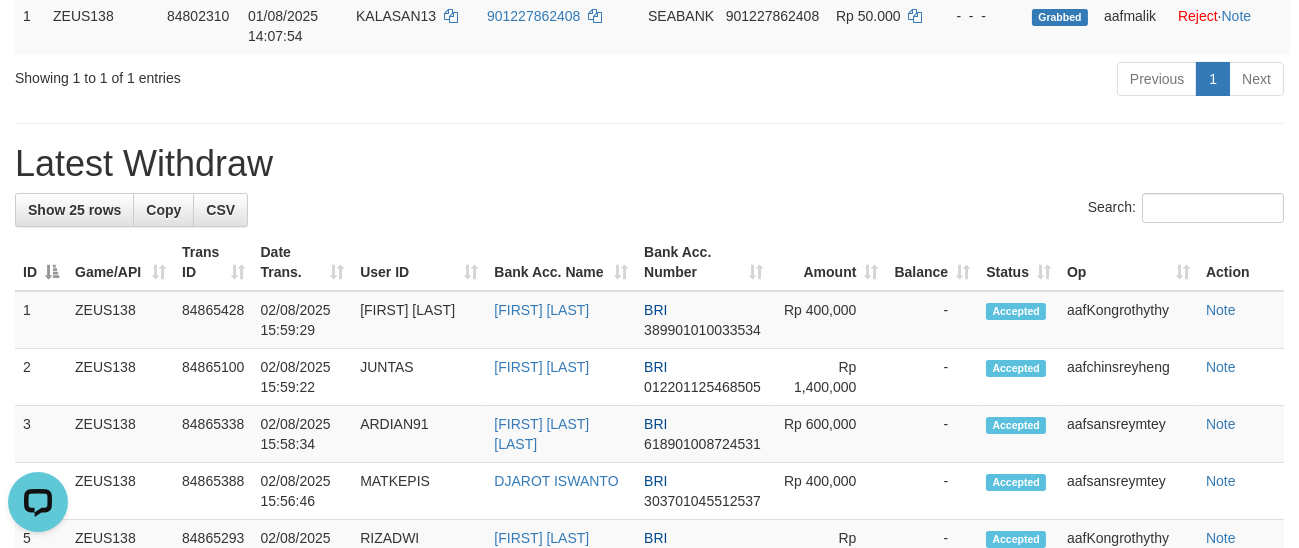 scroll, scrollTop: 0, scrollLeft: 0, axis: both 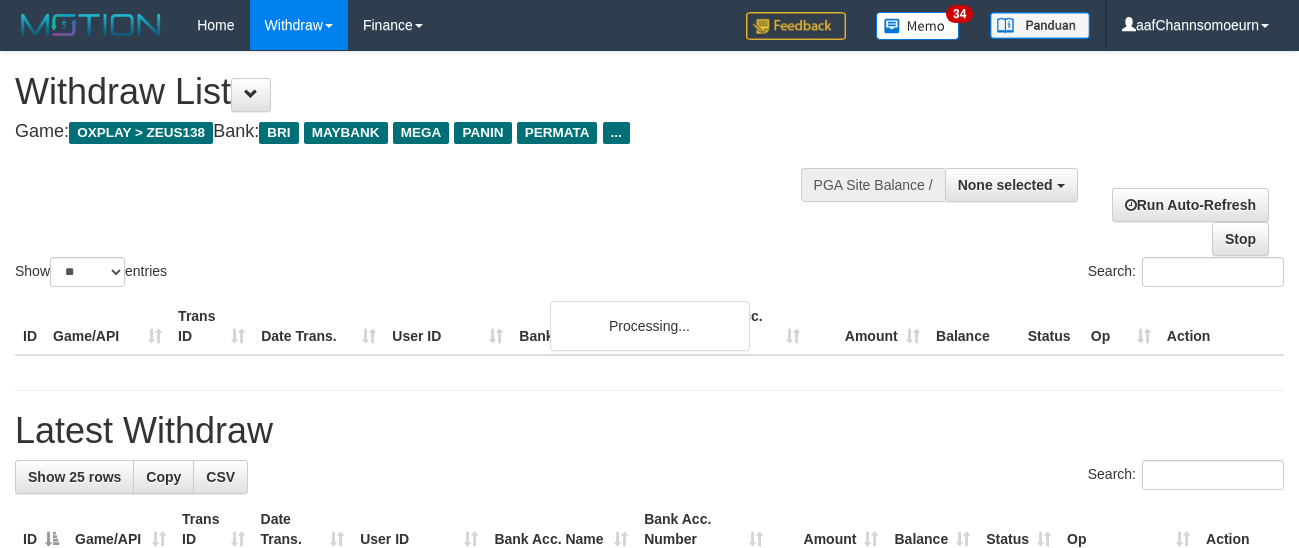 select 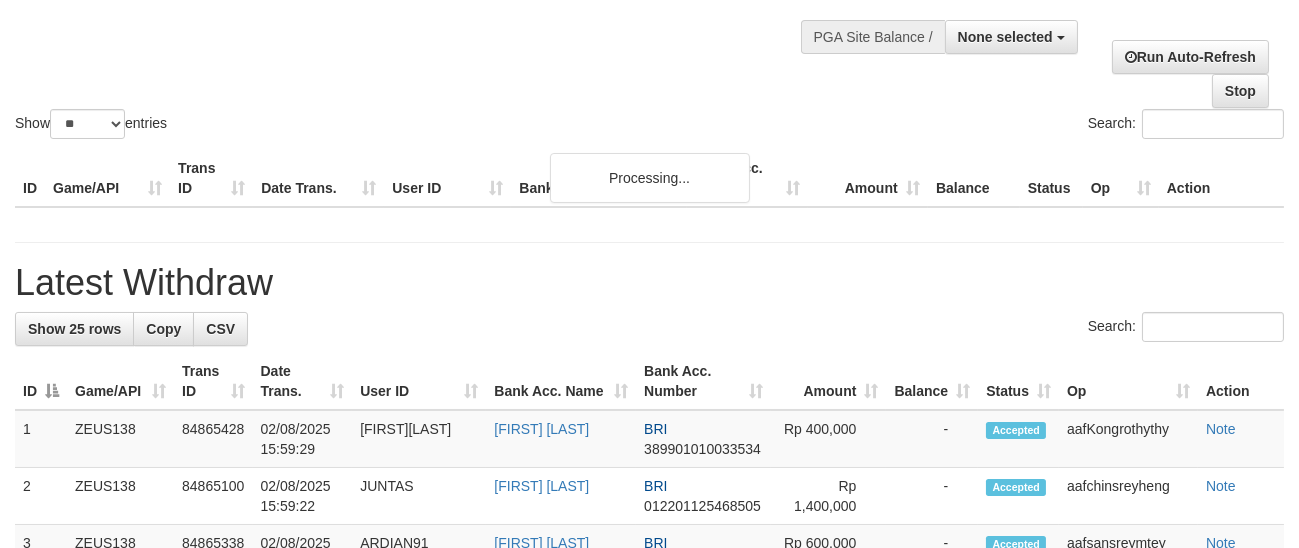 scroll, scrollTop: 117, scrollLeft: 0, axis: vertical 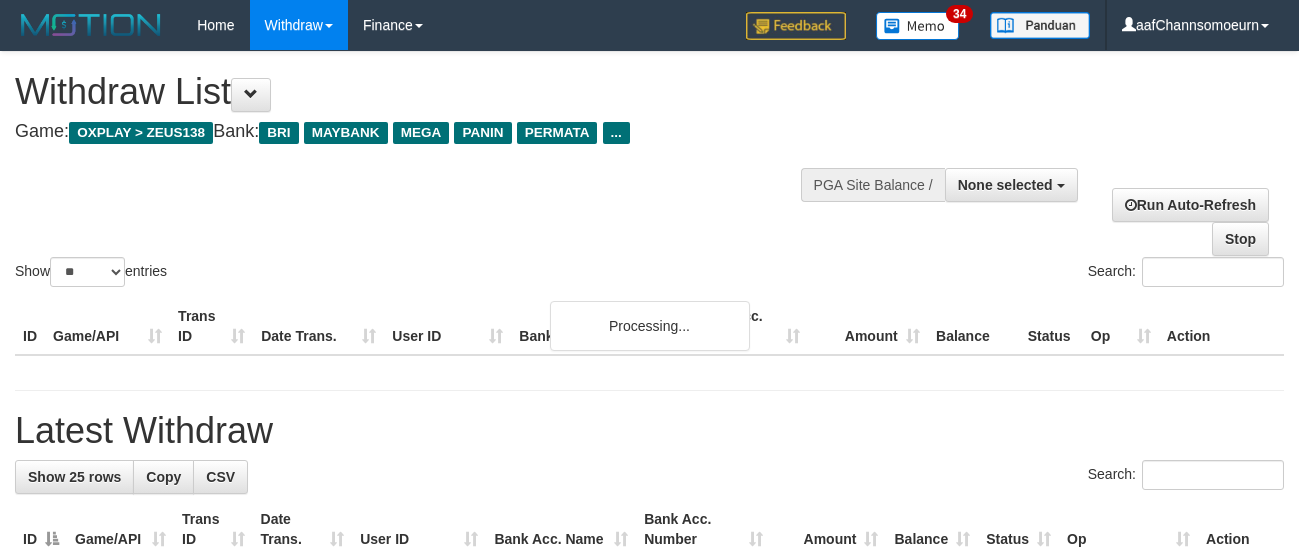 select 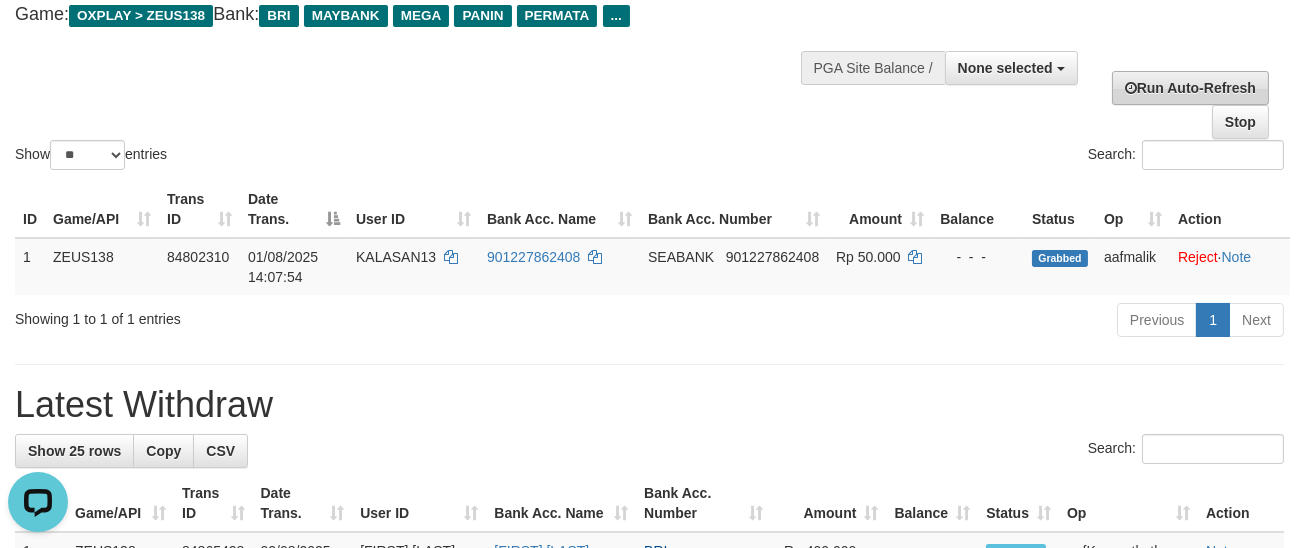 scroll, scrollTop: 0, scrollLeft: 0, axis: both 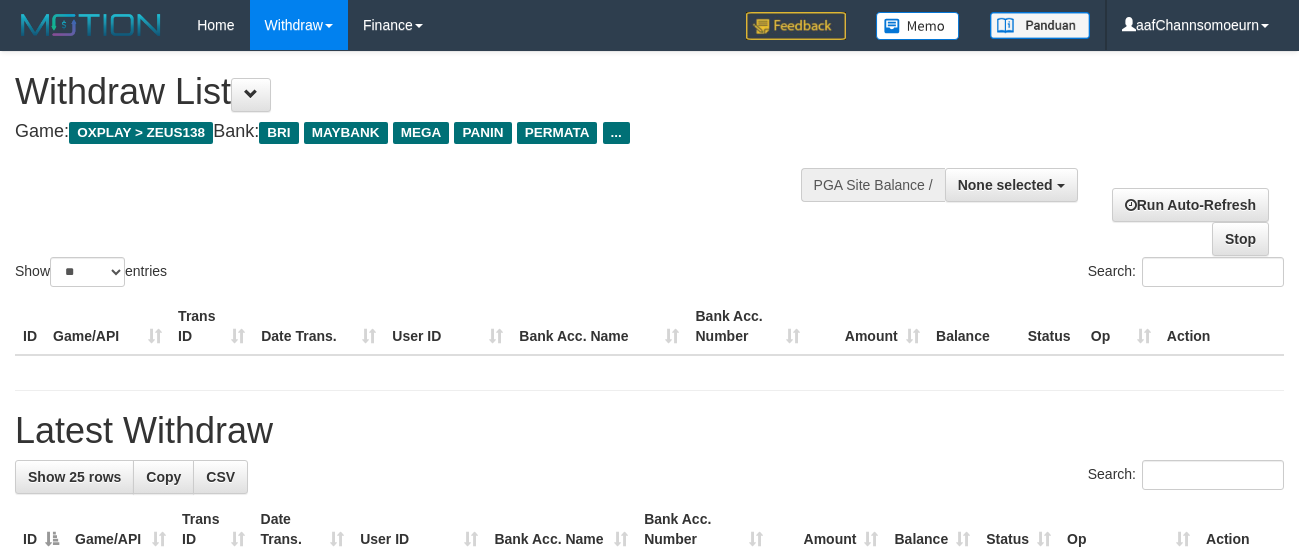select 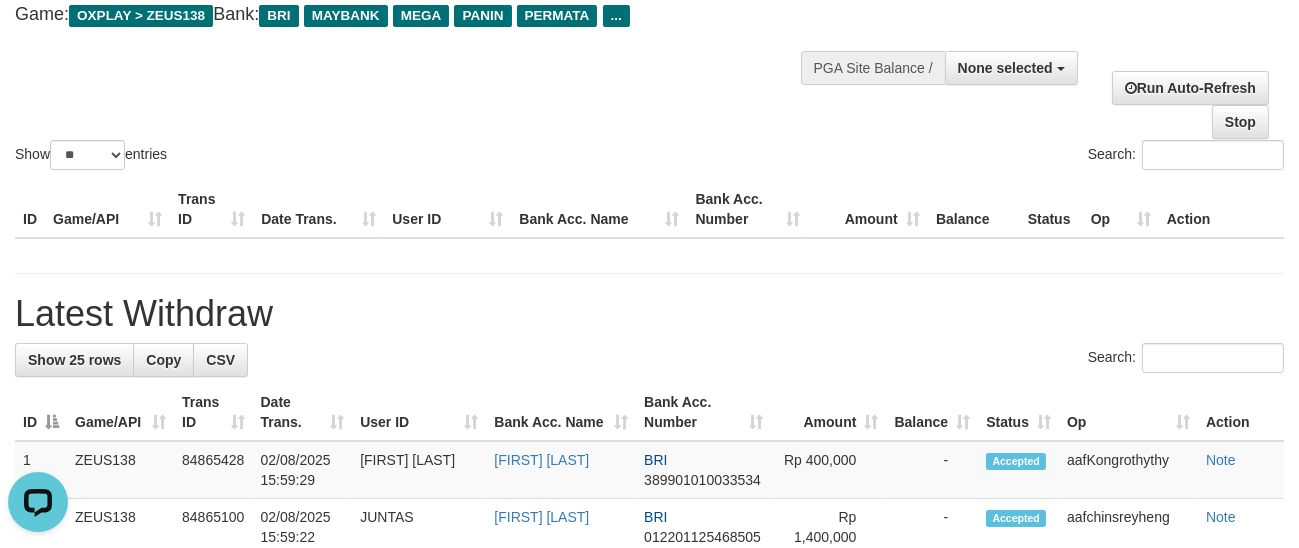 scroll, scrollTop: 0, scrollLeft: 0, axis: both 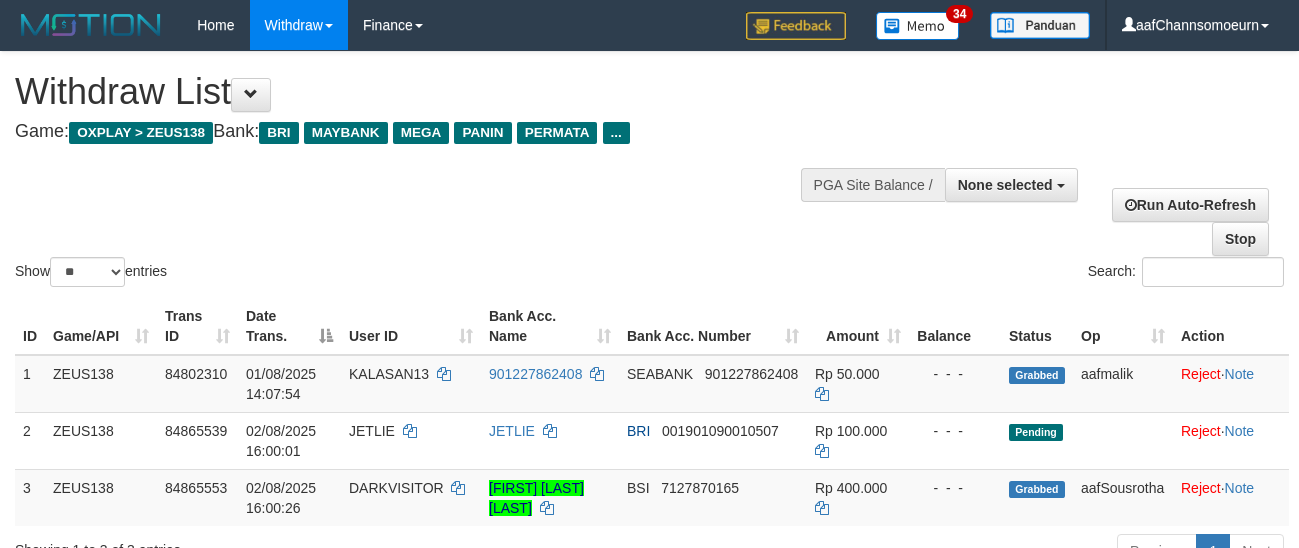 select 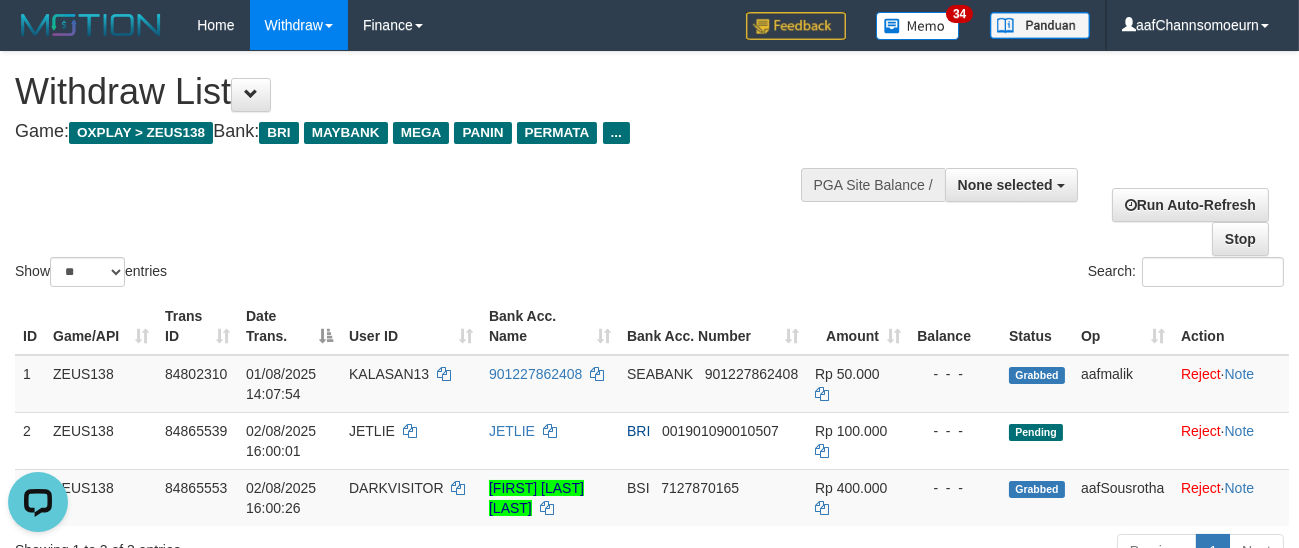 scroll, scrollTop: 0, scrollLeft: 0, axis: both 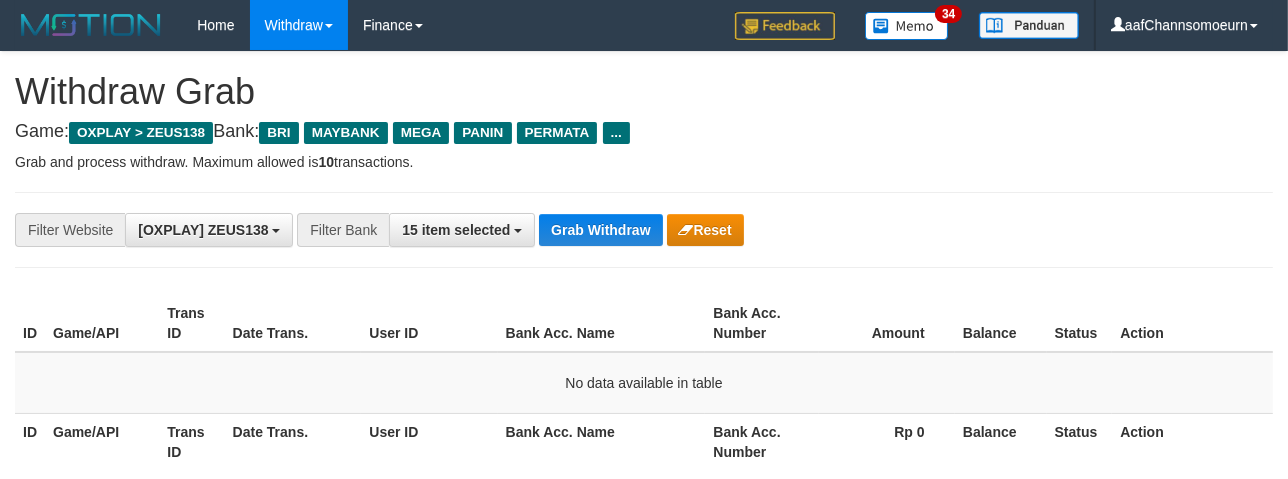 click on "Grab Withdraw" at bounding box center [600, 230] 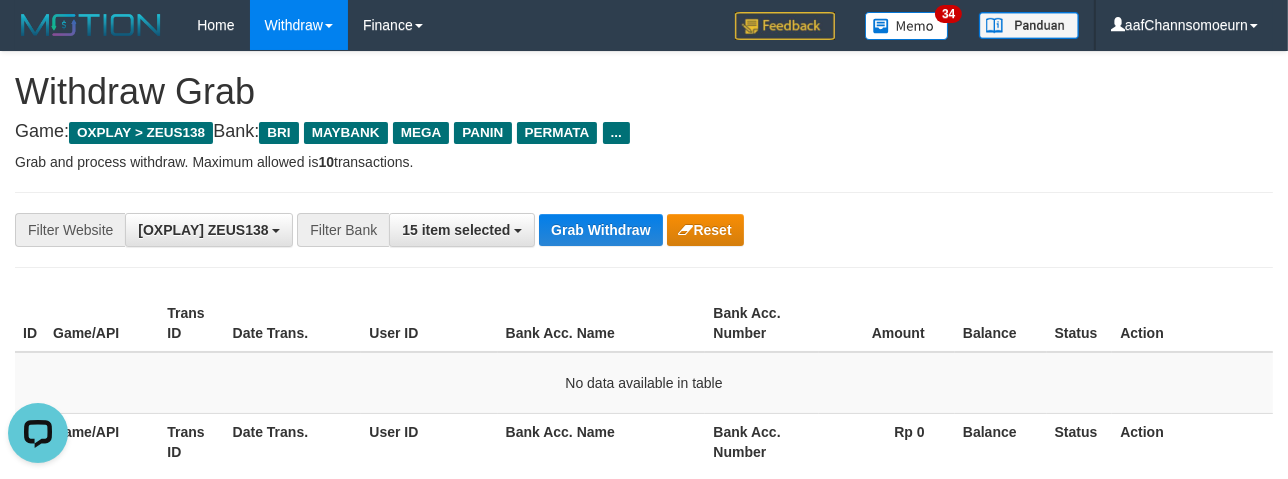 scroll, scrollTop: 0, scrollLeft: 0, axis: both 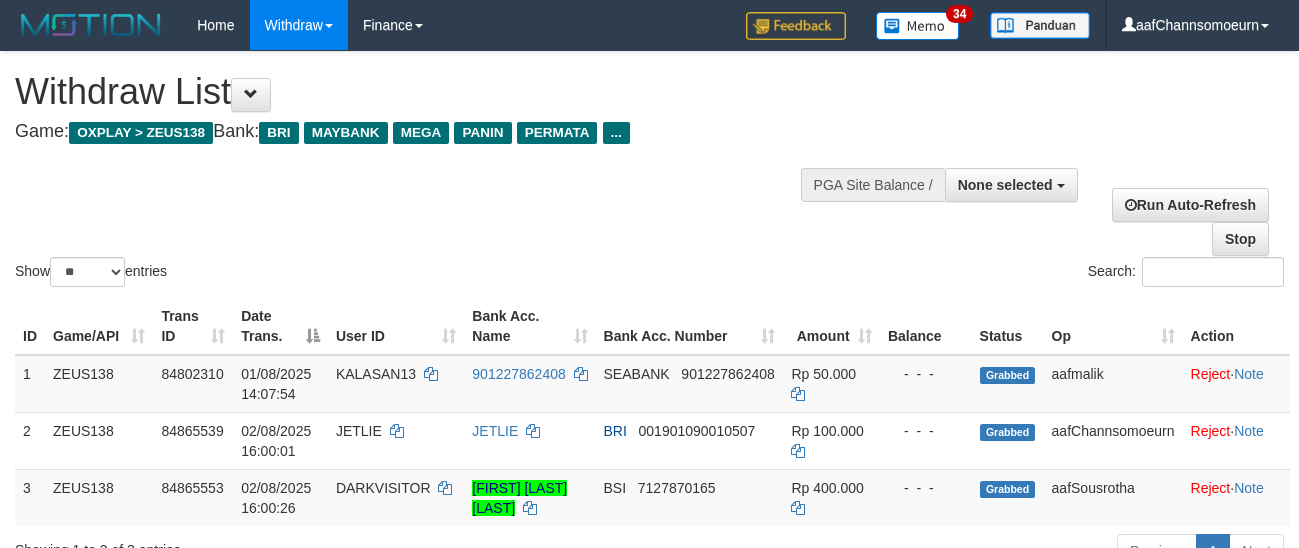 select 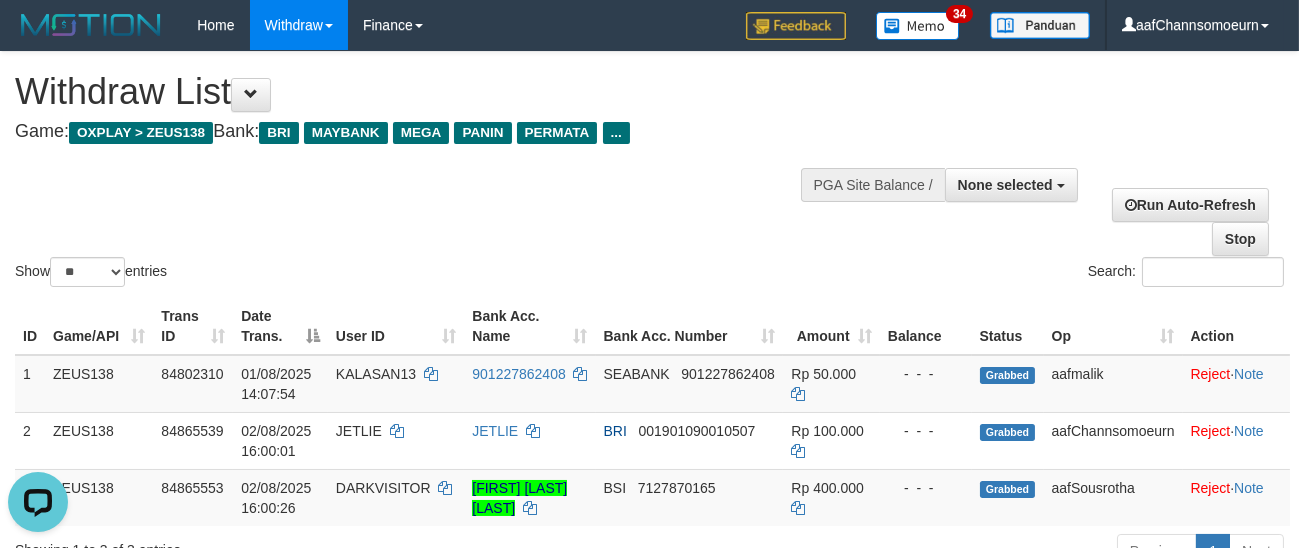 scroll, scrollTop: 0, scrollLeft: 0, axis: both 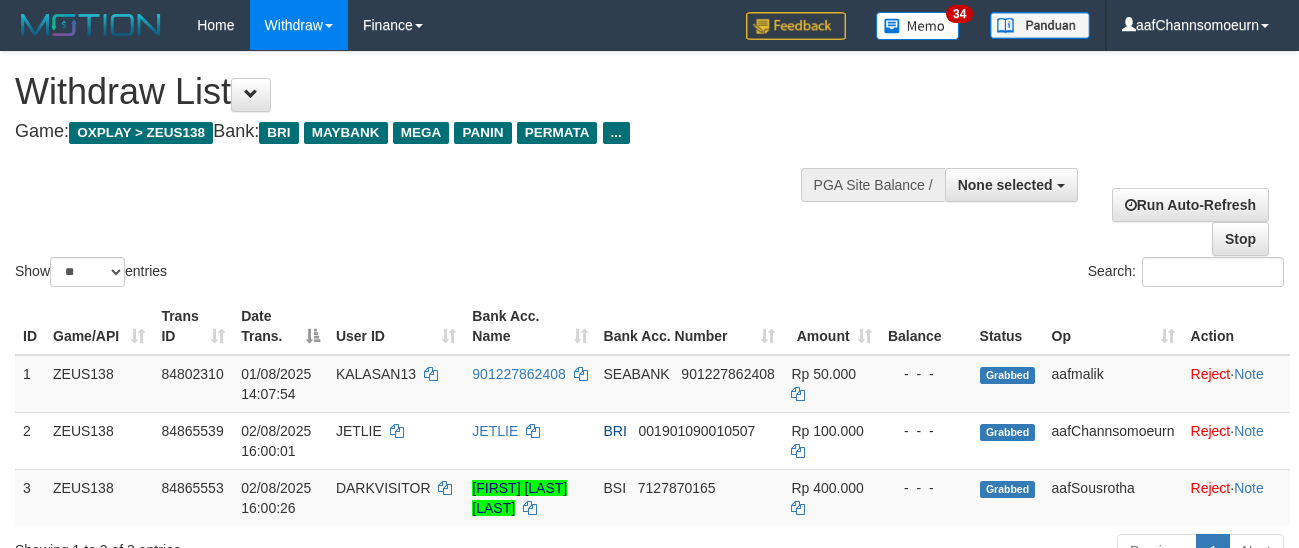 select 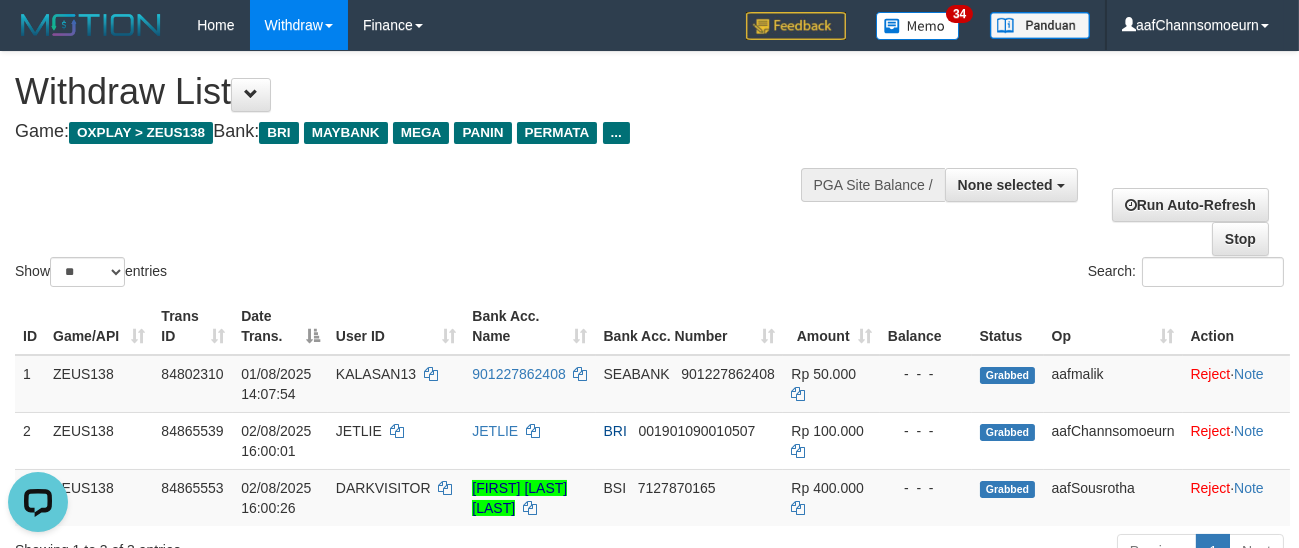 scroll, scrollTop: 0, scrollLeft: 0, axis: both 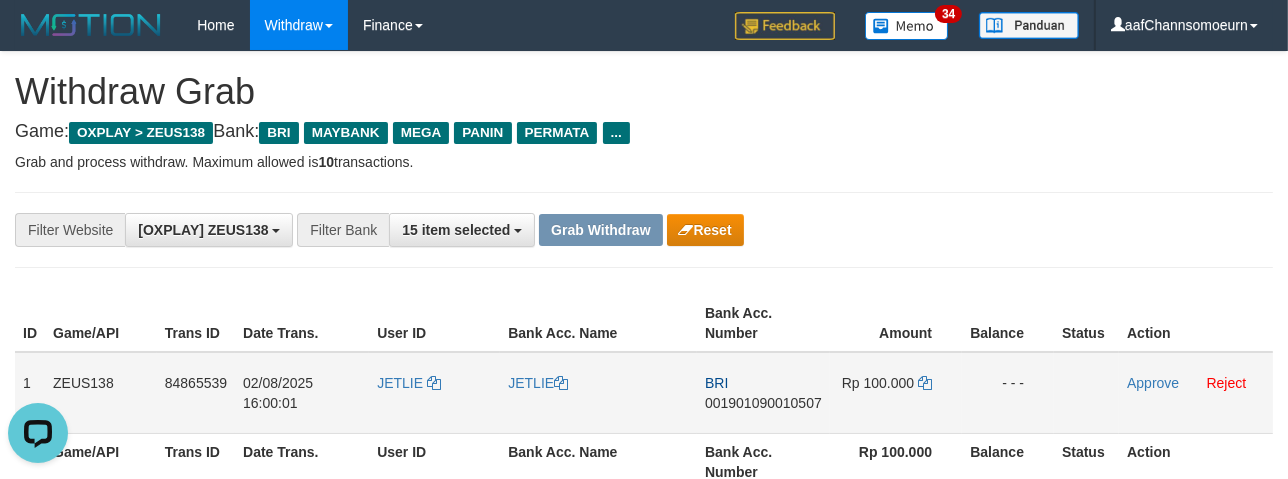drag, startPoint x: 981, startPoint y: 200, endPoint x: 741, endPoint y: 350, distance: 283.01944 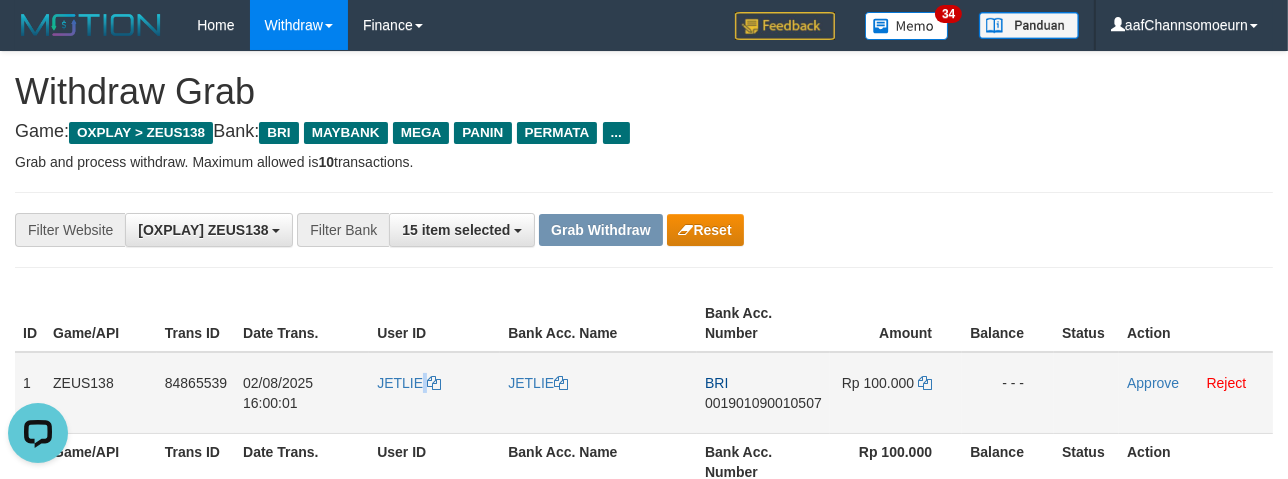 click on "JETLIE" at bounding box center (434, 393) 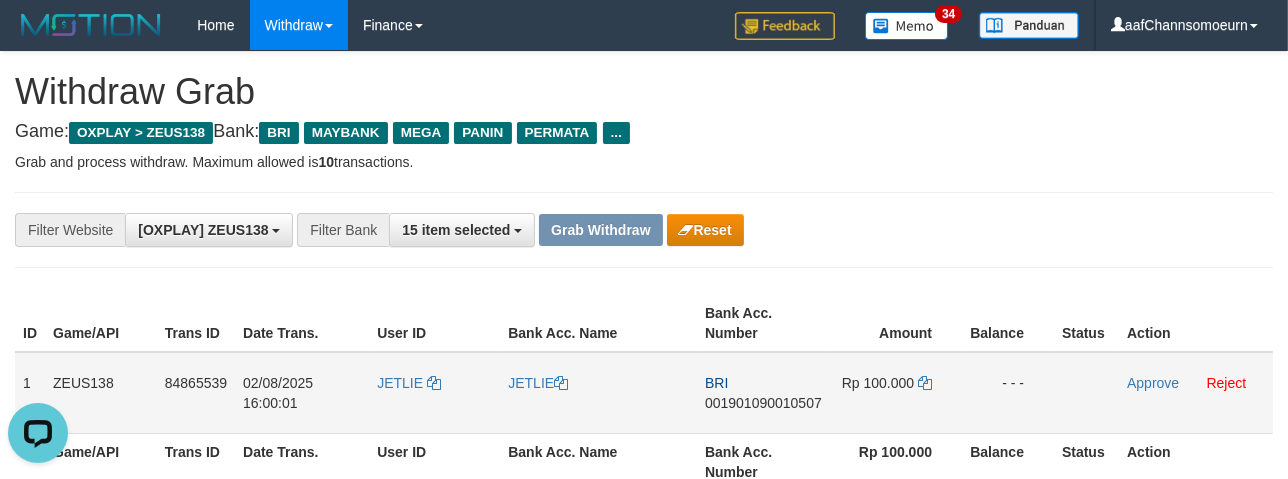 click on "JETLIE" at bounding box center [434, 393] 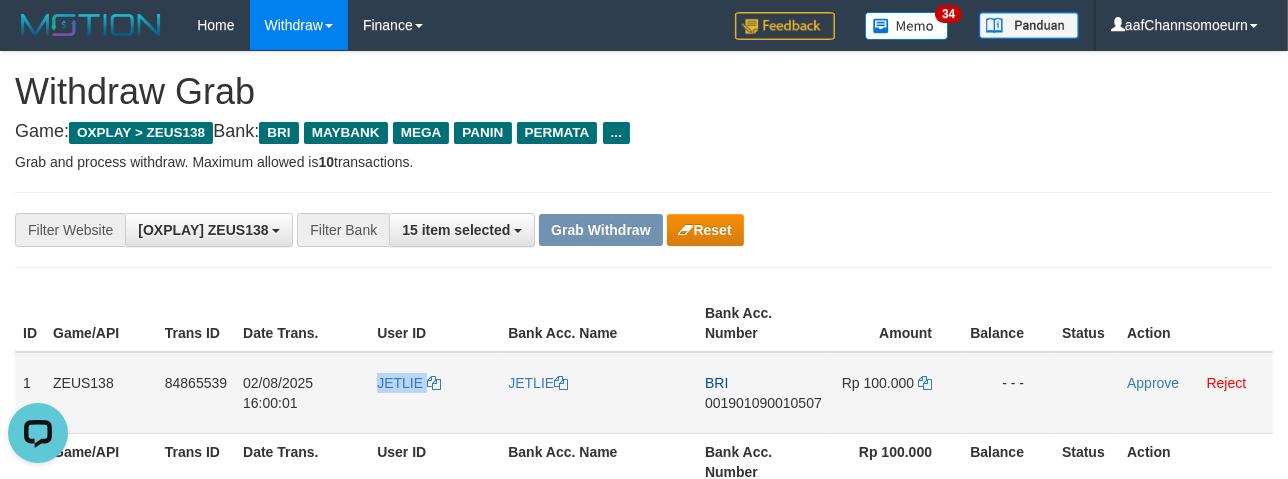 click on "JETLIE" at bounding box center (434, 393) 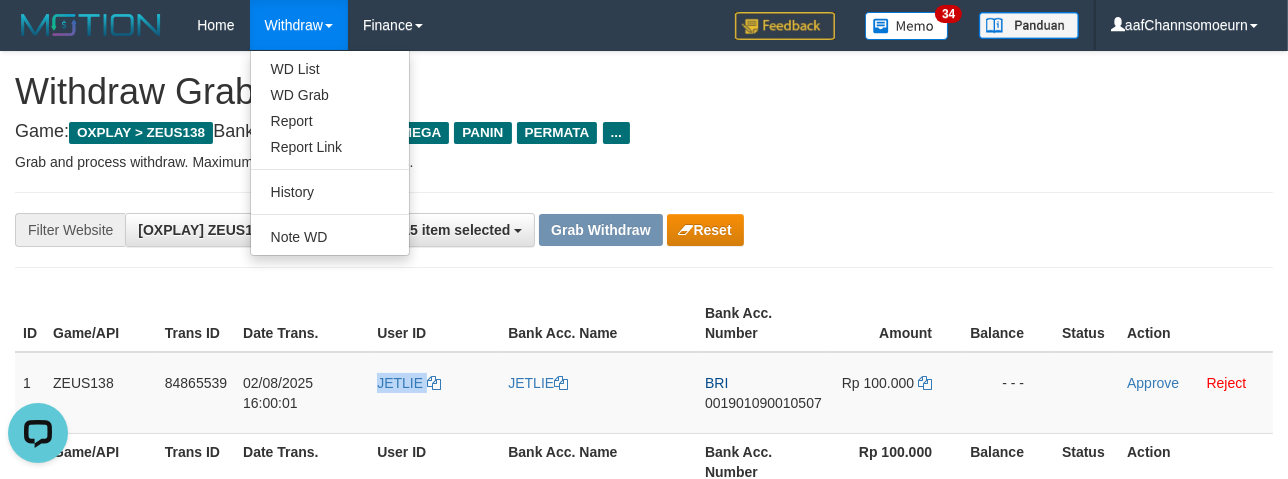 copy on "JETLIE" 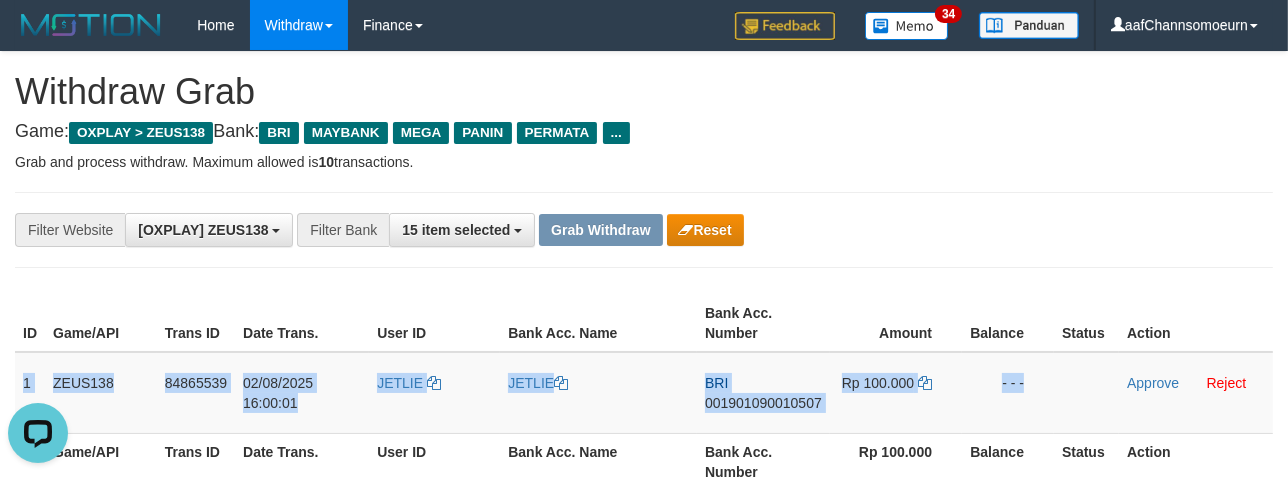 drag, startPoint x: 17, startPoint y: 368, endPoint x: 1300, endPoint y: 453, distance: 1285.8126 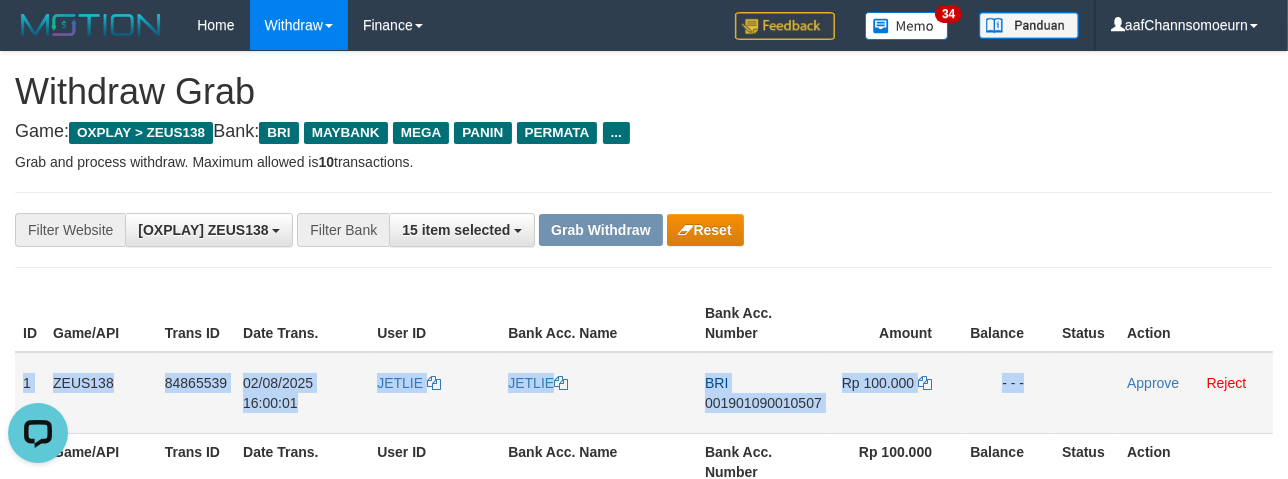 click on "001901090010507" at bounding box center [763, 403] 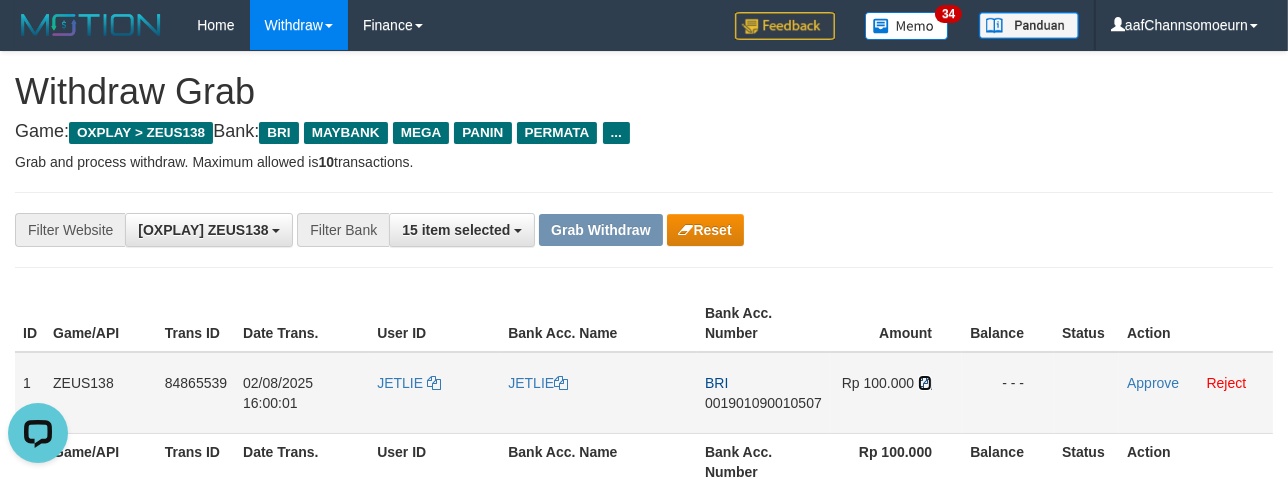 click at bounding box center (925, 383) 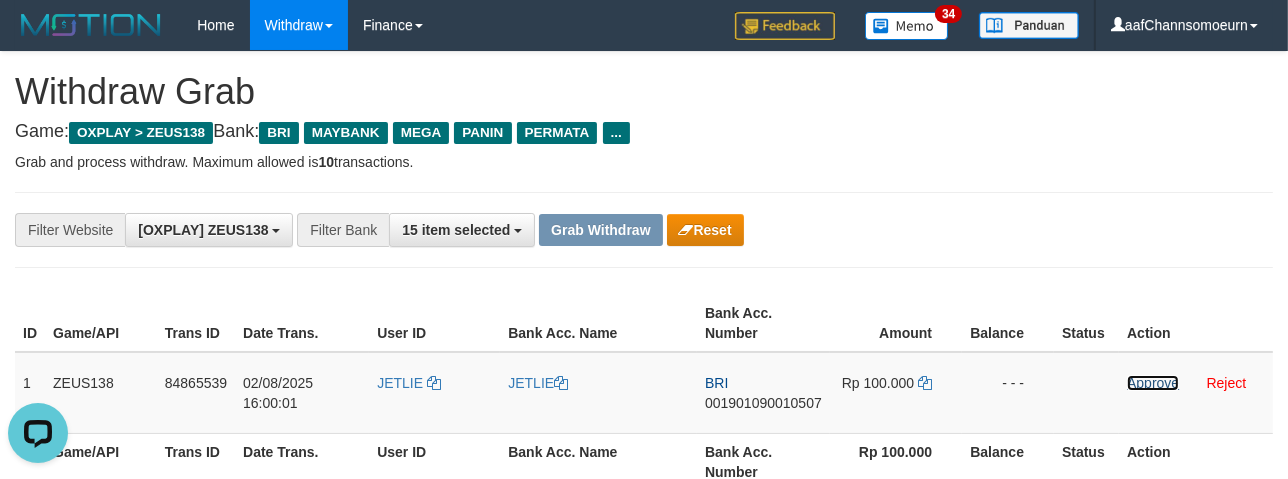 drag, startPoint x: 1150, startPoint y: 374, endPoint x: 722, endPoint y: 182, distance: 469.09274 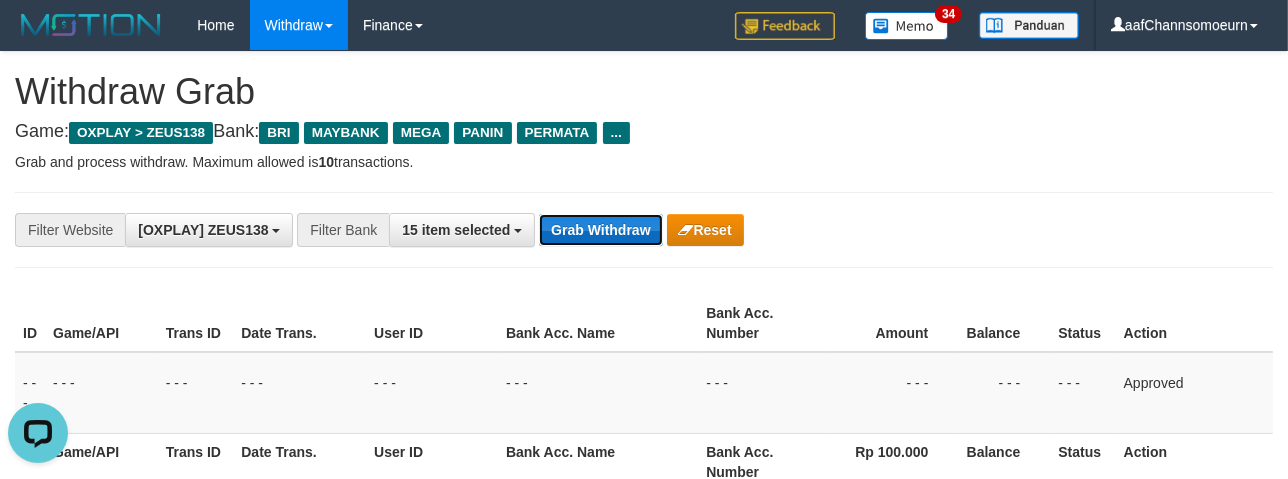 click on "Grab Withdraw" at bounding box center [600, 230] 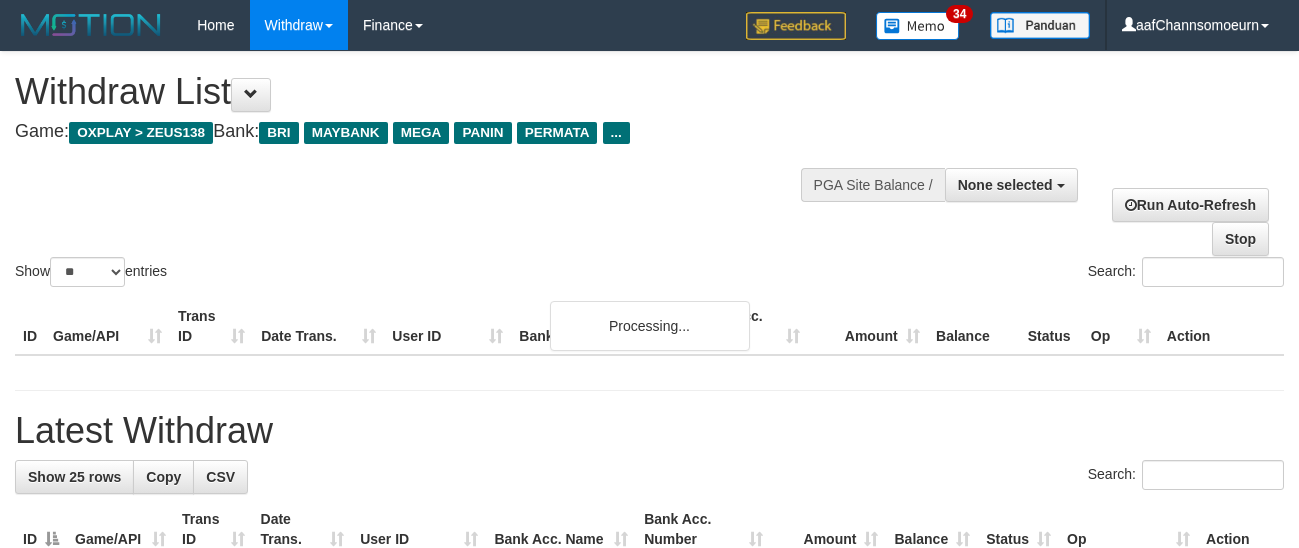 select 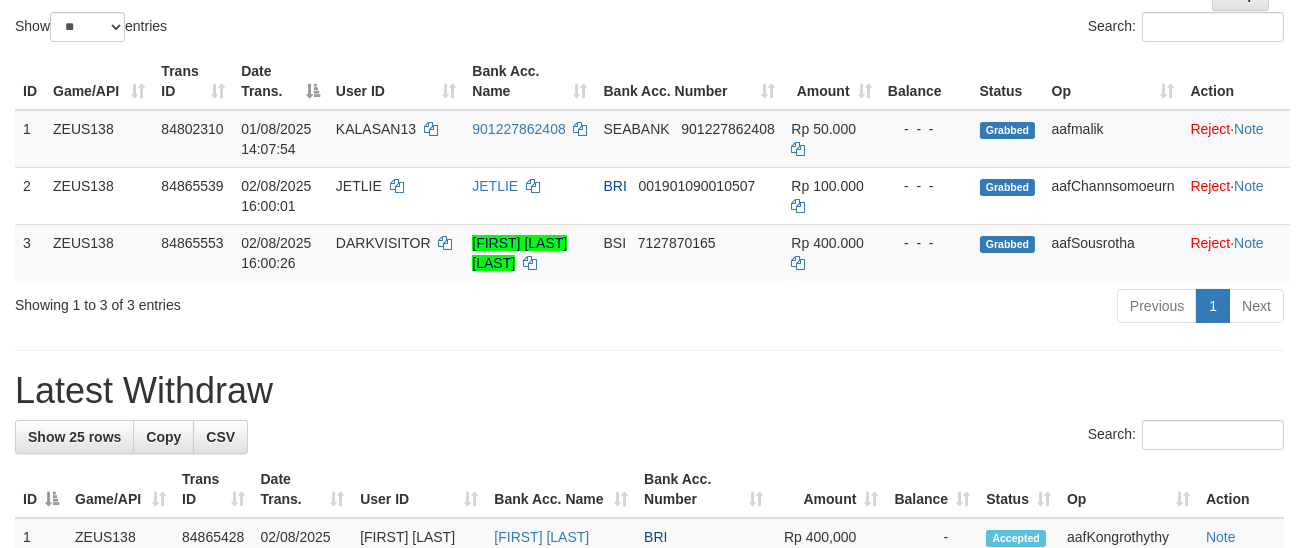 scroll, scrollTop: 249, scrollLeft: 0, axis: vertical 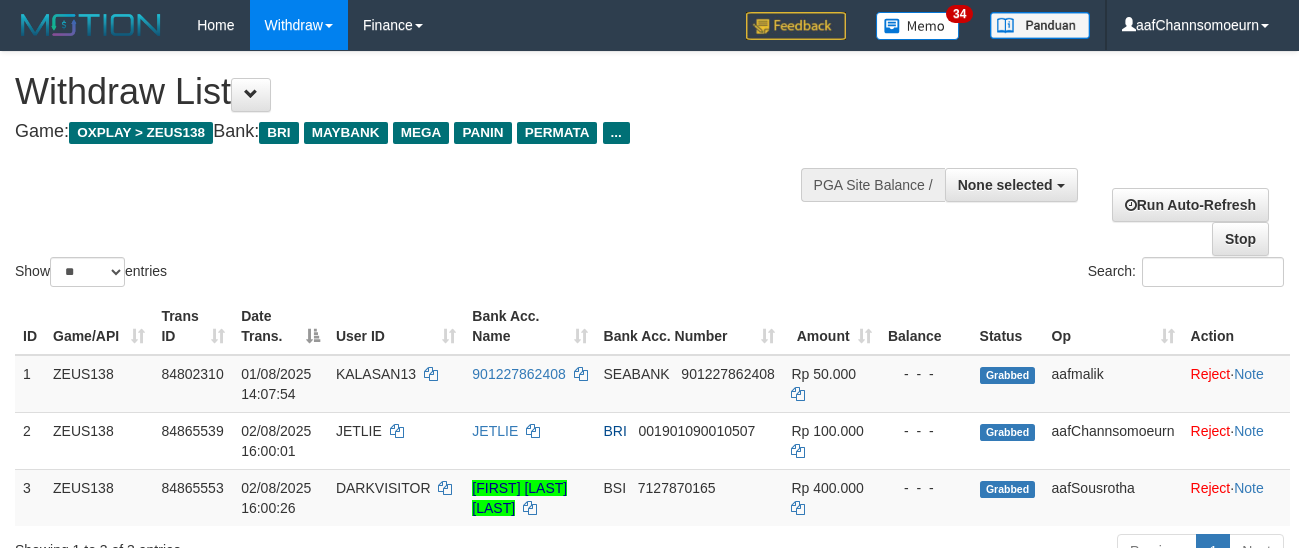 select 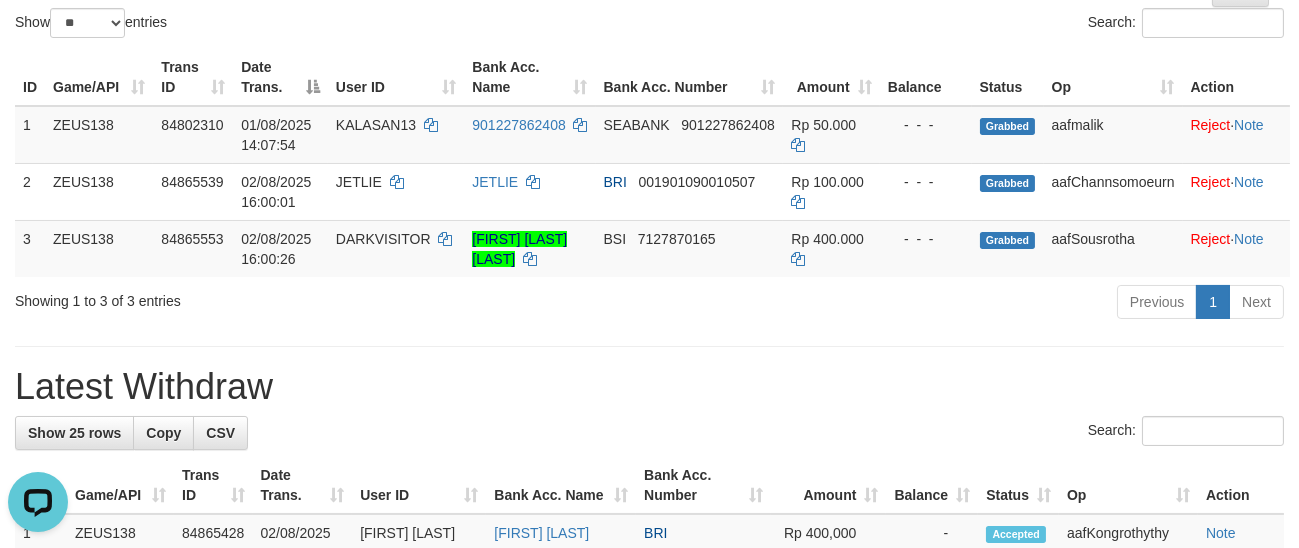 scroll, scrollTop: 0, scrollLeft: 0, axis: both 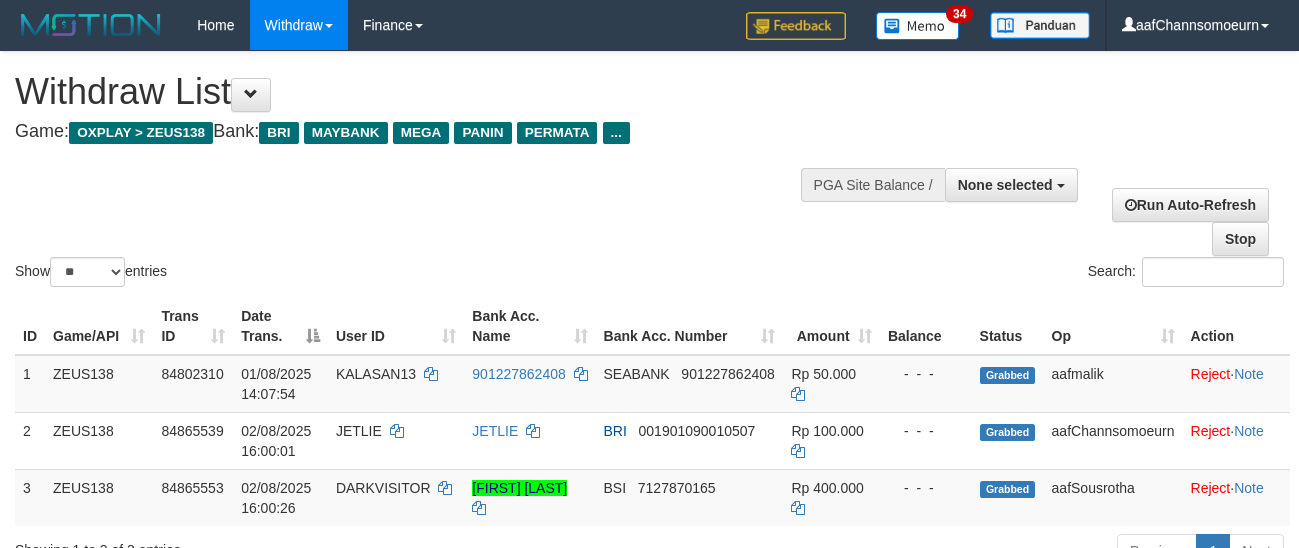 select 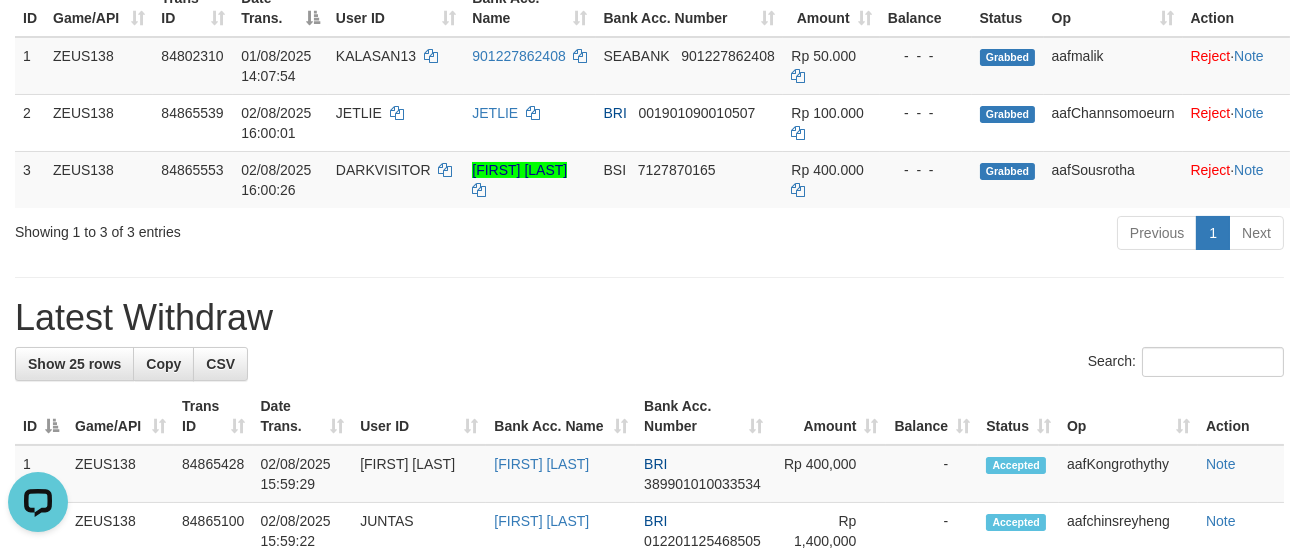 scroll, scrollTop: 0, scrollLeft: 0, axis: both 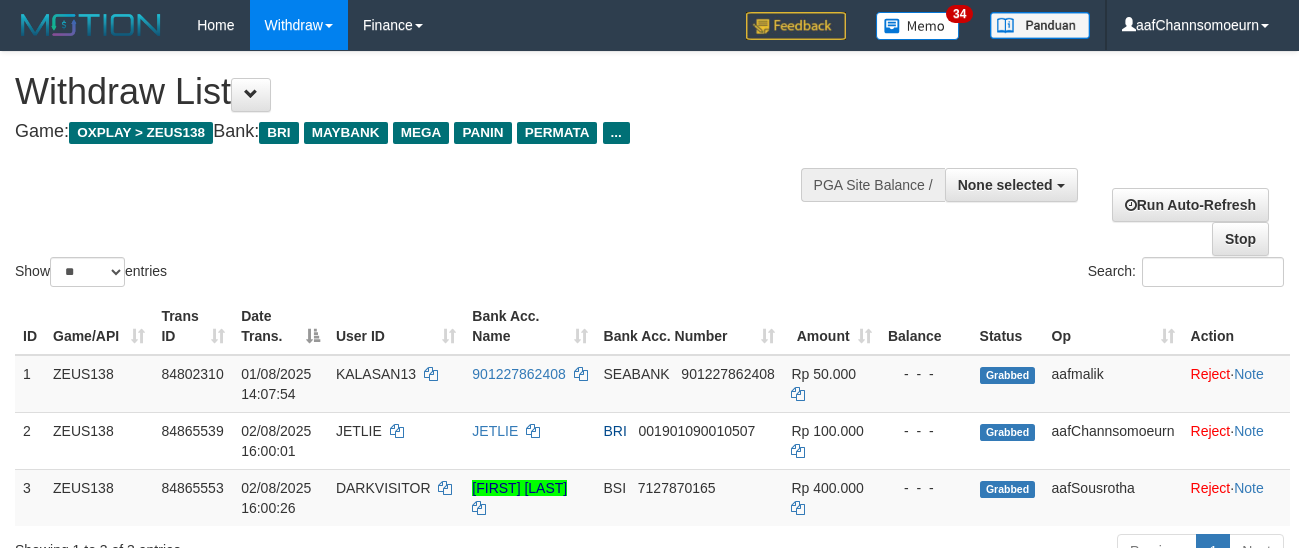select 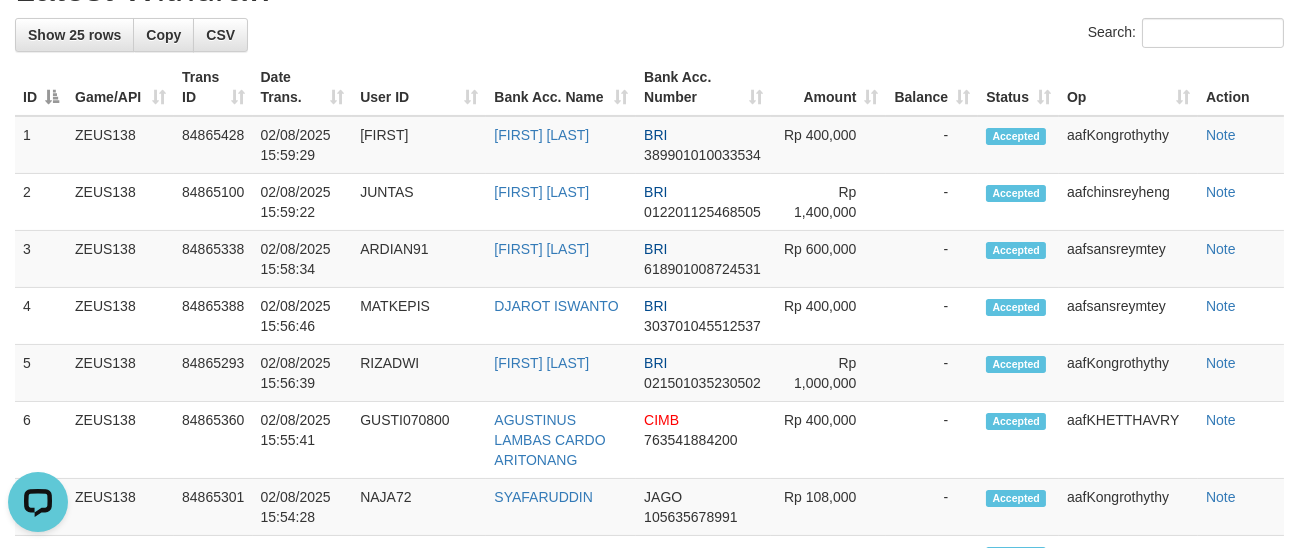 scroll, scrollTop: 0, scrollLeft: 0, axis: both 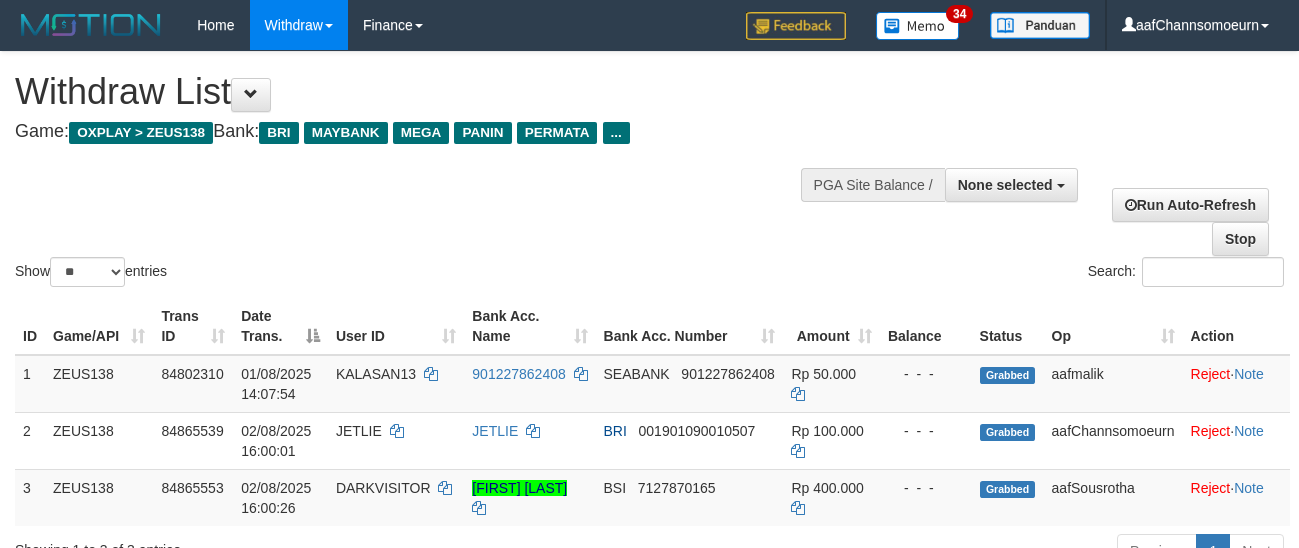 select 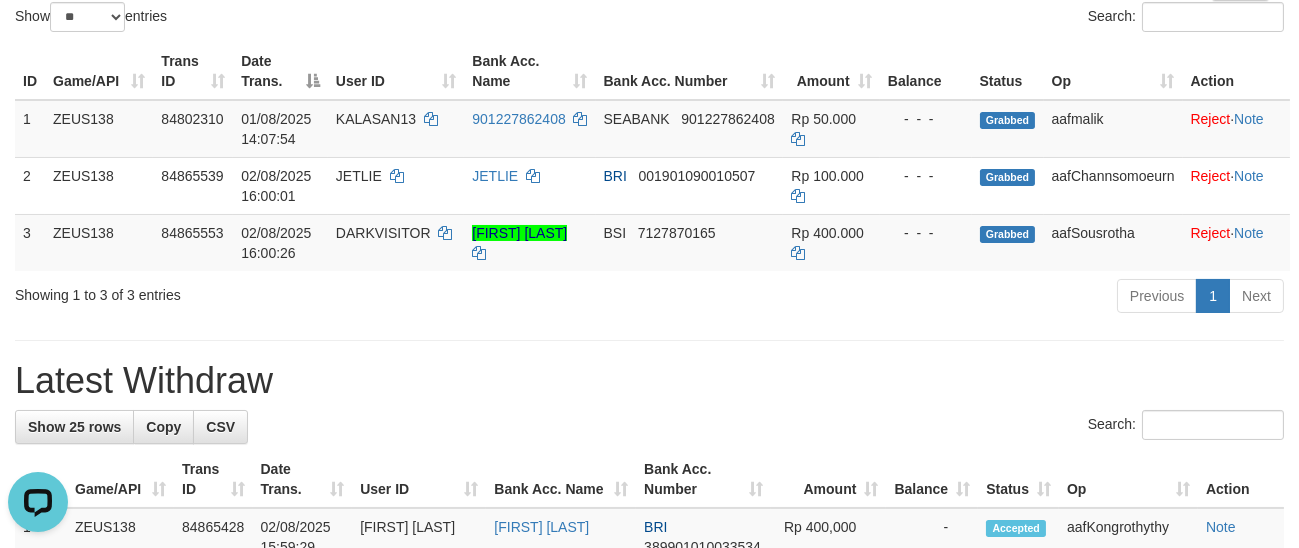 scroll, scrollTop: 0, scrollLeft: 0, axis: both 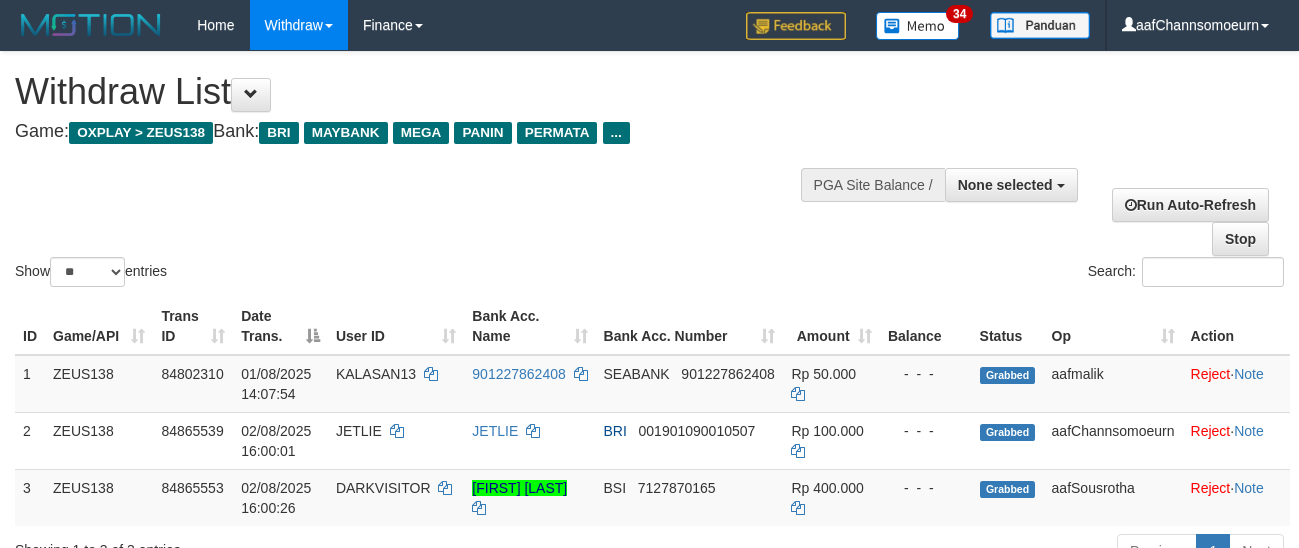 select 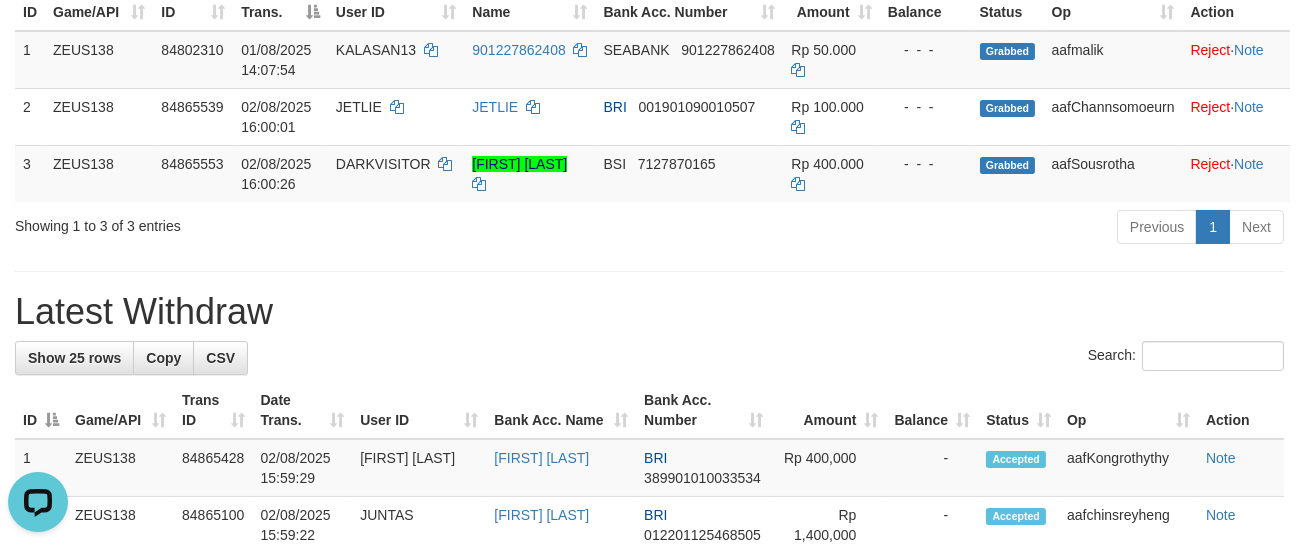 scroll, scrollTop: 0, scrollLeft: 0, axis: both 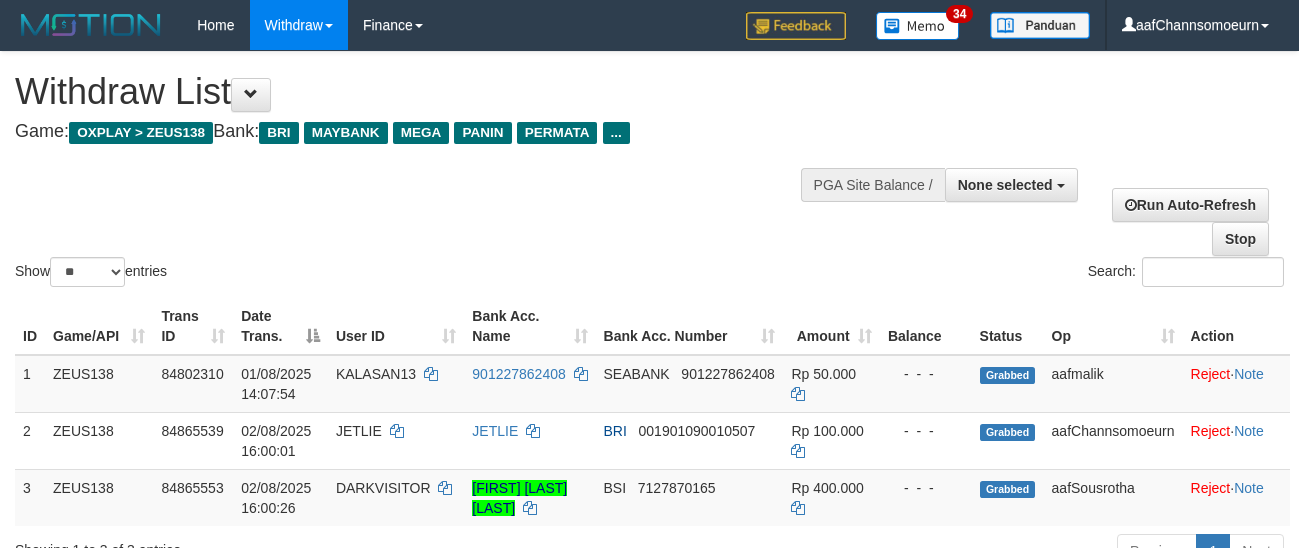 select 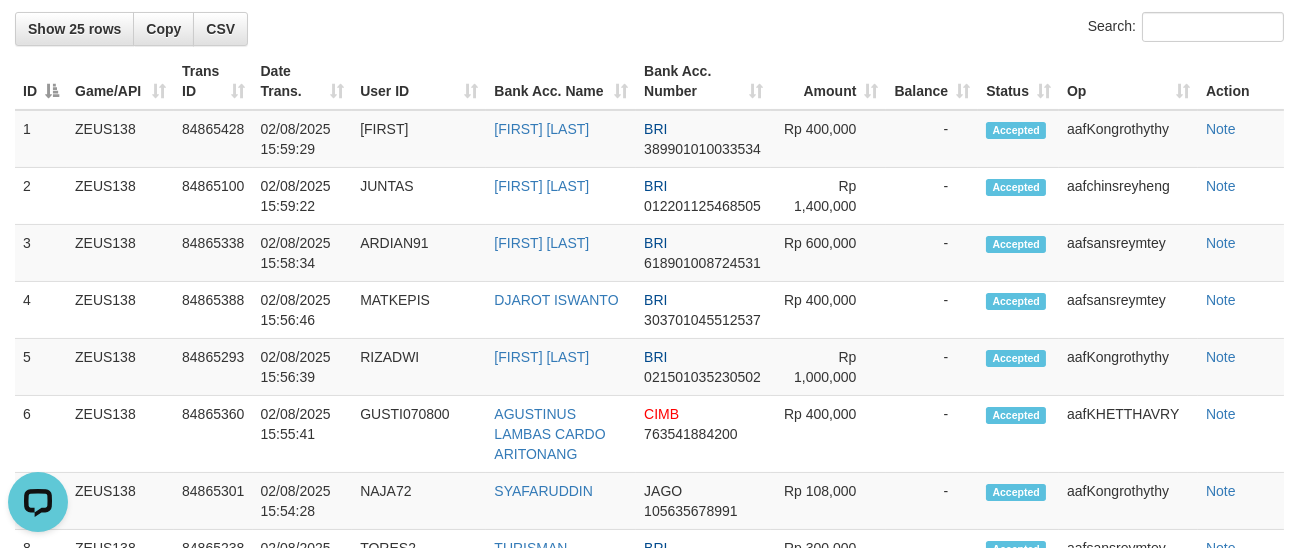 scroll, scrollTop: 0, scrollLeft: 0, axis: both 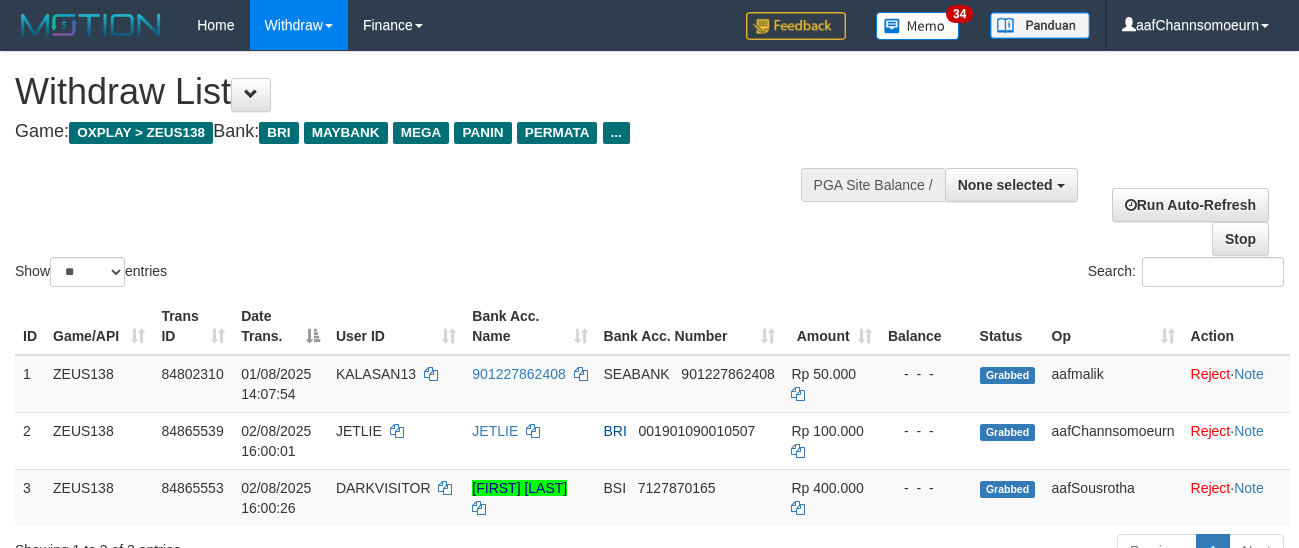 select 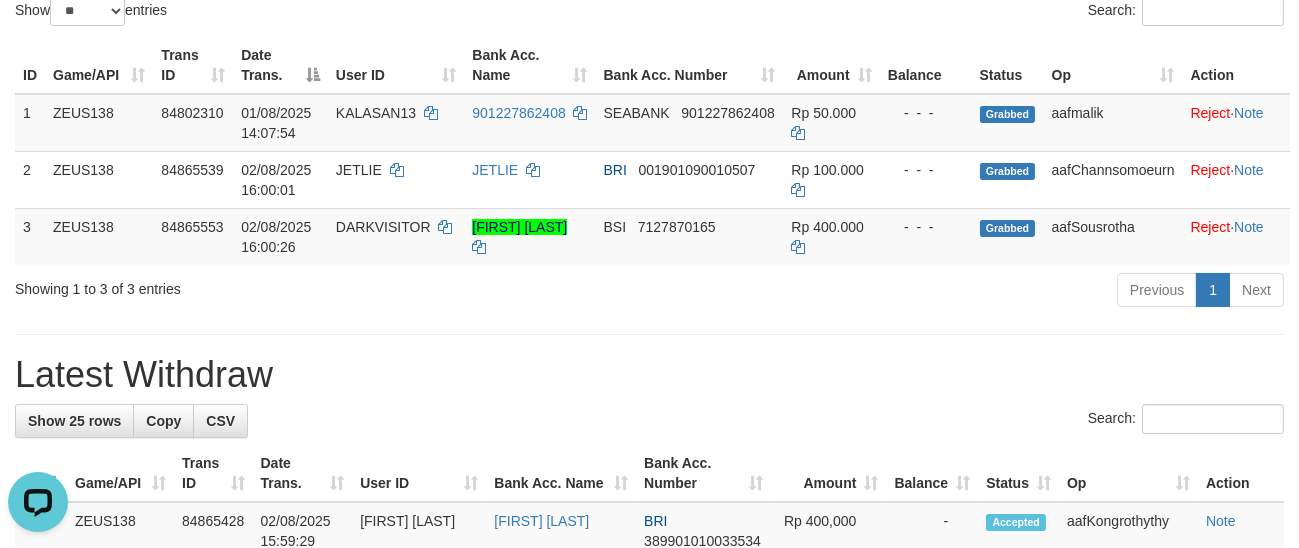 scroll, scrollTop: 0, scrollLeft: 0, axis: both 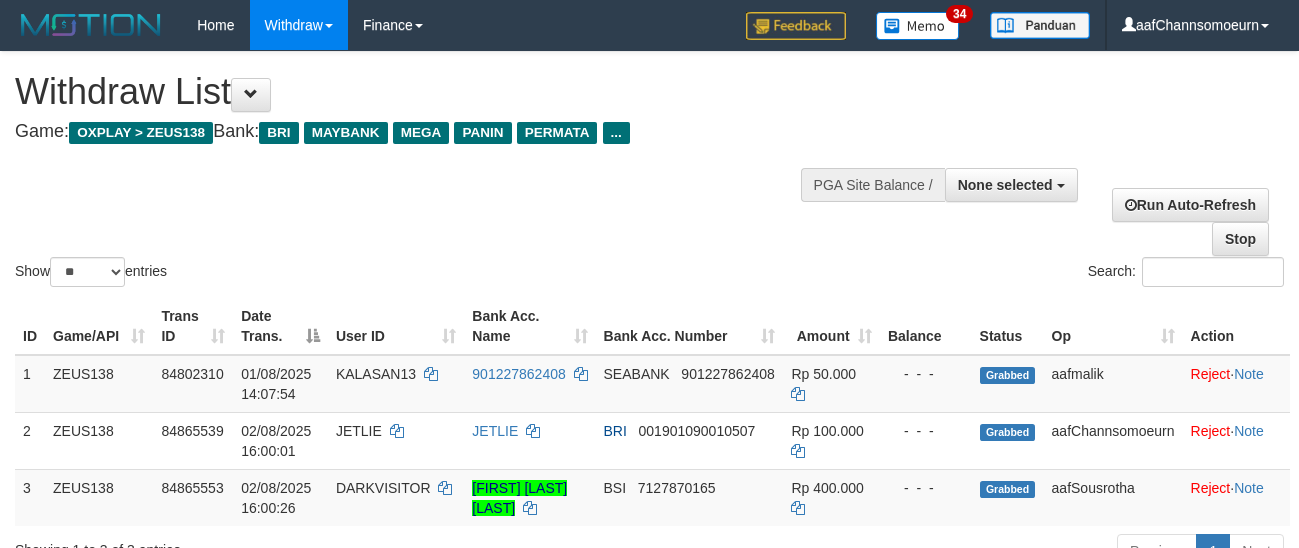 select 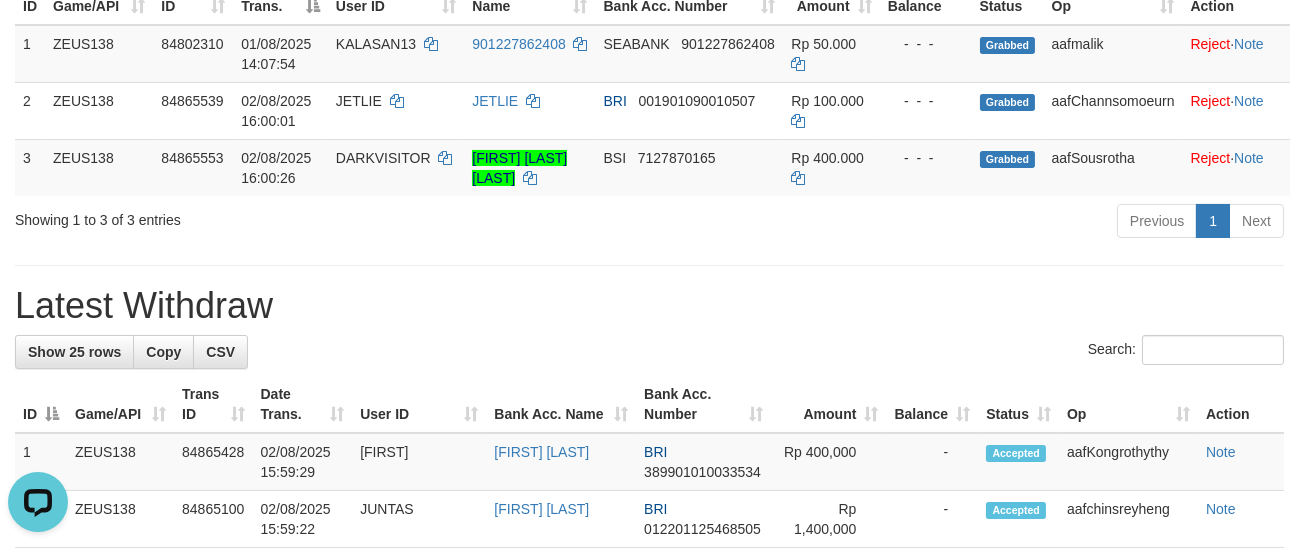 scroll, scrollTop: 0, scrollLeft: 0, axis: both 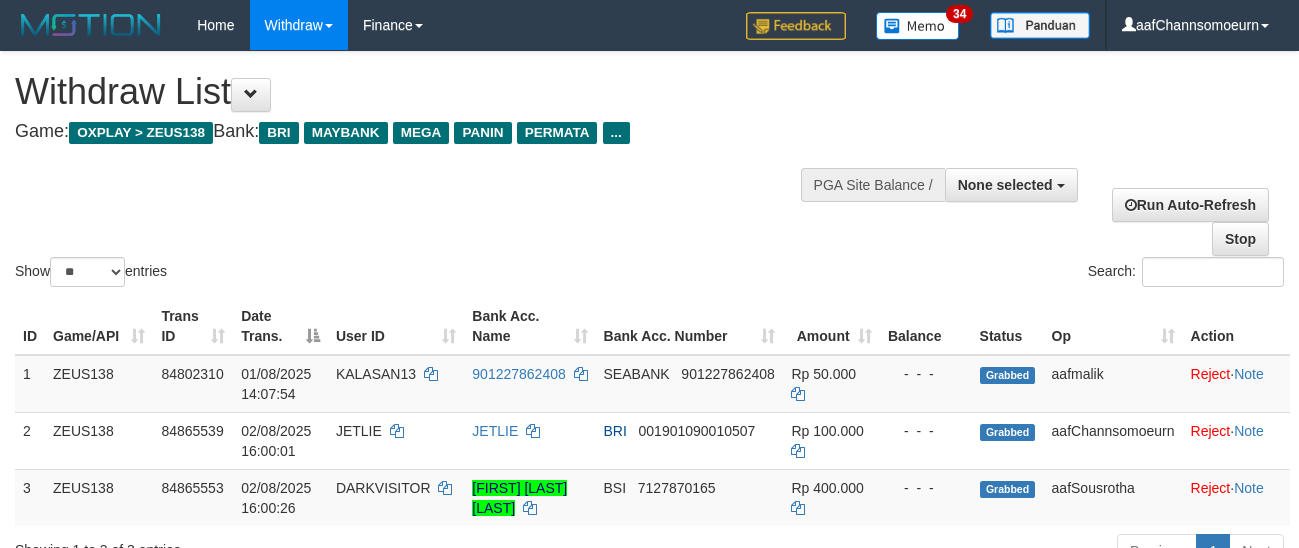select 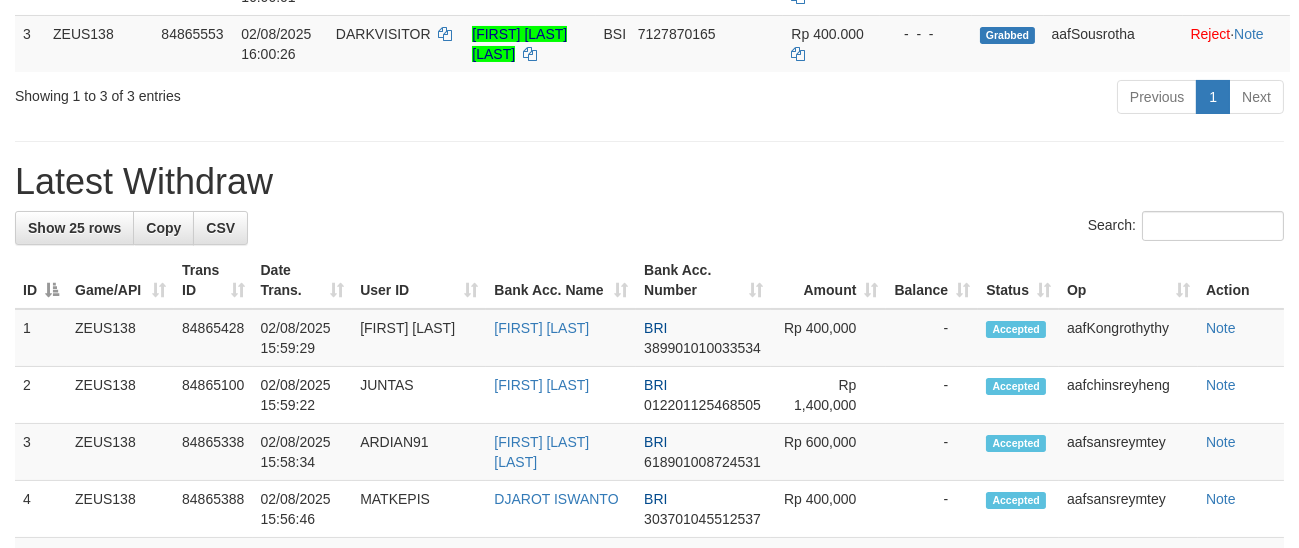 scroll, scrollTop: 330, scrollLeft: 0, axis: vertical 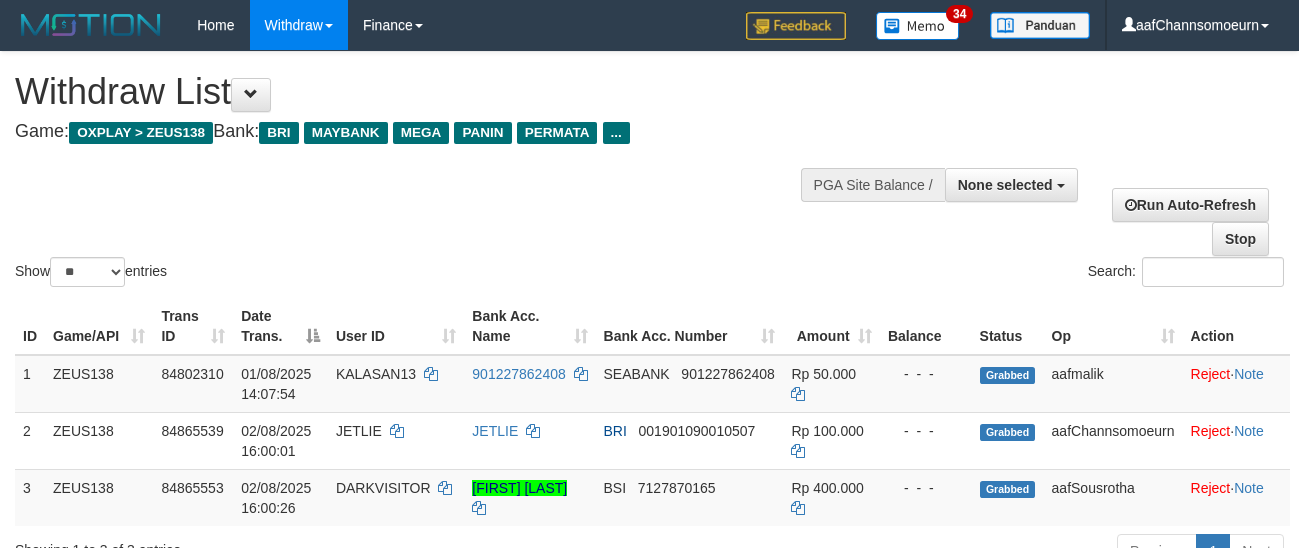 select 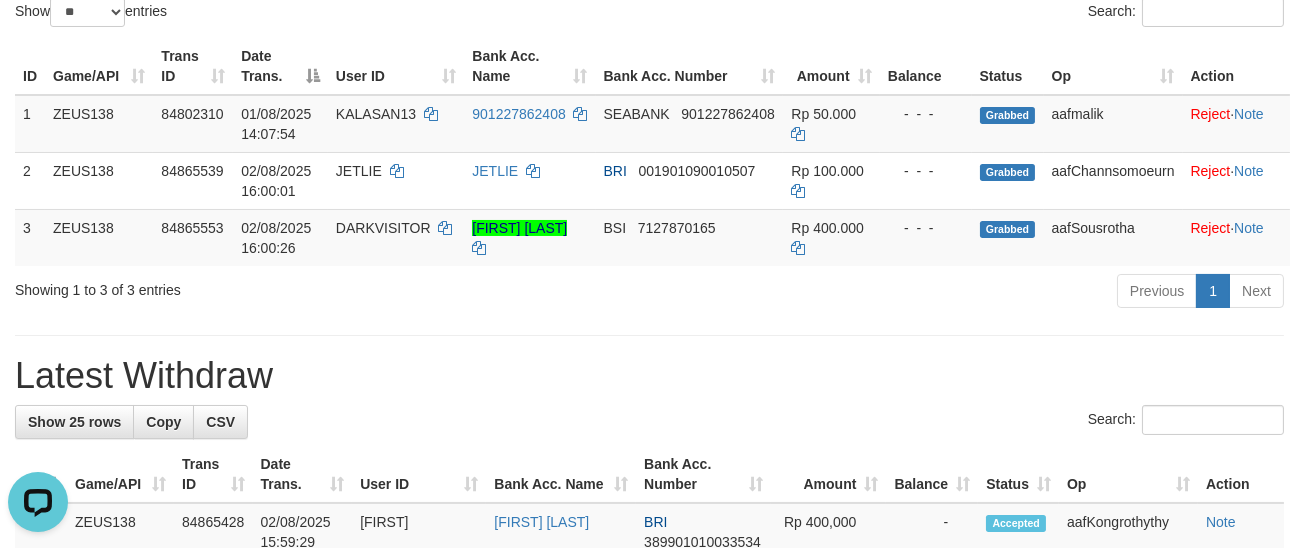 scroll, scrollTop: 0, scrollLeft: 0, axis: both 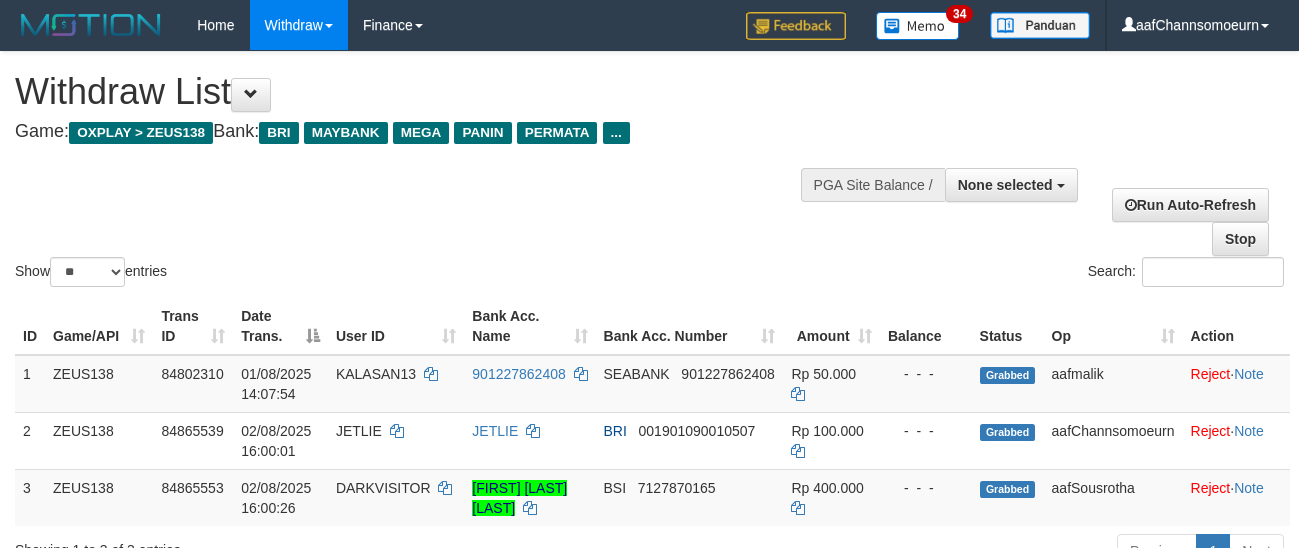 select 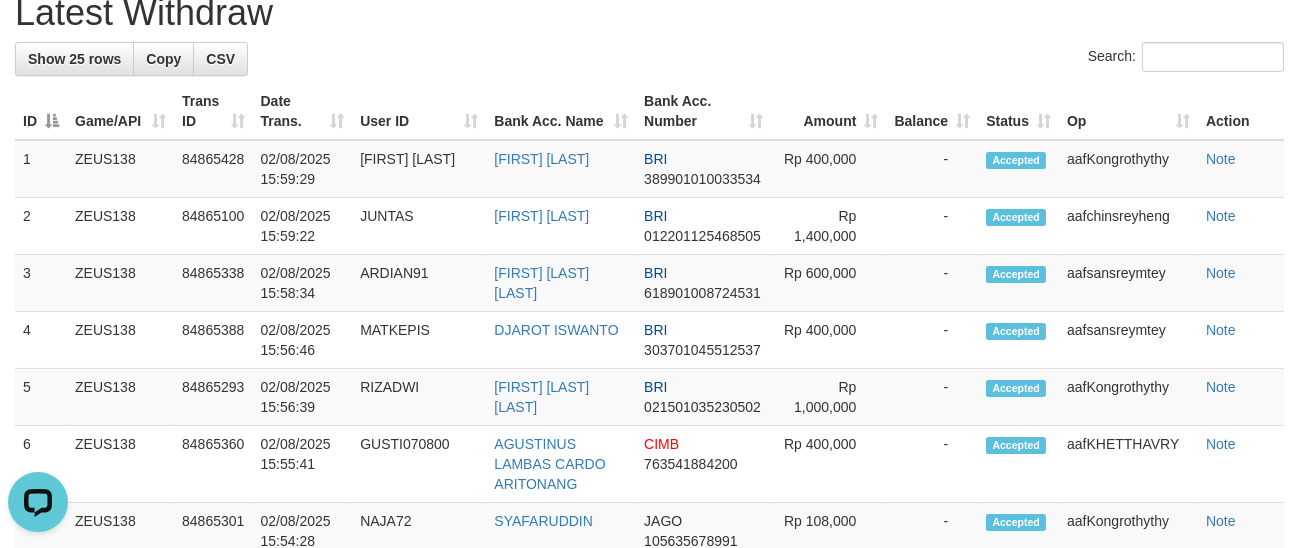 scroll, scrollTop: 0, scrollLeft: 0, axis: both 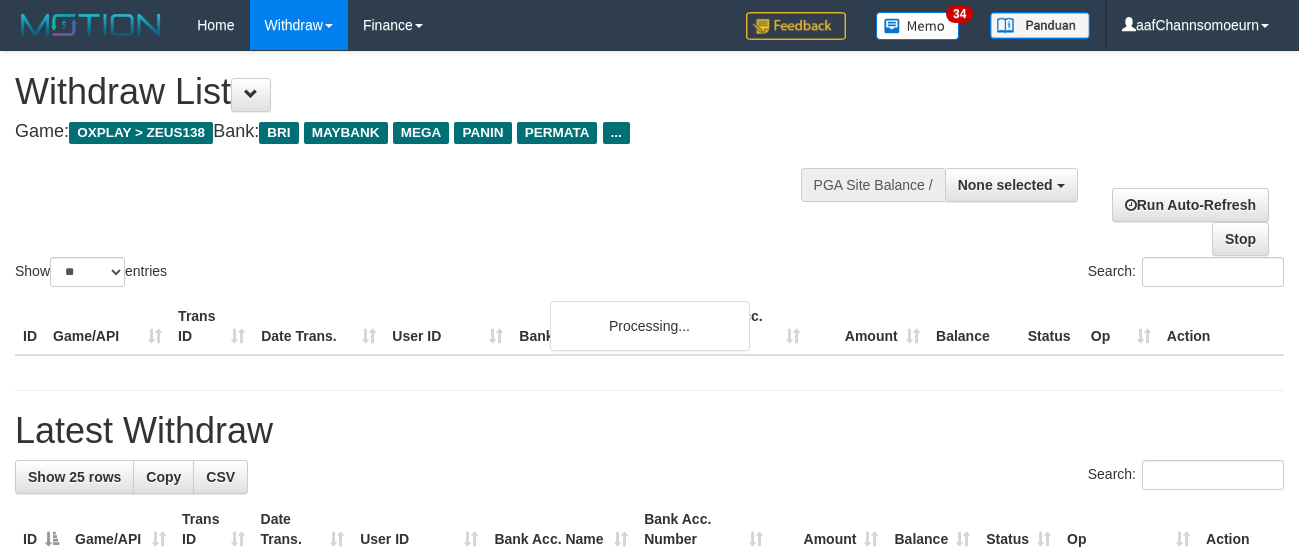 select 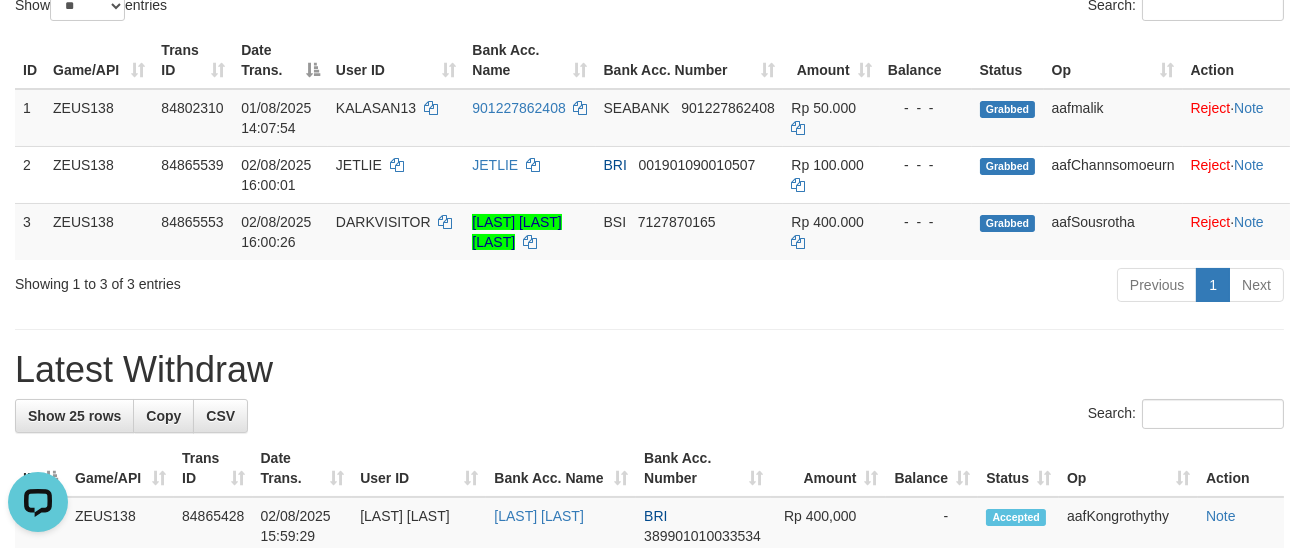 scroll, scrollTop: 0, scrollLeft: 0, axis: both 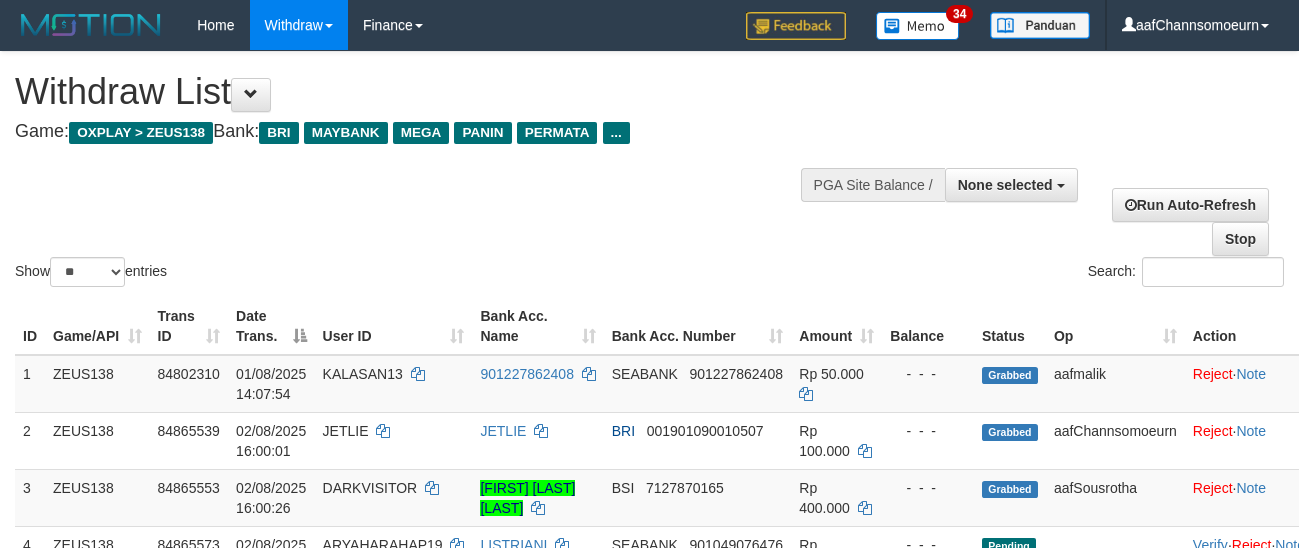 select 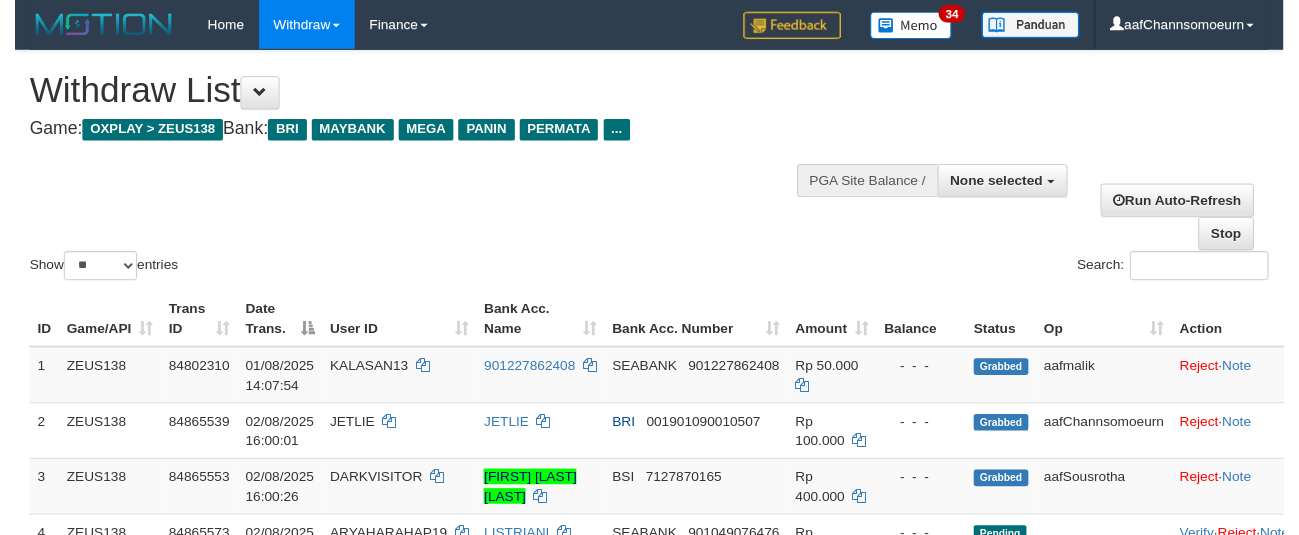 scroll, scrollTop: 687, scrollLeft: 0, axis: vertical 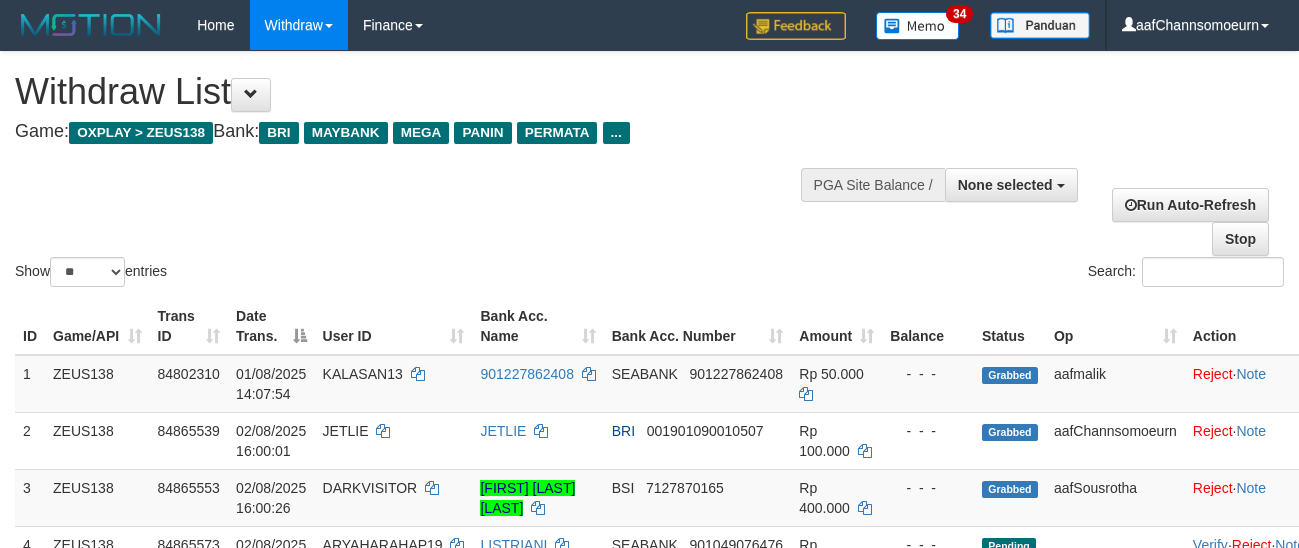 select 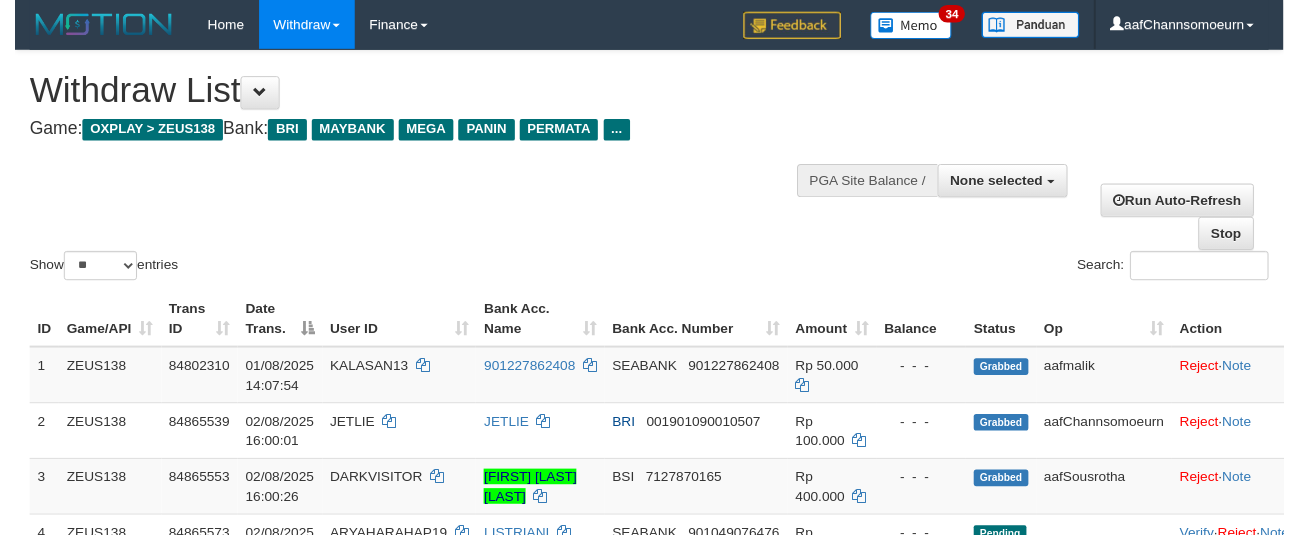 scroll, scrollTop: 272, scrollLeft: 0, axis: vertical 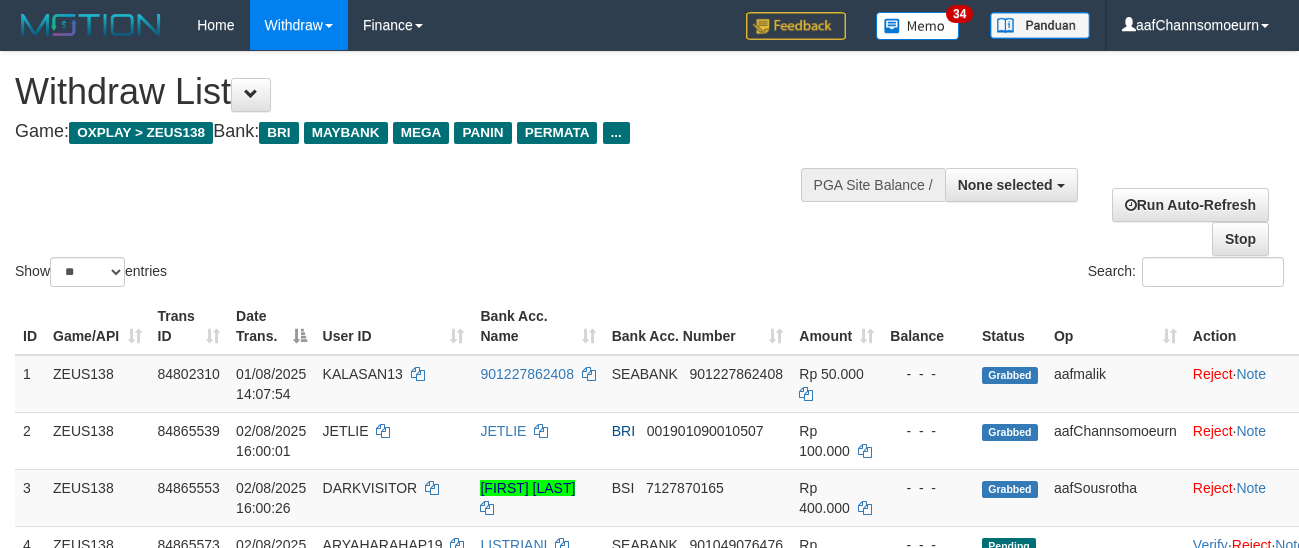 select 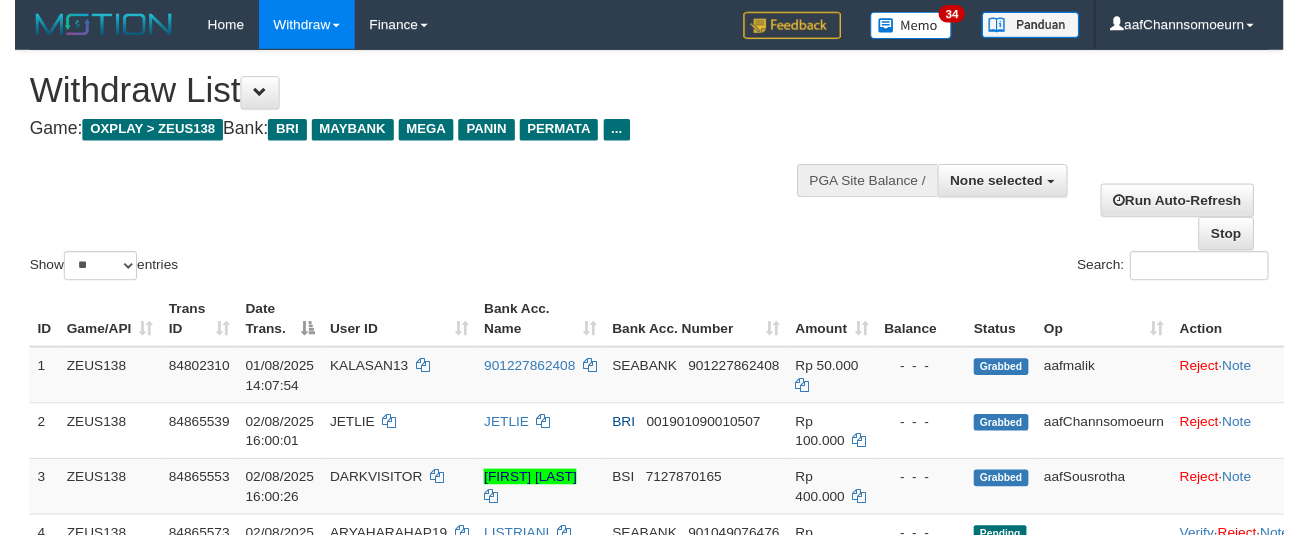 scroll, scrollTop: 693, scrollLeft: 0, axis: vertical 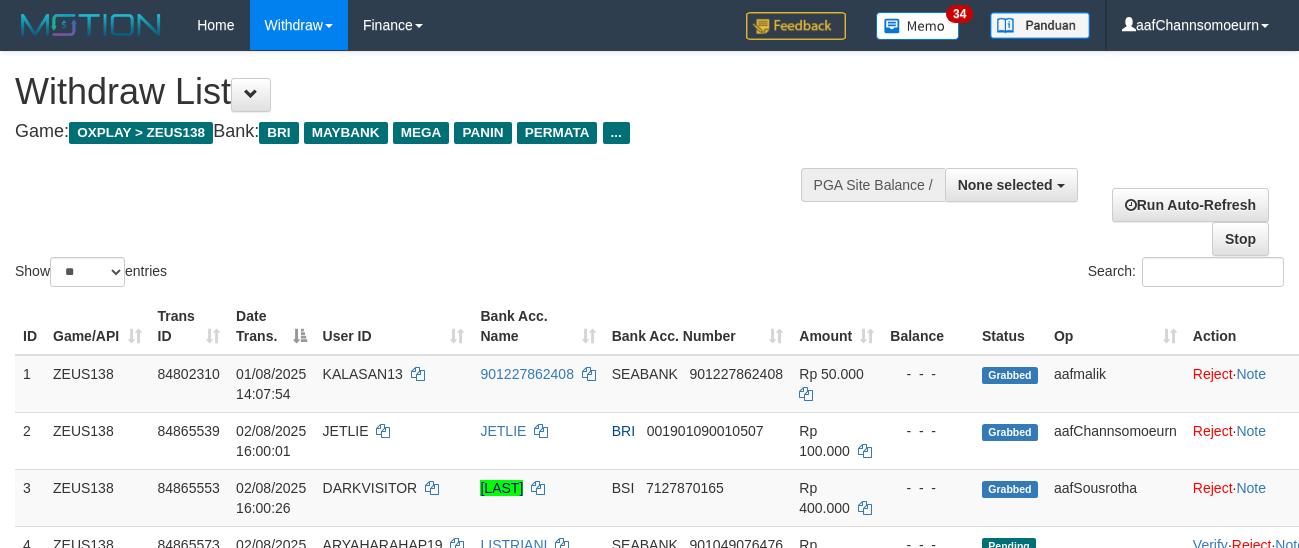select 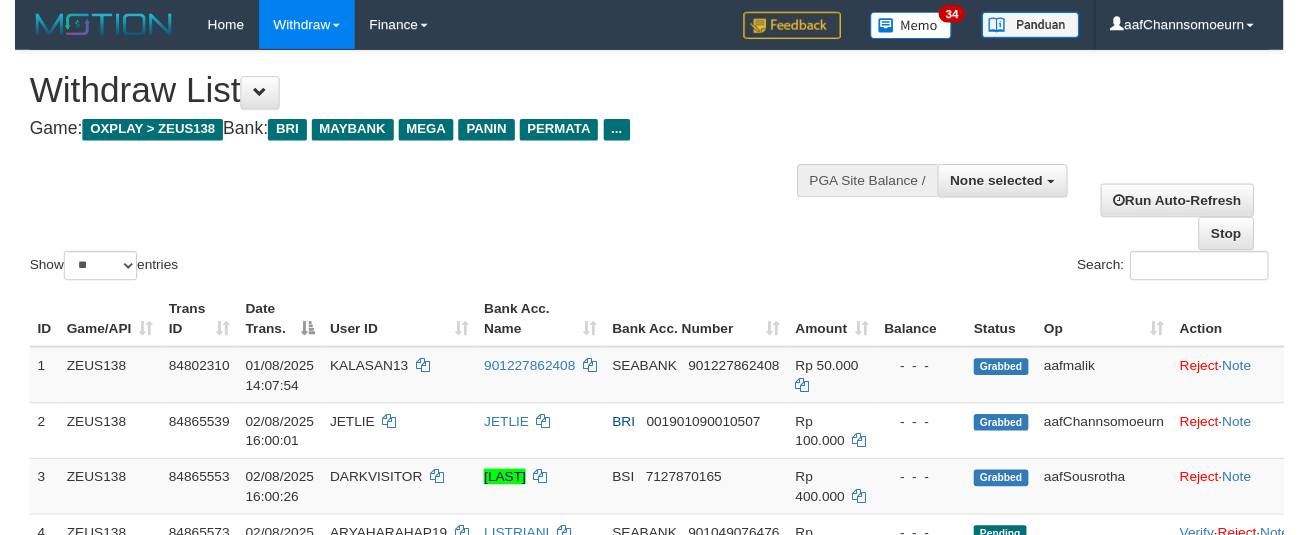 scroll, scrollTop: 279, scrollLeft: 0, axis: vertical 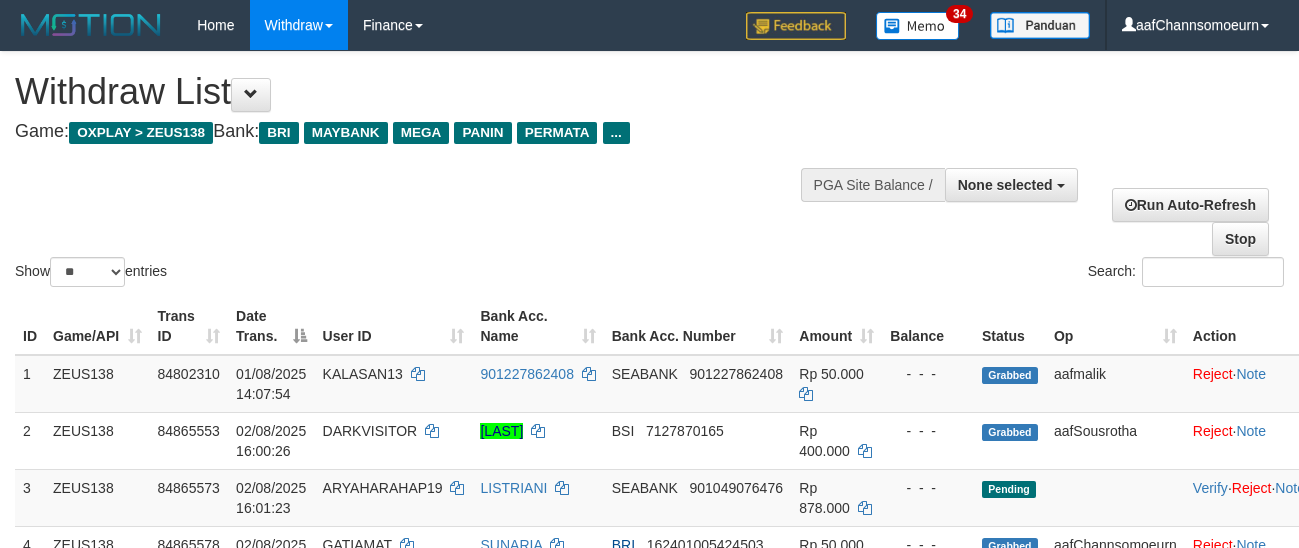 select 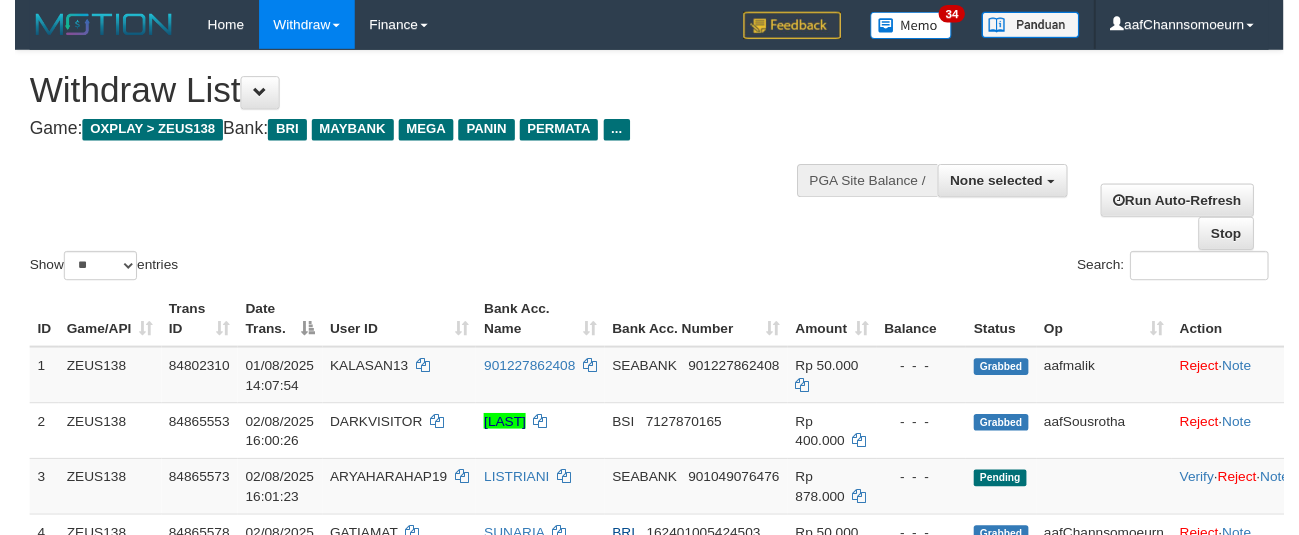 scroll, scrollTop: 700, scrollLeft: 0, axis: vertical 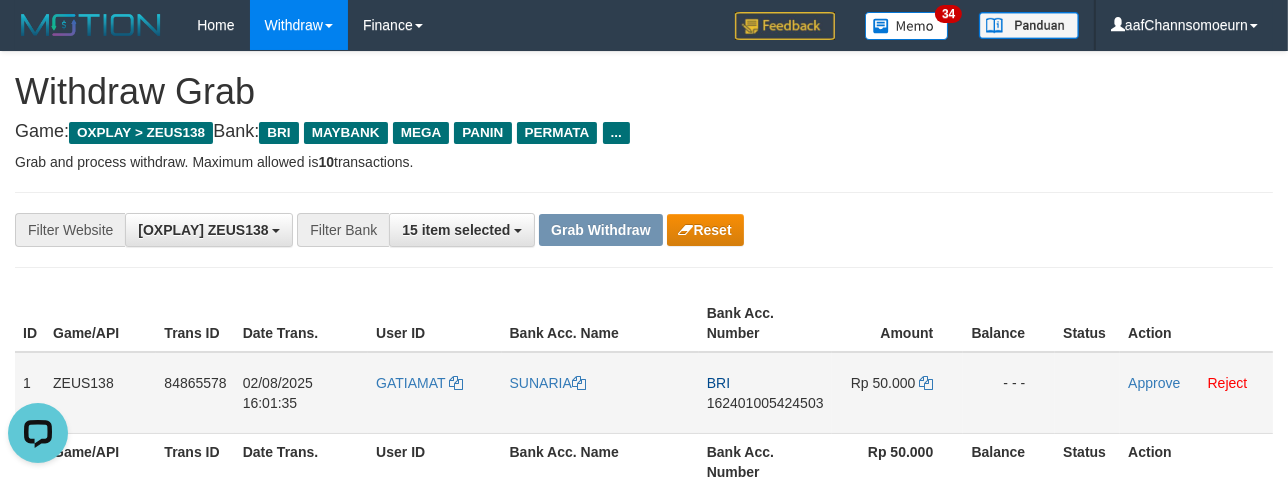 click on "GATIAMAT" at bounding box center [434, 393] 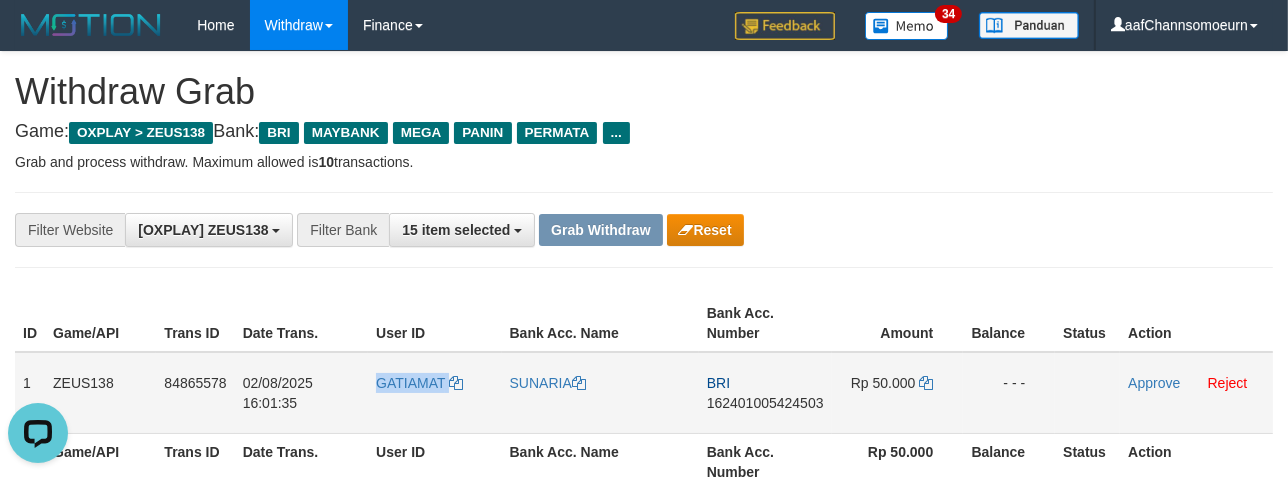 click on "GATIAMAT" at bounding box center (434, 393) 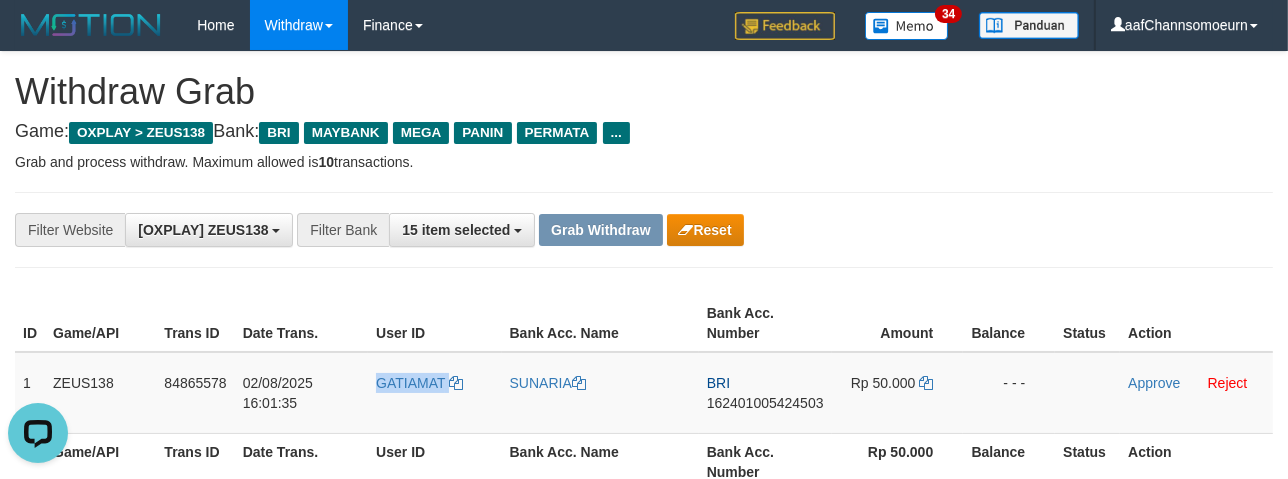 copy on "GATIAMAT" 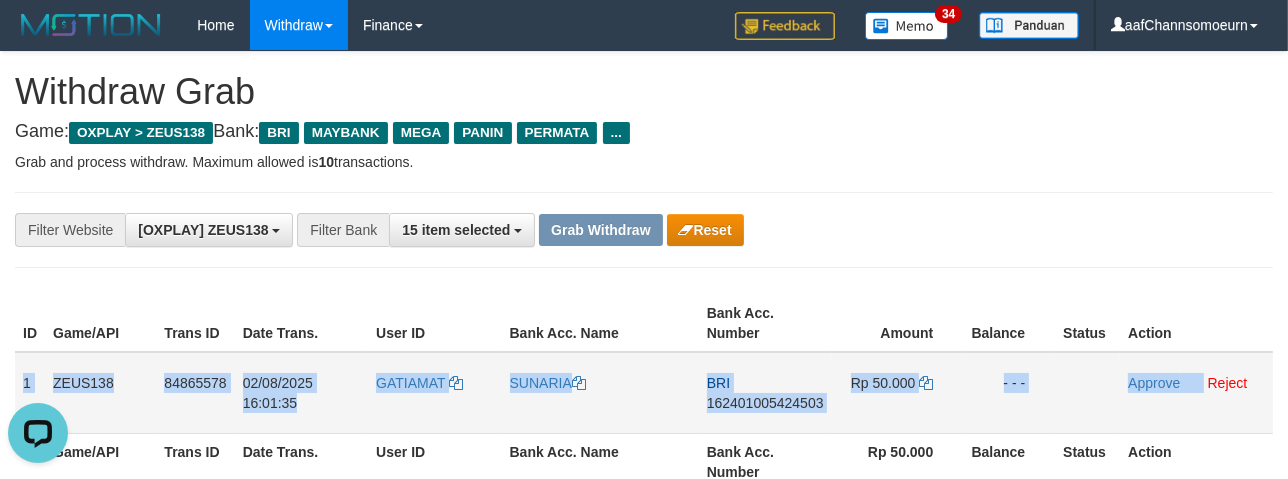 drag, startPoint x: 20, startPoint y: 372, endPoint x: 1205, endPoint y: 411, distance: 1185.6416 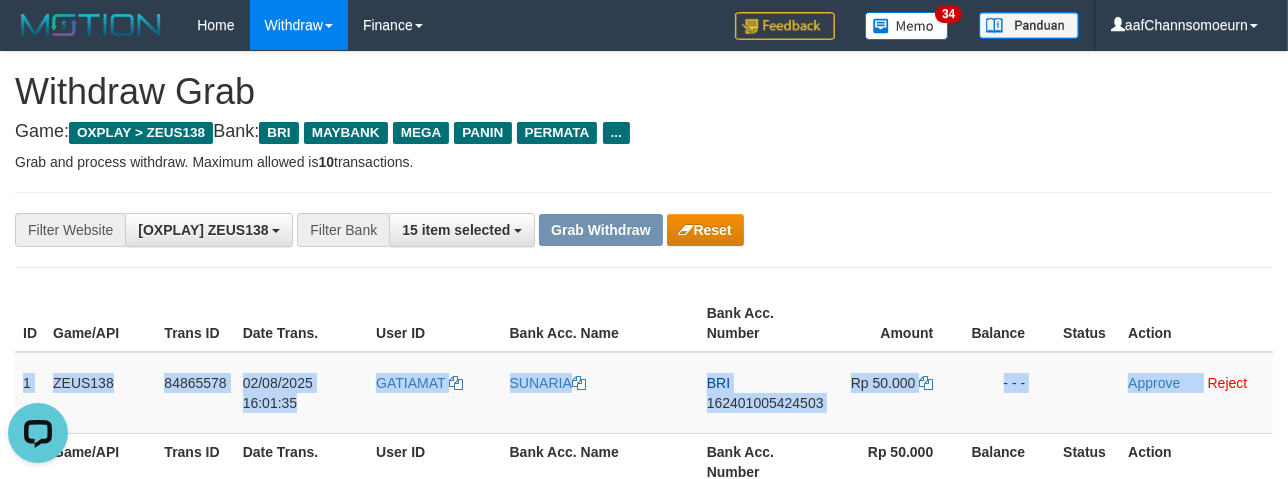 copy on "1
[MERCHANT_ID]
[TRANSACTION_ID]
[DATE] [TIME]
[LAST_NAME]
[LAST_NAME]
[BANK_NAME]
[ACCOUNT_NUMBER]
Rp 50.000
- - -
Approve" 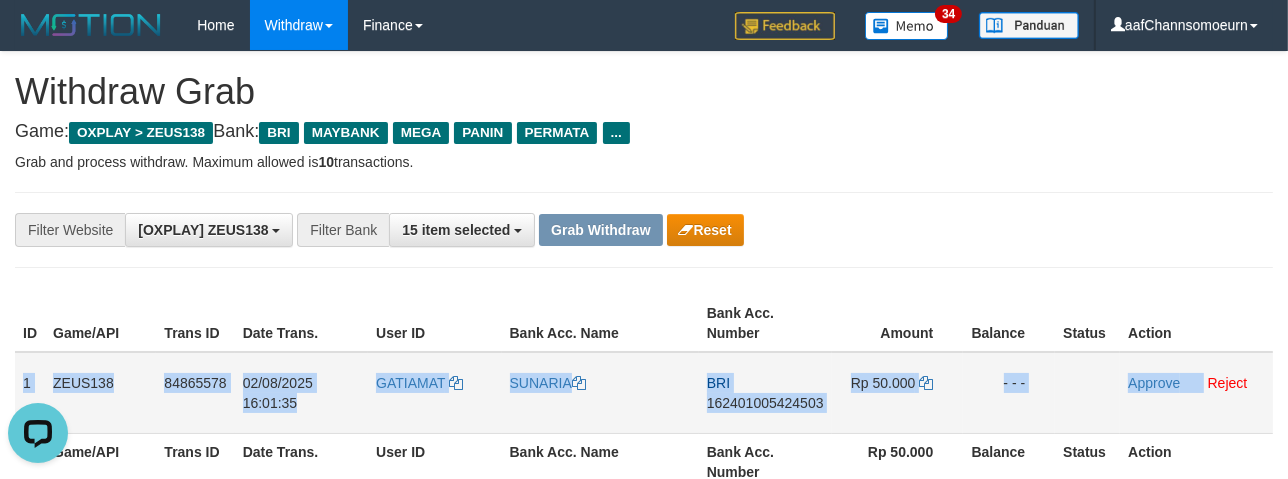 click on "162401005424503" at bounding box center [765, 403] 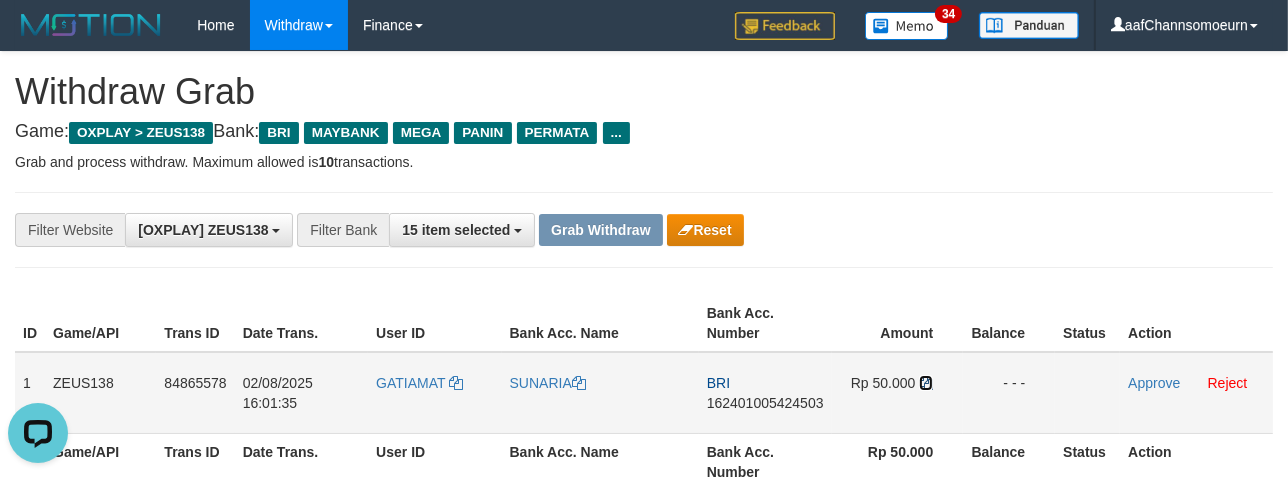 click at bounding box center (926, 383) 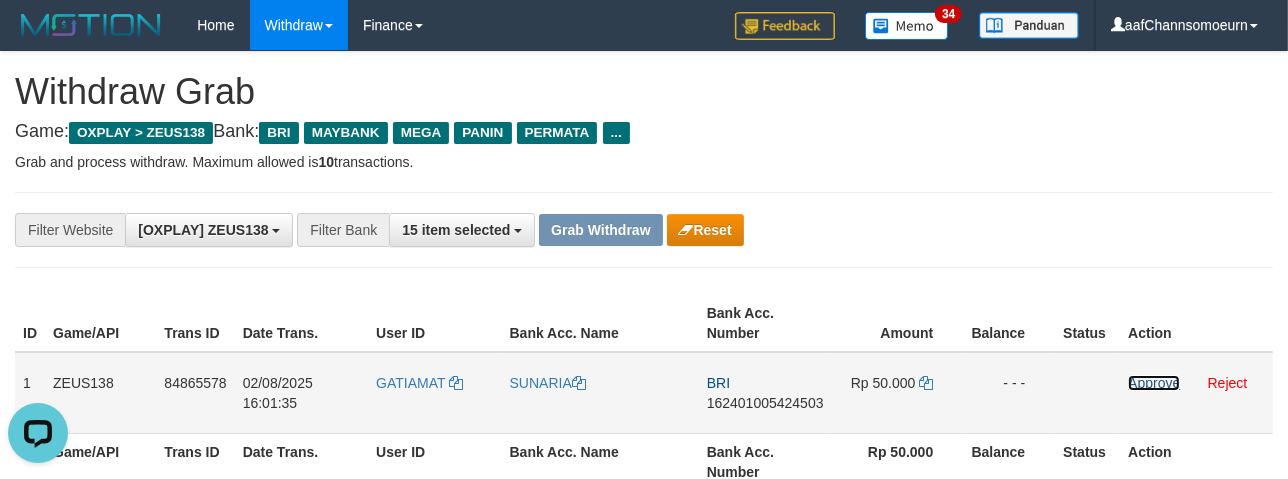 click on "Approve" at bounding box center [1154, 383] 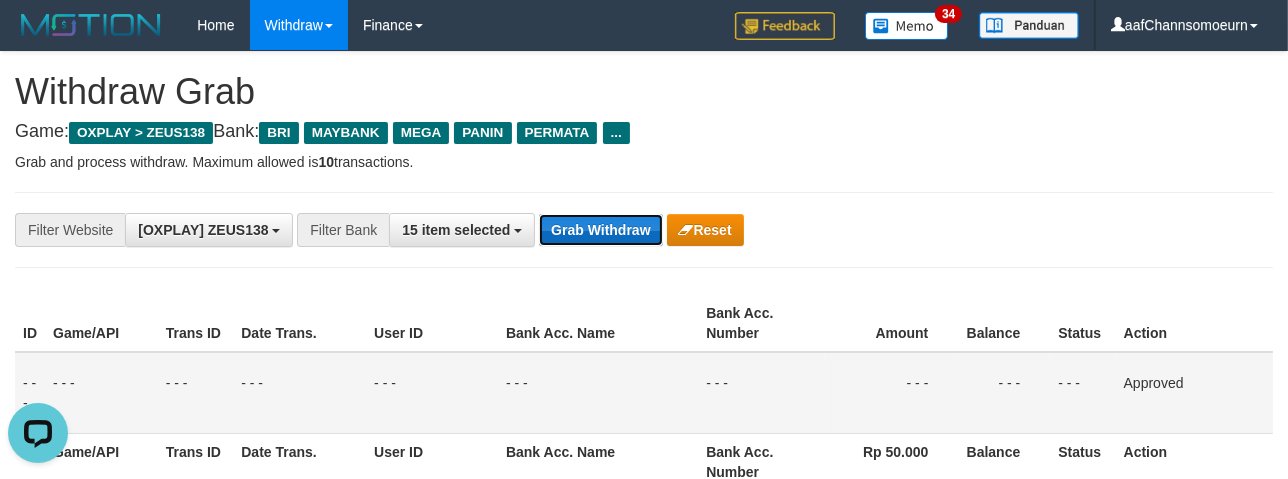 click on "Grab Withdraw" at bounding box center (600, 230) 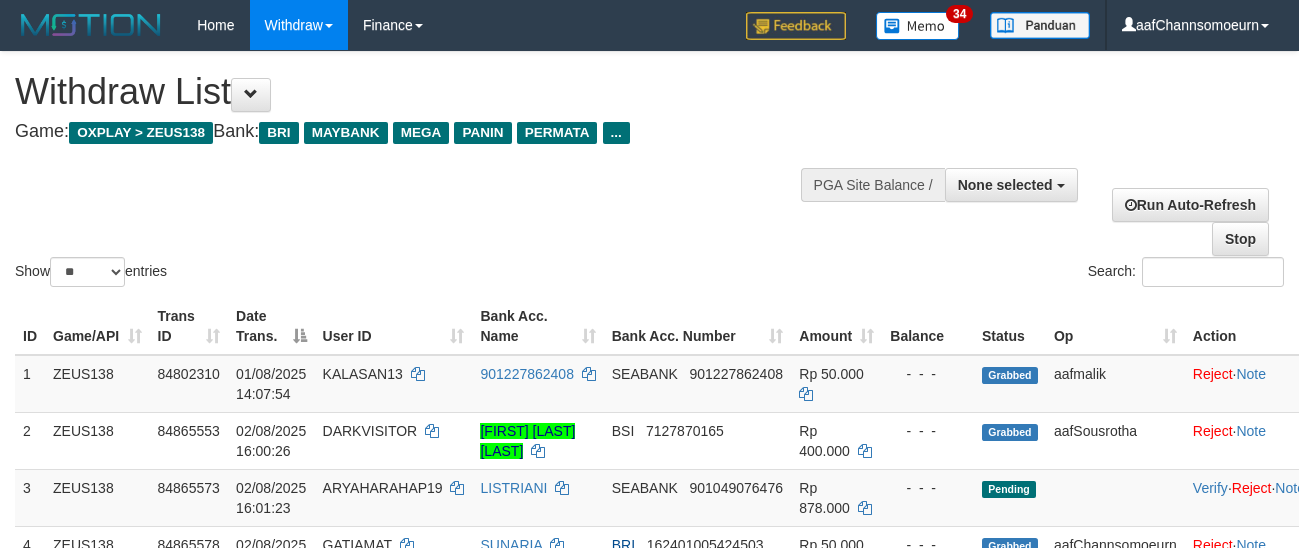 select 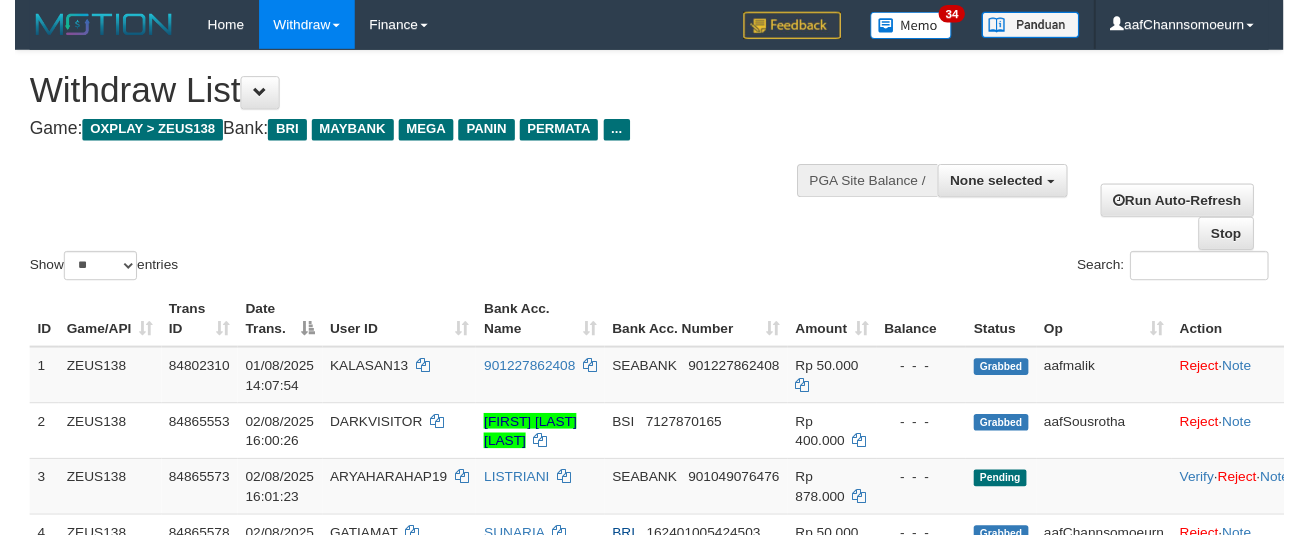 scroll, scrollTop: 285, scrollLeft: 0, axis: vertical 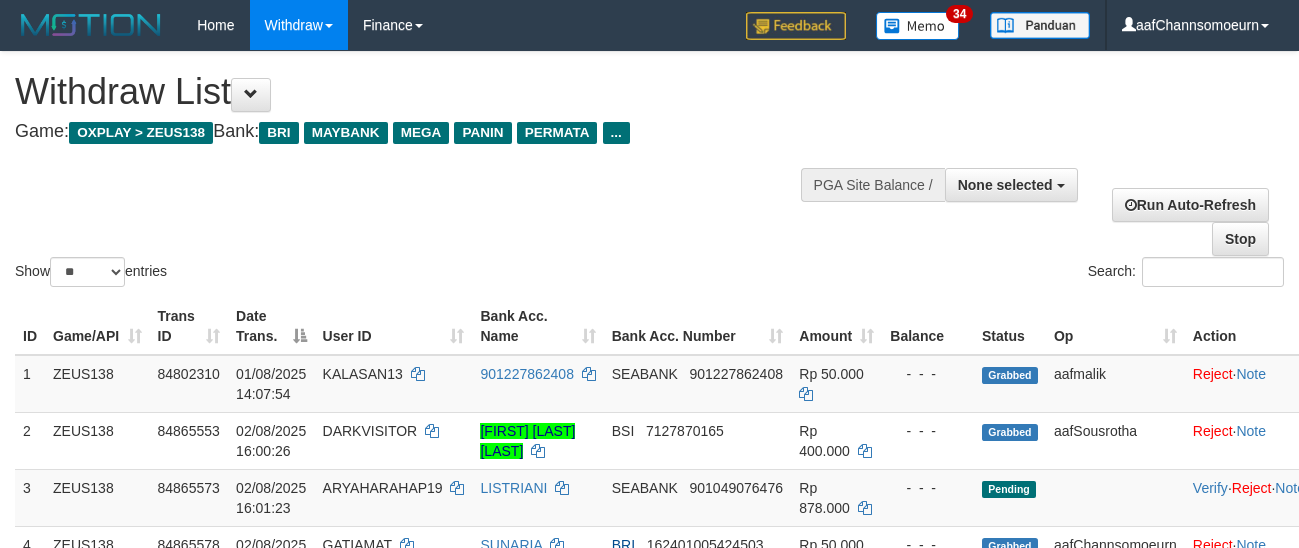 select 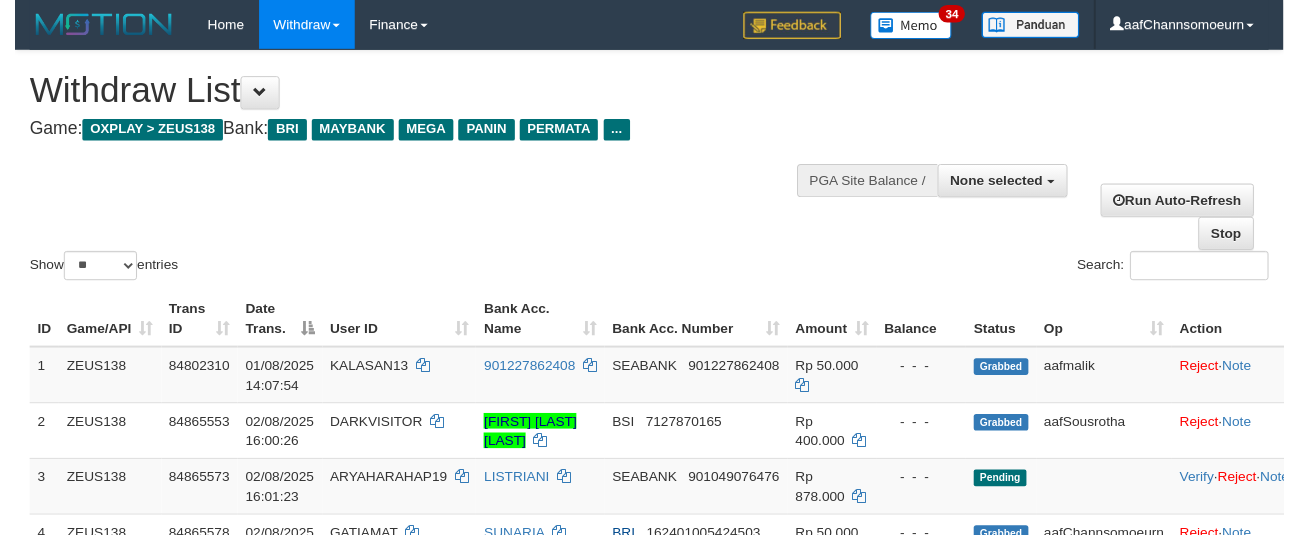 scroll, scrollTop: 706, scrollLeft: 0, axis: vertical 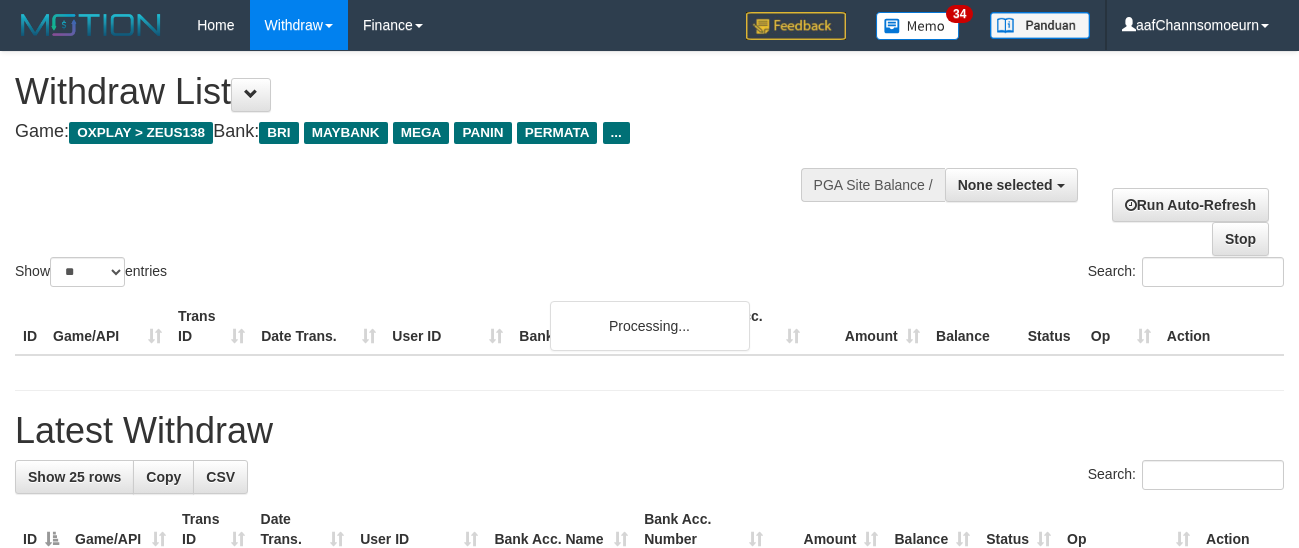 select 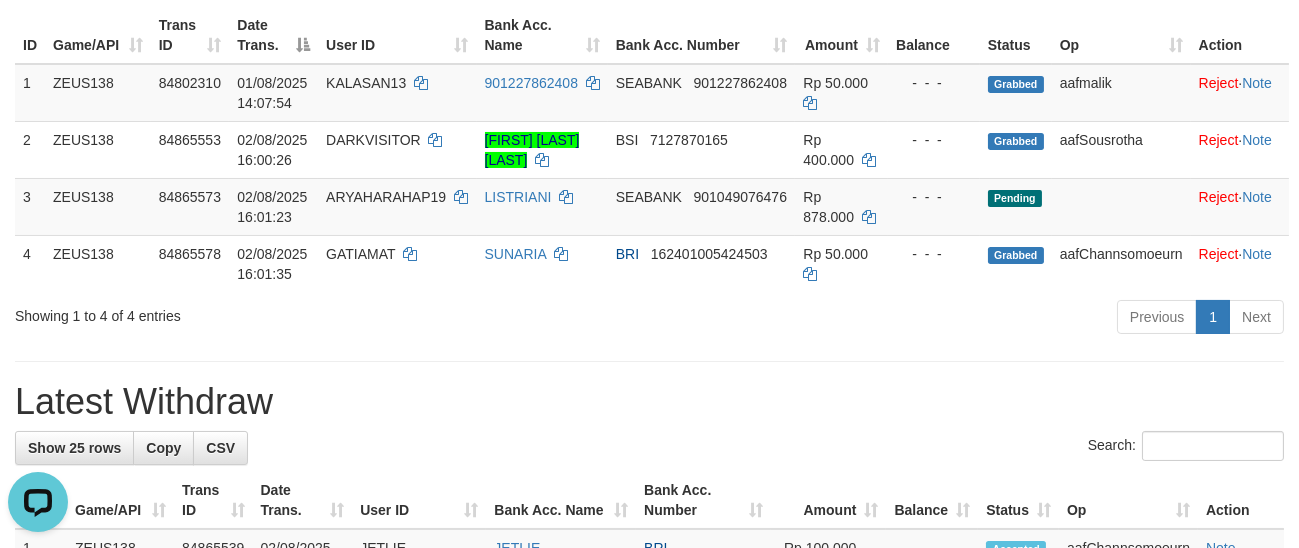 scroll, scrollTop: 0, scrollLeft: 0, axis: both 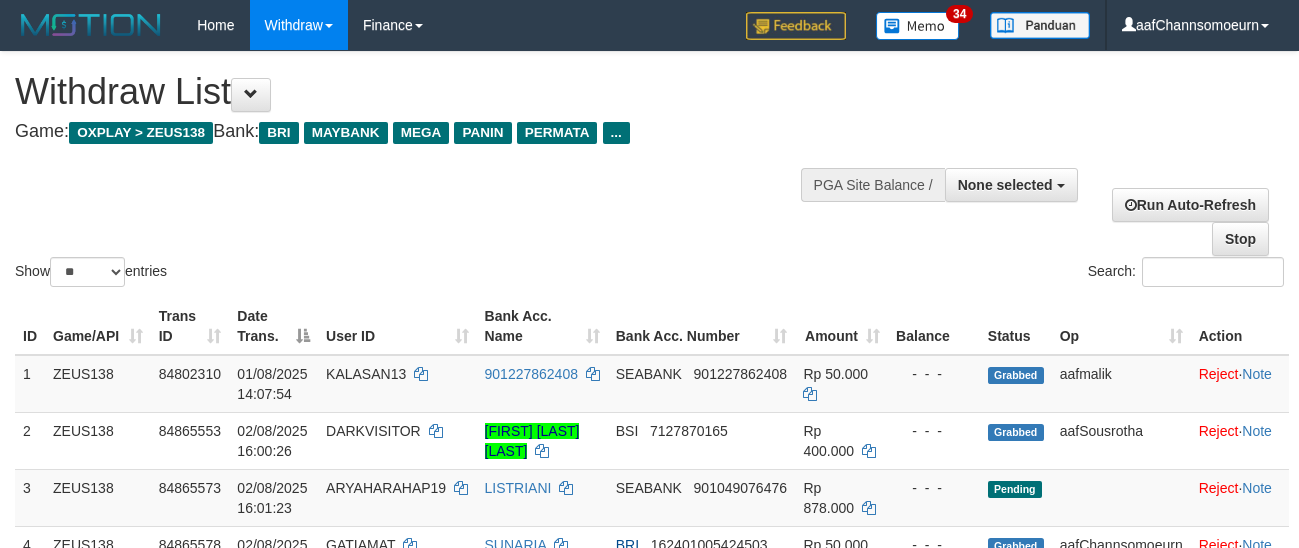 select 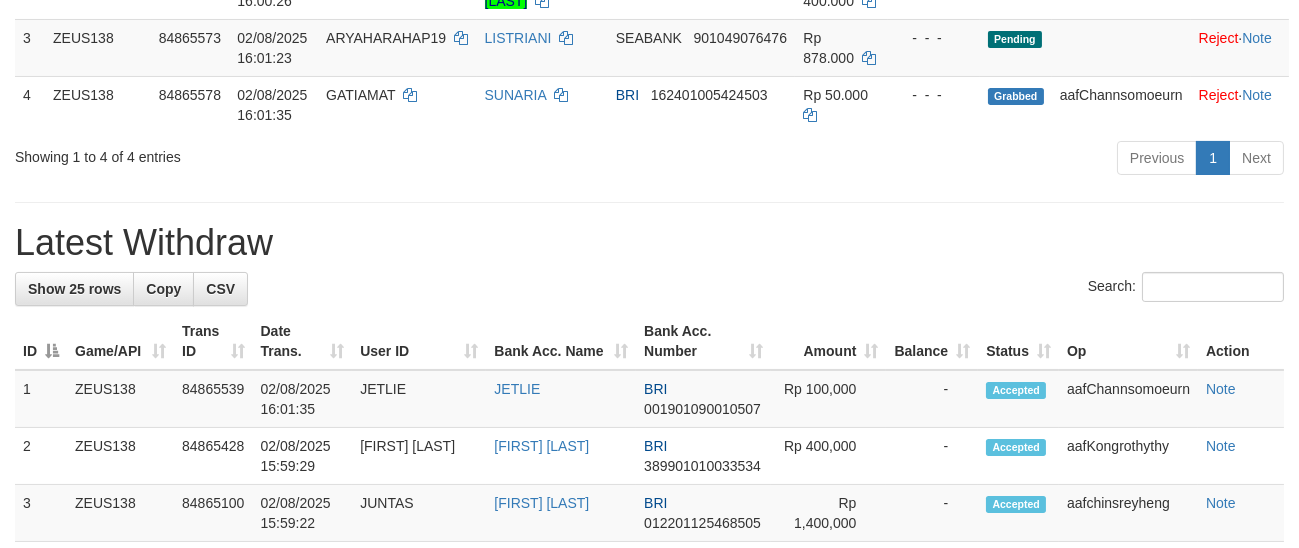 scroll, scrollTop: 291, scrollLeft: 0, axis: vertical 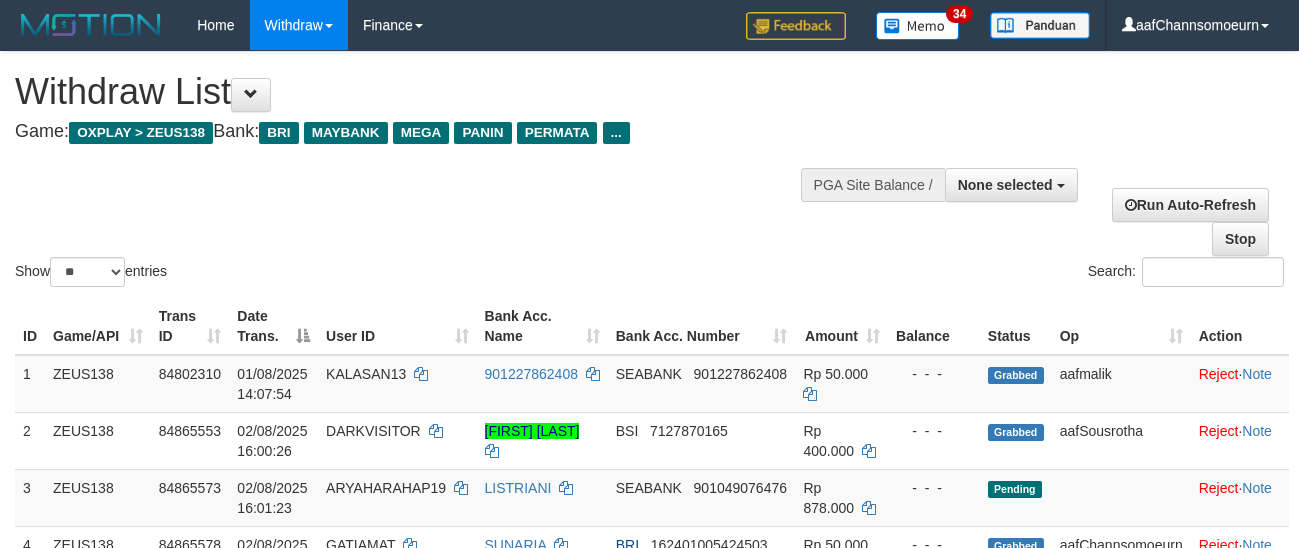 select 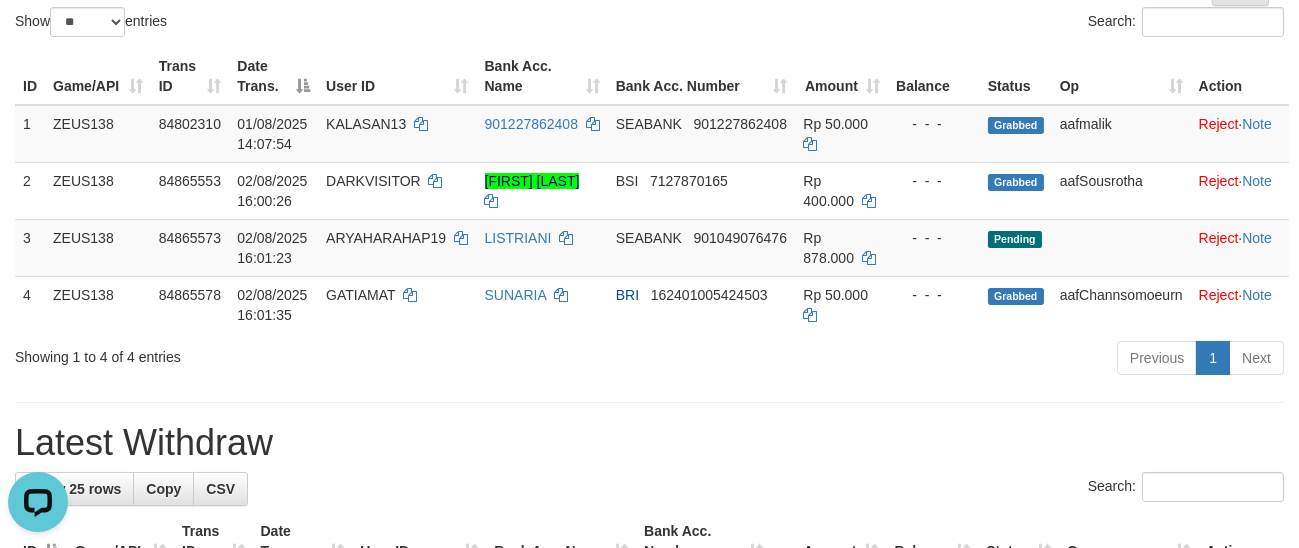 scroll, scrollTop: 0, scrollLeft: 0, axis: both 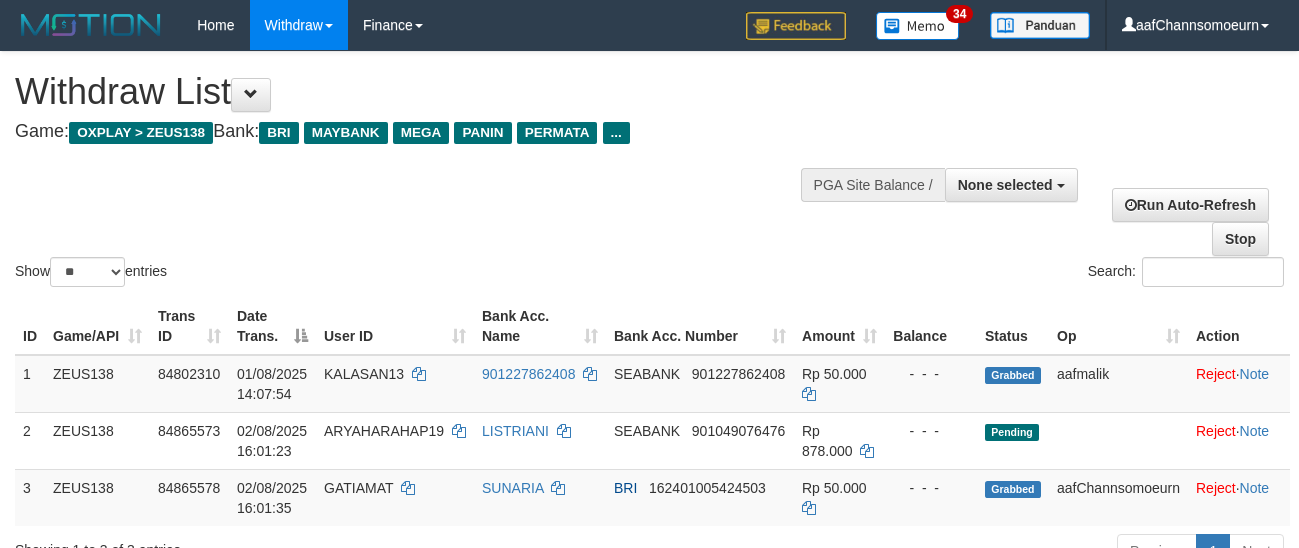 select 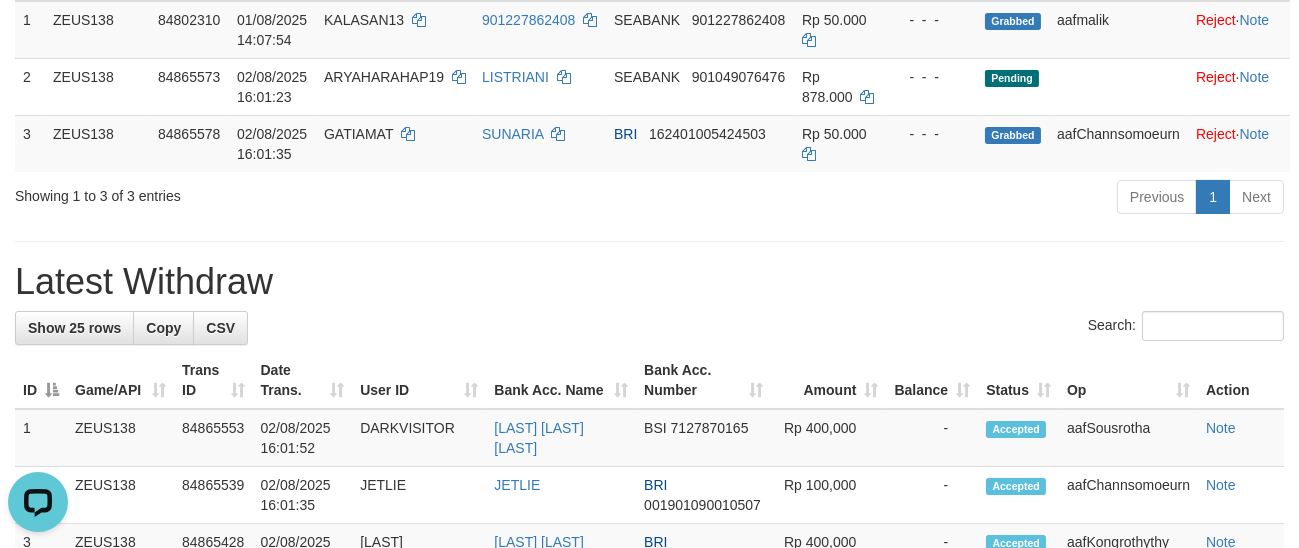 scroll, scrollTop: 0, scrollLeft: 0, axis: both 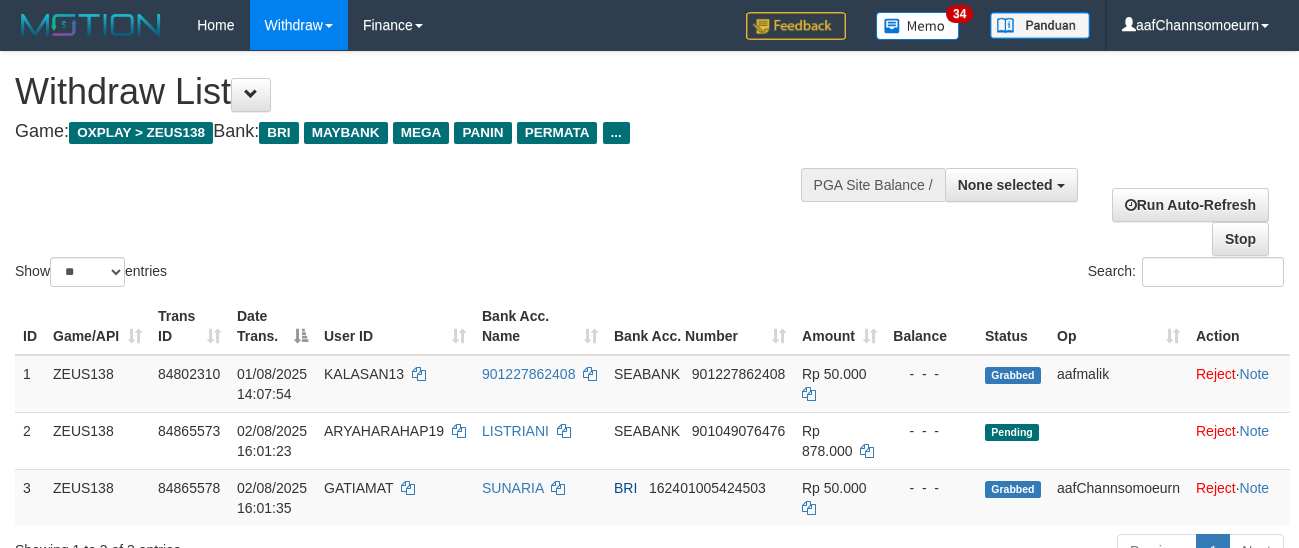 select 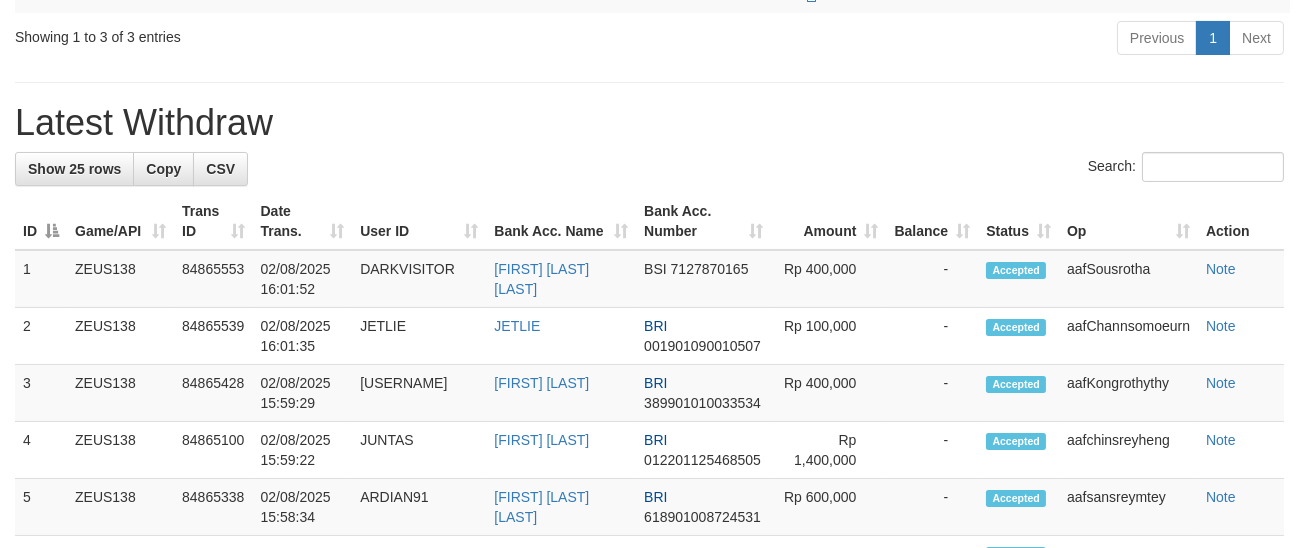 scroll, scrollTop: 354, scrollLeft: 0, axis: vertical 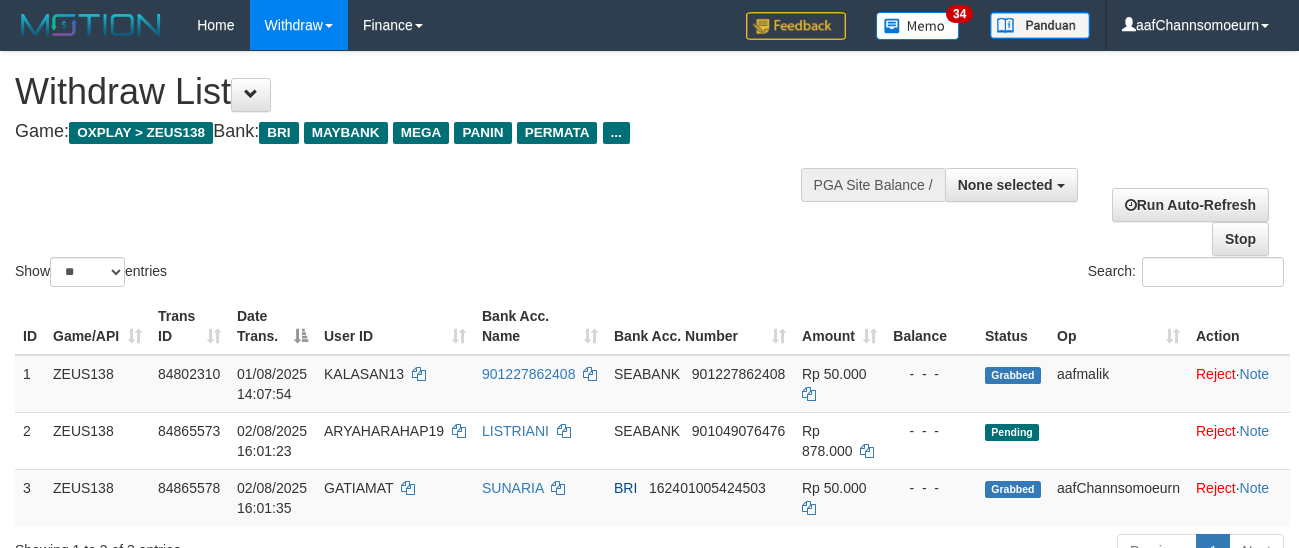 select 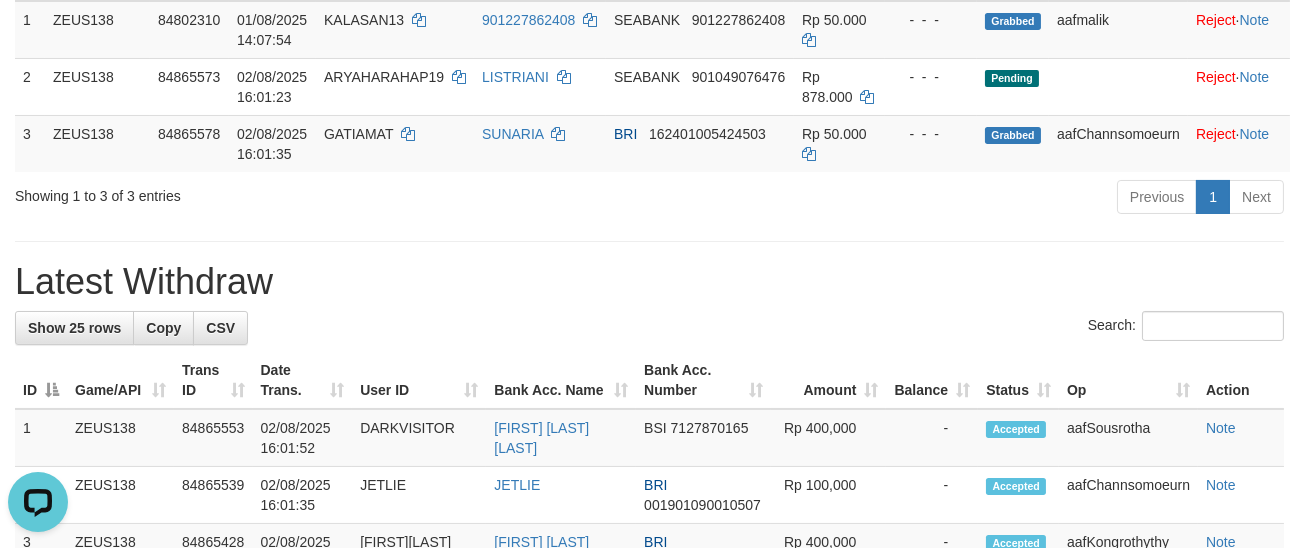 scroll, scrollTop: 0, scrollLeft: 0, axis: both 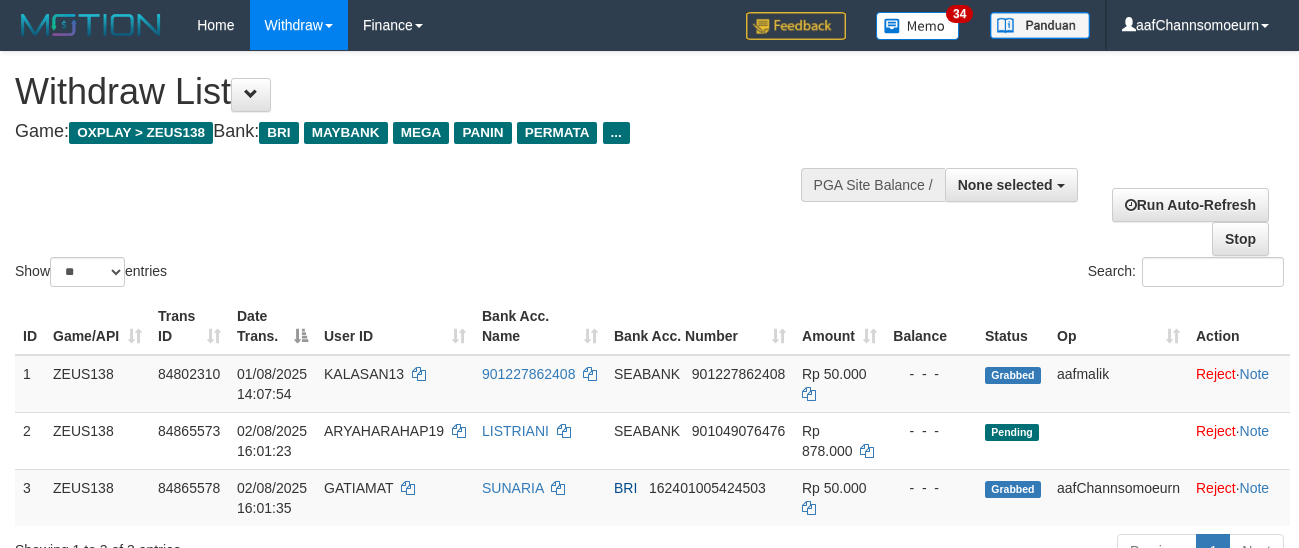 select 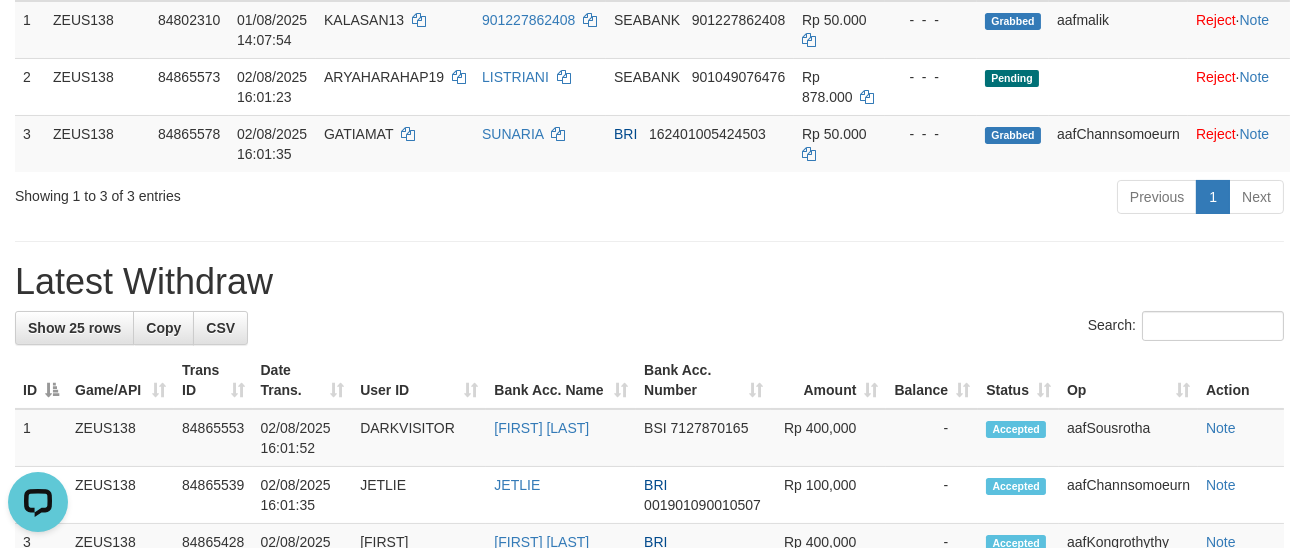 scroll, scrollTop: 0, scrollLeft: 0, axis: both 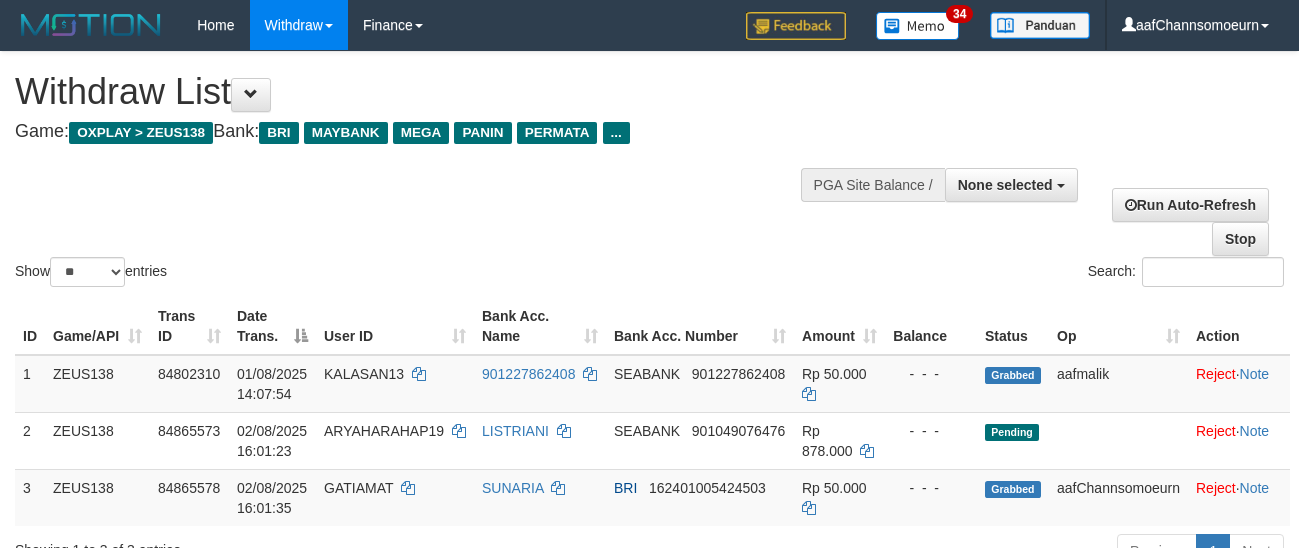 select 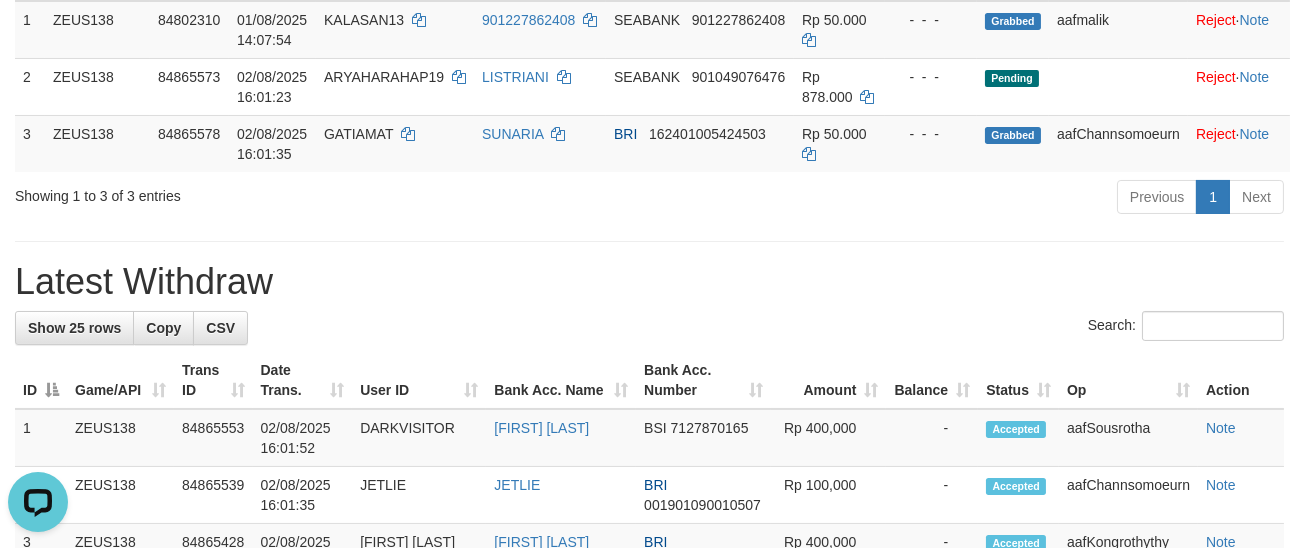 scroll, scrollTop: 0, scrollLeft: 0, axis: both 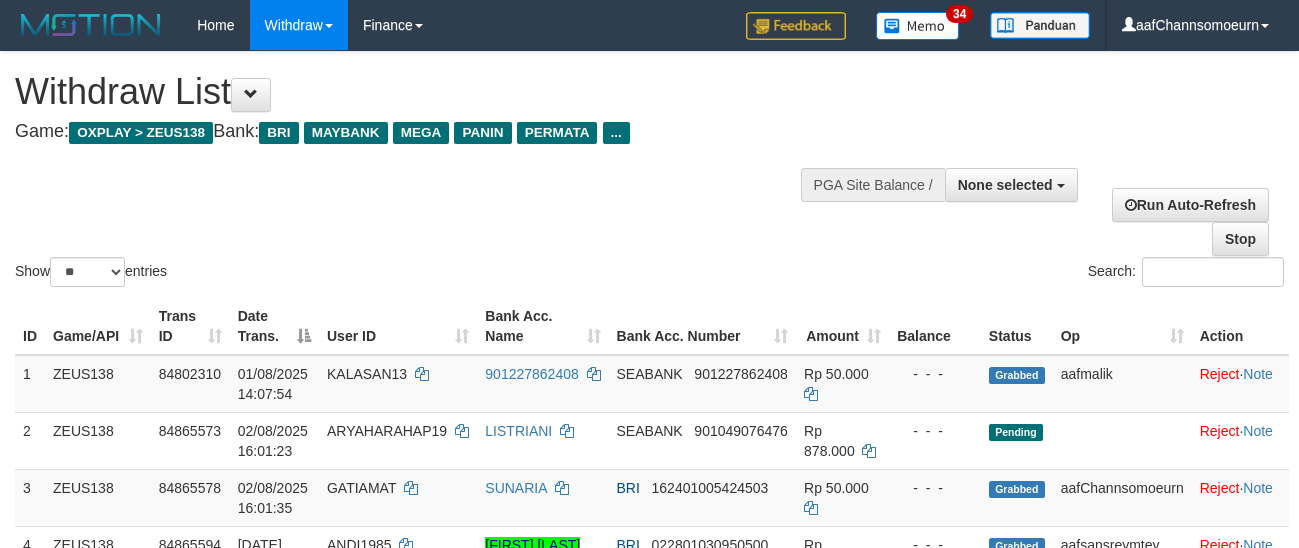 select 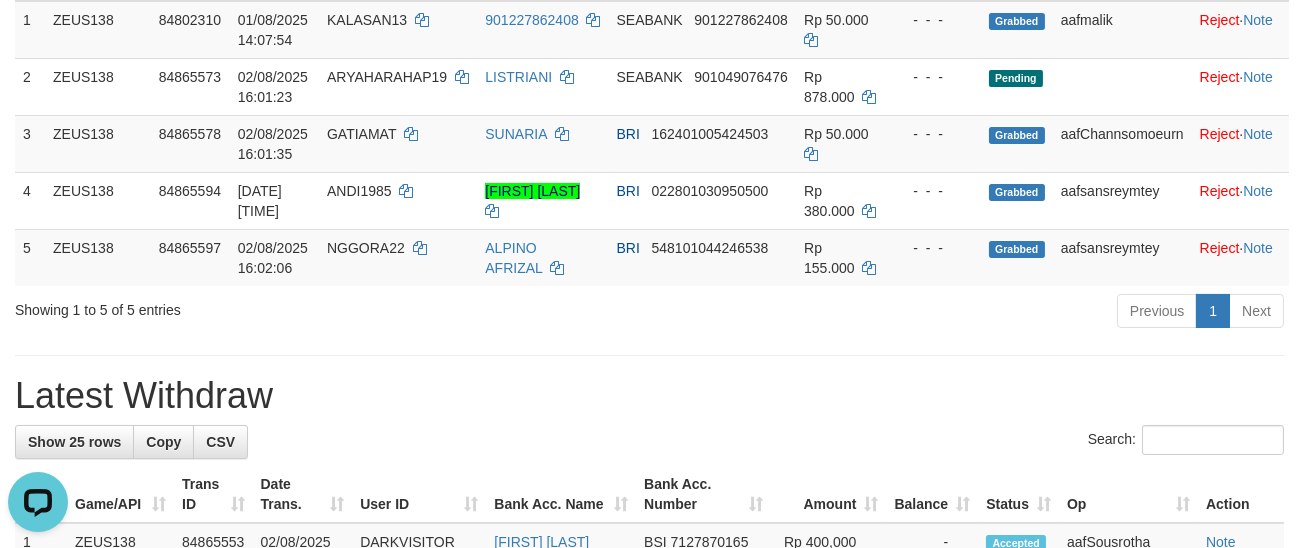 scroll, scrollTop: 0, scrollLeft: 0, axis: both 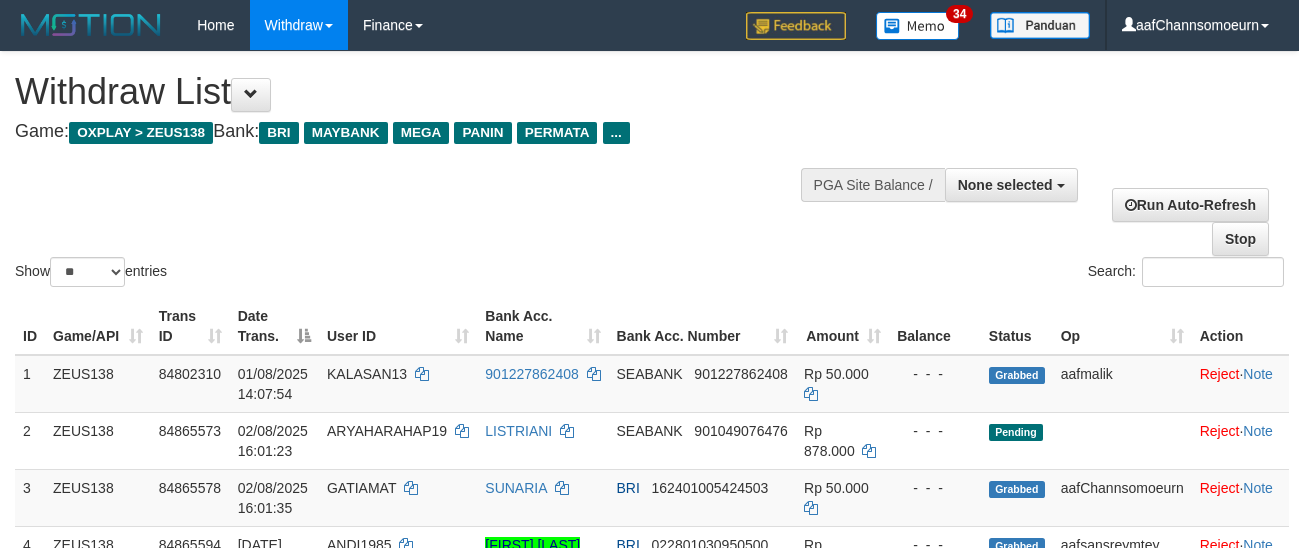 select 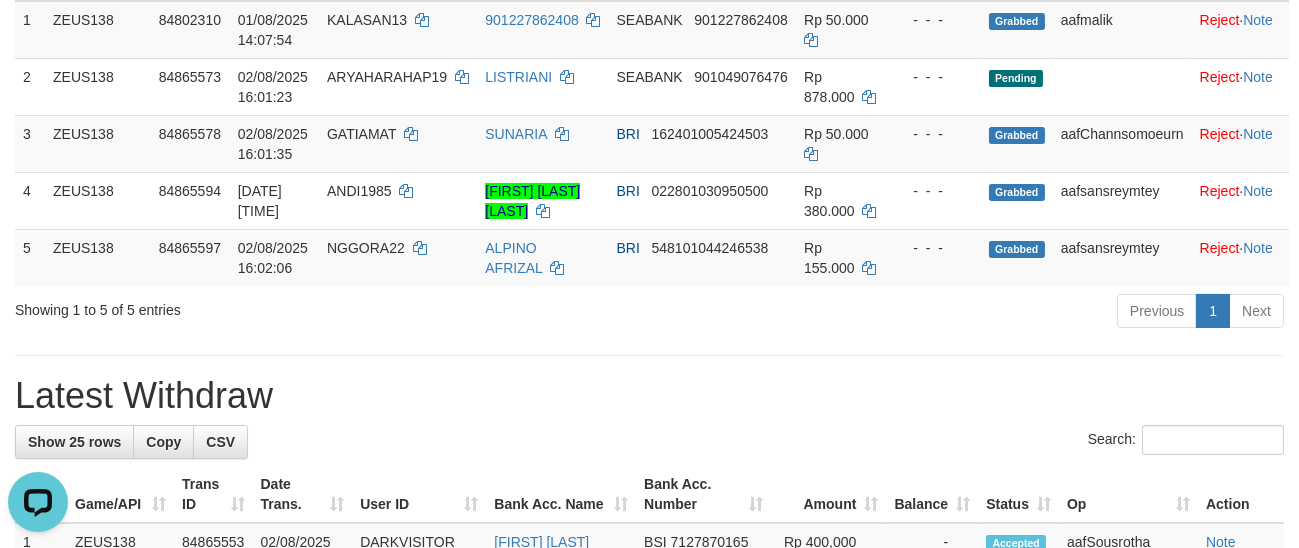 scroll, scrollTop: 0, scrollLeft: 0, axis: both 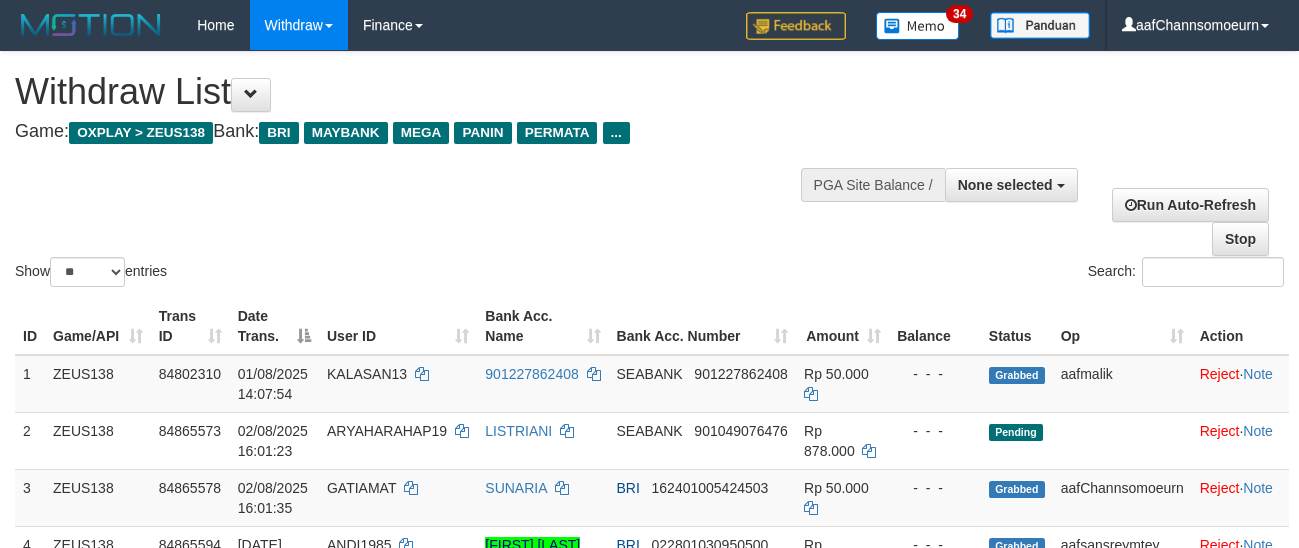 select 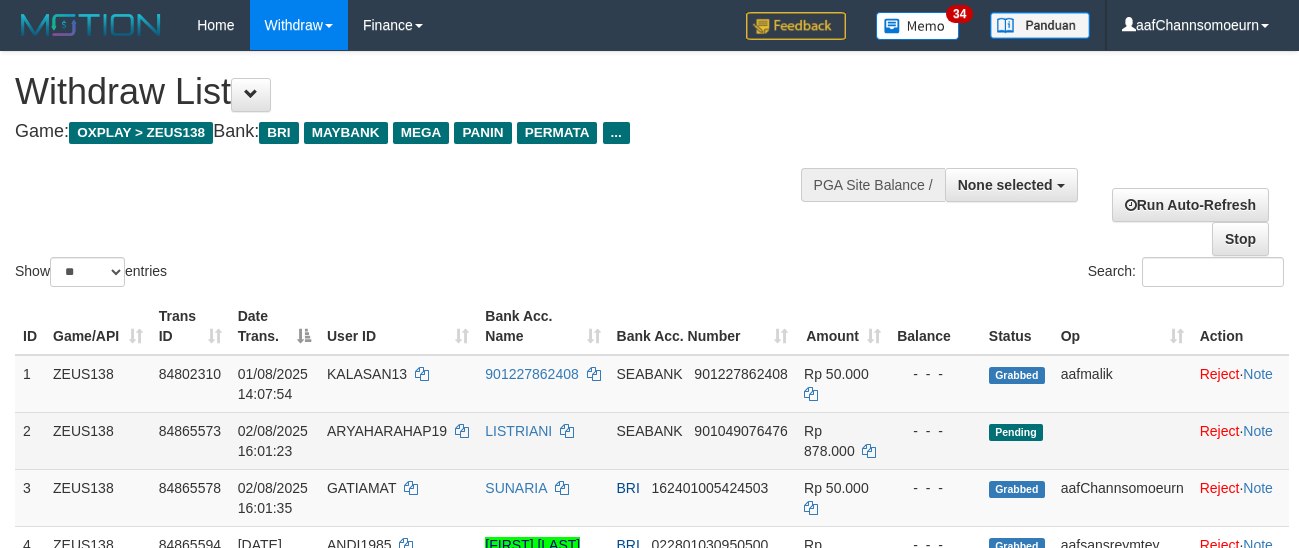 scroll, scrollTop: 354, scrollLeft: 0, axis: vertical 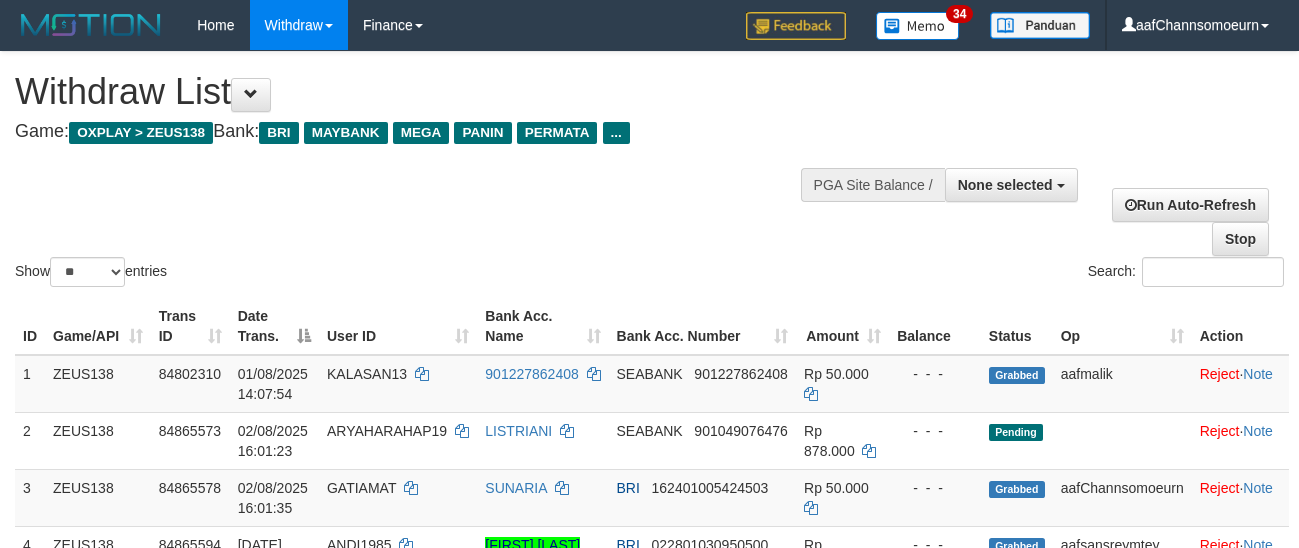 select 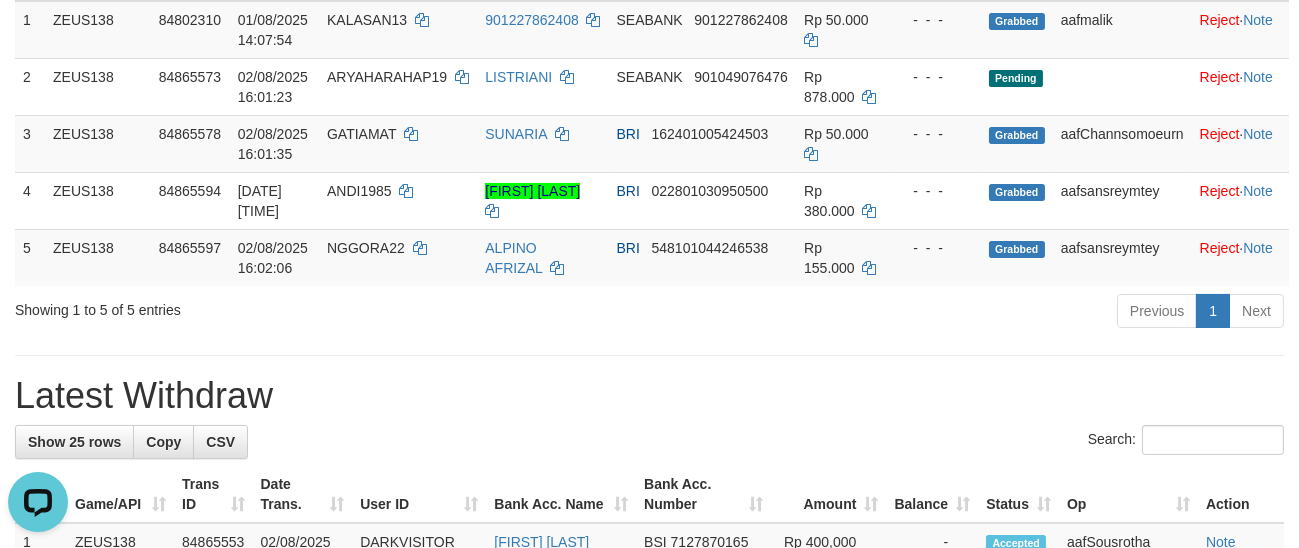 scroll, scrollTop: 0, scrollLeft: 0, axis: both 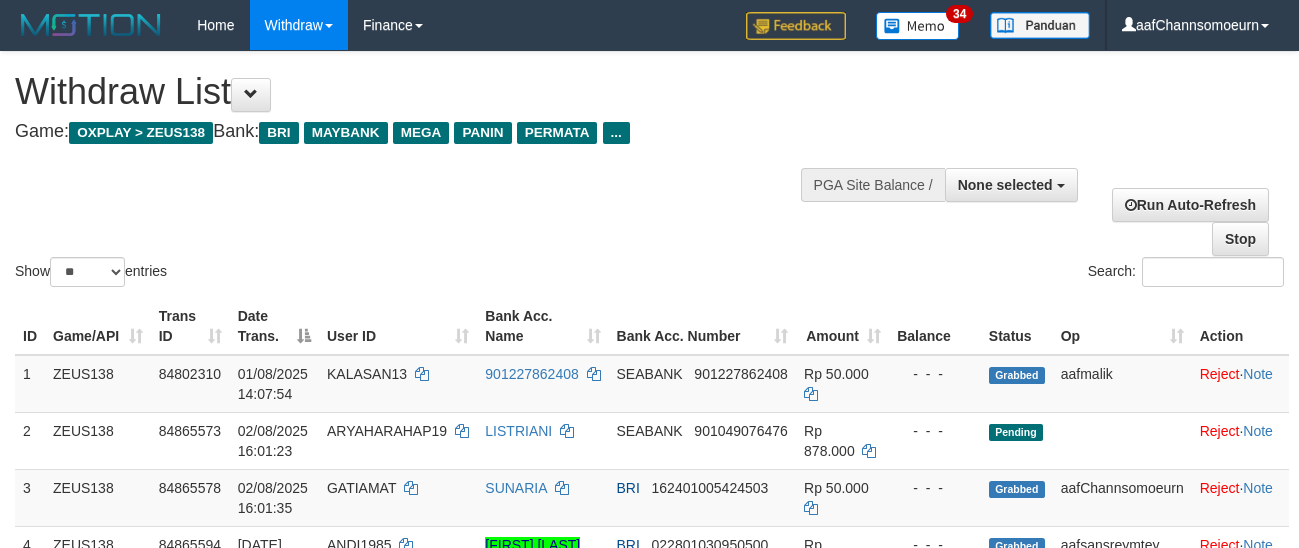 select 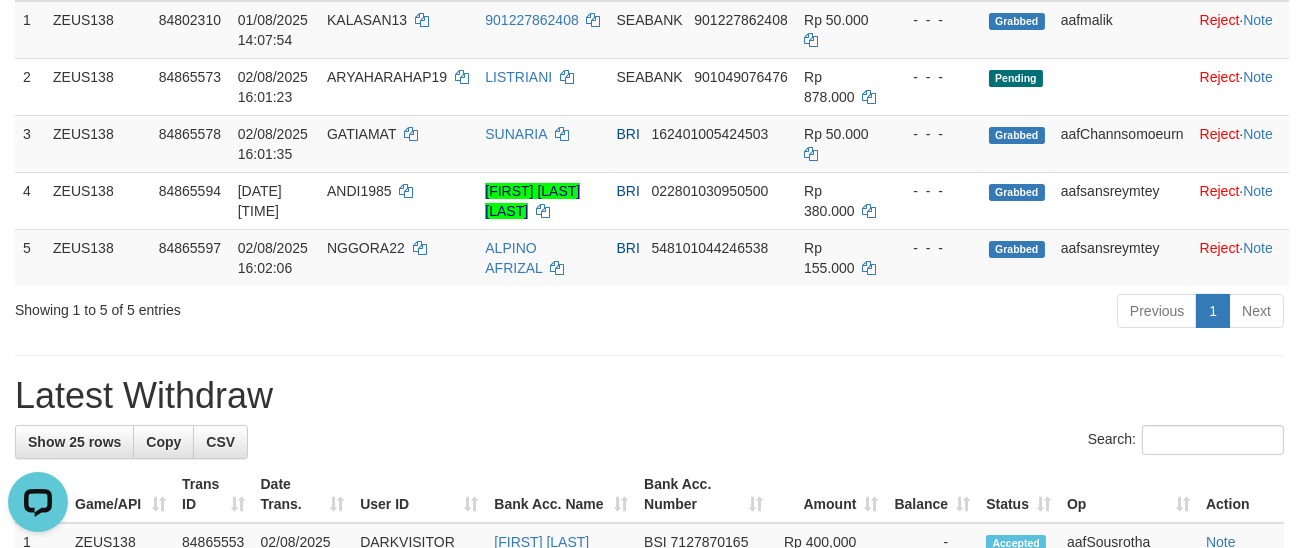 scroll, scrollTop: 0, scrollLeft: 0, axis: both 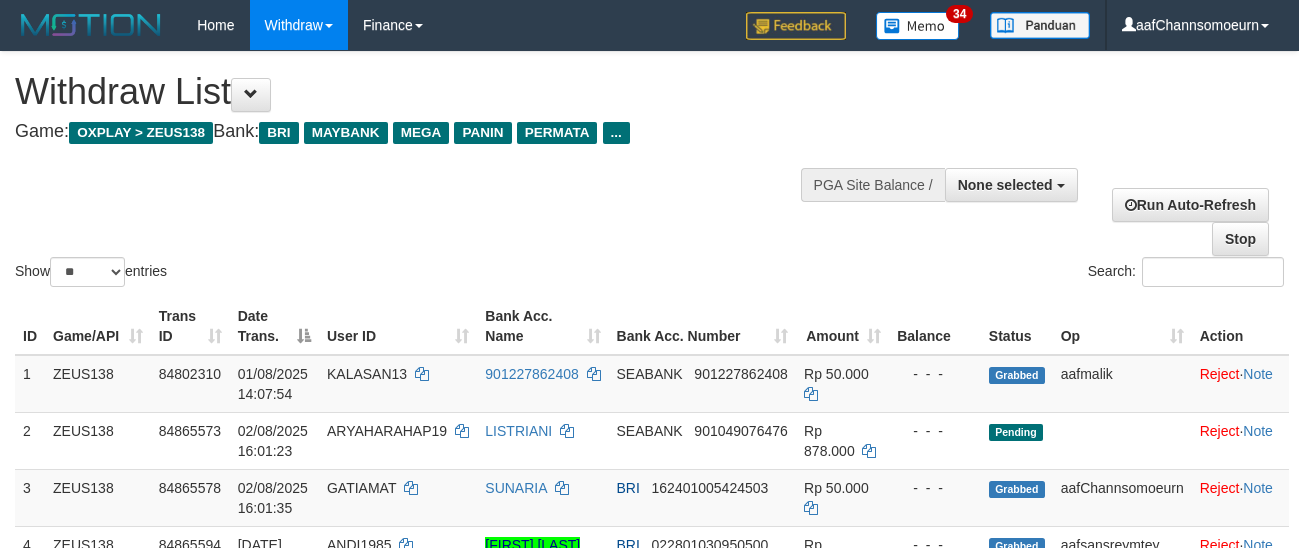 select 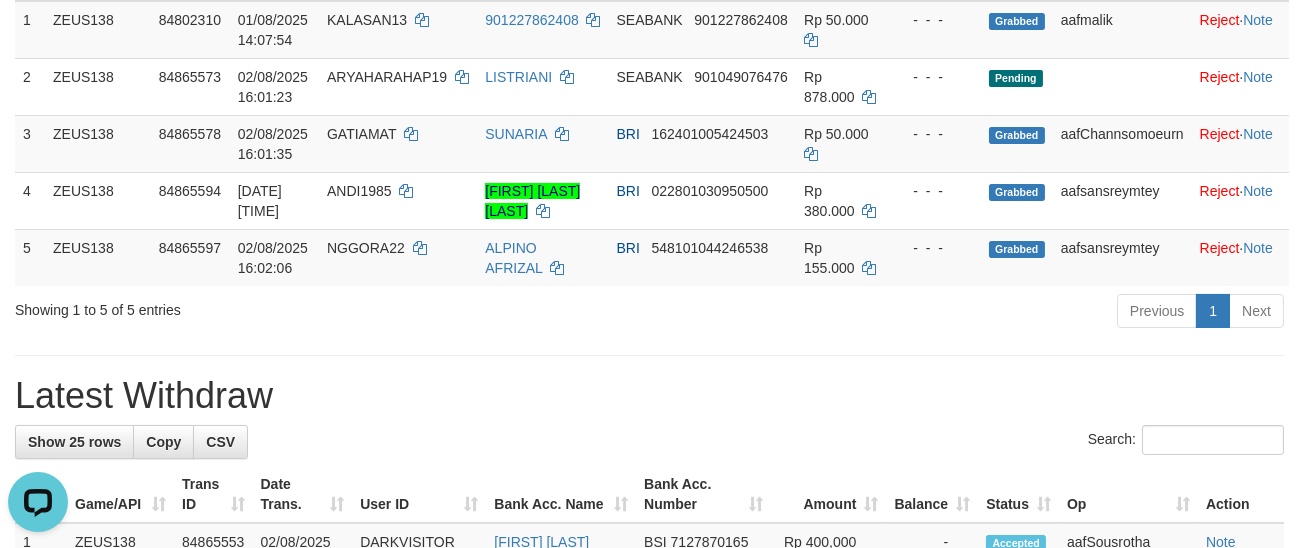 scroll, scrollTop: 0, scrollLeft: 0, axis: both 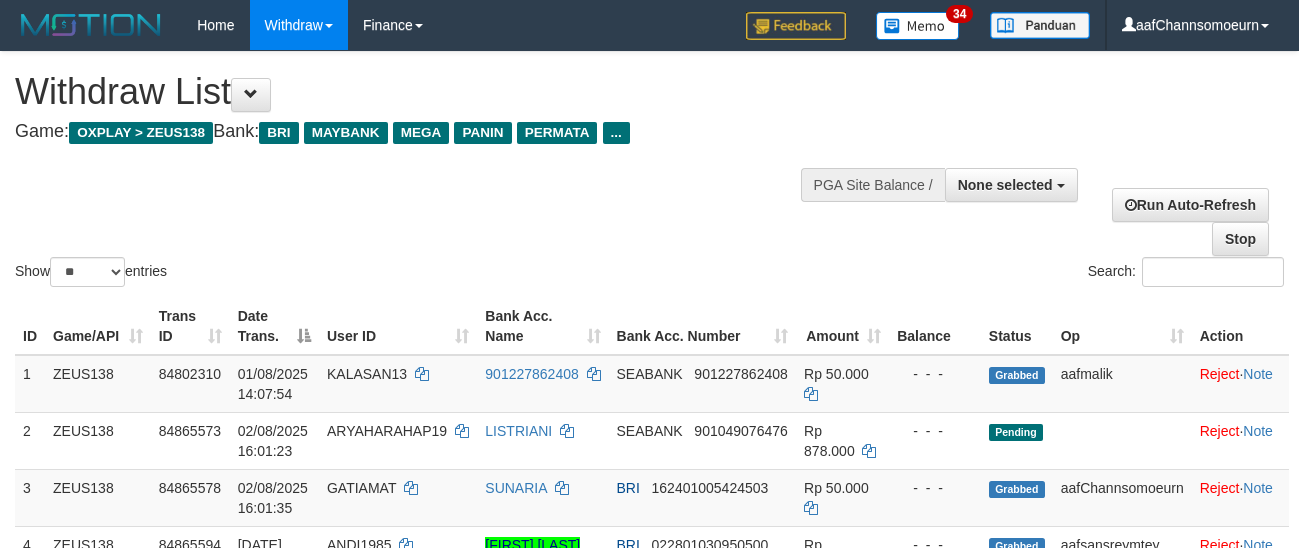 select 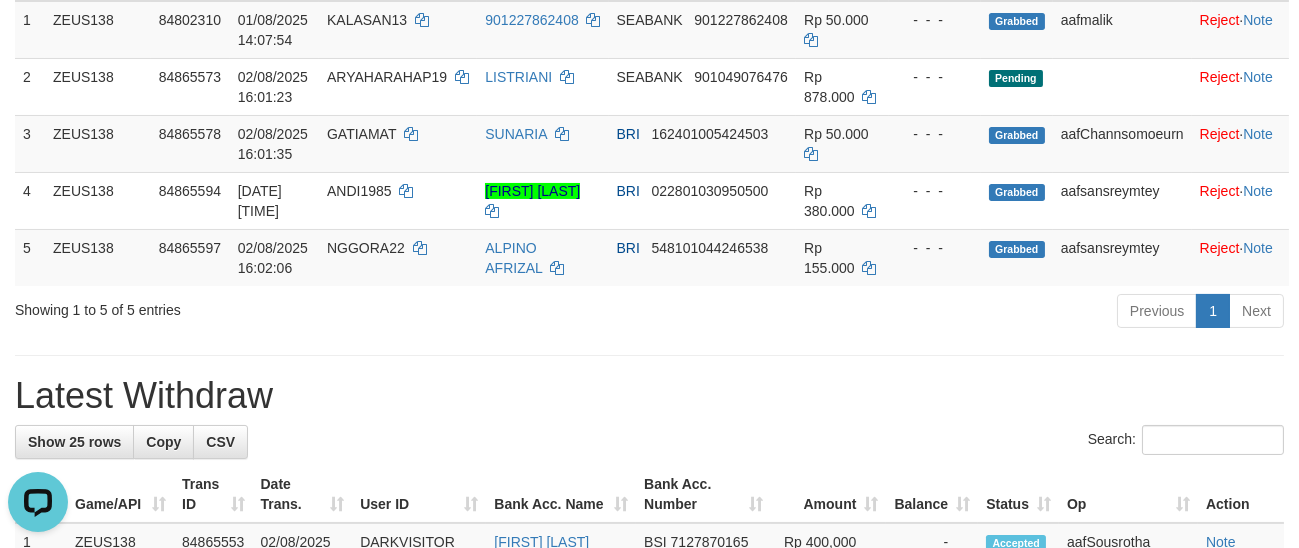 scroll, scrollTop: 0, scrollLeft: 0, axis: both 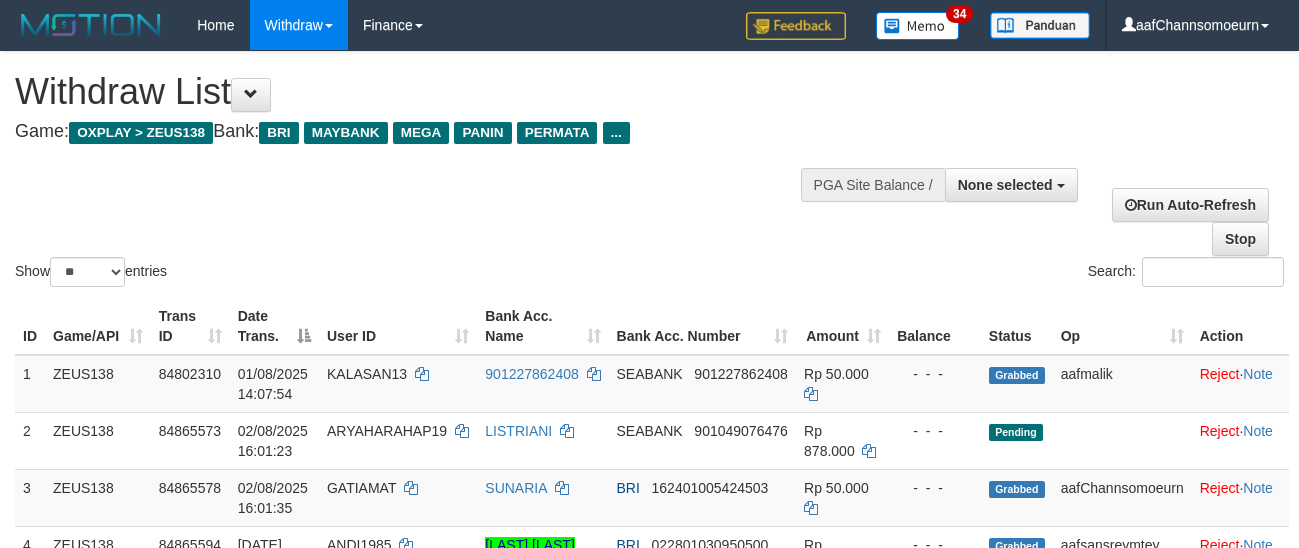 select 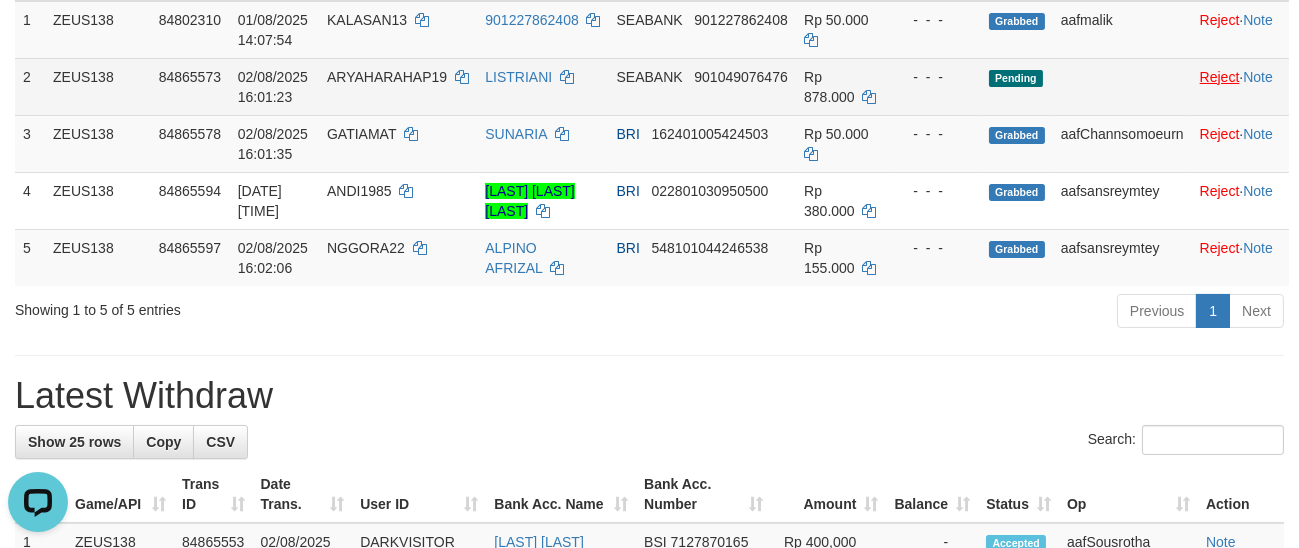 scroll, scrollTop: 0, scrollLeft: 0, axis: both 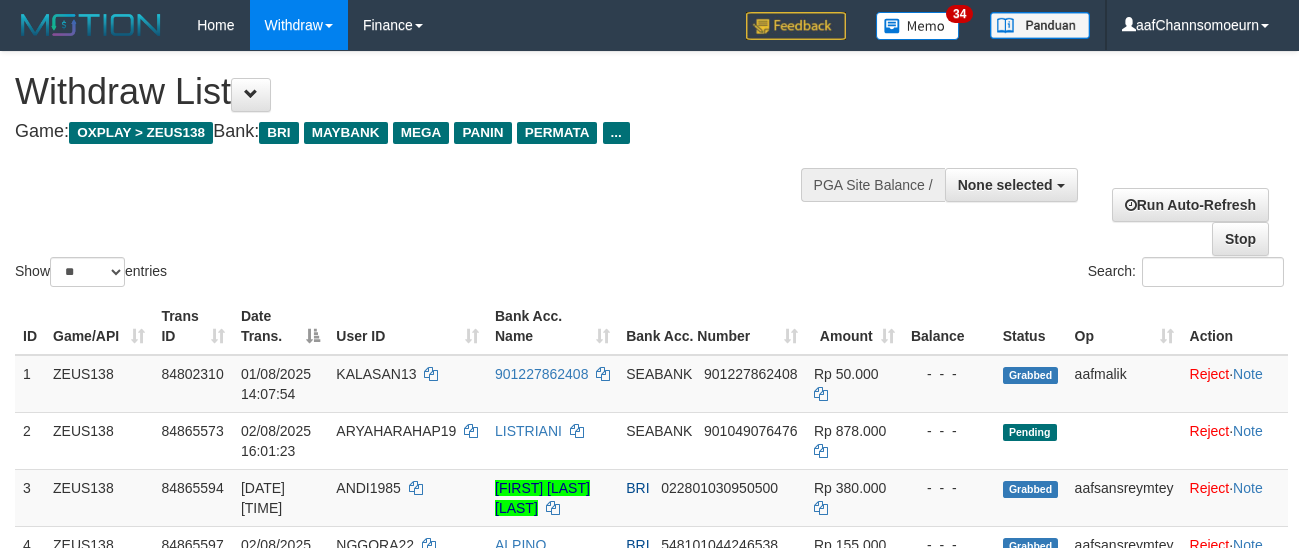 select 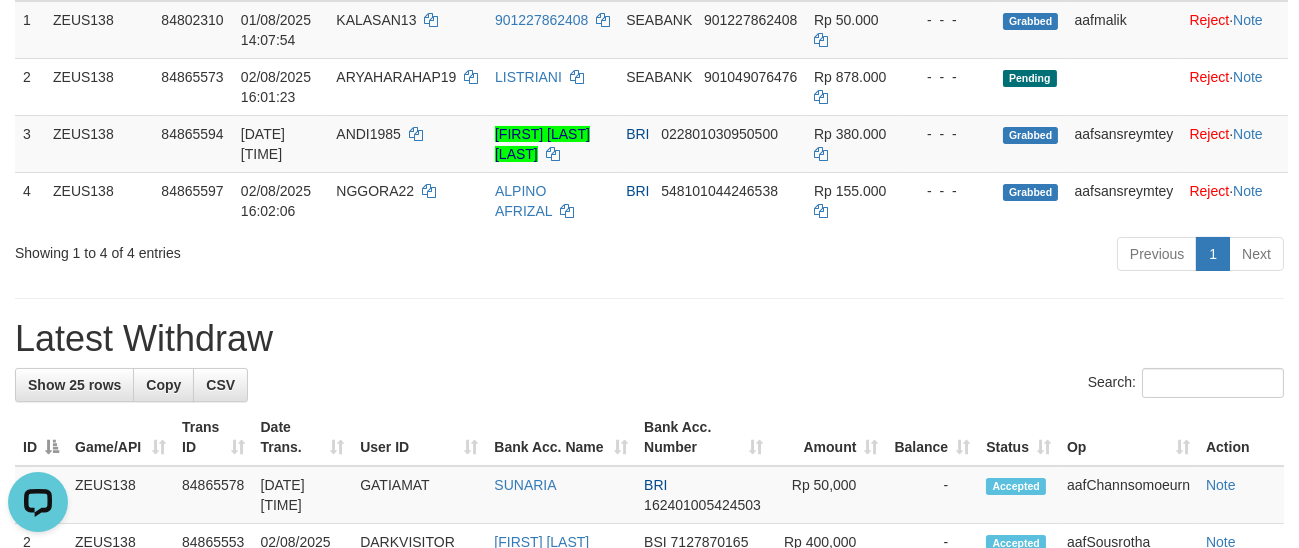 scroll, scrollTop: 0, scrollLeft: 0, axis: both 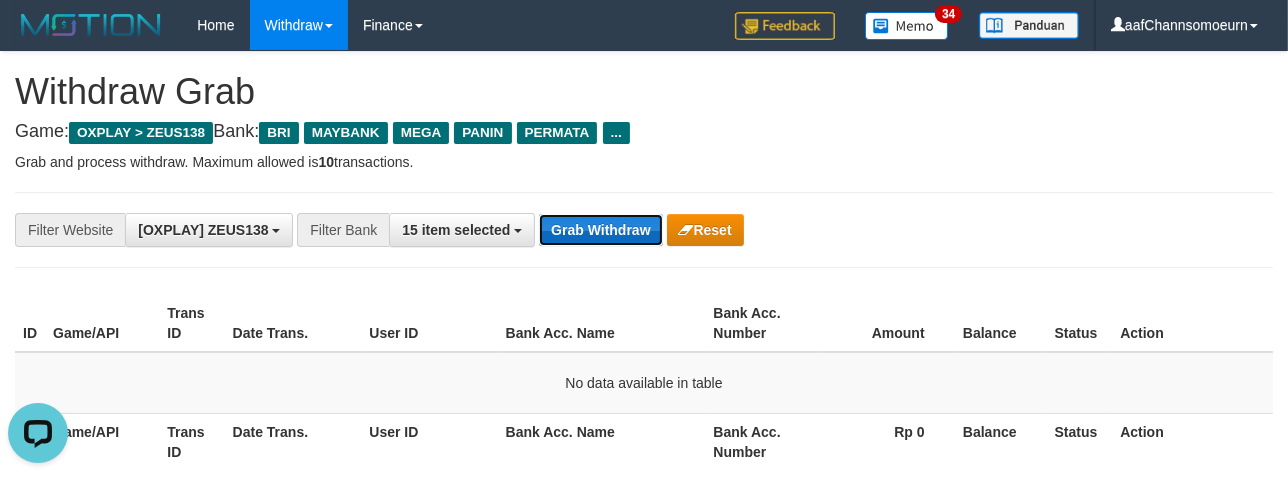 click on "Grab Withdraw" at bounding box center (600, 230) 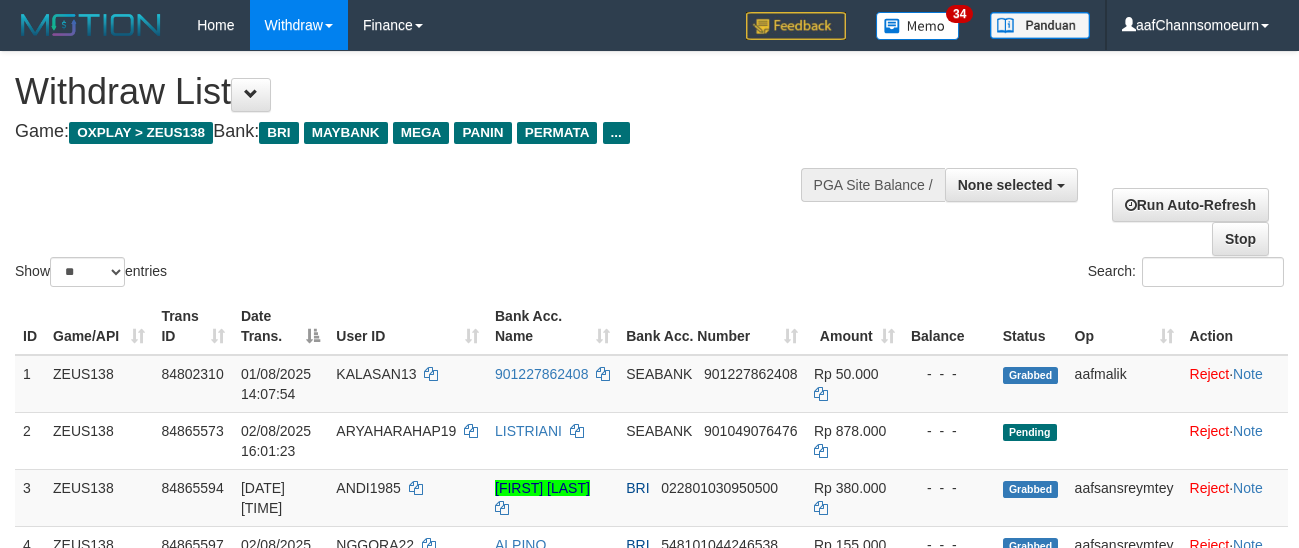 select 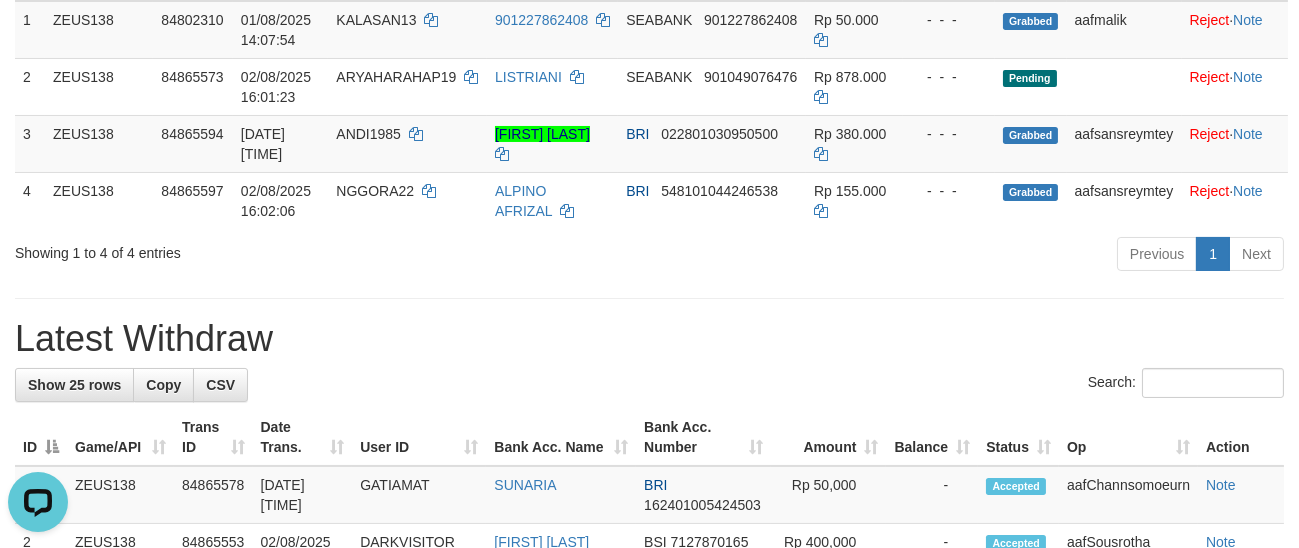 scroll, scrollTop: 0, scrollLeft: 0, axis: both 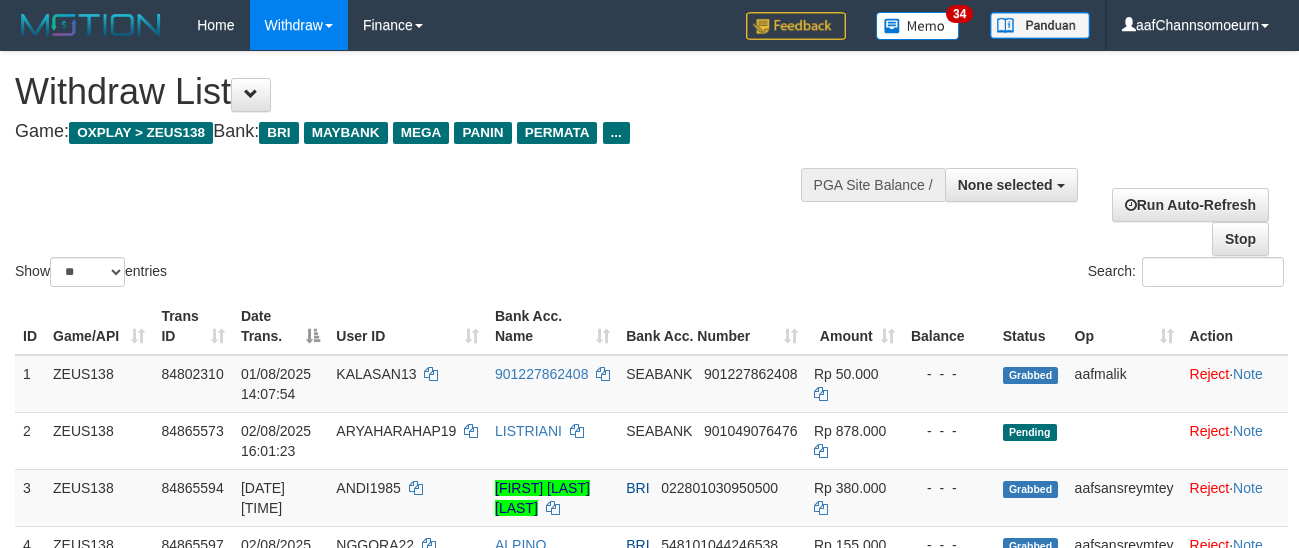 select 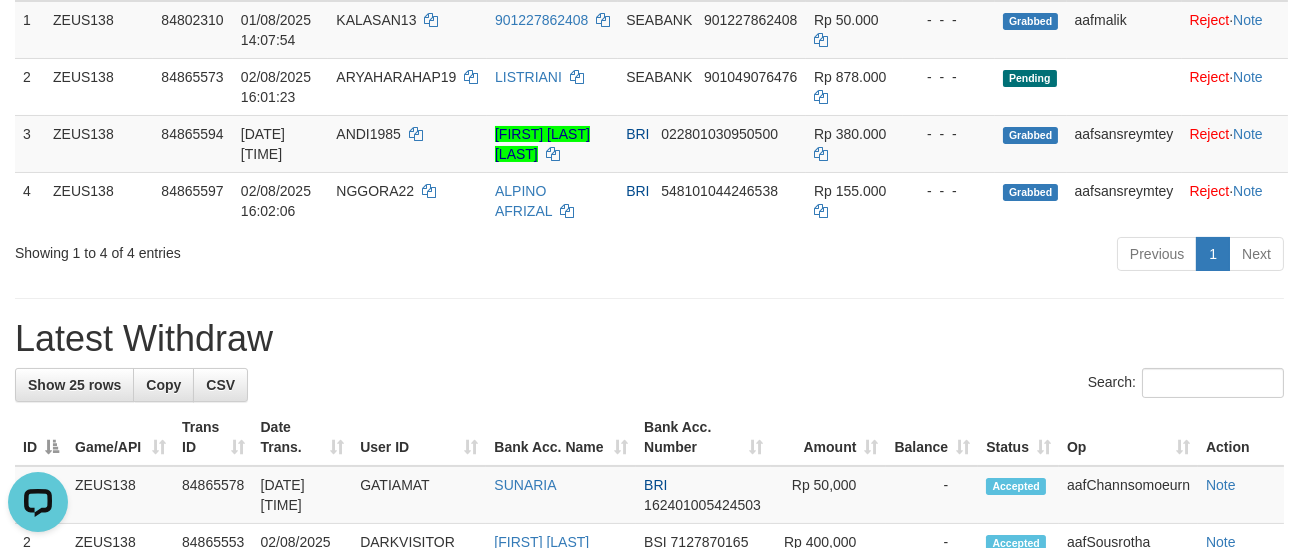 scroll, scrollTop: 0, scrollLeft: 0, axis: both 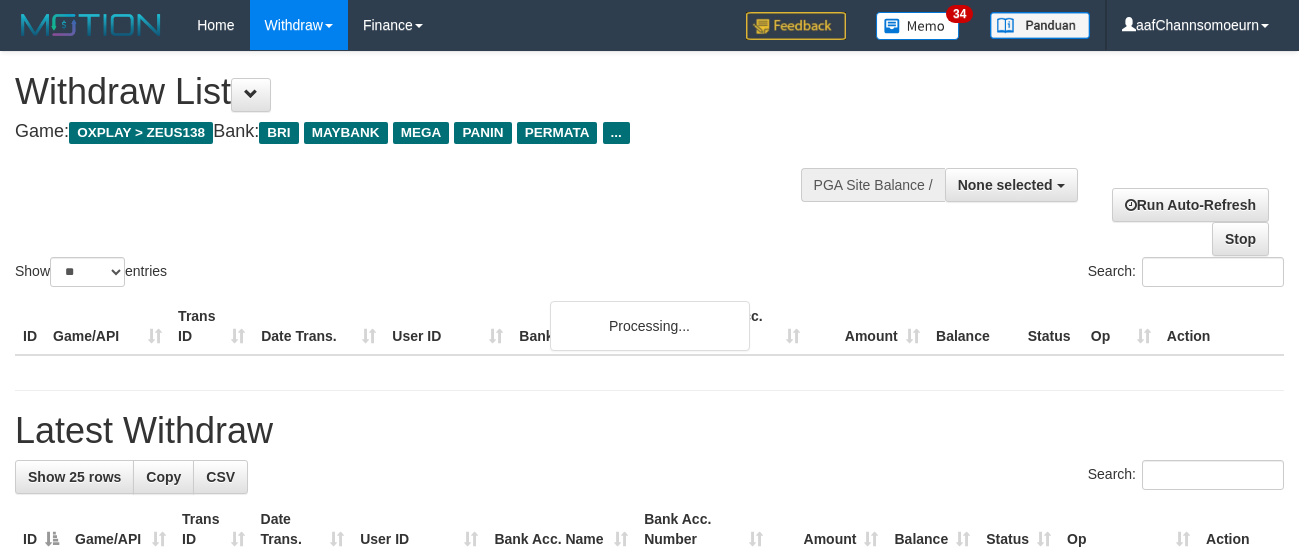 select 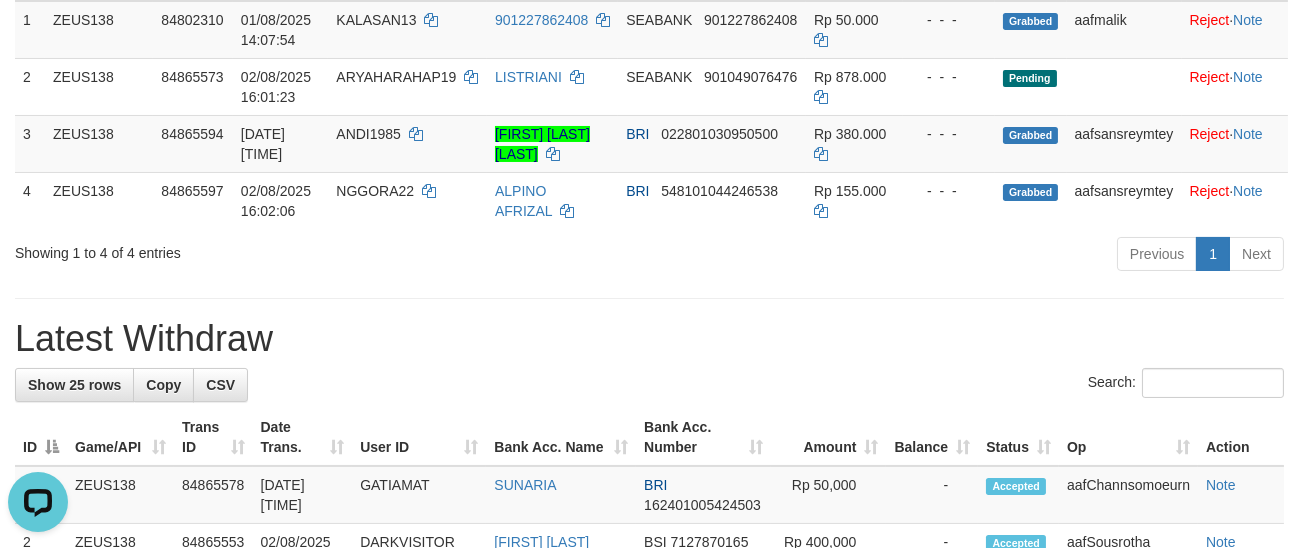 scroll, scrollTop: 0, scrollLeft: 0, axis: both 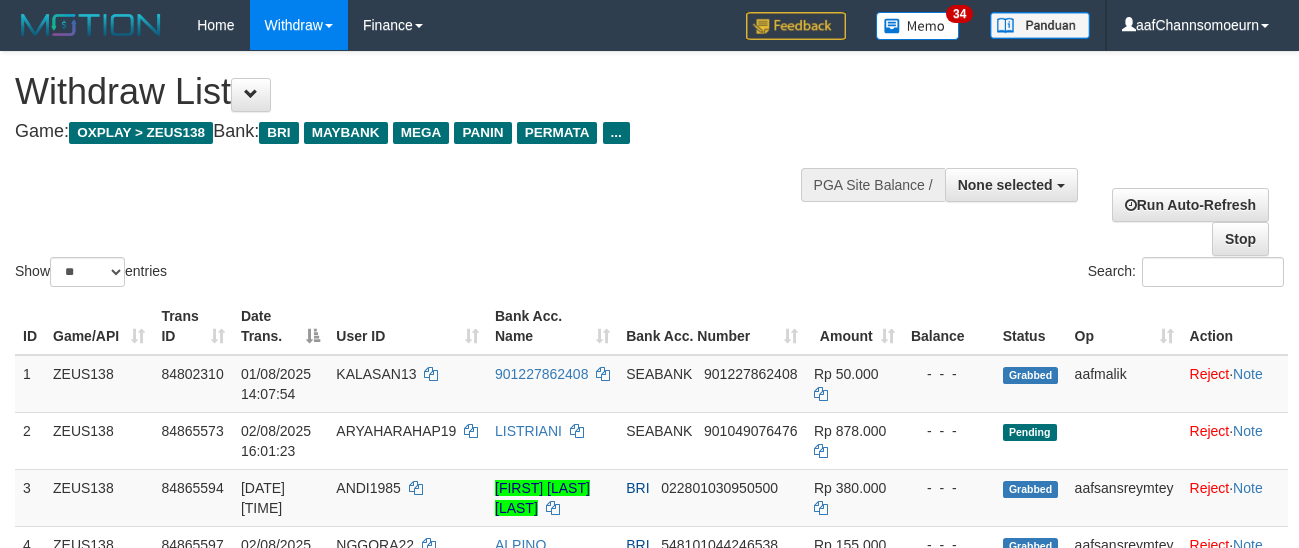 select 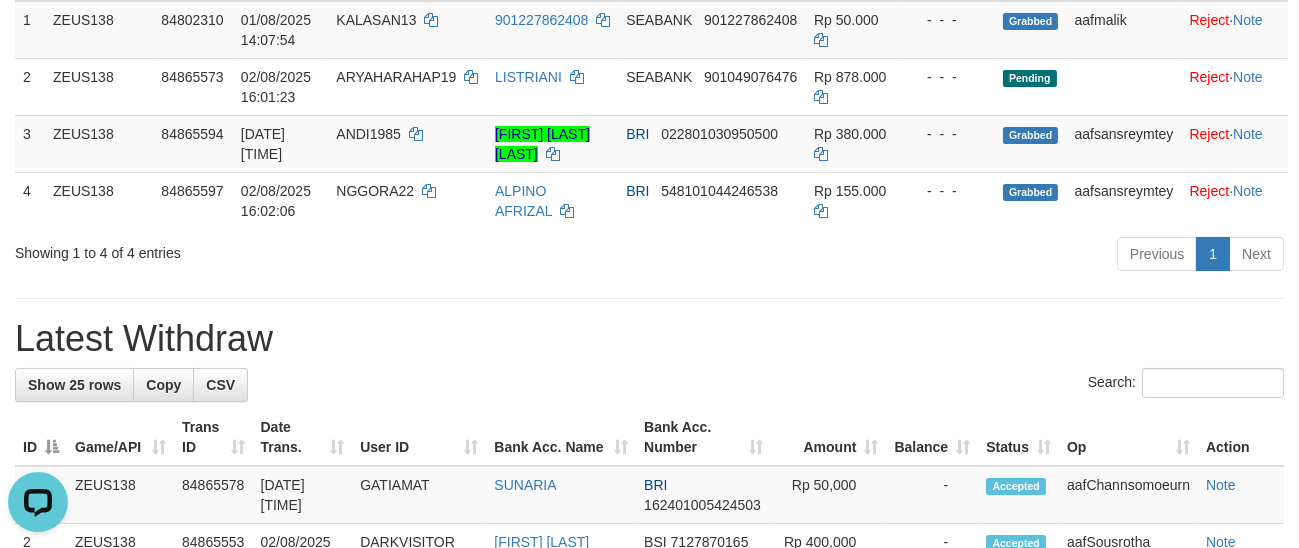 scroll, scrollTop: 0, scrollLeft: 0, axis: both 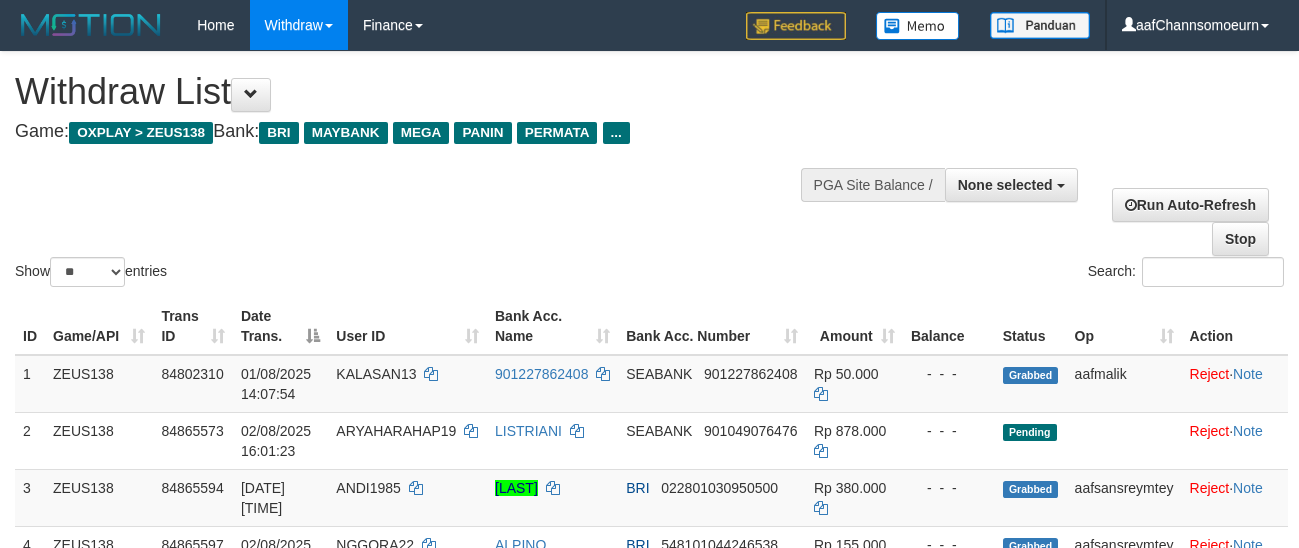 select 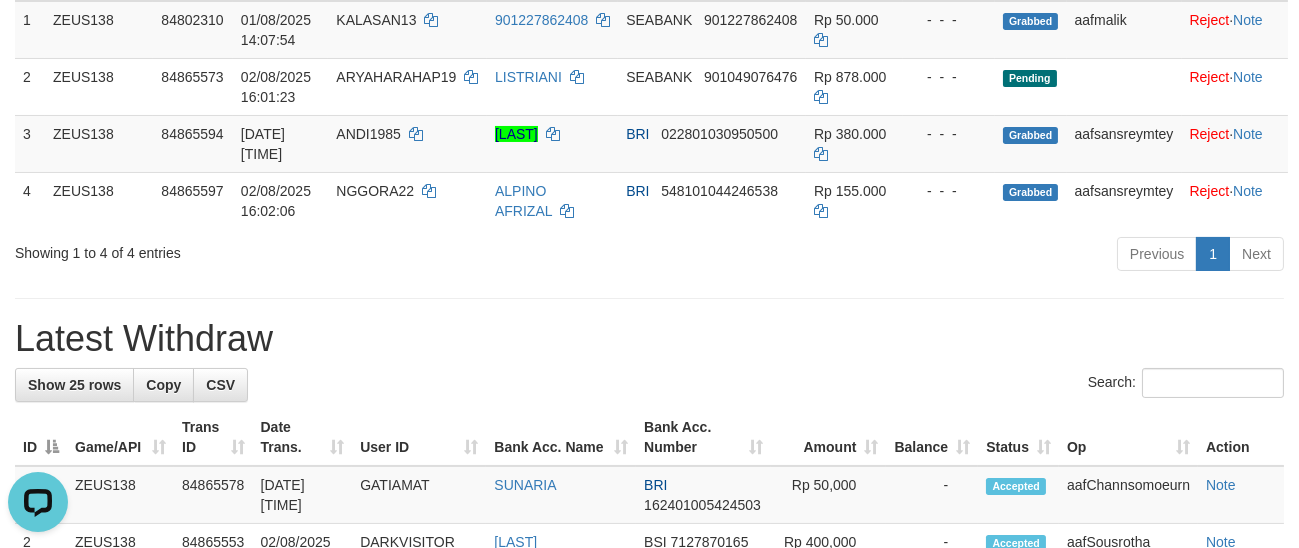 scroll, scrollTop: 0, scrollLeft: 0, axis: both 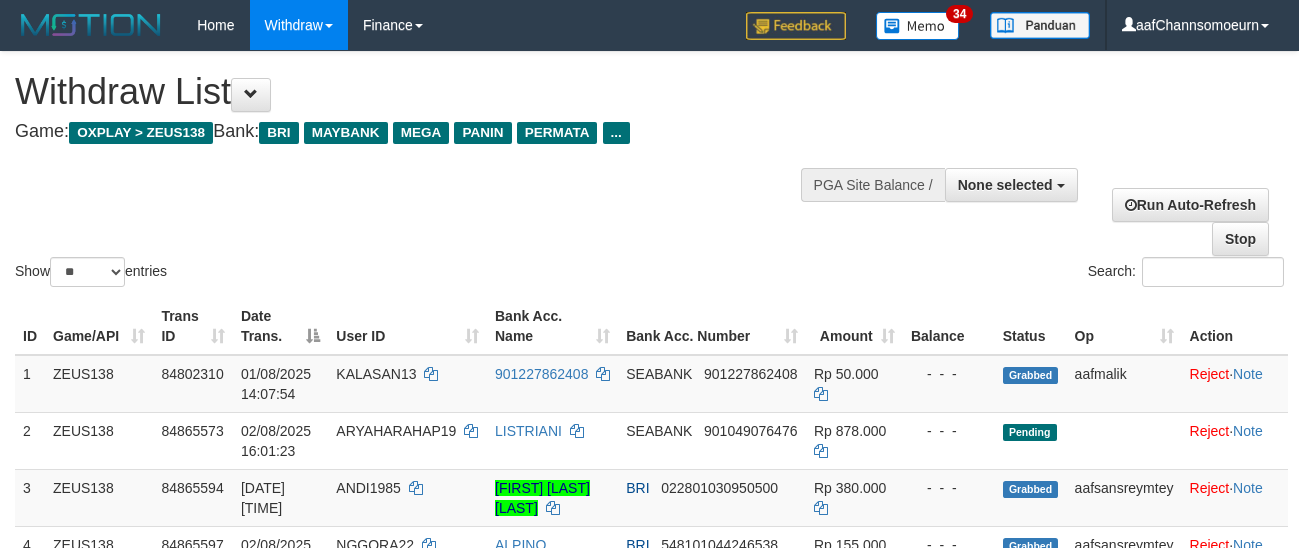 select 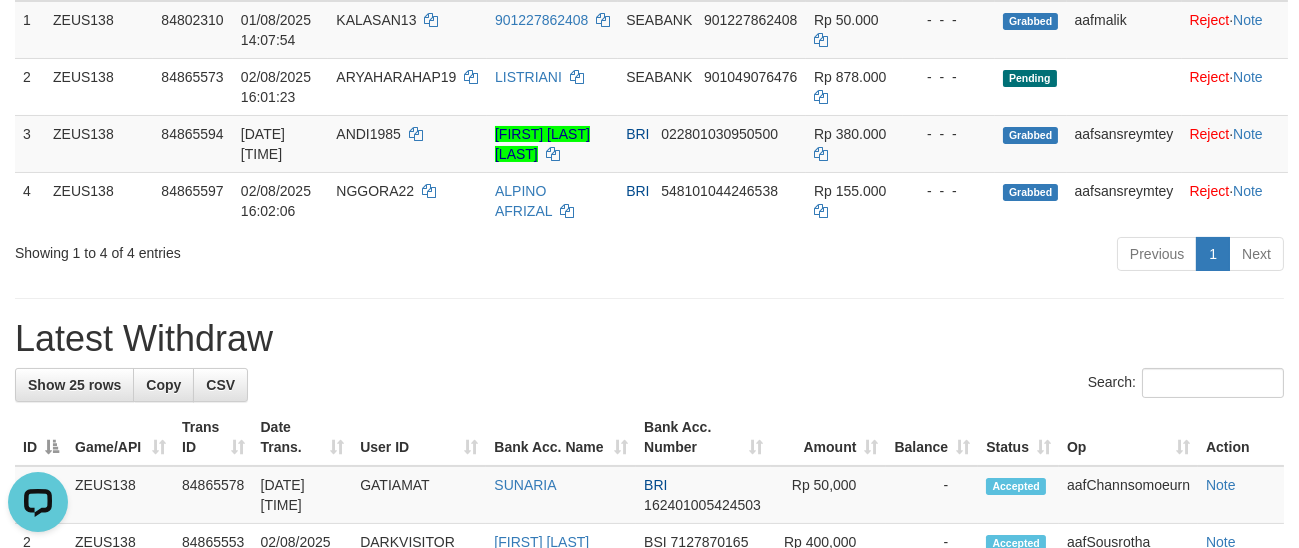 scroll, scrollTop: 0, scrollLeft: 0, axis: both 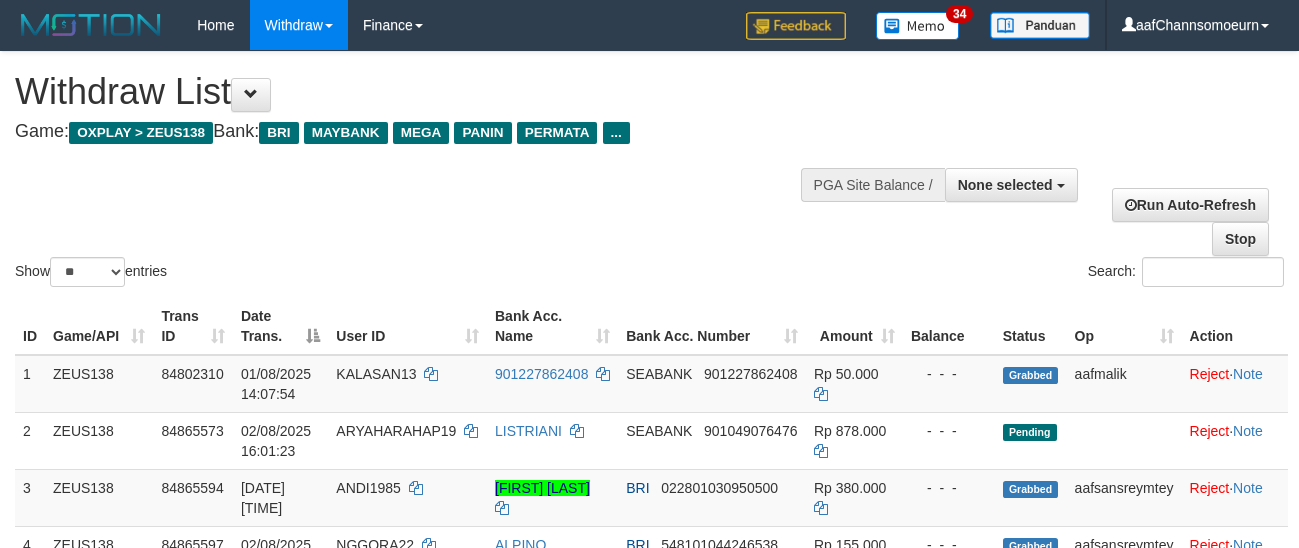 select 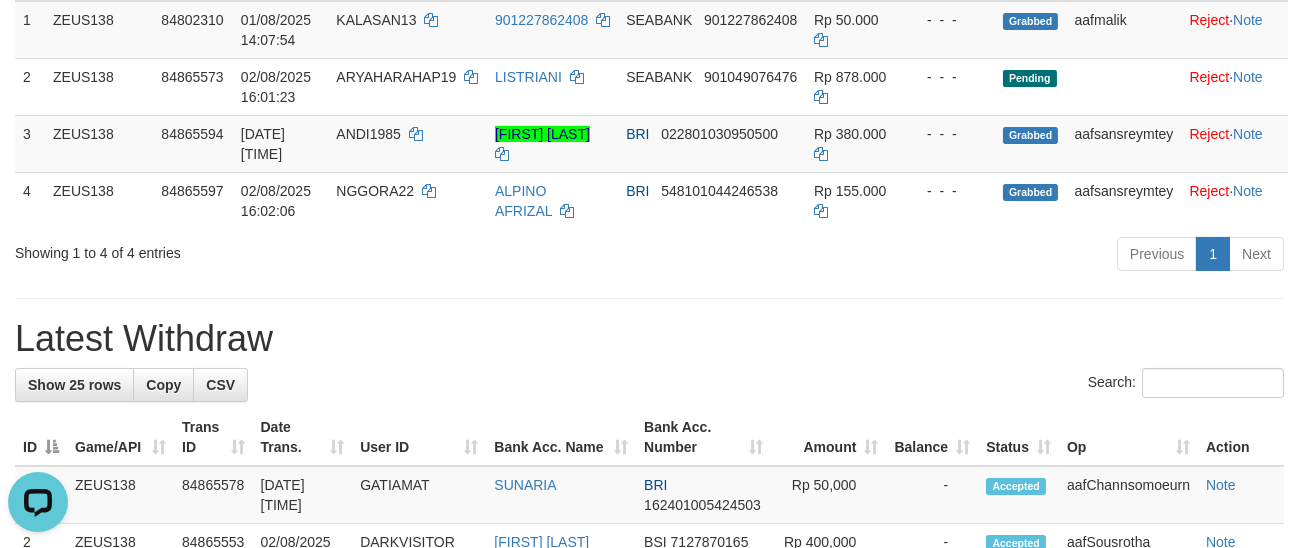 scroll, scrollTop: 0, scrollLeft: 0, axis: both 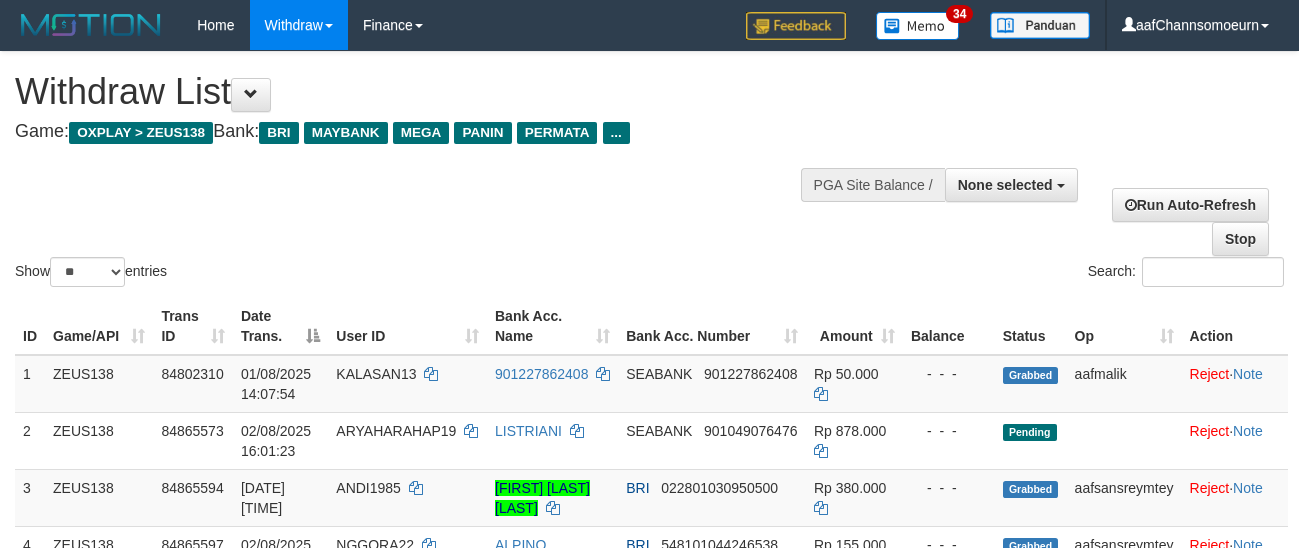select 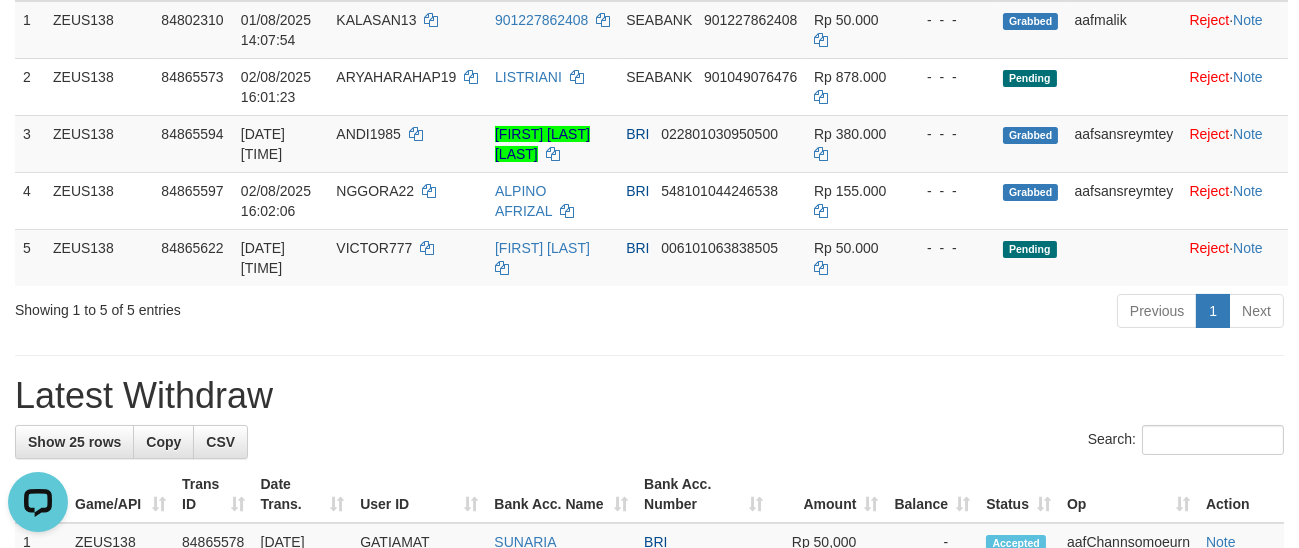 scroll, scrollTop: 0, scrollLeft: 0, axis: both 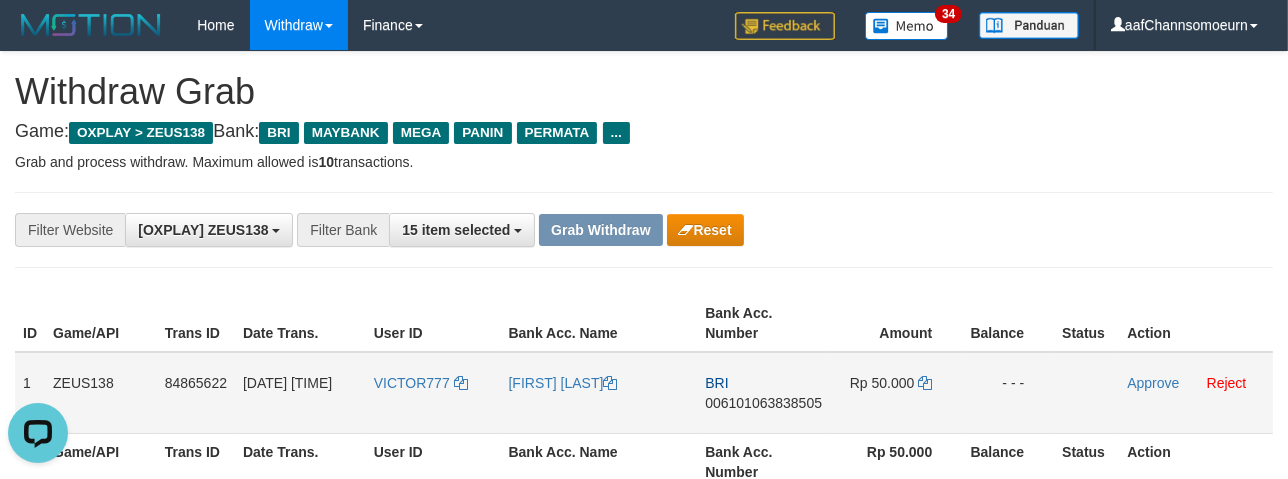 click on "VICTOR777" at bounding box center (433, 393) 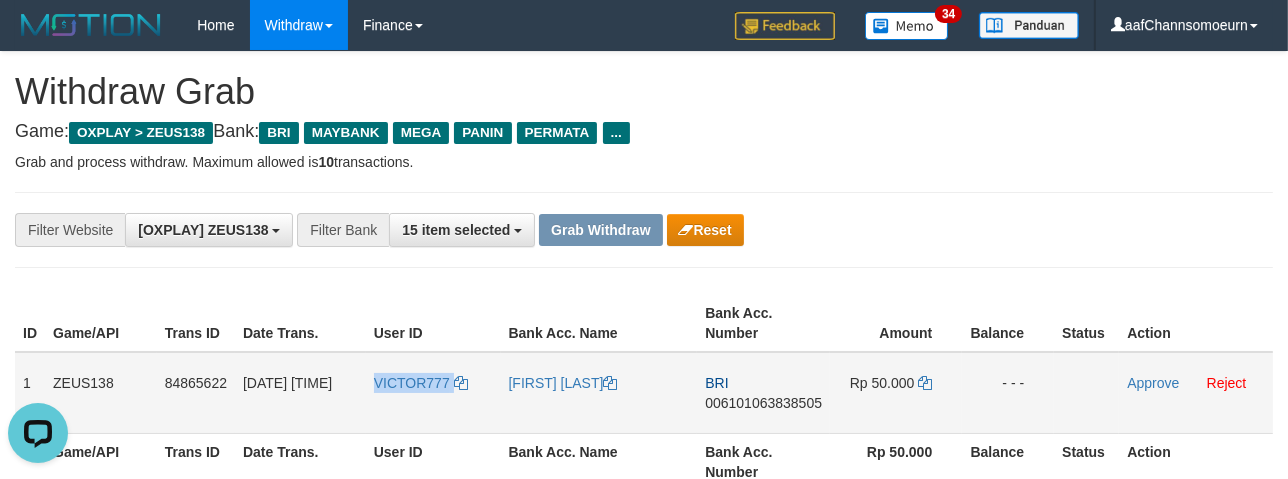 click on "VICTOR777" at bounding box center (433, 393) 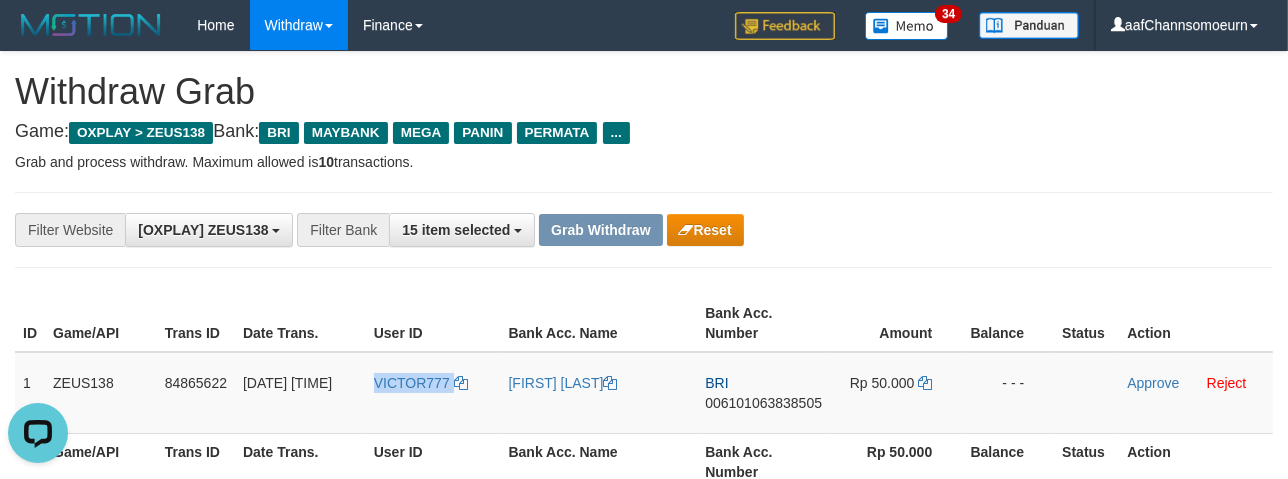 copy on "VICTOR777" 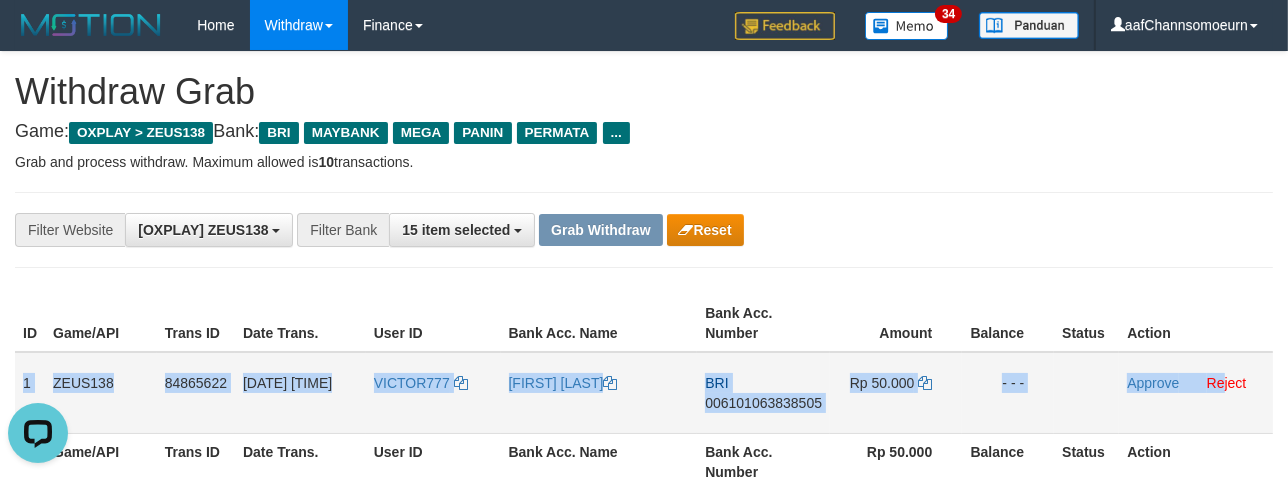 drag, startPoint x: 20, startPoint y: 365, endPoint x: 1226, endPoint y: 418, distance: 1207.1641 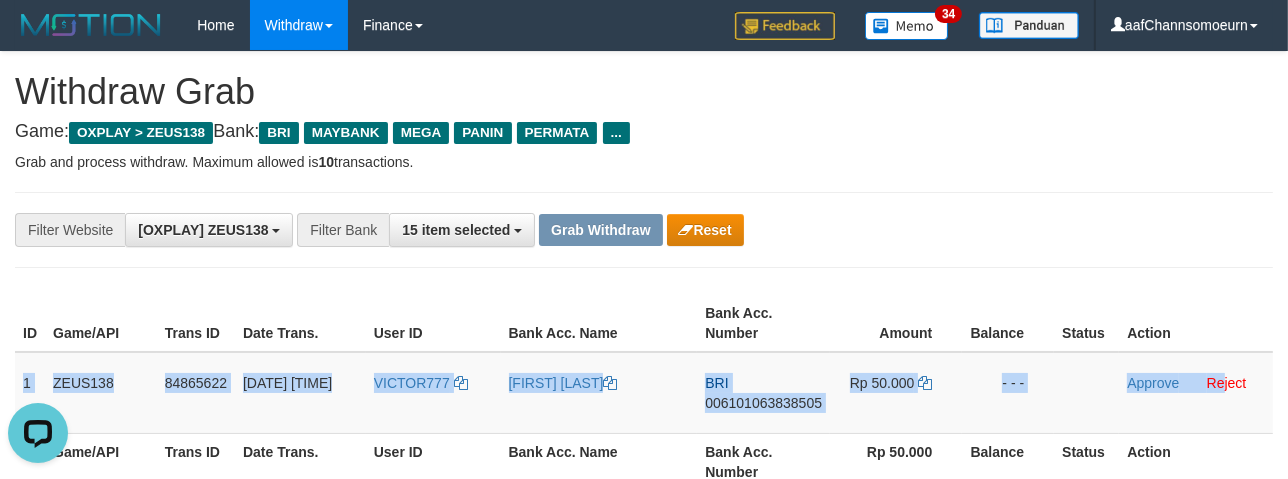 copy on "1
ZEUS138
84865622
02/08/2025 16:02:50
VICTOR777
FAIZUN ARAFAT
BRI
006101063838505
Rp 50.000
- - -
Approve
Re" 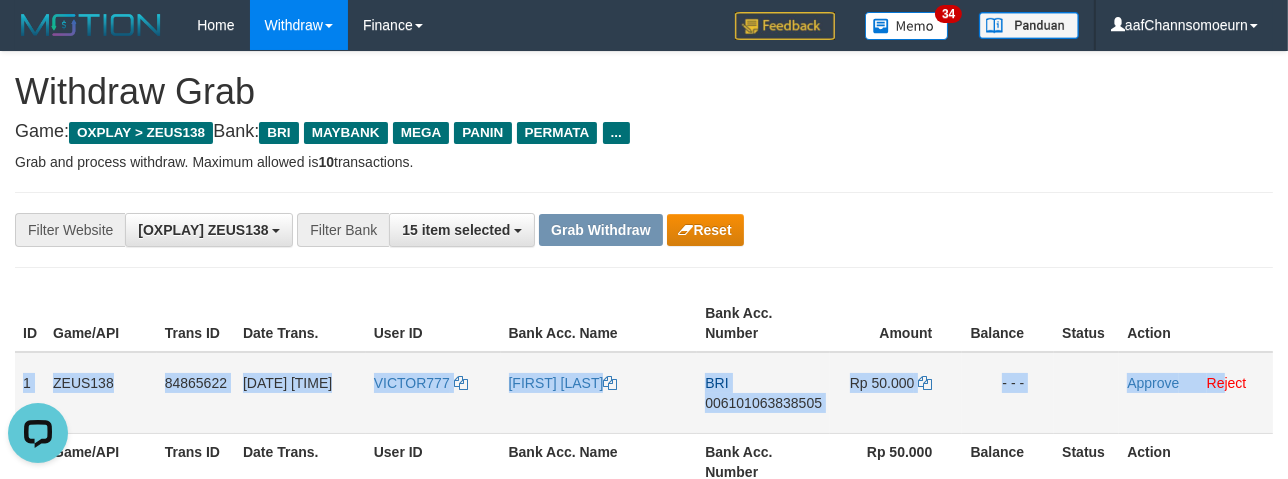 click on "006101063838505" at bounding box center (763, 403) 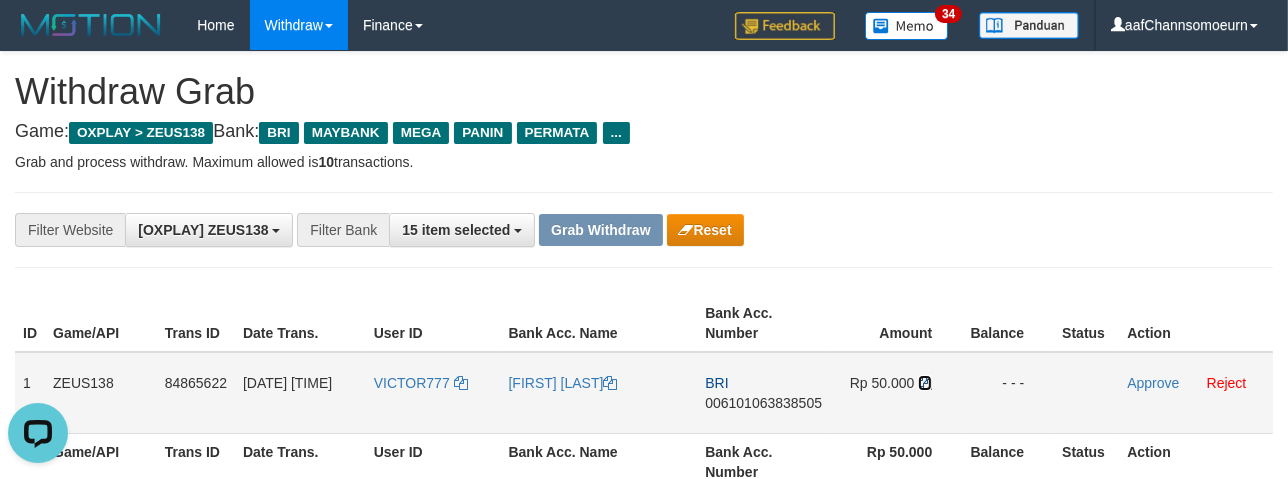 click at bounding box center [925, 383] 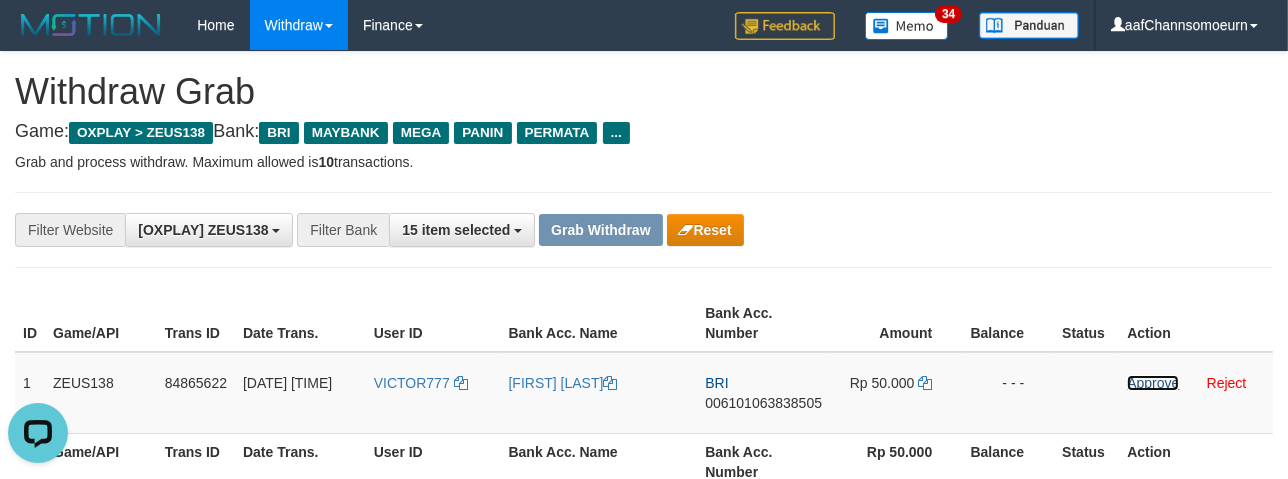 drag, startPoint x: 1162, startPoint y: 380, endPoint x: 732, endPoint y: 187, distance: 471.32684 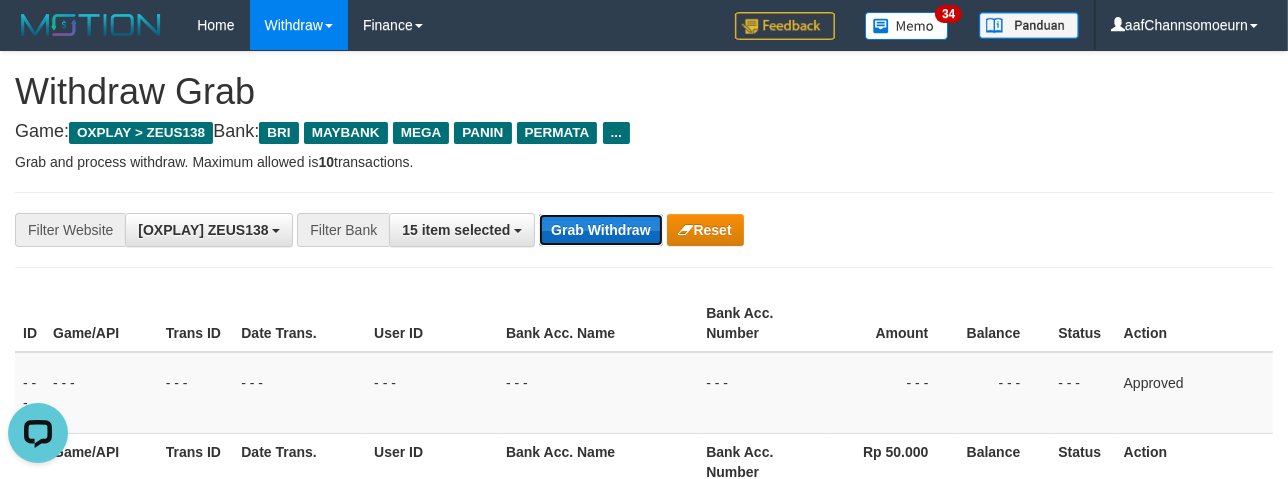 click on "Grab Withdraw" at bounding box center [600, 230] 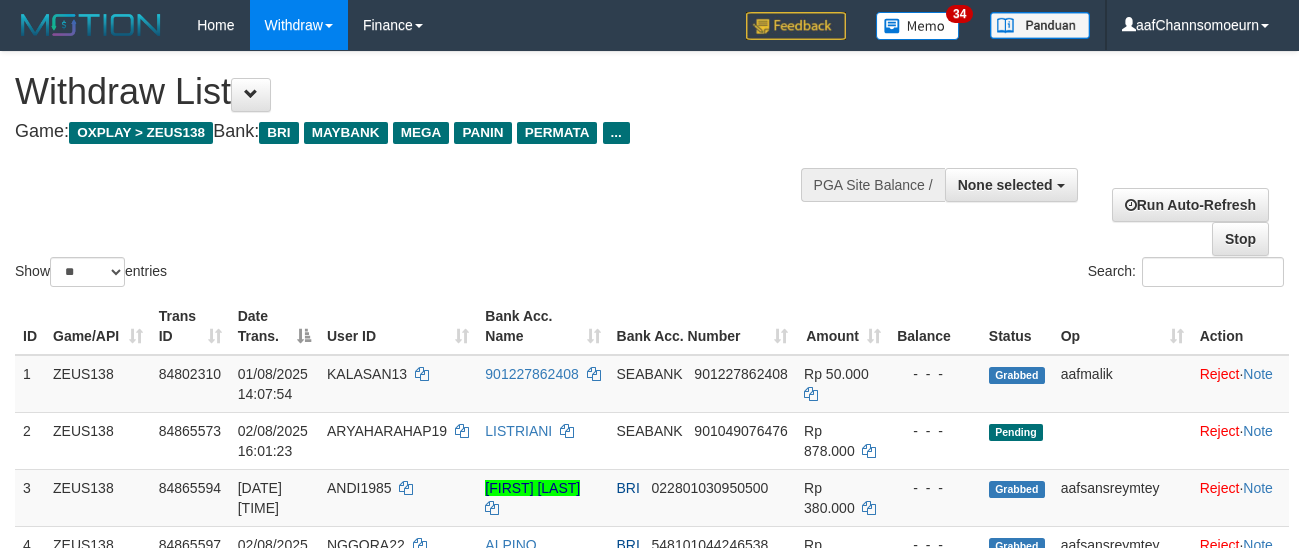 select 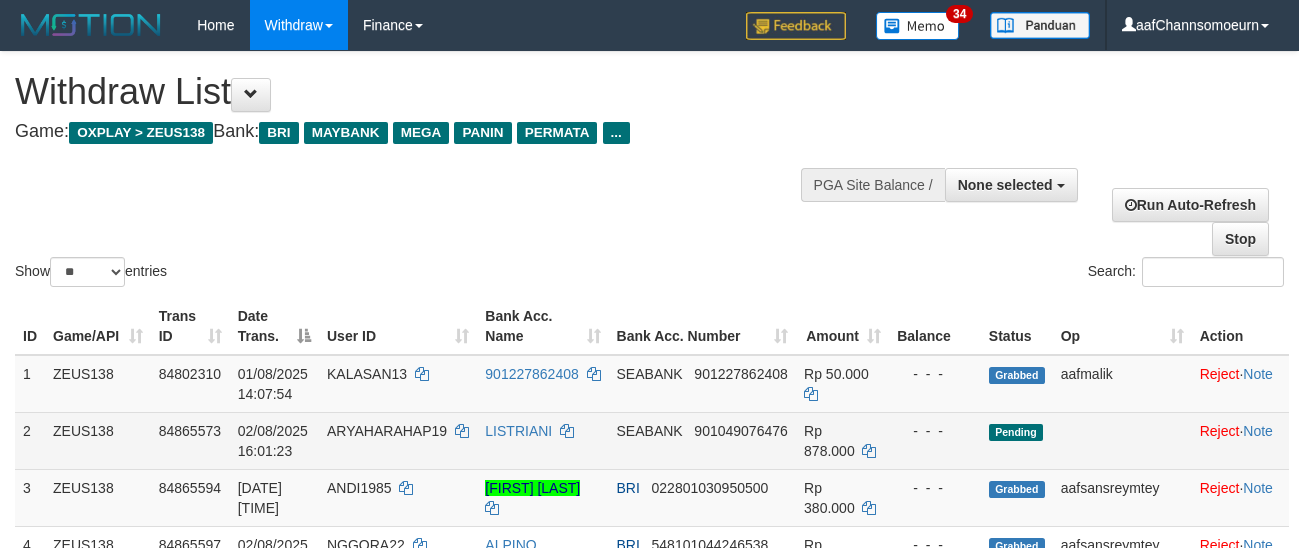 scroll, scrollTop: 354, scrollLeft: 0, axis: vertical 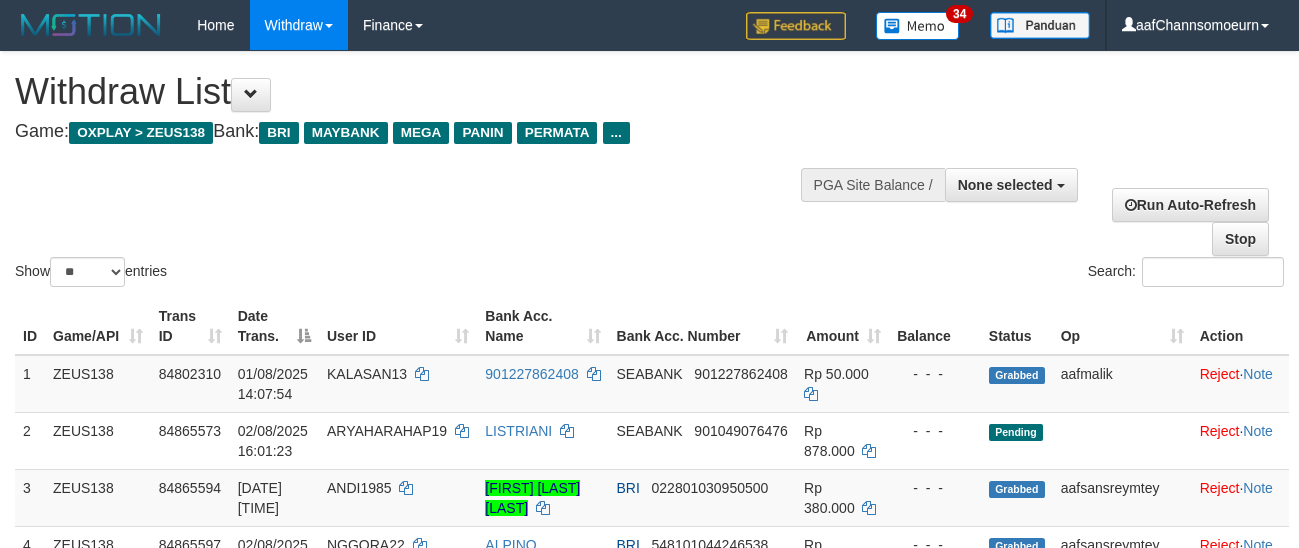 select 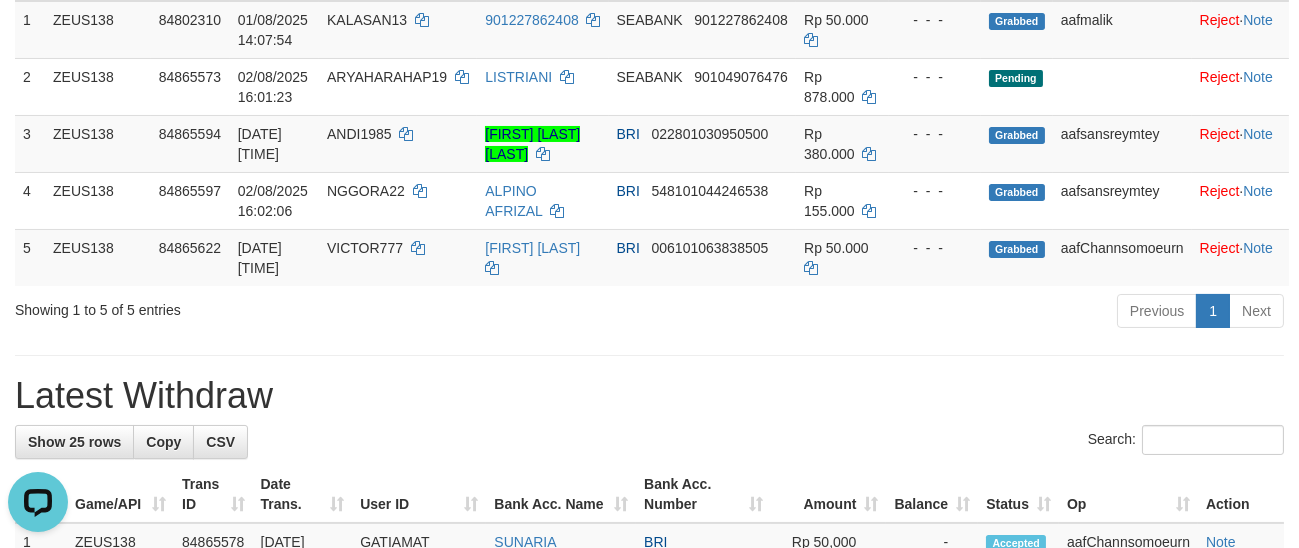 scroll, scrollTop: 0, scrollLeft: 0, axis: both 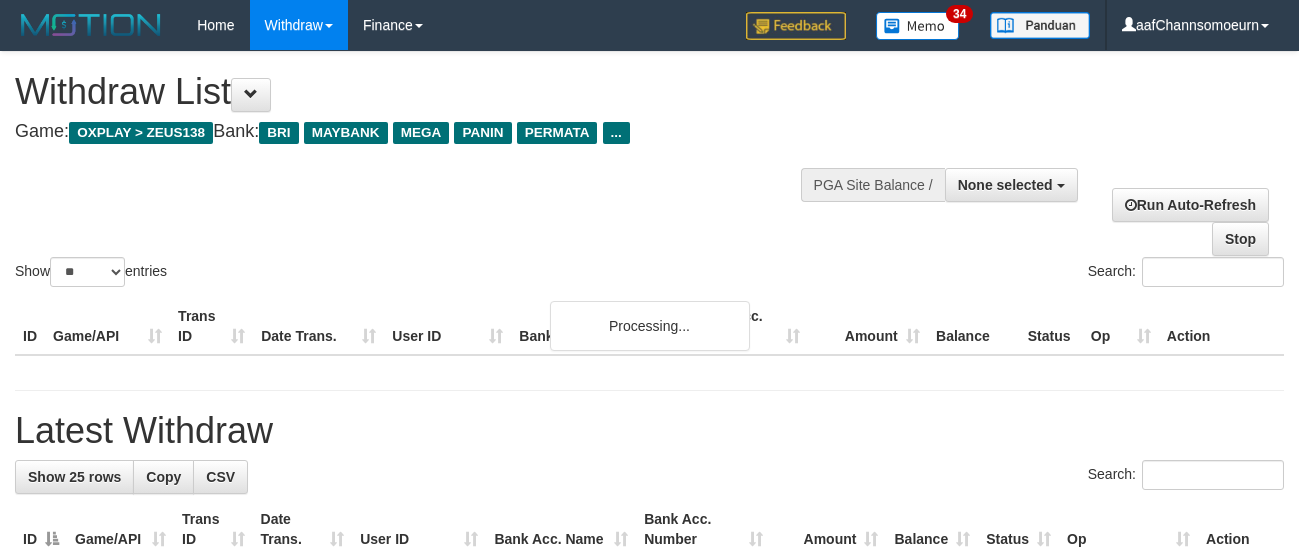 select 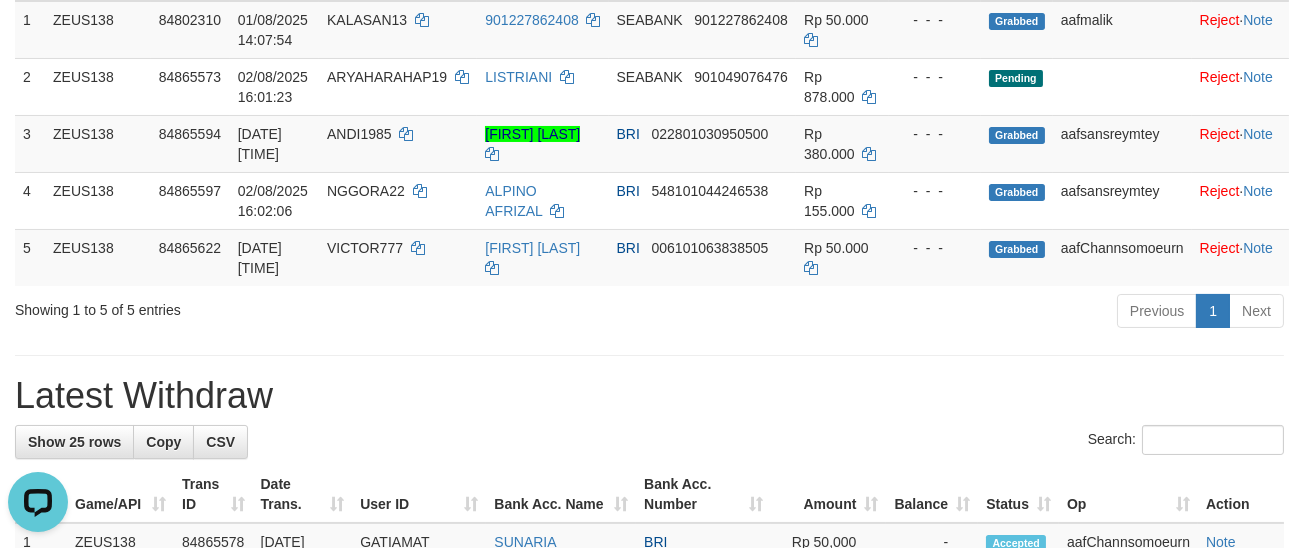 scroll, scrollTop: 0, scrollLeft: 0, axis: both 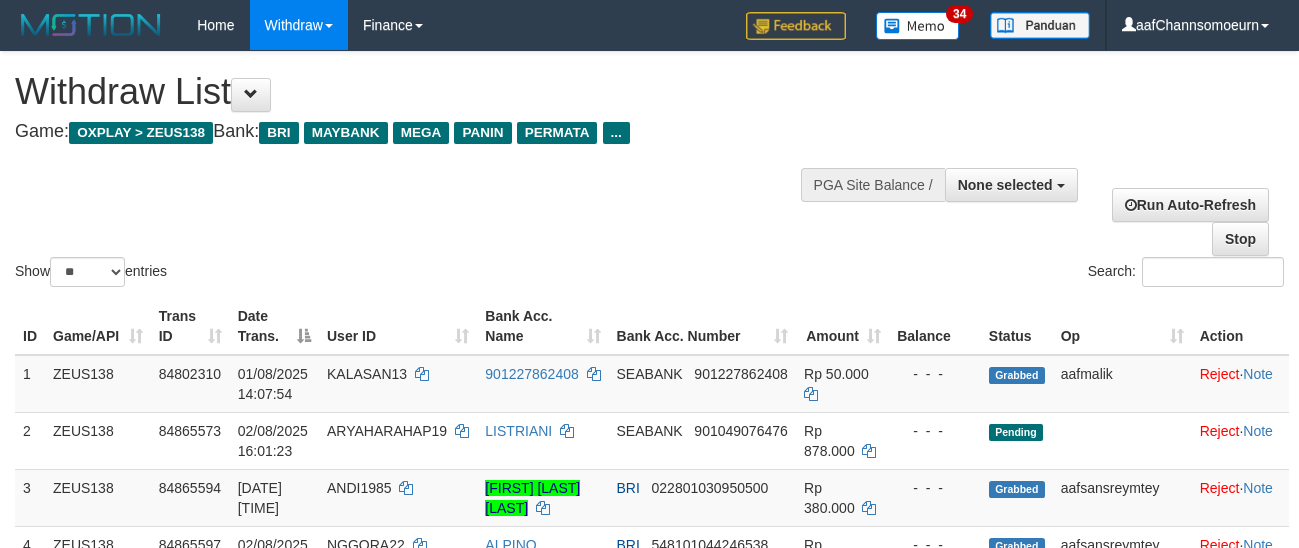 select 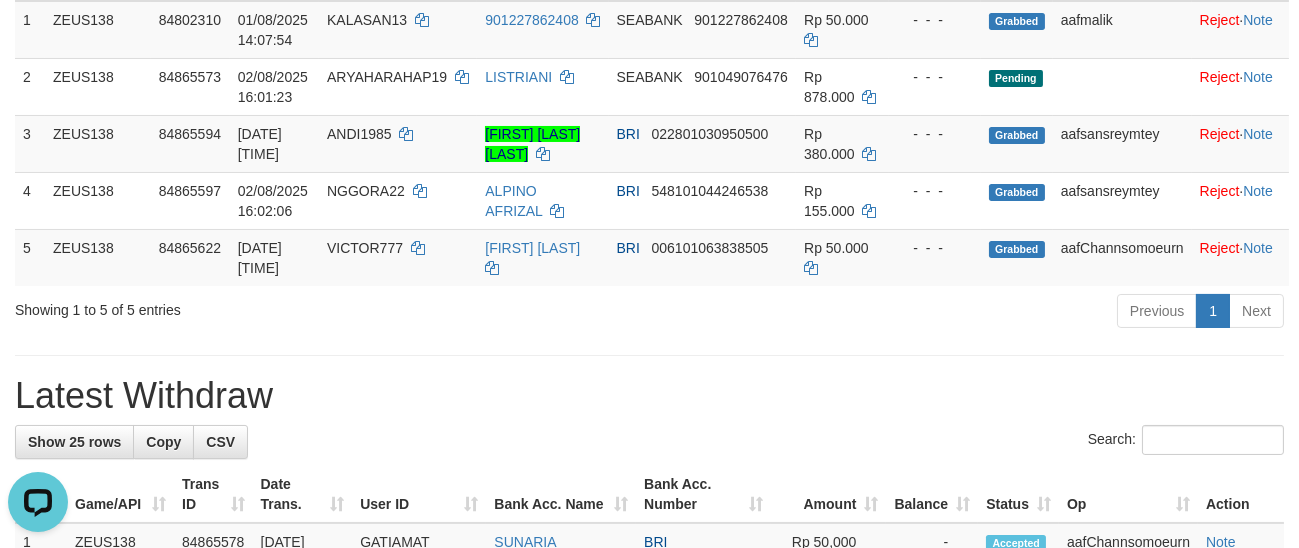 scroll, scrollTop: 0, scrollLeft: 0, axis: both 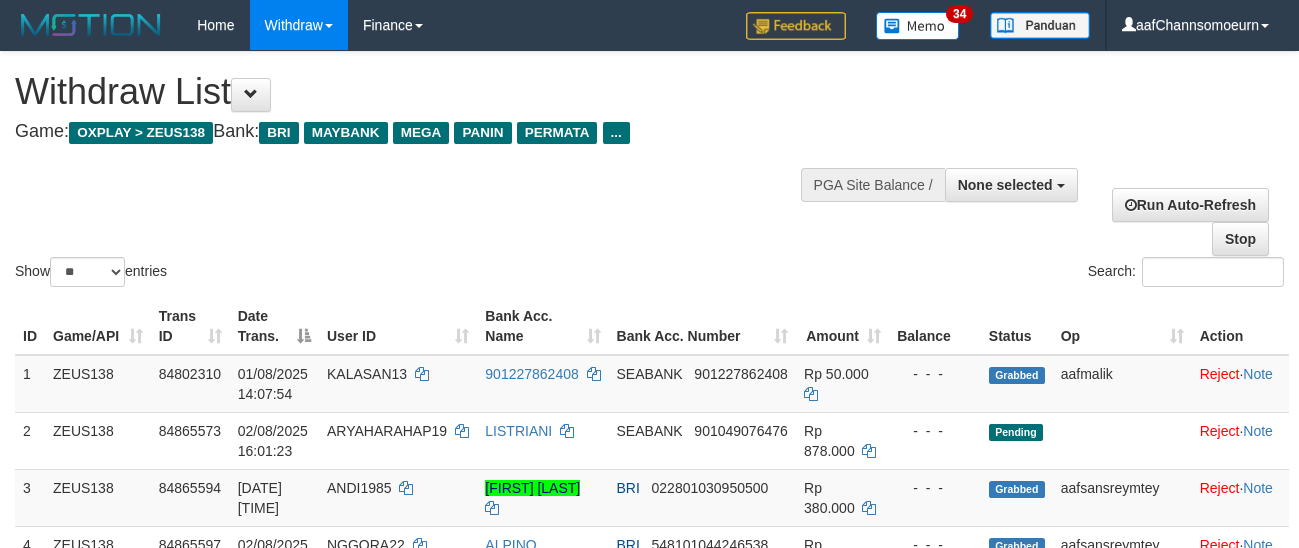 select 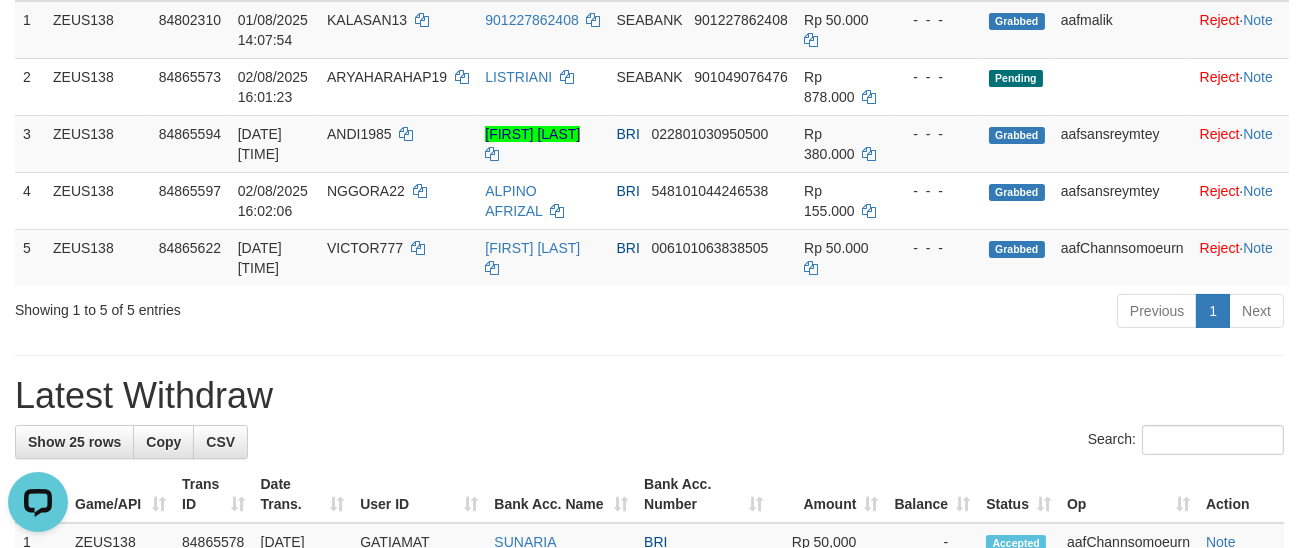 scroll, scrollTop: 0, scrollLeft: 0, axis: both 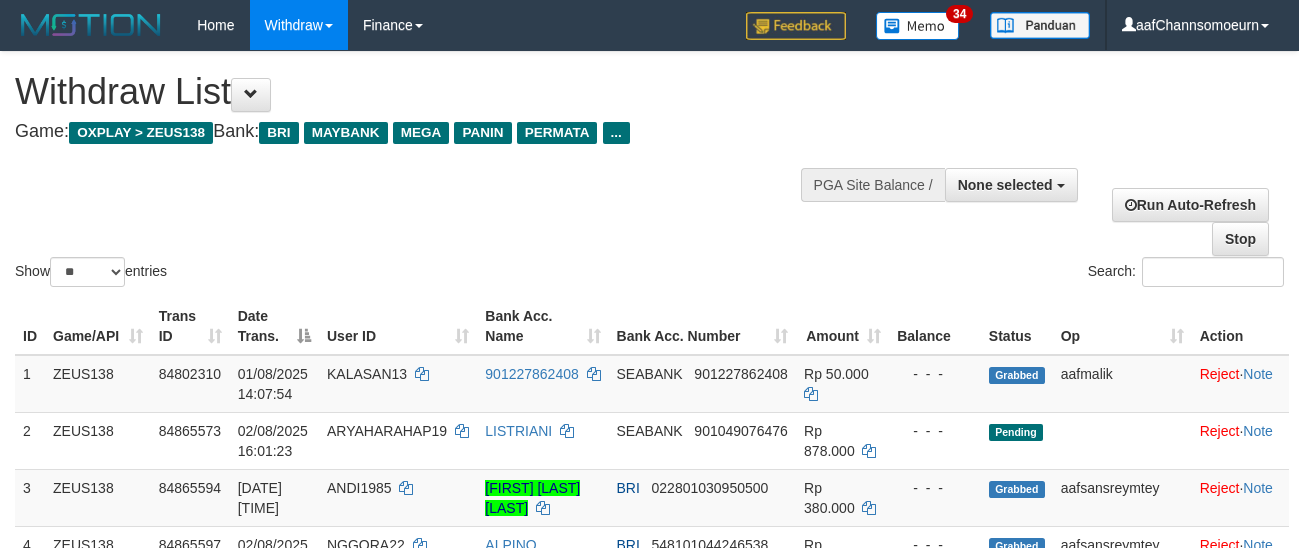 select 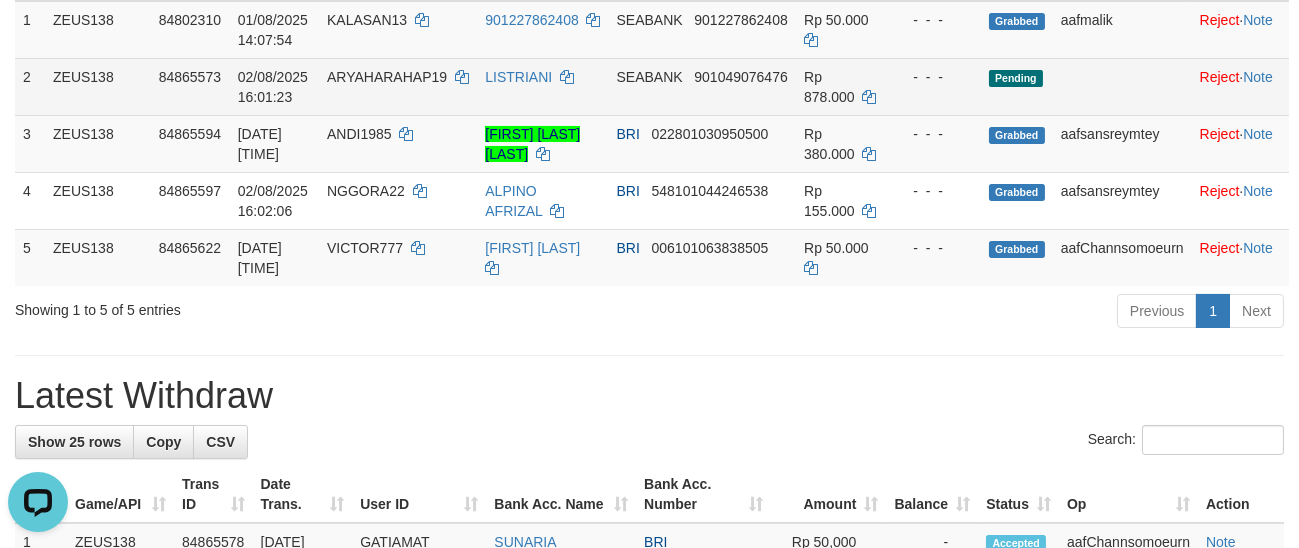scroll, scrollTop: 0, scrollLeft: 0, axis: both 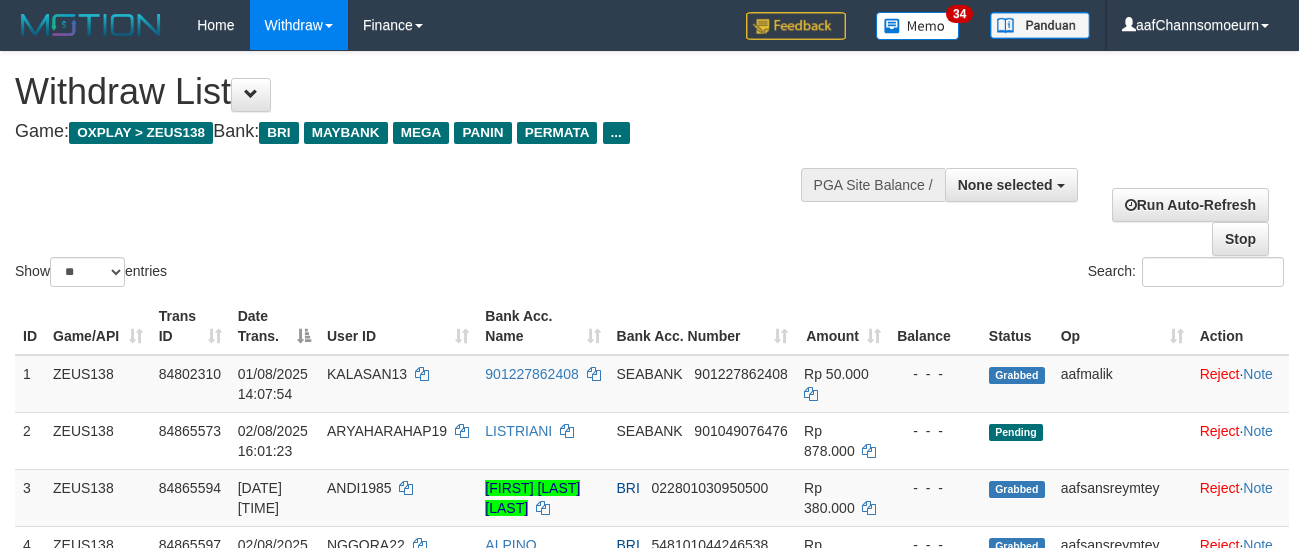 select 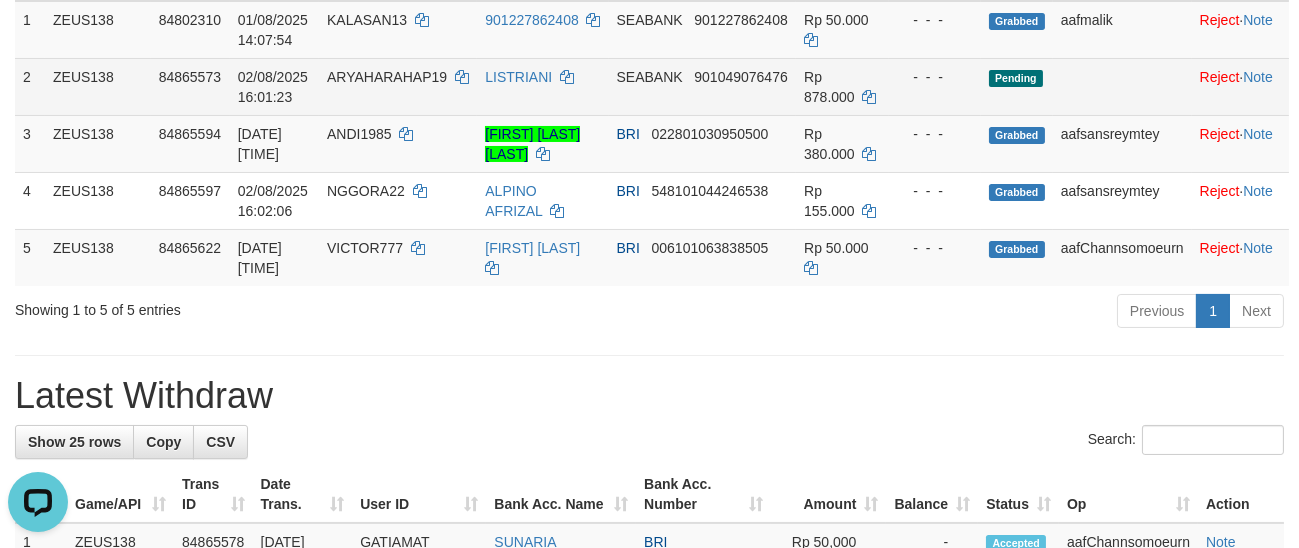 scroll, scrollTop: 0, scrollLeft: 0, axis: both 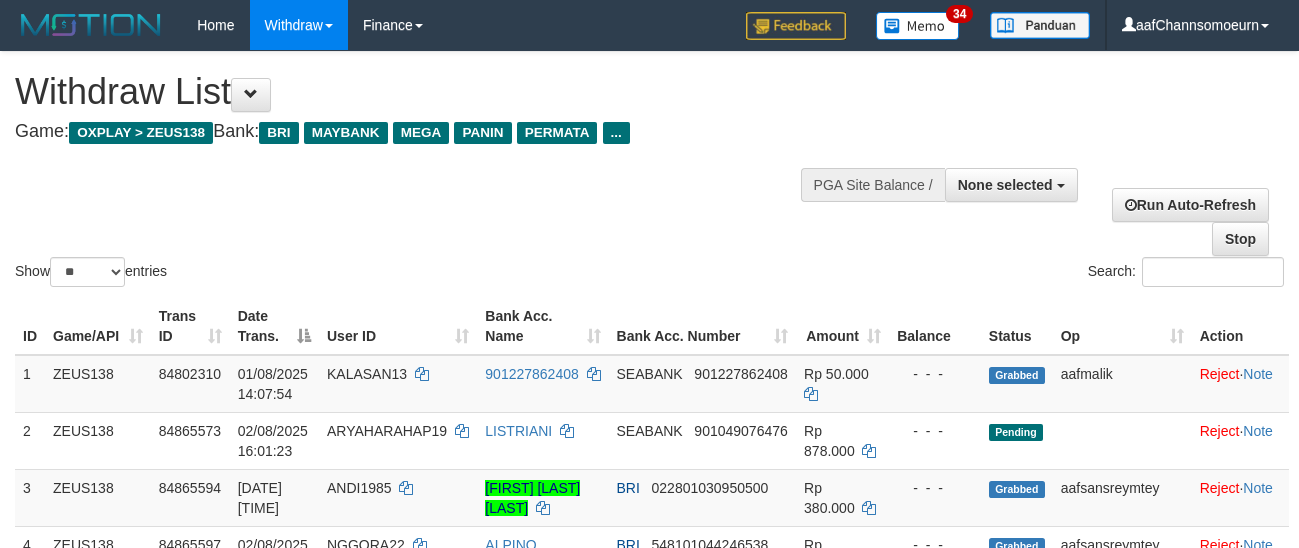 select 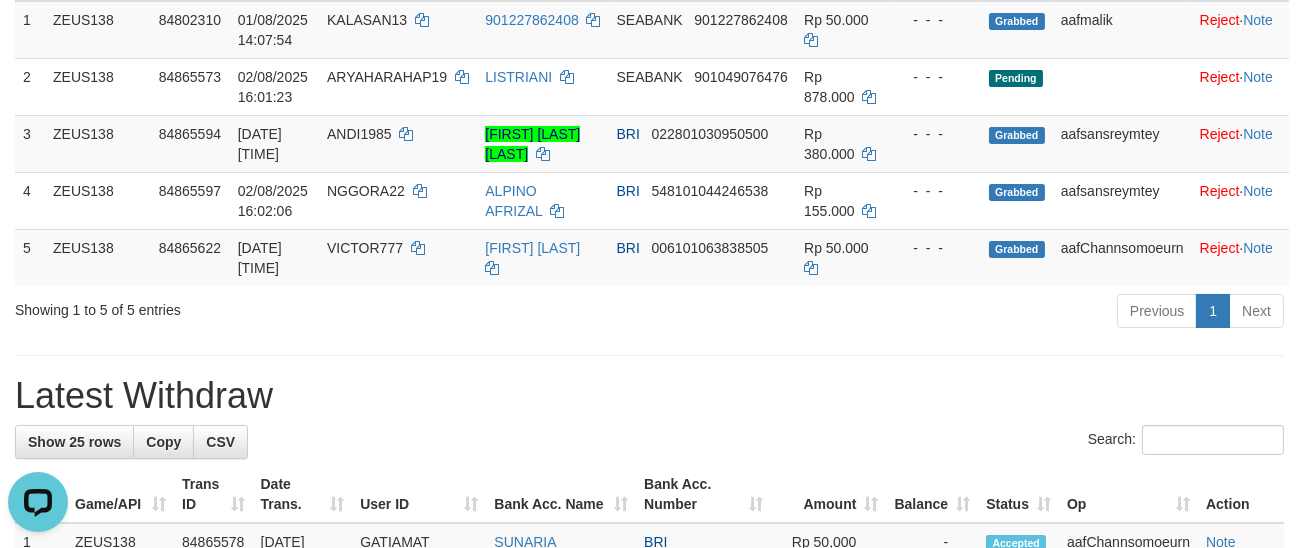 scroll, scrollTop: 0, scrollLeft: 0, axis: both 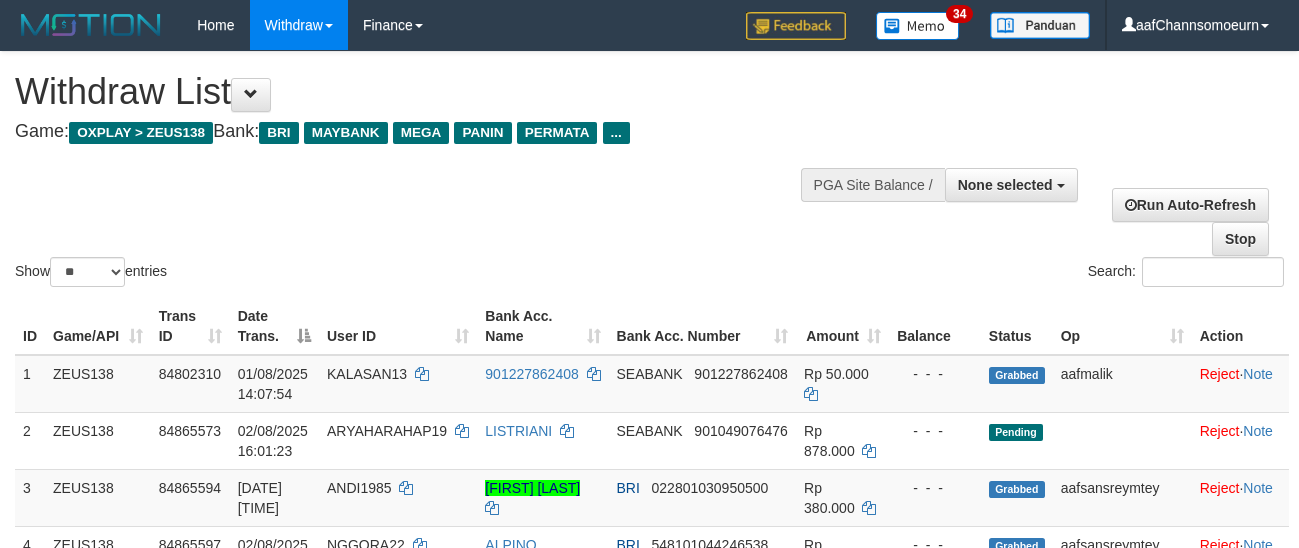 select 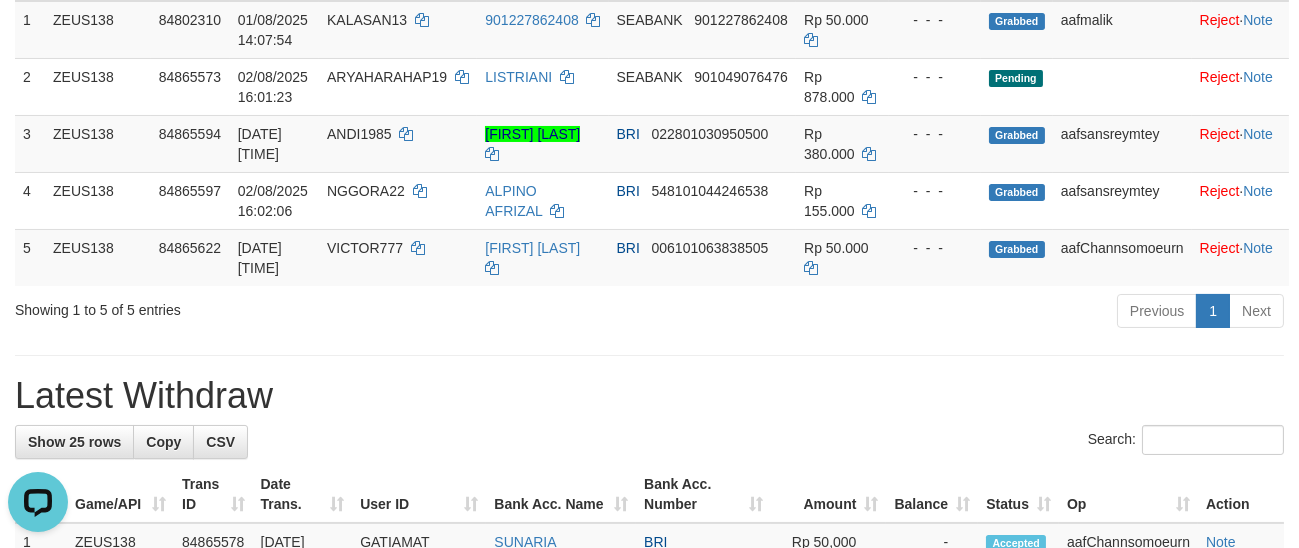 scroll, scrollTop: 0, scrollLeft: 0, axis: both 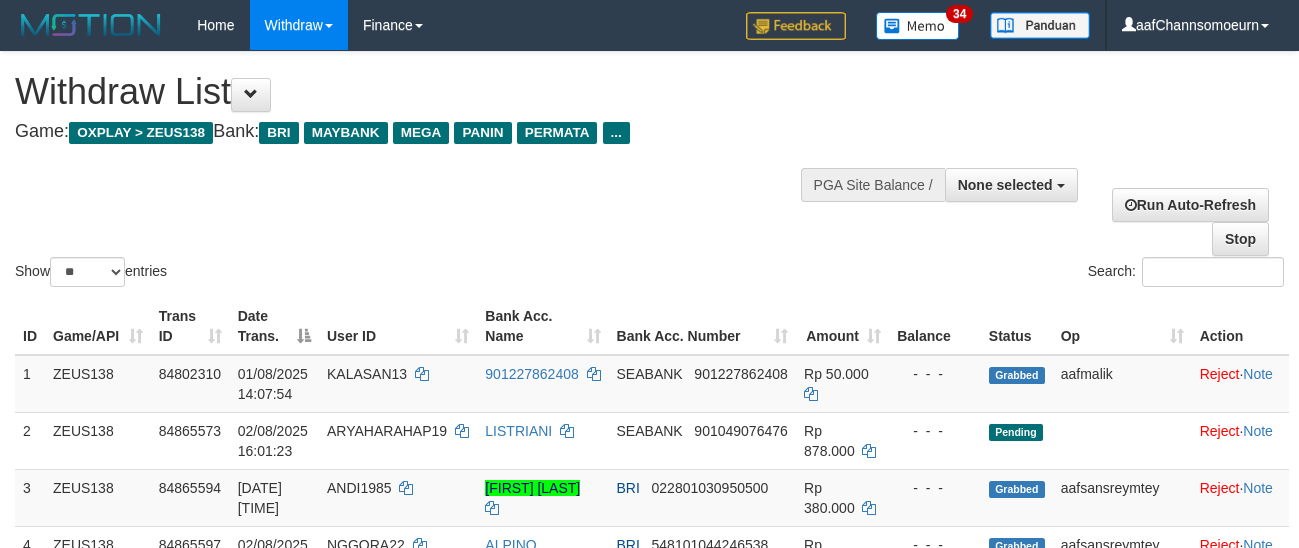 select 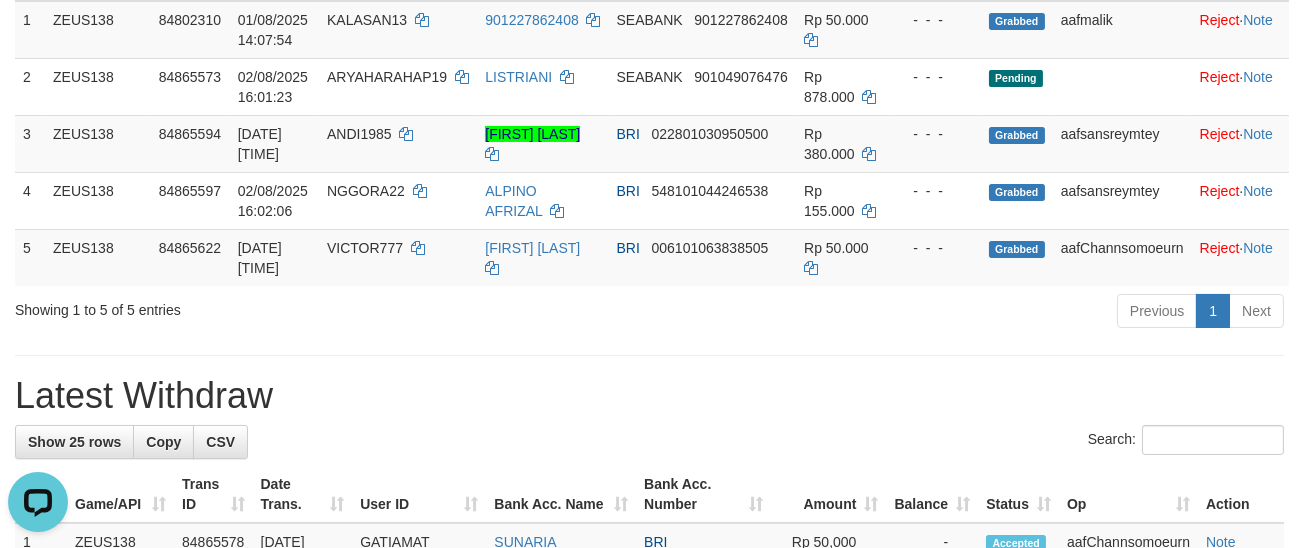 scroll, scrollTop: 0, scrollLeft: 0, axis: both 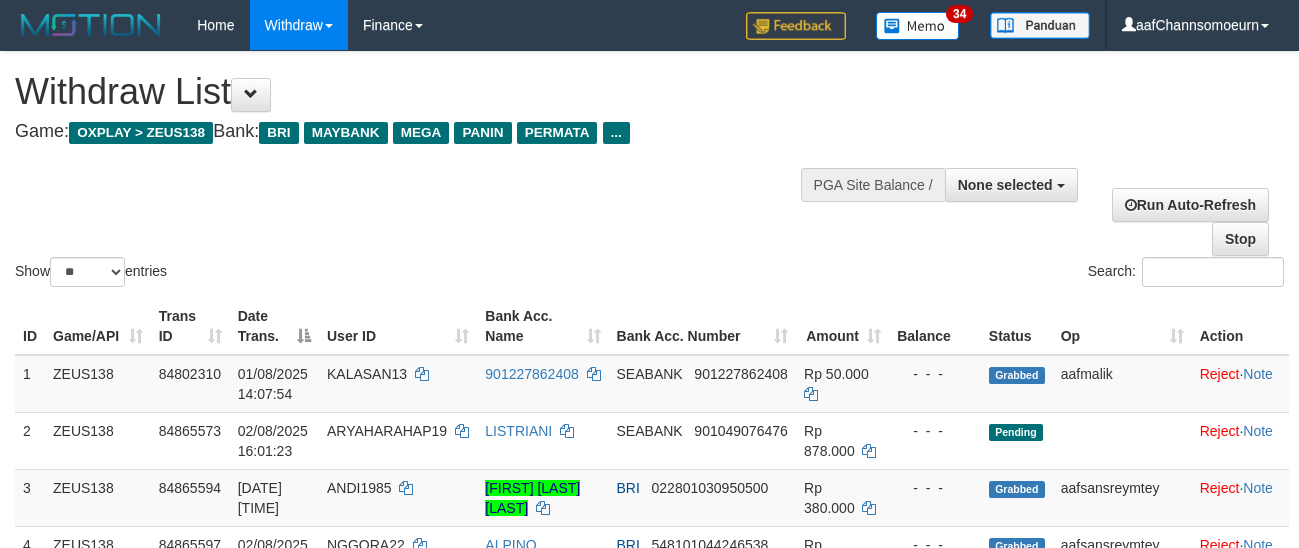 select 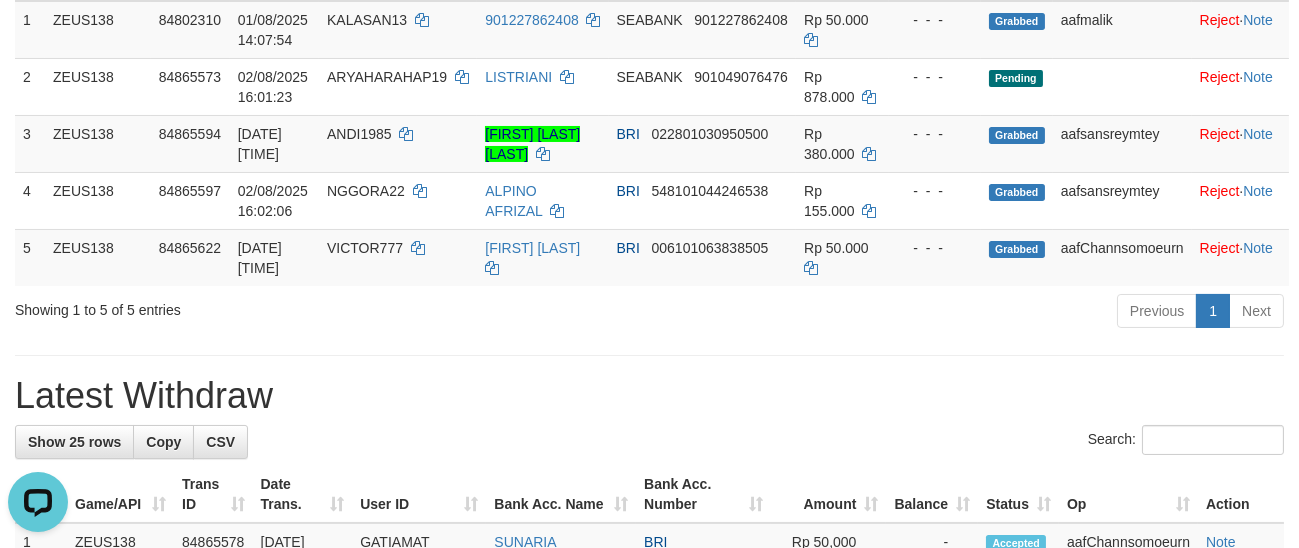 scroll, scrollTop: 0, scrollLeft: 0, axis: both 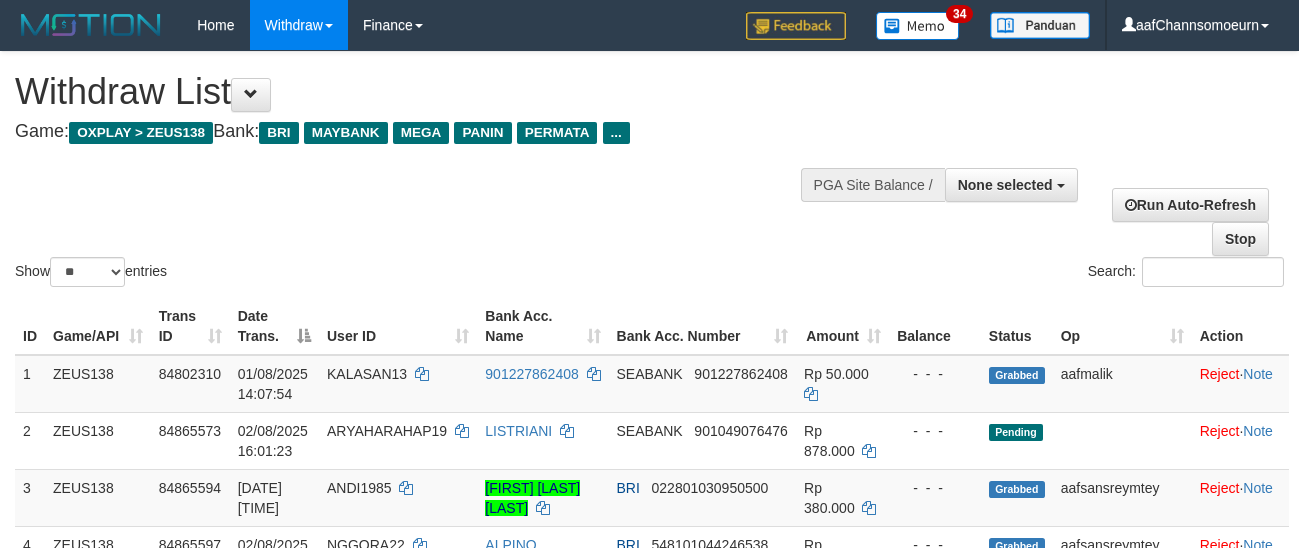 select 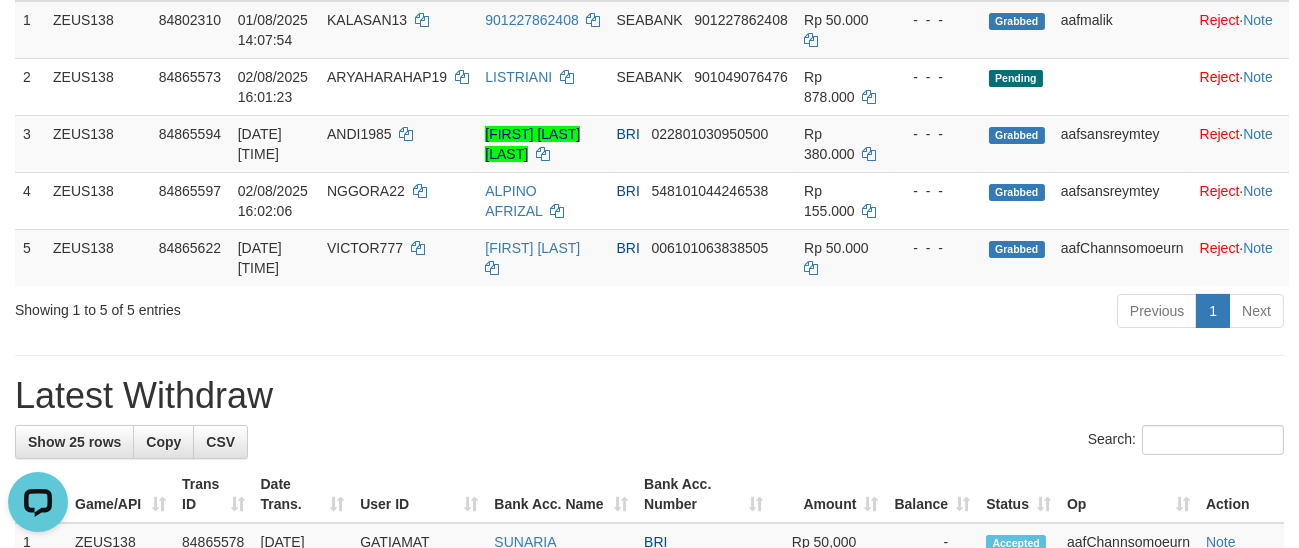 scroll, scrollTop: 0, scrollLeft: 0, axis: both 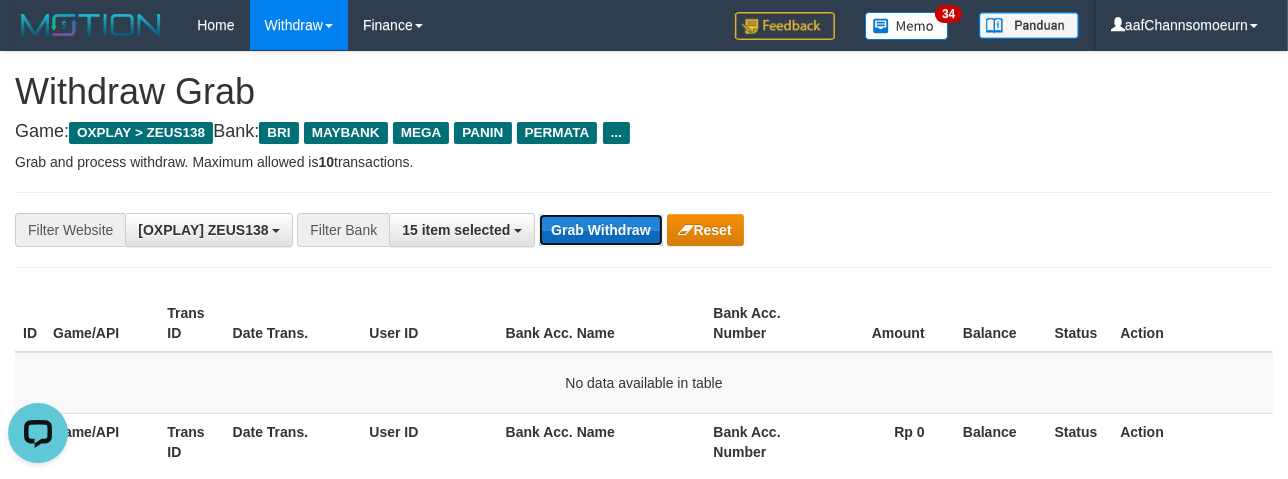 click on "Grab Withdraw" at bounding box center [600, 230] 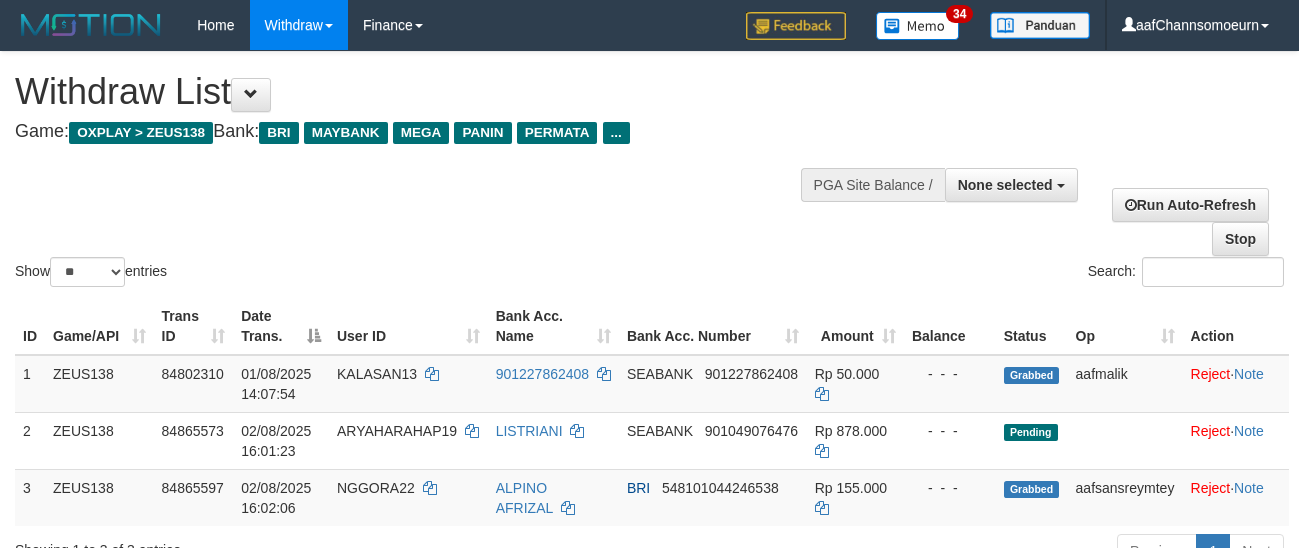 select 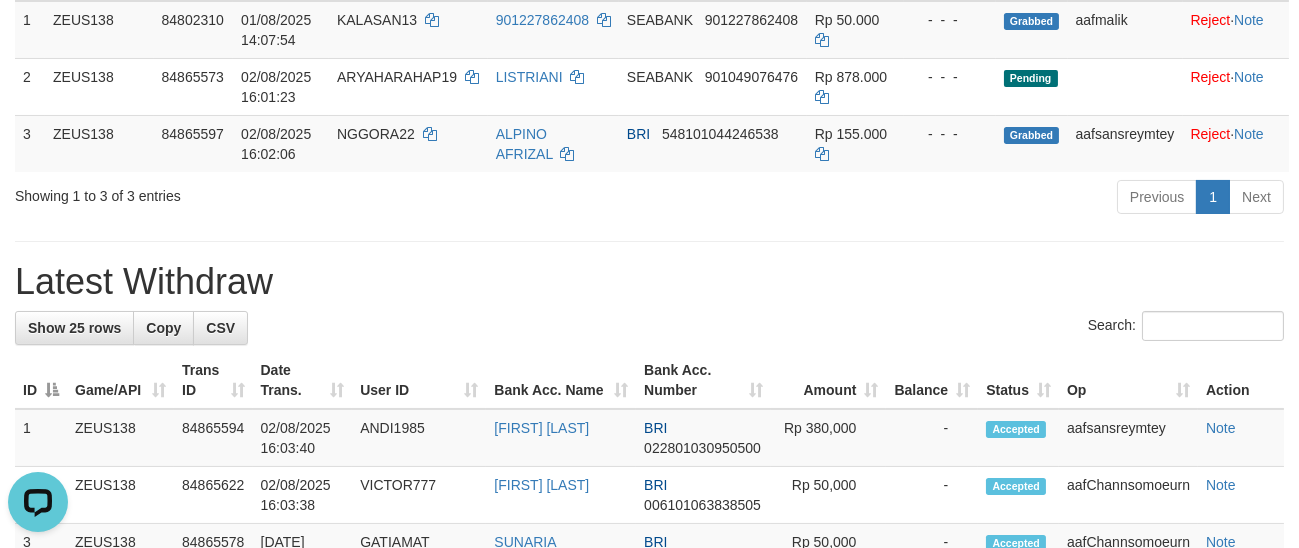 scroll, scrollTop: 0, scrollLeft: 0, axis: both 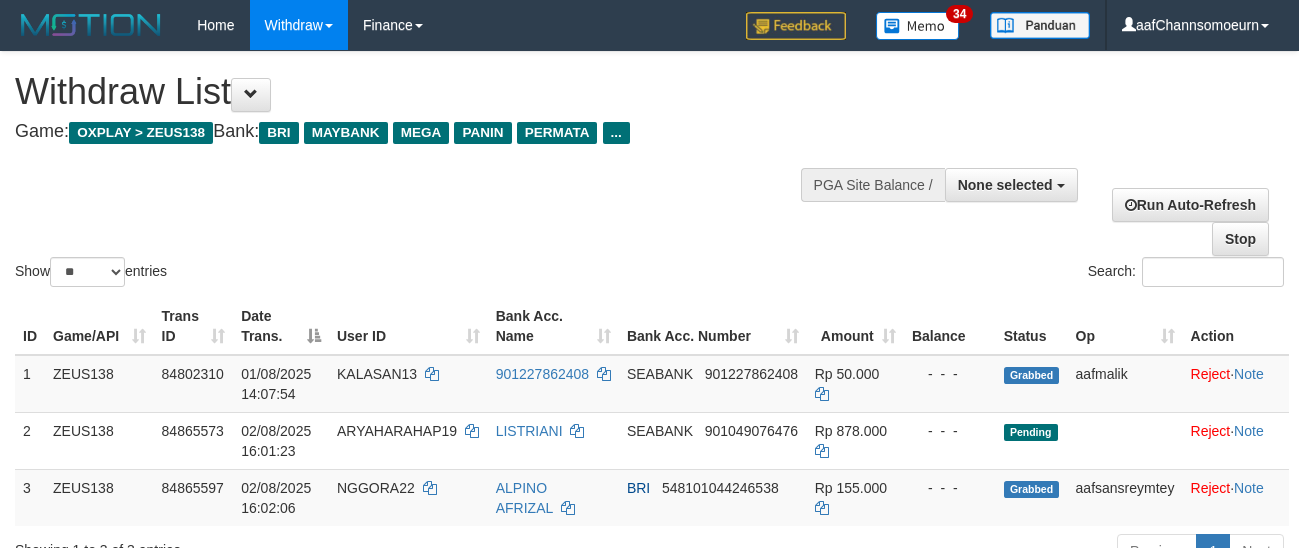 select 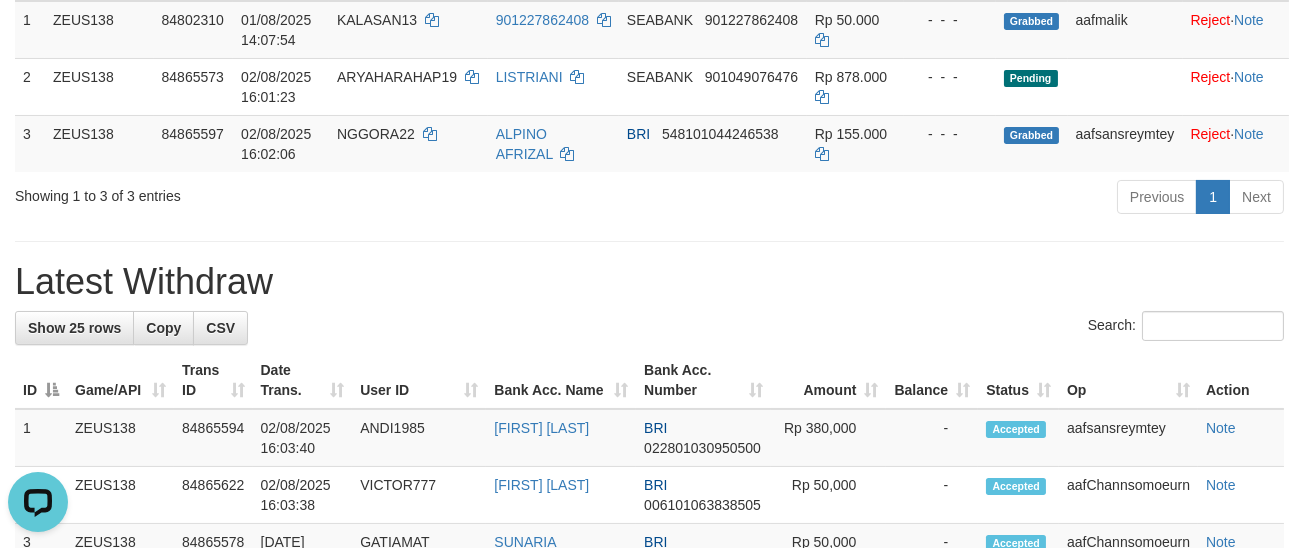 scroll, scrollTop: 0, scrollLeft: 0, axis: both 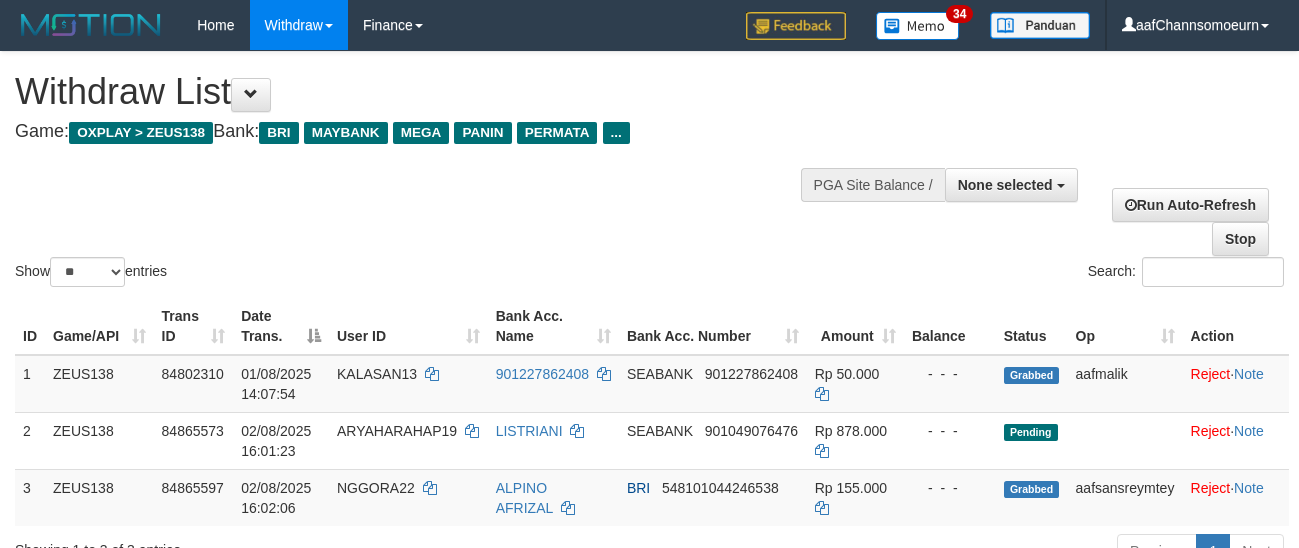 select 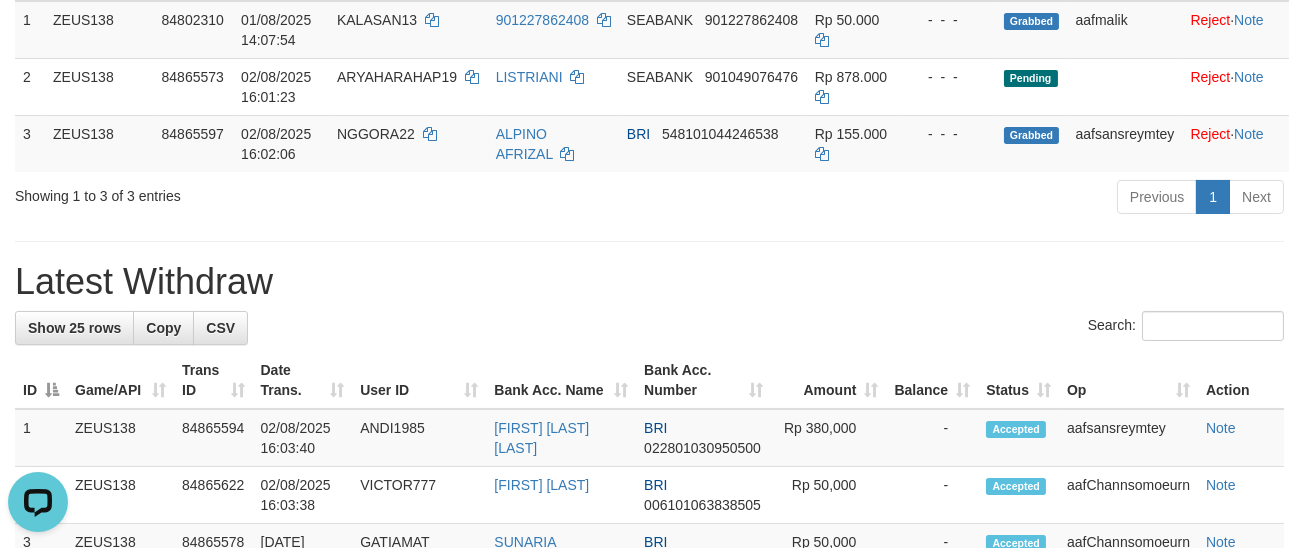 scroll, scrollTop: 0, scrollLeft: 0, axis: both 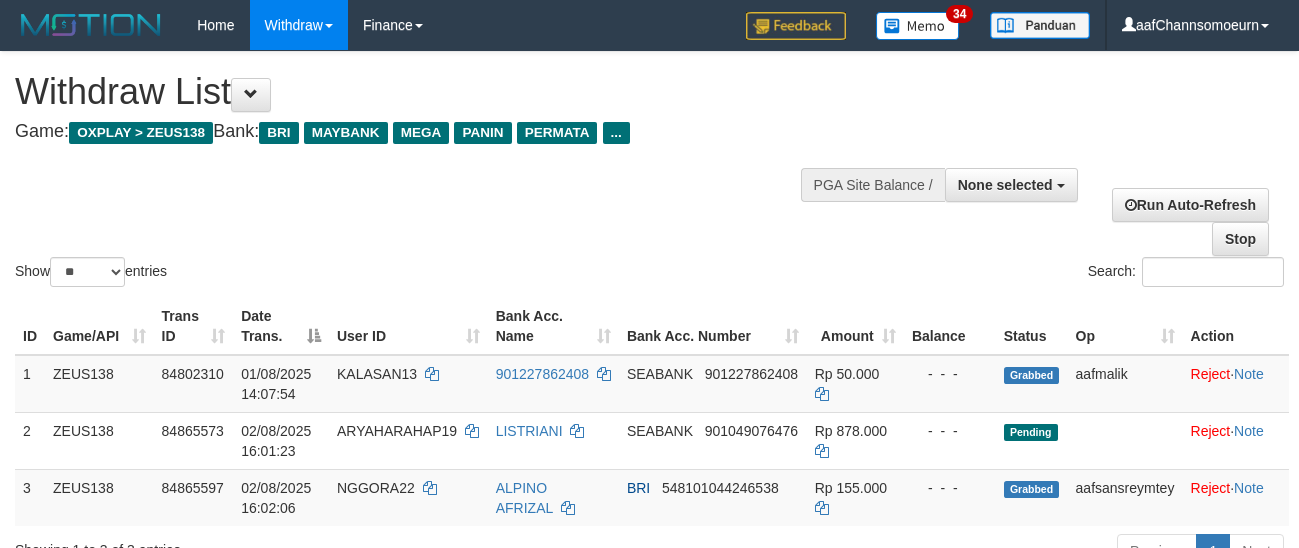 select 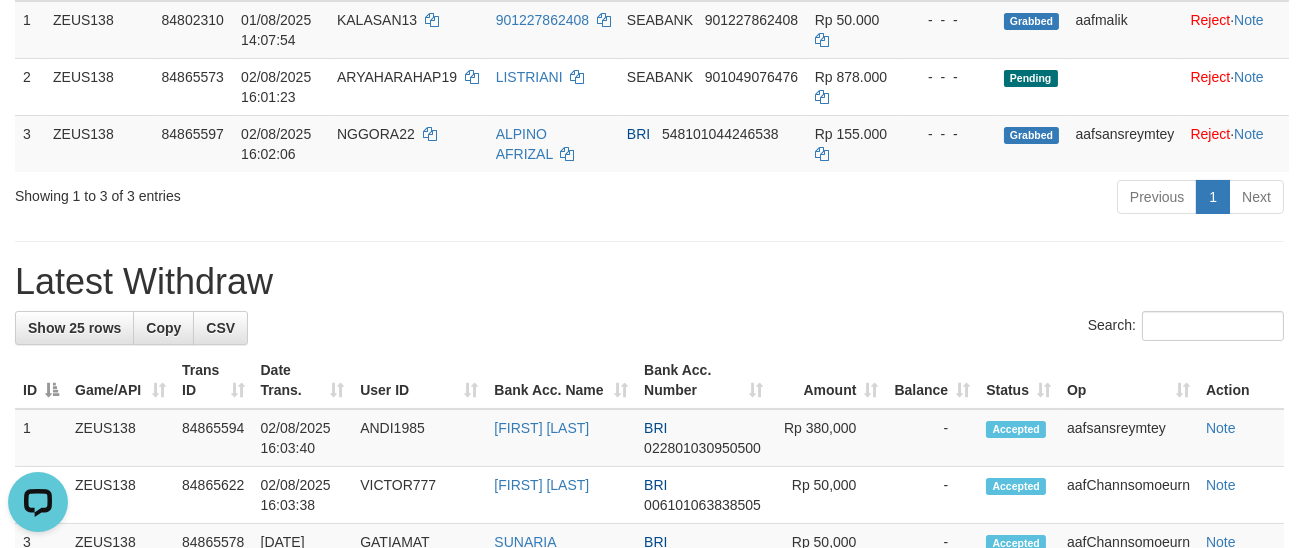 scroll, scrollTop: 0, scrollLeft: 0, axis: both 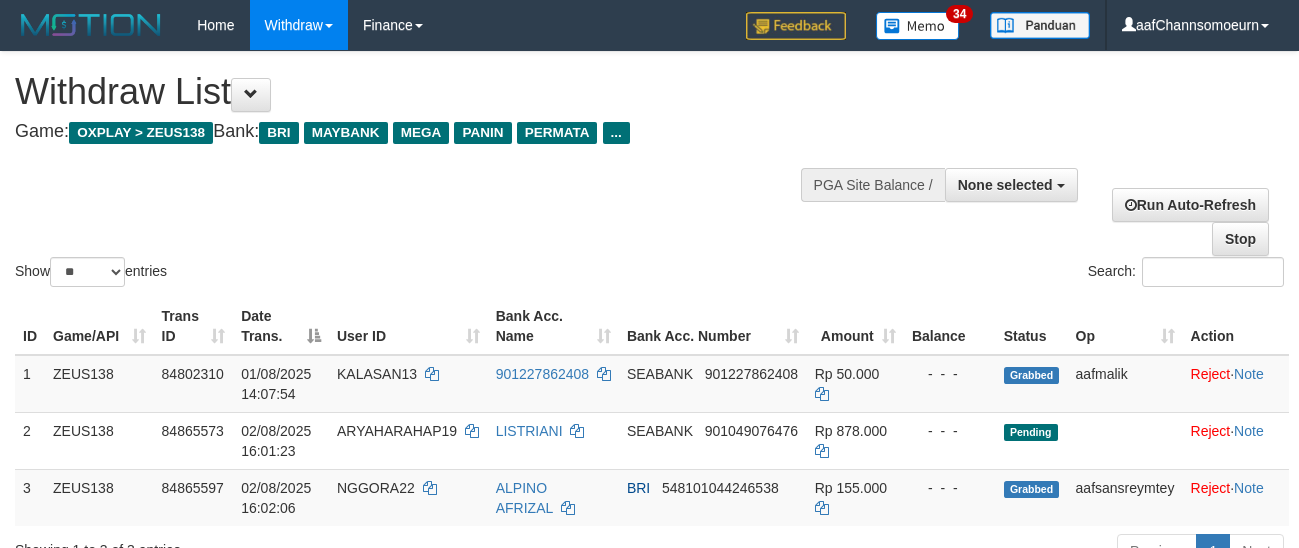 select 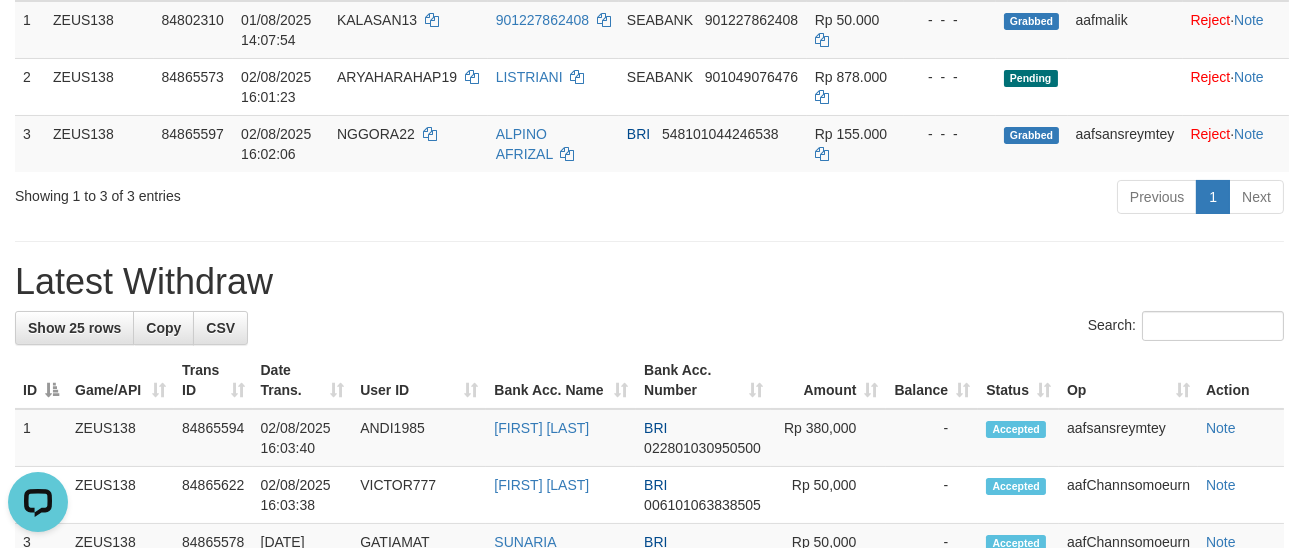 scroll, scrollTop: 0, scrollLeft: 0, axis: both 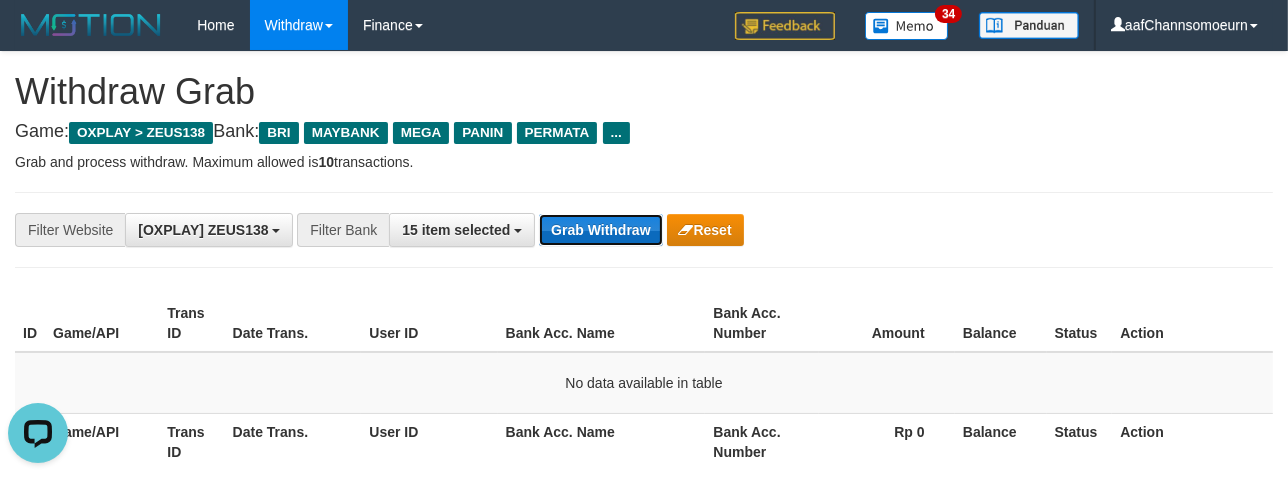 click on "Grab Withdraw" at bounding box center [600, 230] 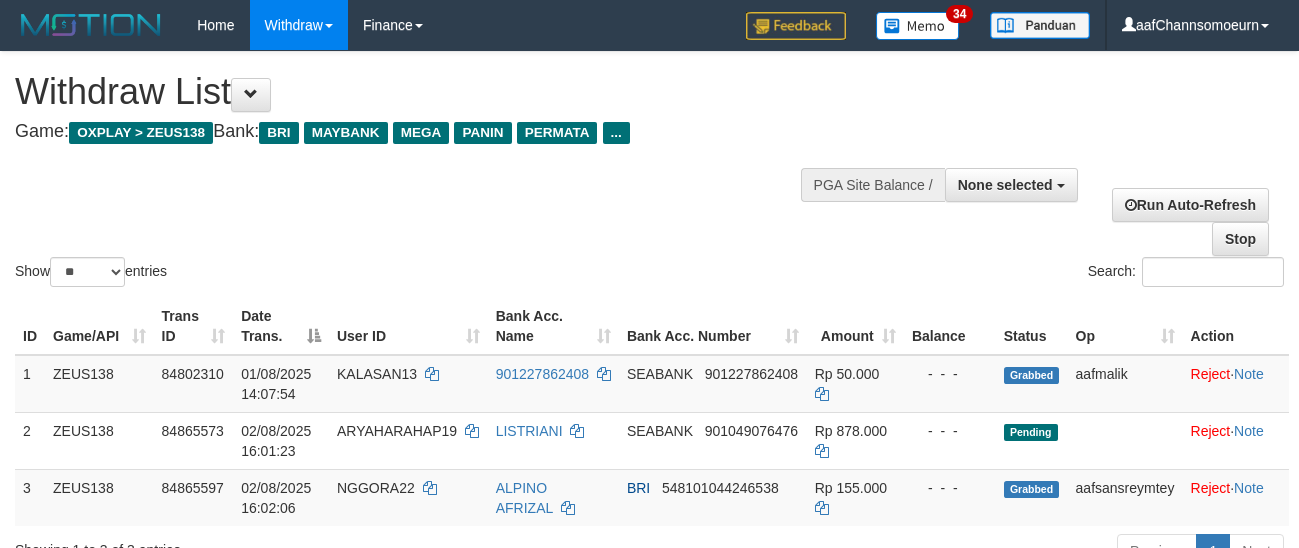 select 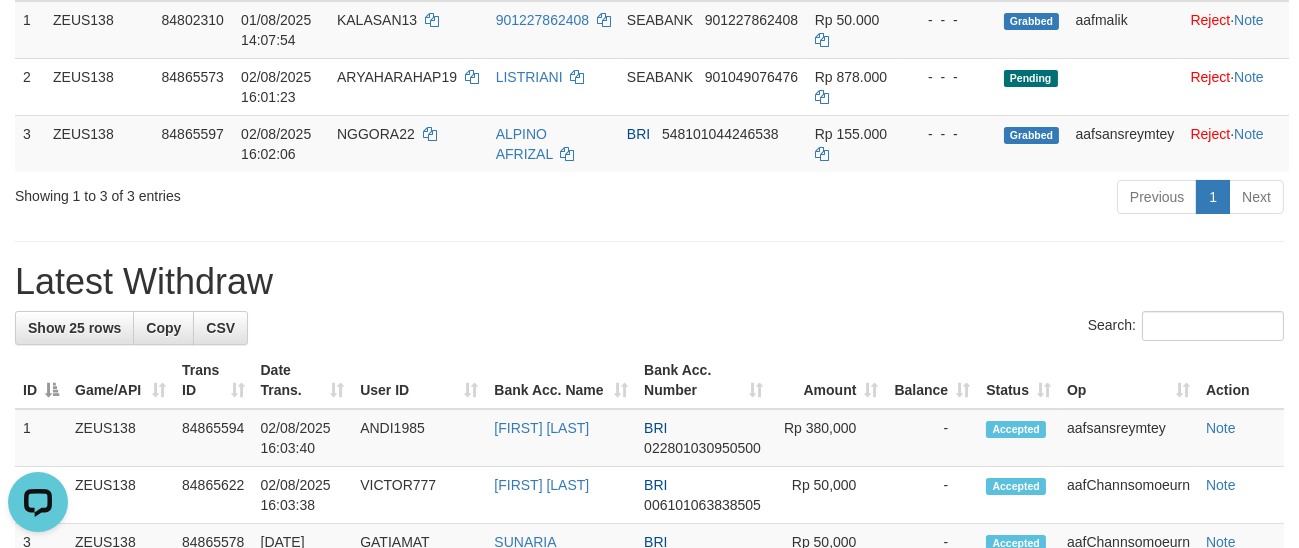 scroll, scrollTop: 0, scrollLeft: 0, axis: both 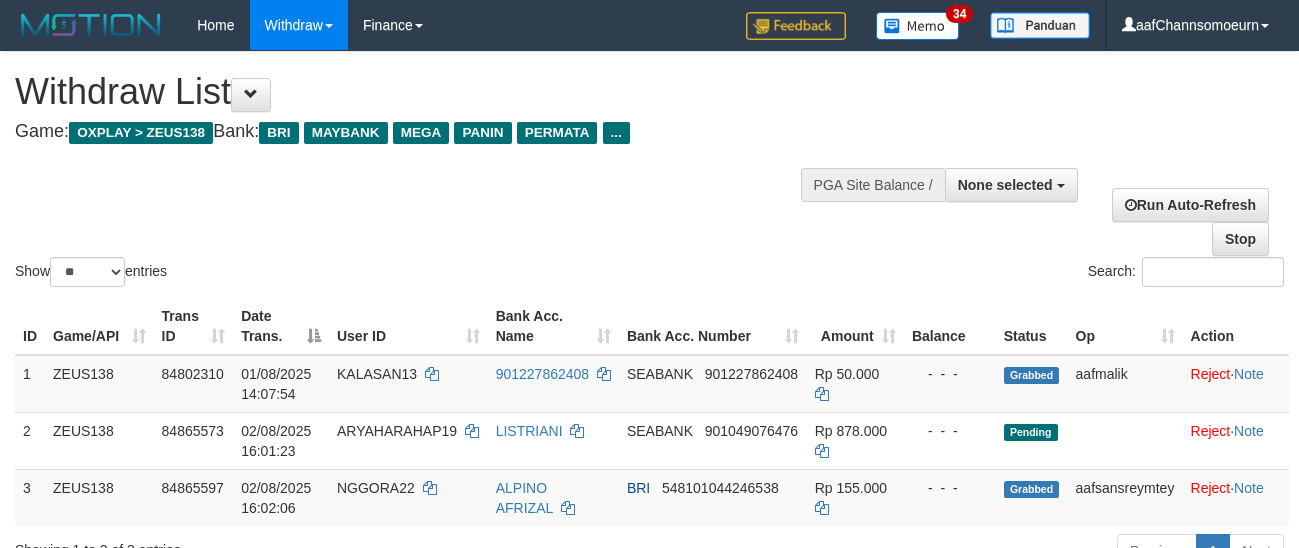 select 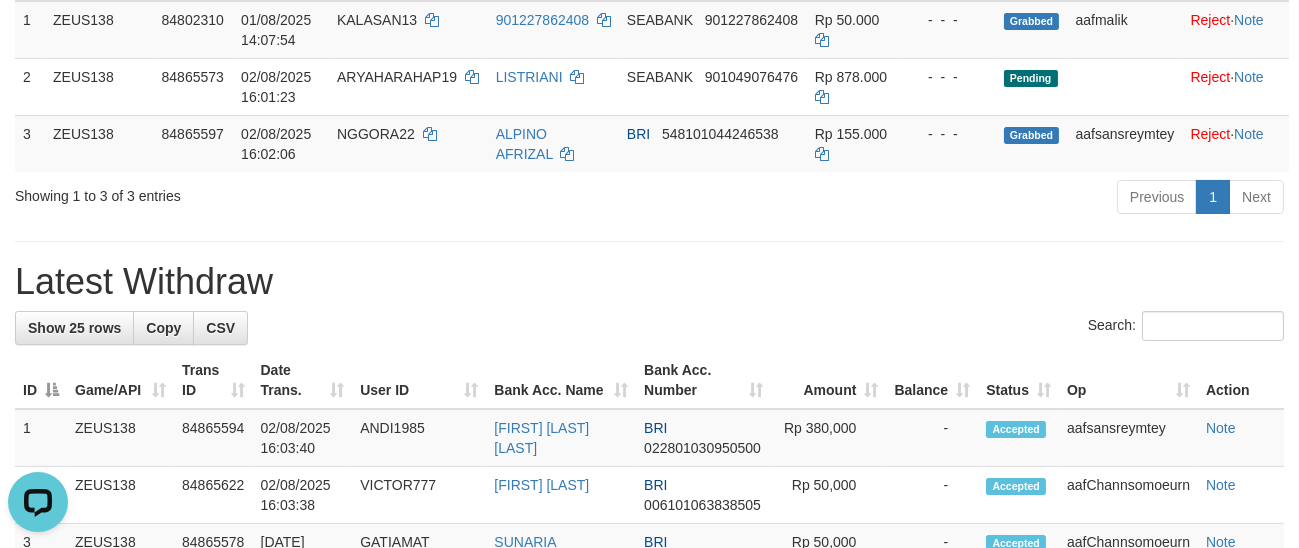scroll, scrollTop: 0, scrollLeft: 0, axis: both 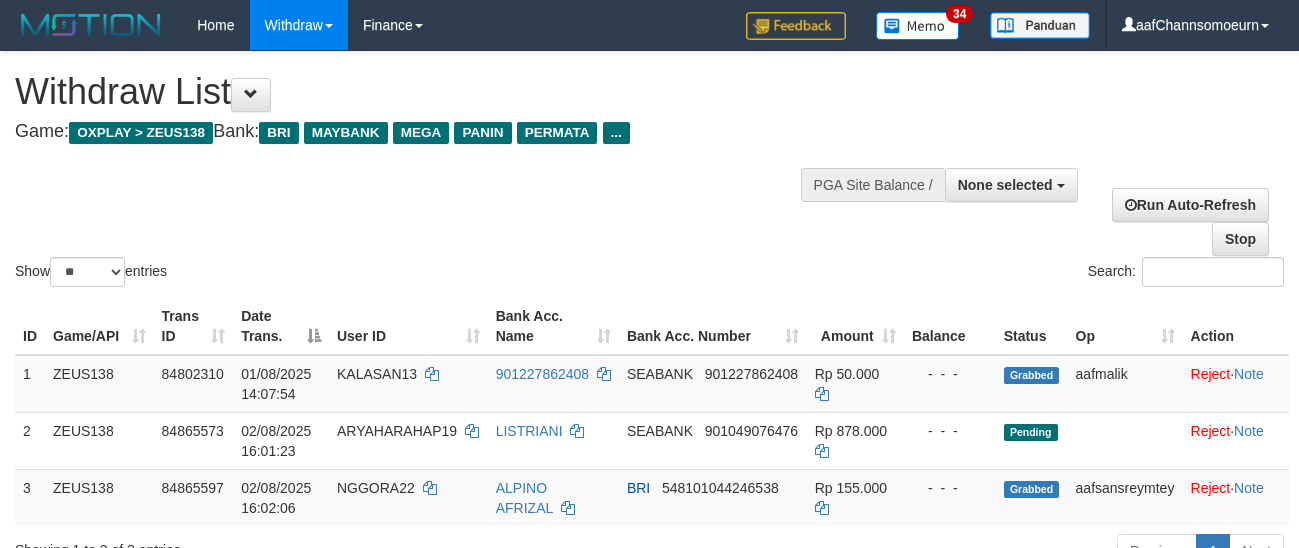 select 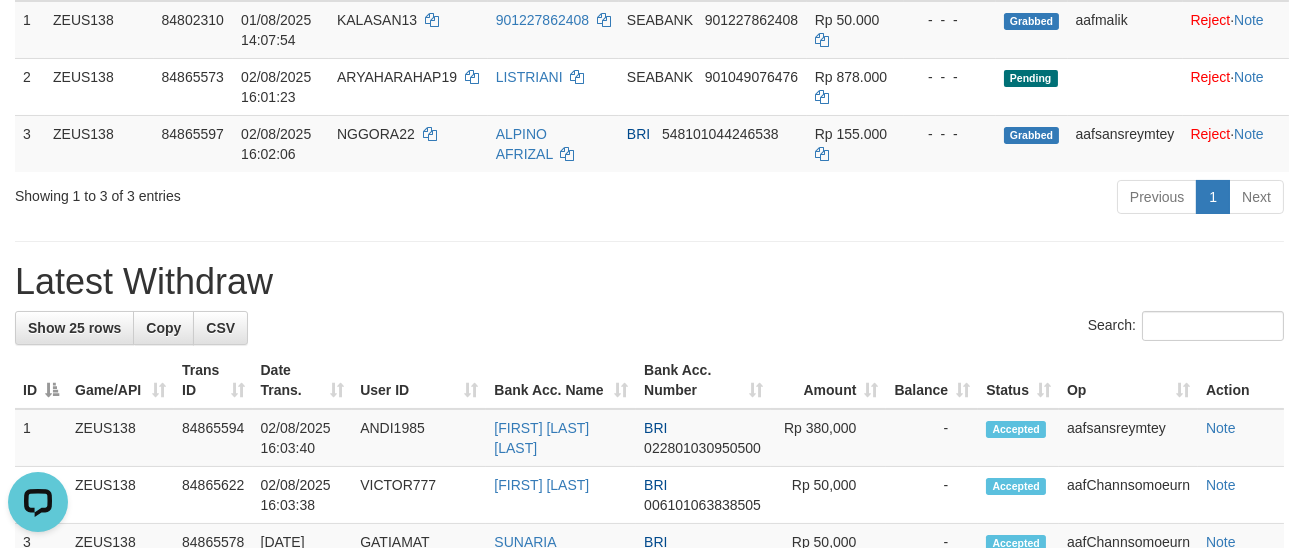 scroll, scrollTop: 0, scrollLeft: 0, axis: both 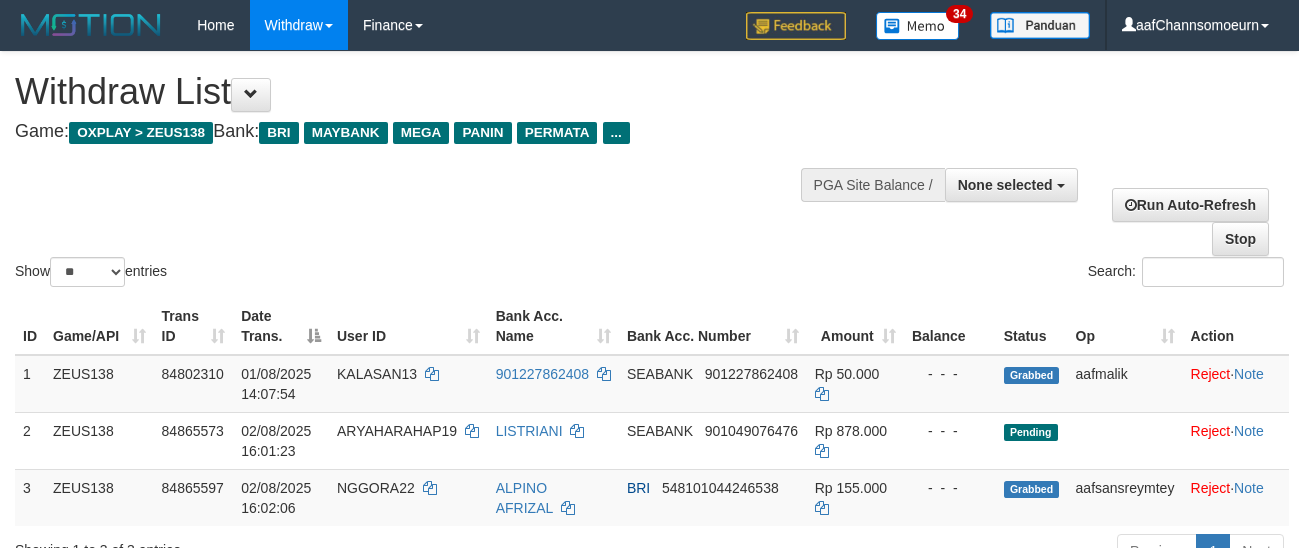 select 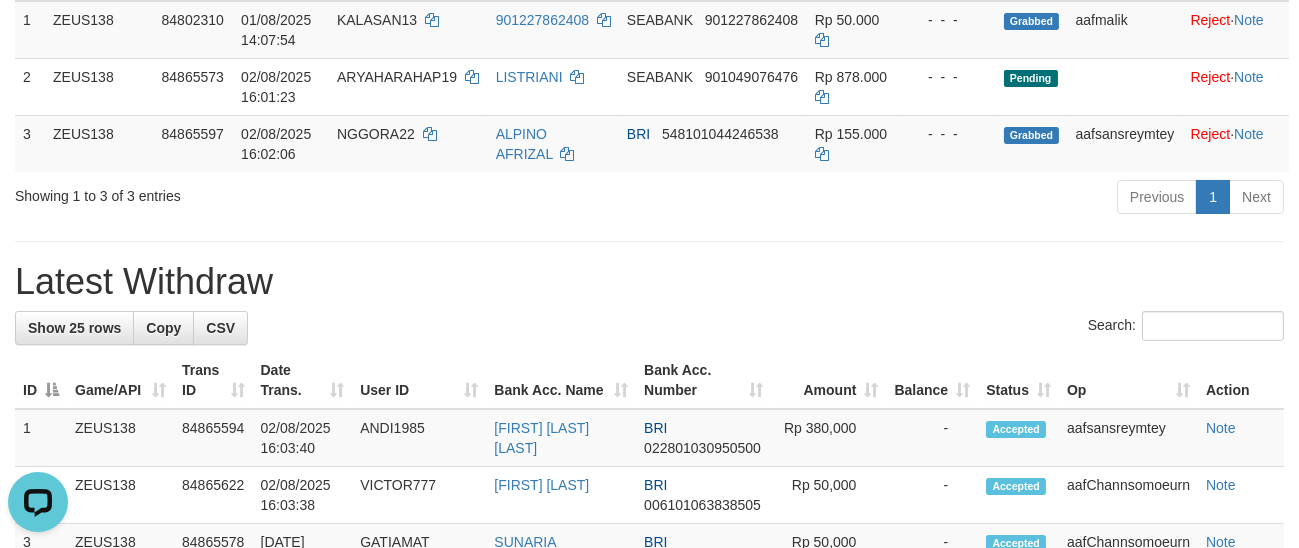 scroll, scrollTop: 0, scrollLeft: 0, axis: both 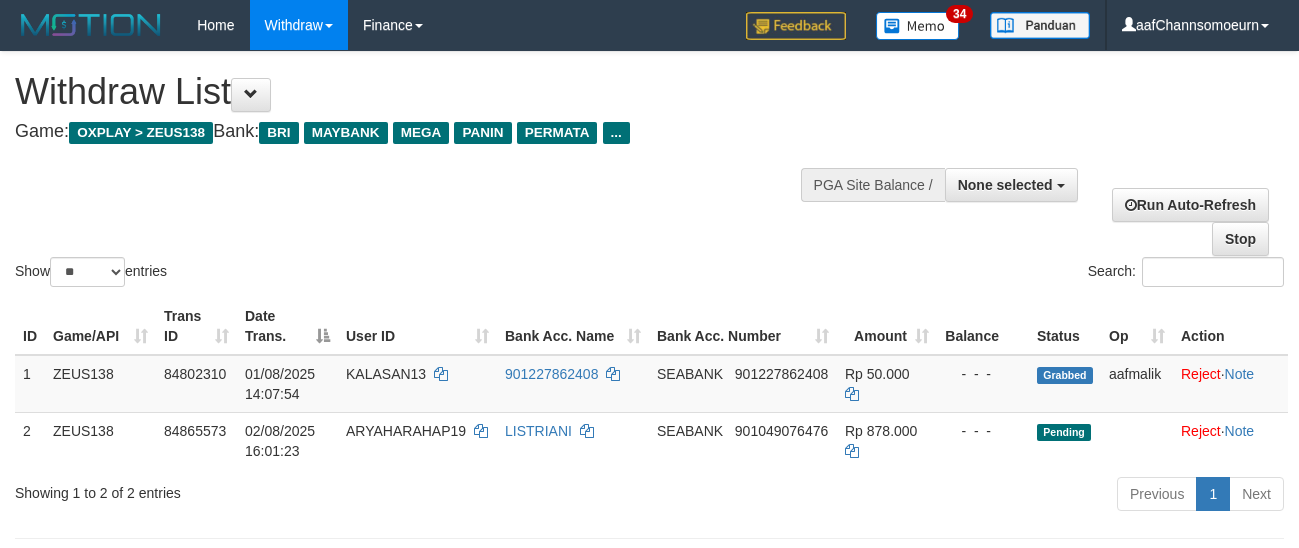 select 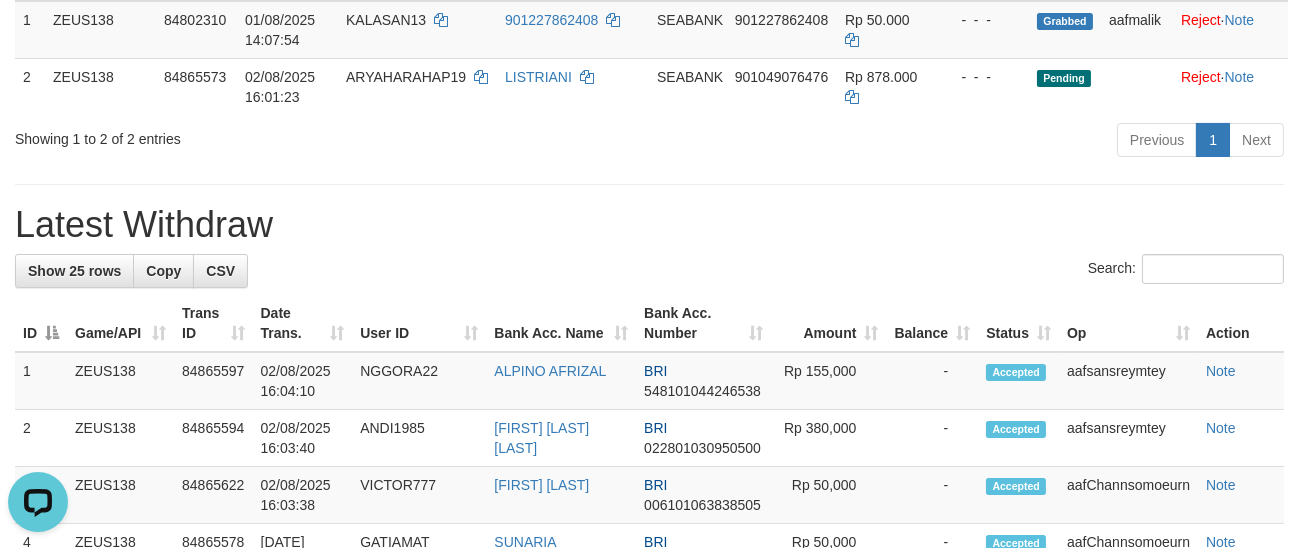 scroll, scrollTop: 0, scrollLeft: 0, axis: both 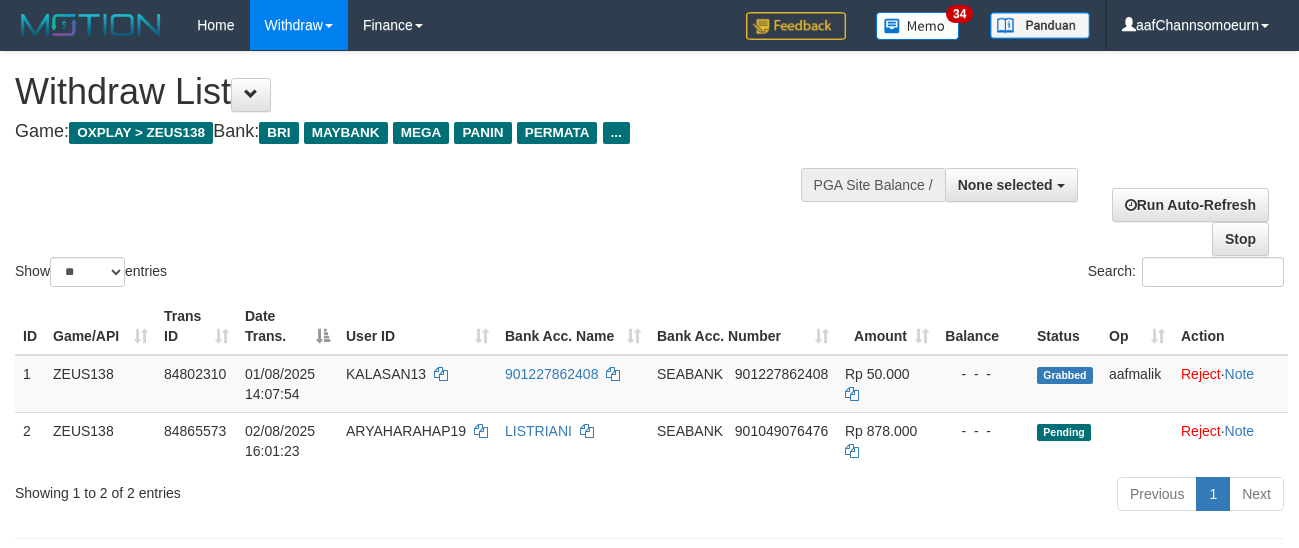 select 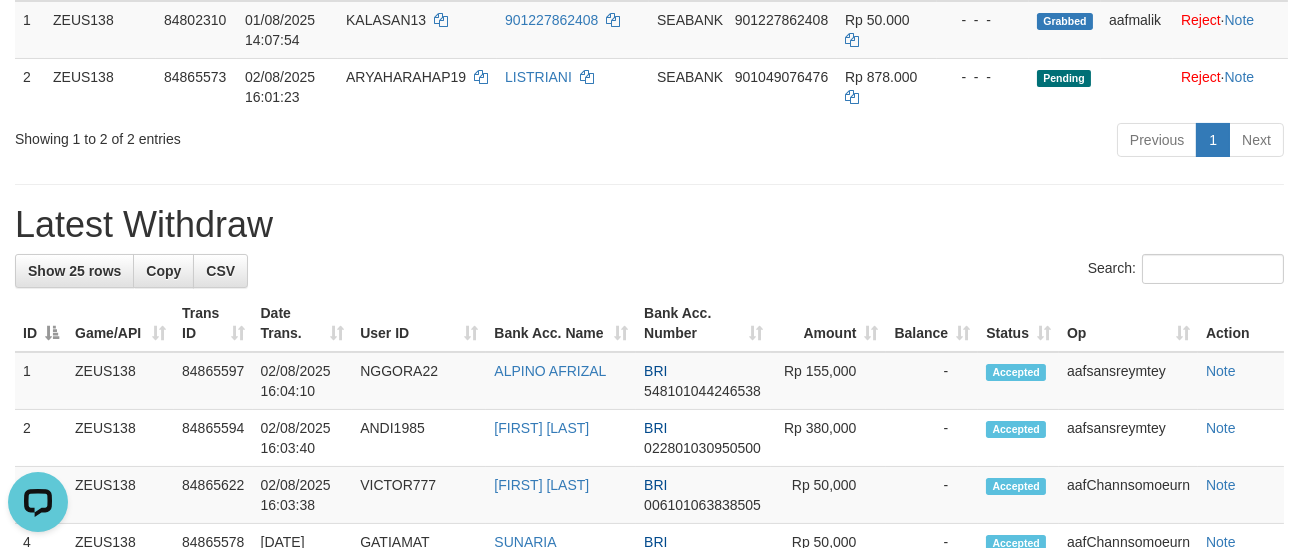 scroll, scrollTop: 0, scrollLeft: 0, axis: both 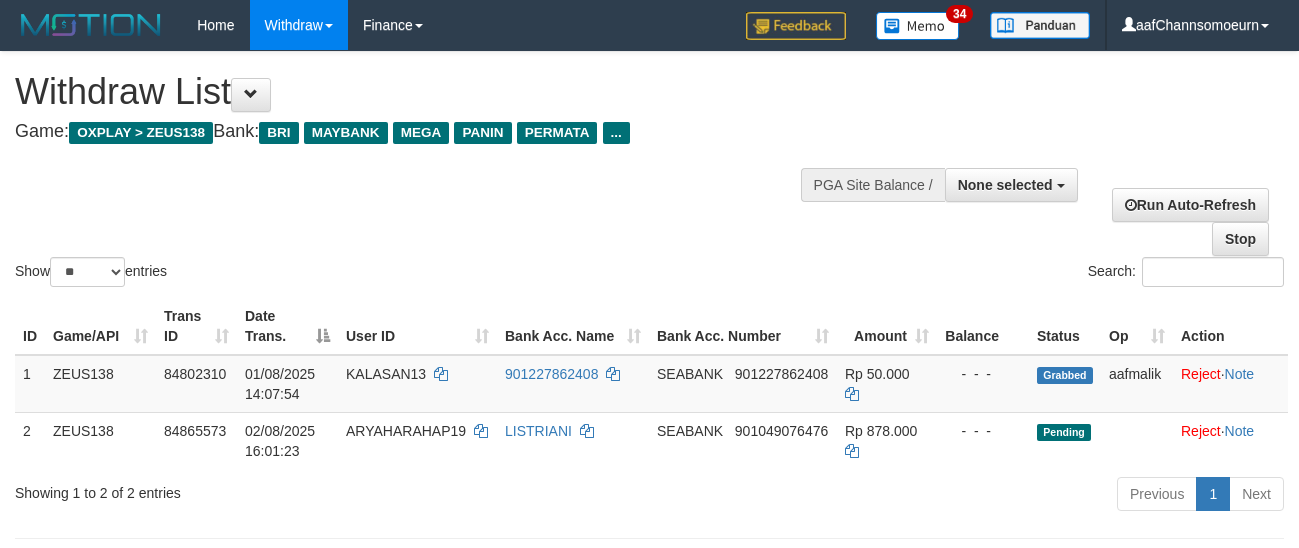 select 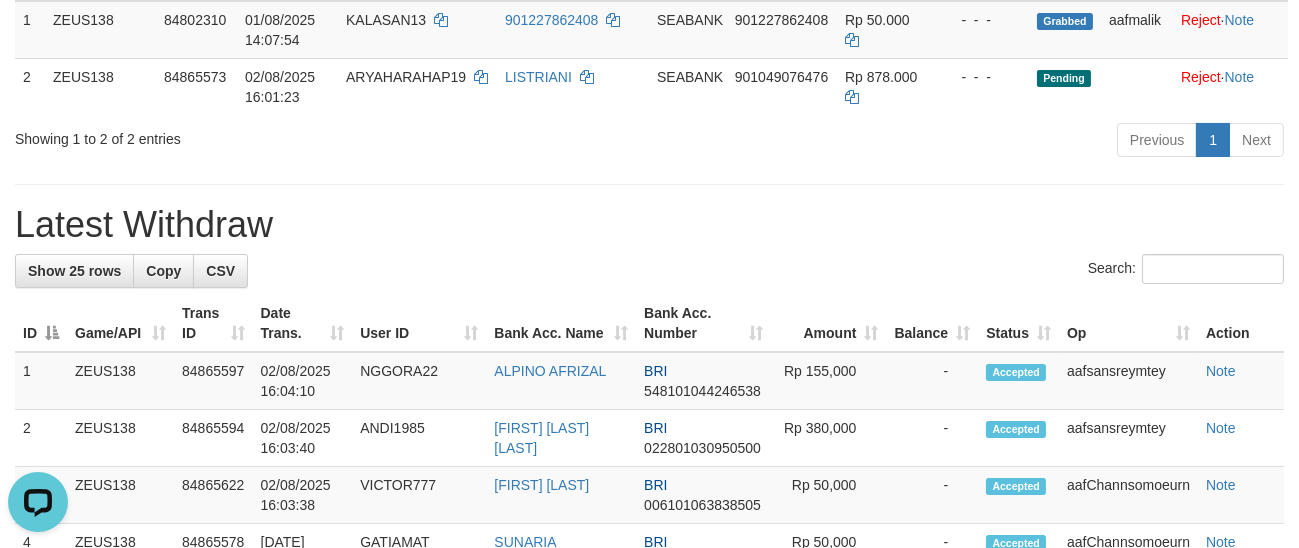 scroll, scrollTop: 0, scrollLeft: 0, axis: both 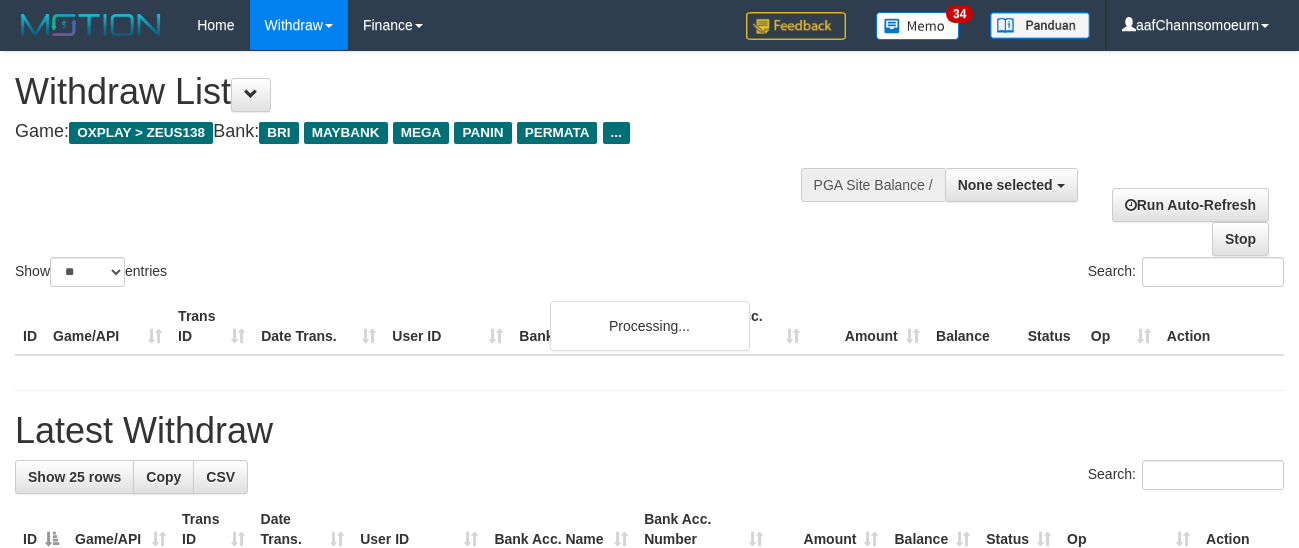 select 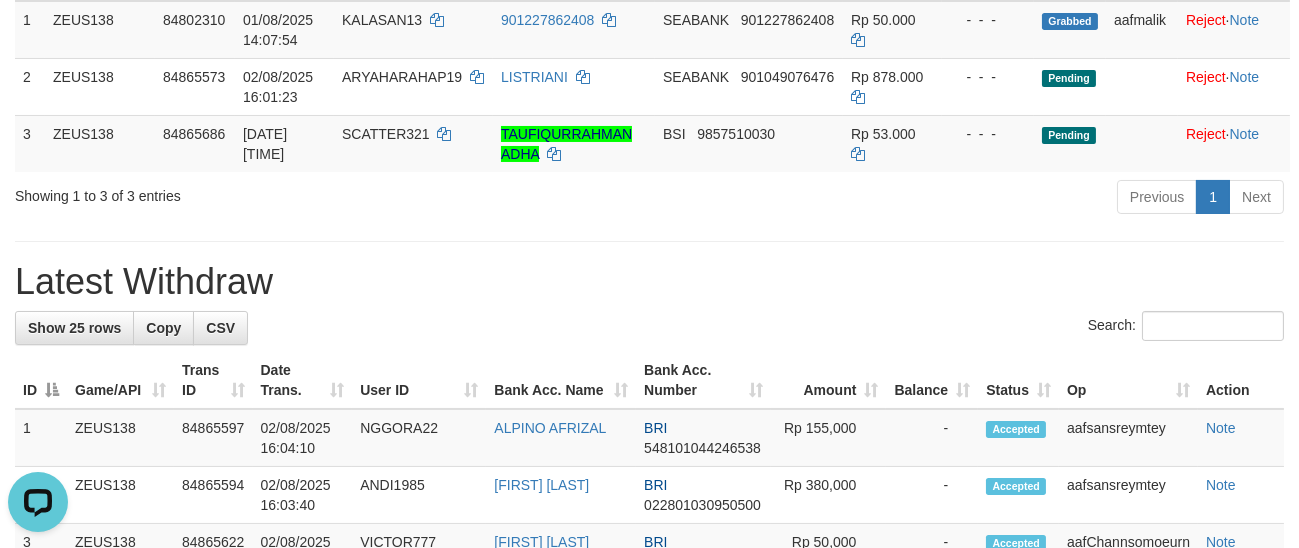 scroll, scrollTop: 0, scrollLeft: 0, axis: both 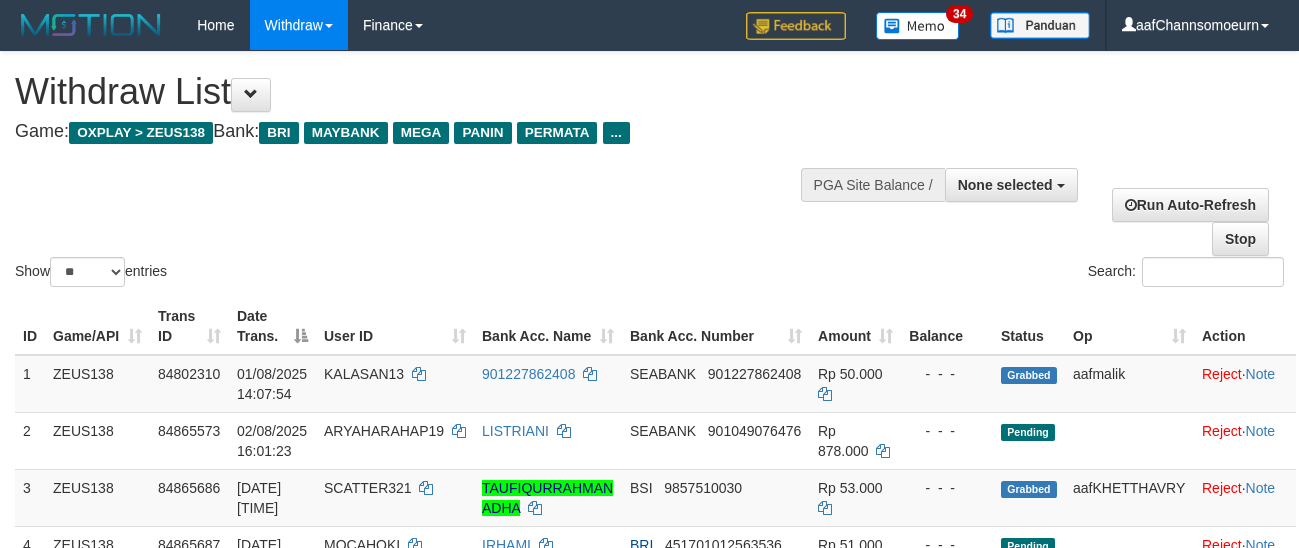 select 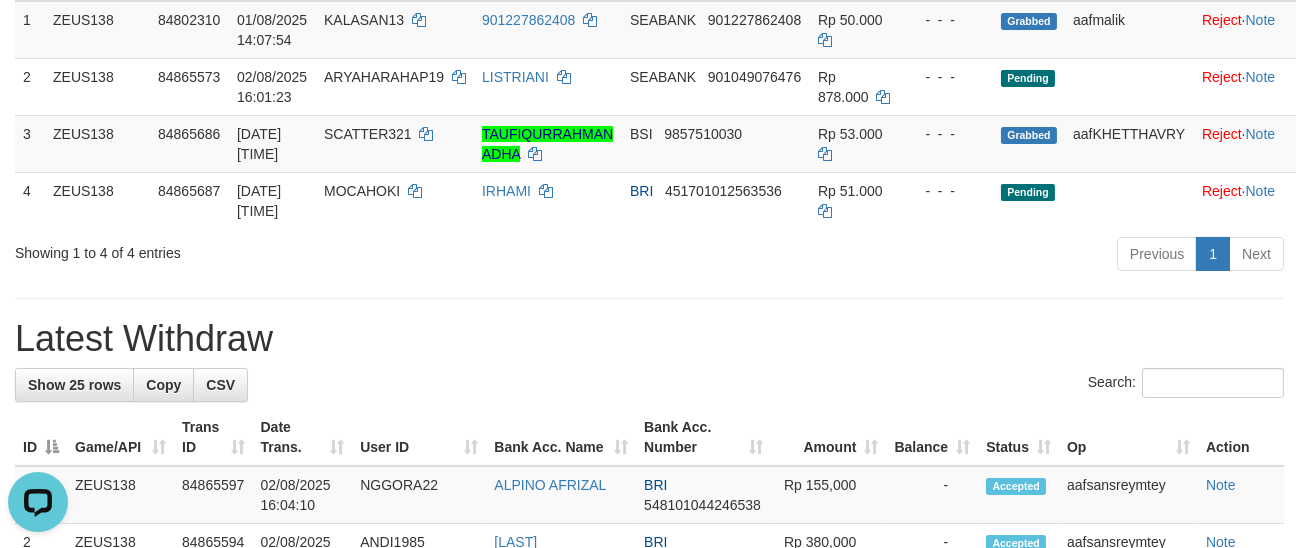 scroll, scrollTop: 0, scrollLeft: 0, axis: both 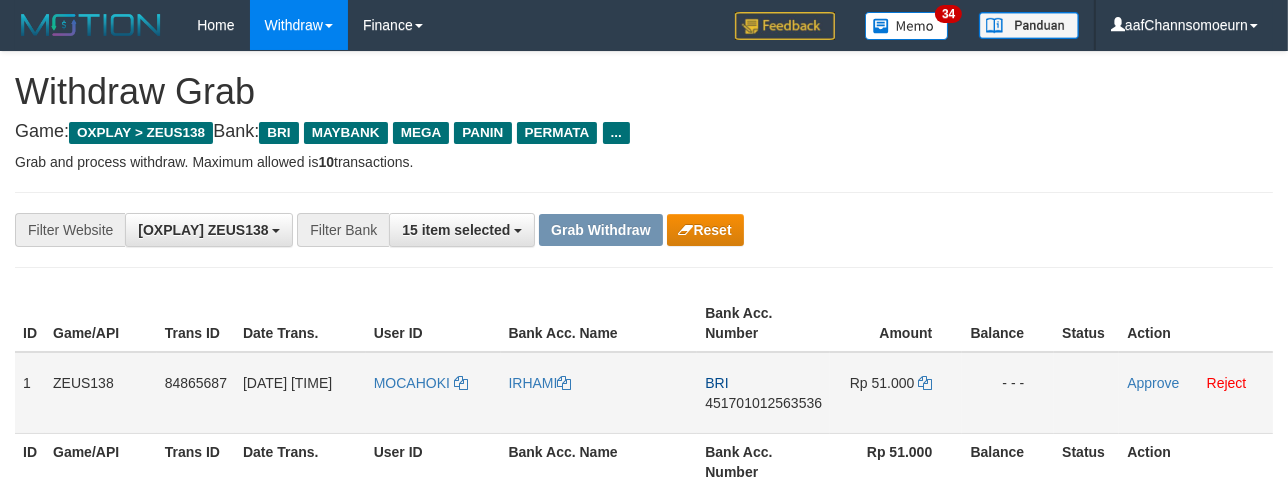 click on "MOCAHOKI" at bounding box center (433, 393) 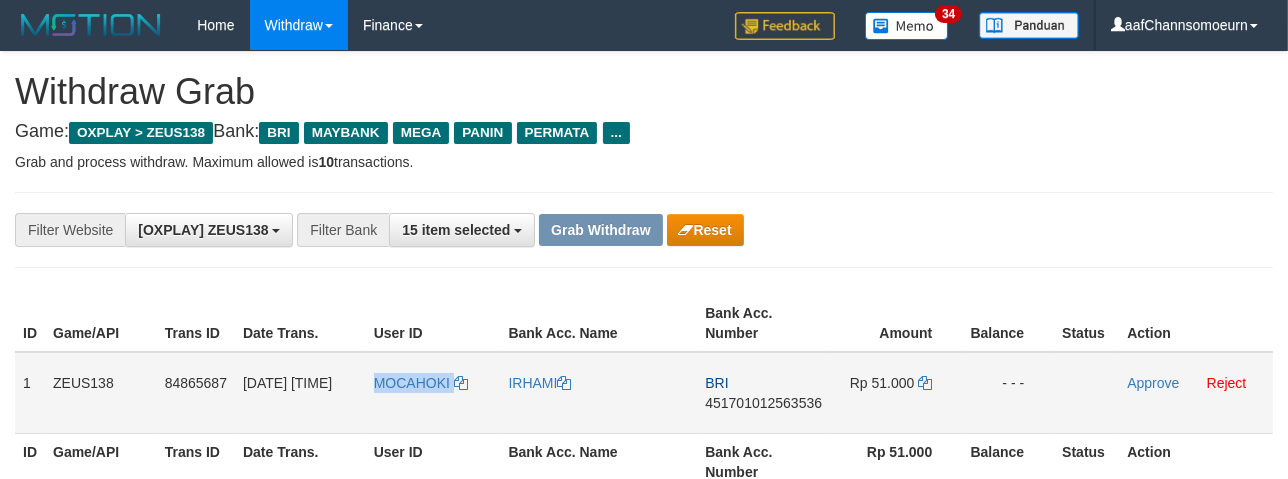 click on "MOCAHOKI" at bounding box center [433, 393] 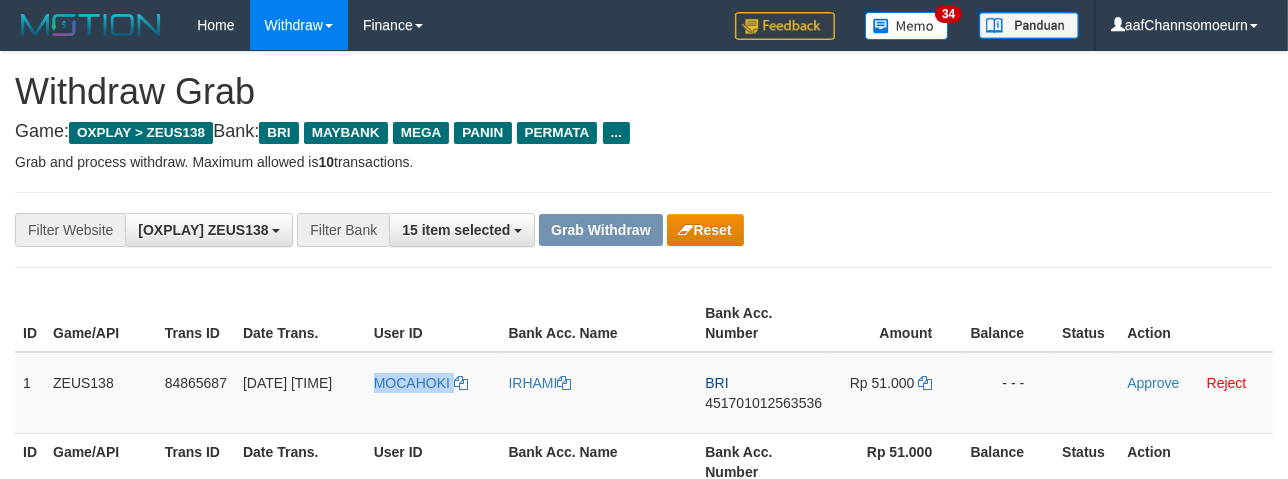 copy on "MOCAHOKI" 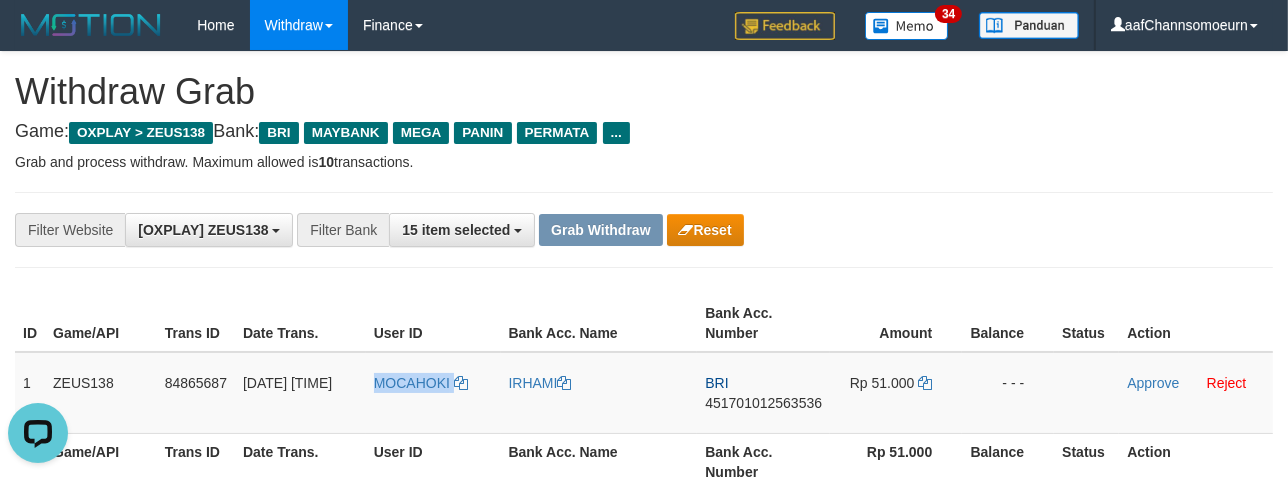 scroll, scrollTop: 0, scrollLeft: 0, axis: both 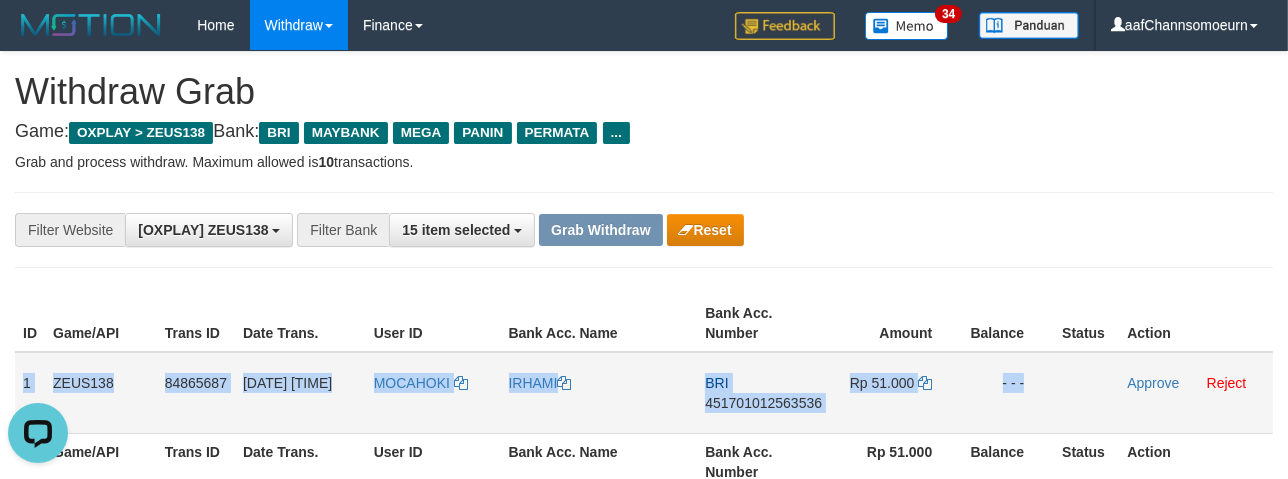 drag, startPoint x: 18, startPoint y: 364, endPoint x: 1093, endPoint y: 383, distance: 1075.1678 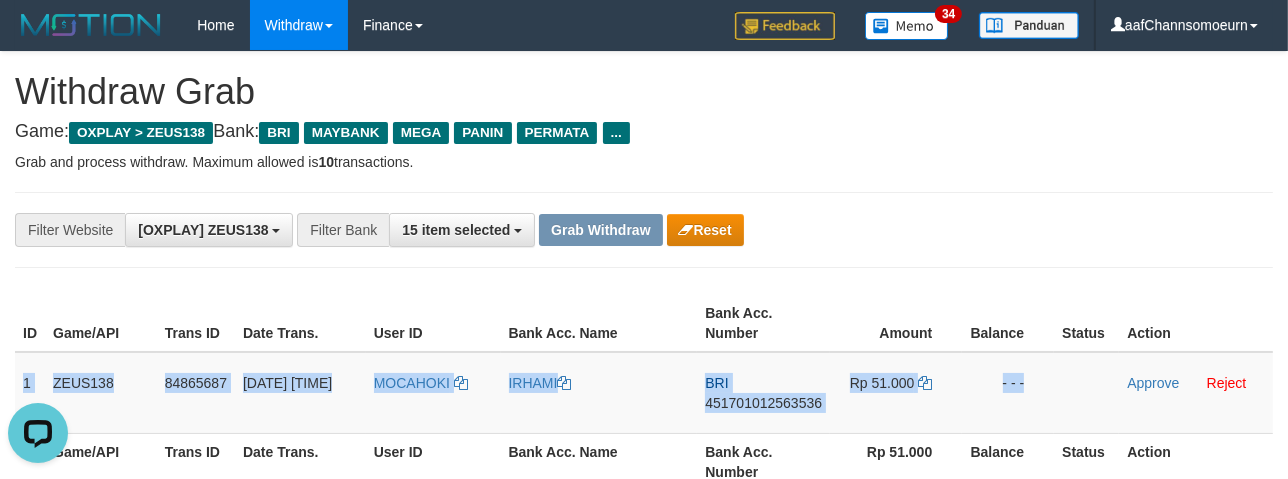 copy on "1
ZEUS138
84865687
[DATE] [TIME]
[CITY]
[LAST]
BRI
451701012563536
Rp 51.000
- - -" 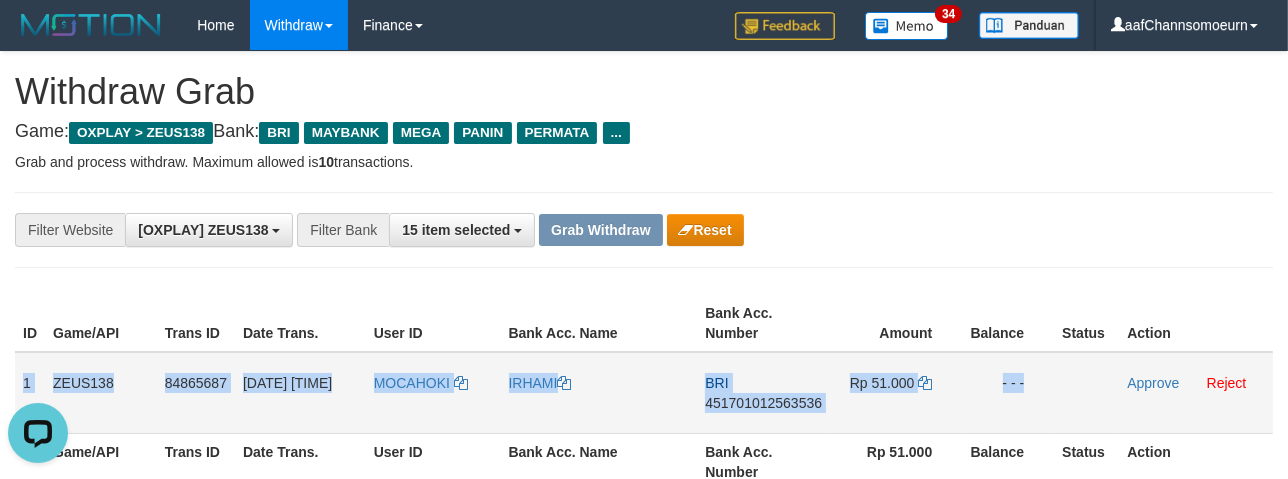click on "451701012563536" at bounding box center (763, 403) 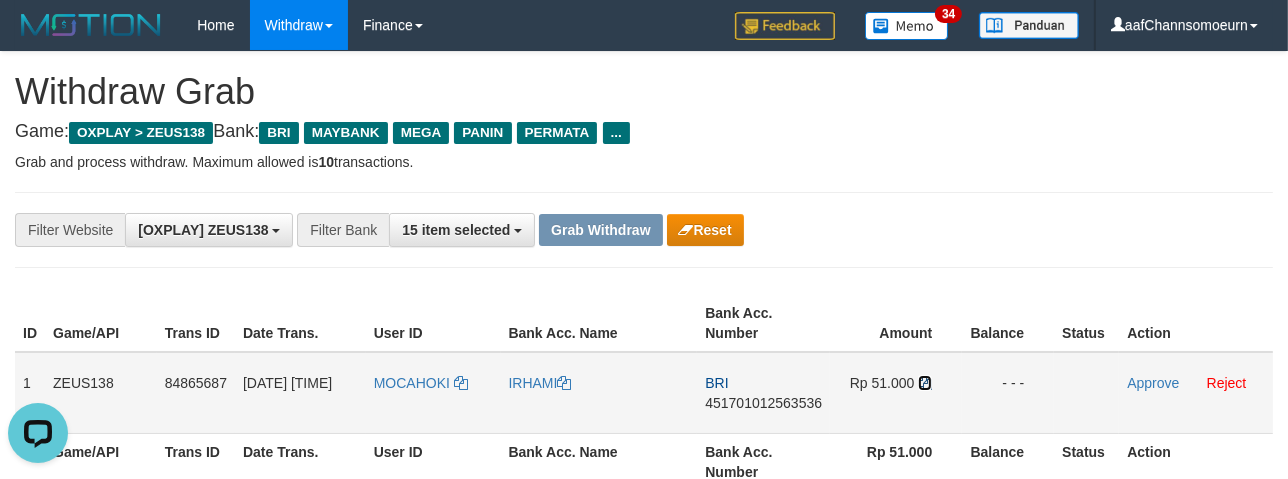 click at bounding box center (925, 383) 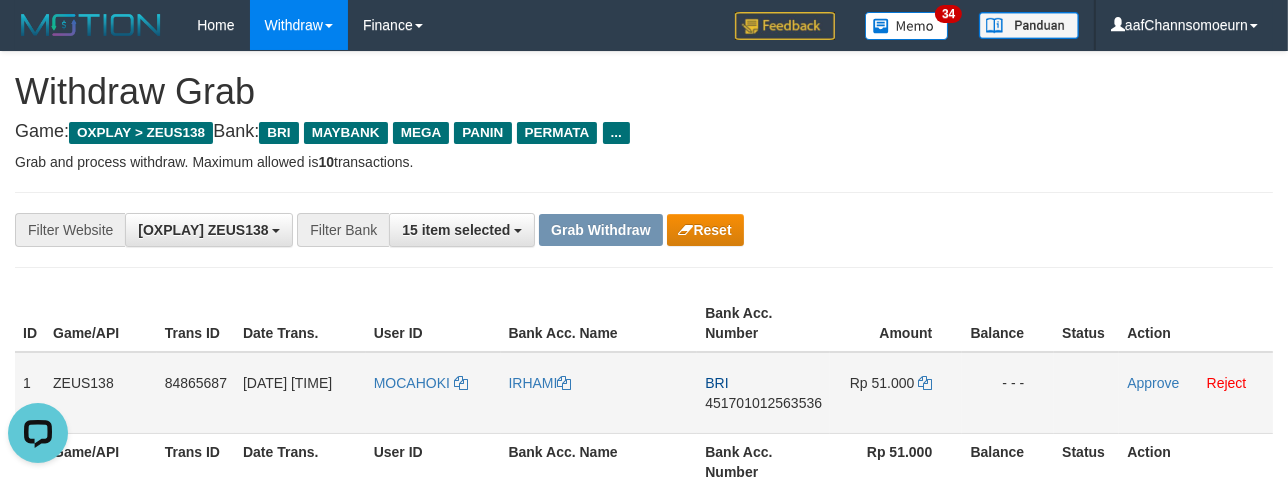 click on "Approve
Reject" at bounding box center [1196, 393] 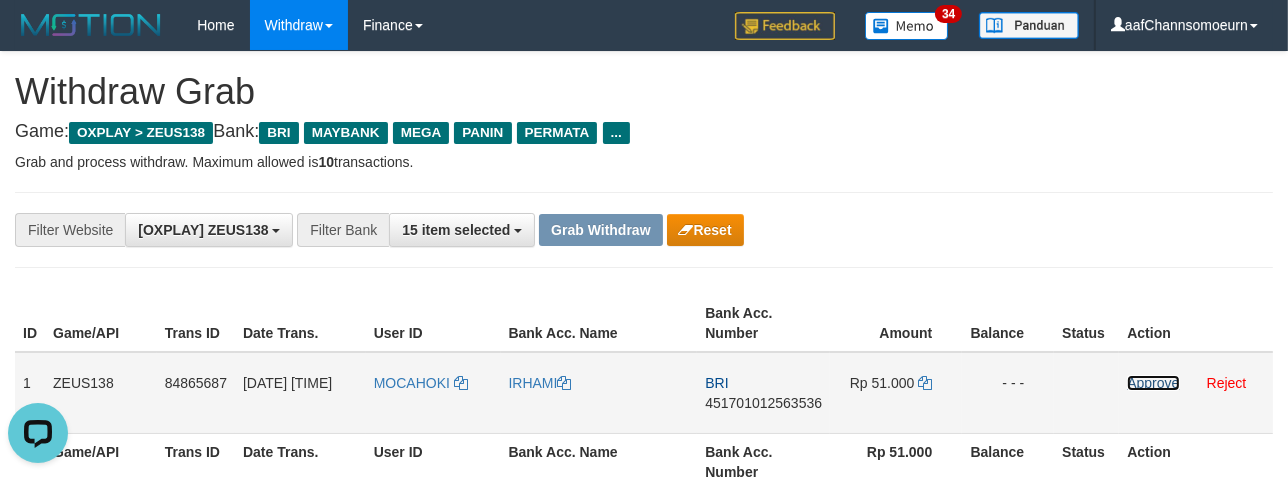 click on "Approve" at bounding box center [1153, 383] 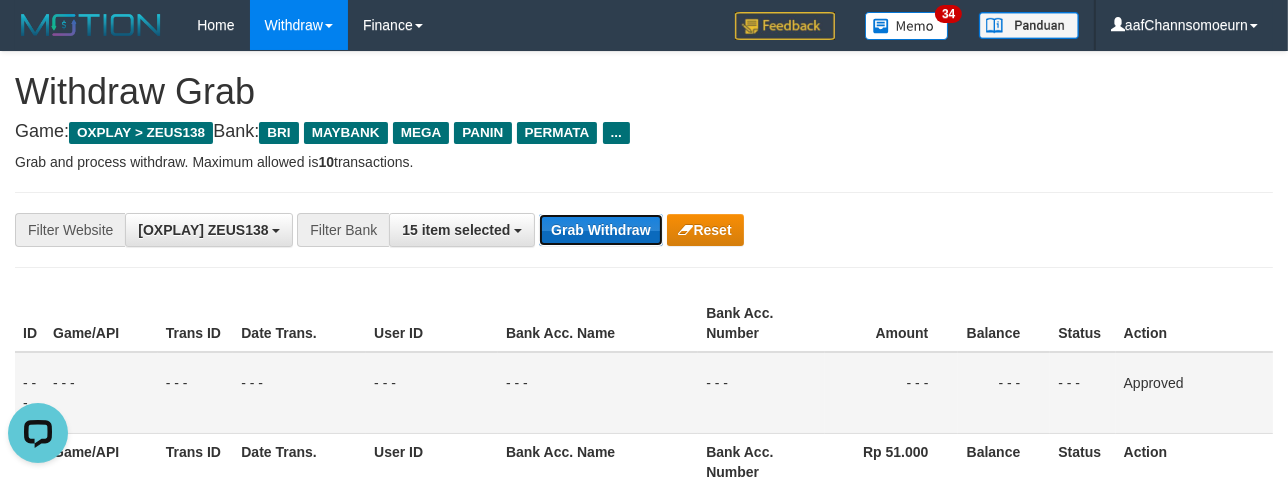 click on "Grab Withdraw" at bounding box center [600, 230] 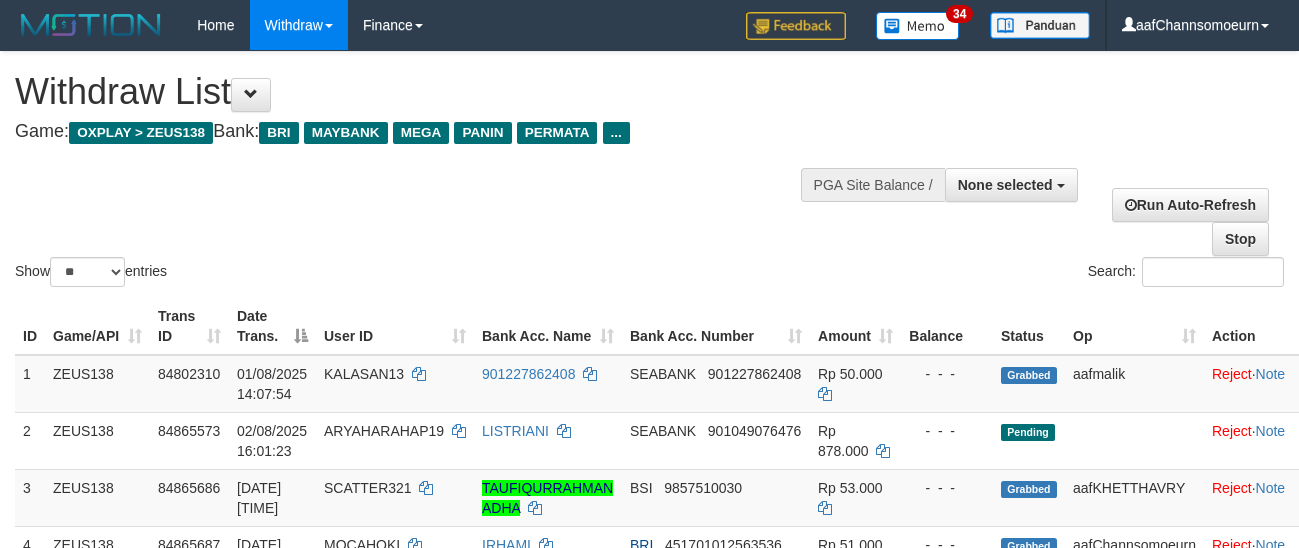 select 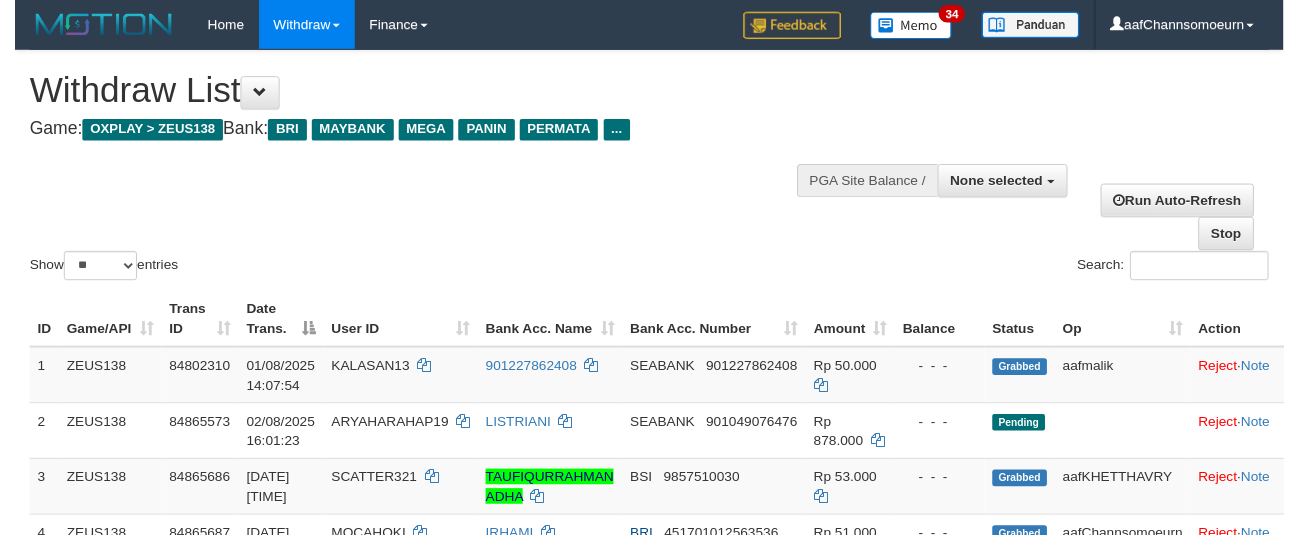 scroll, scrollTop: 354, scrollLeft: 0, axis: vertical 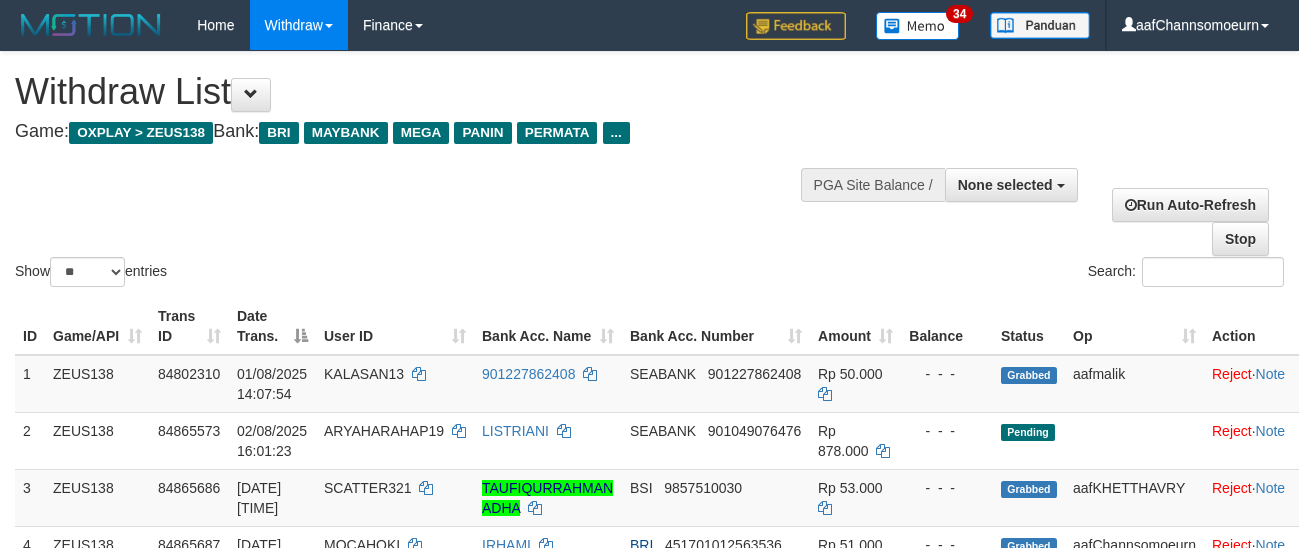 select 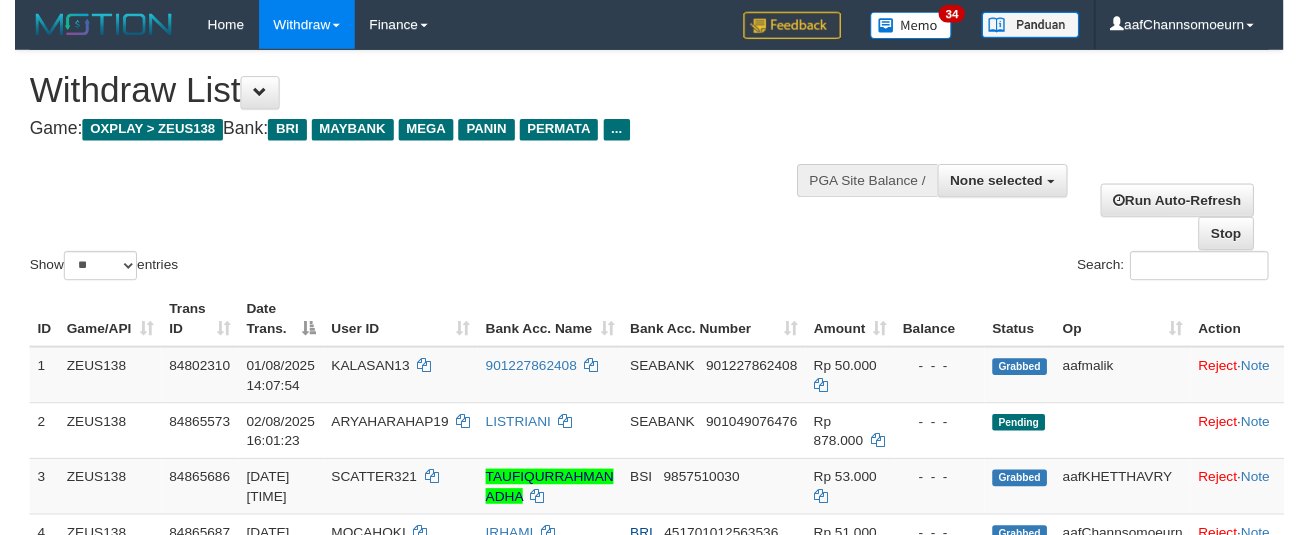 scroll, scrollTop: 354, scrollLeft: 0, axis: vertical 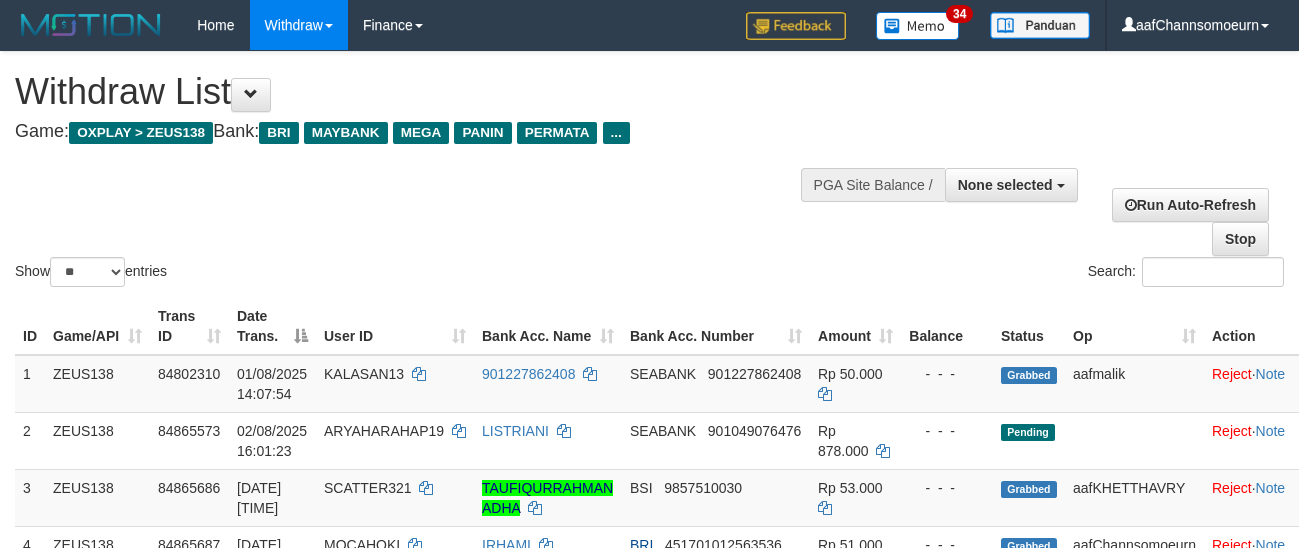 select 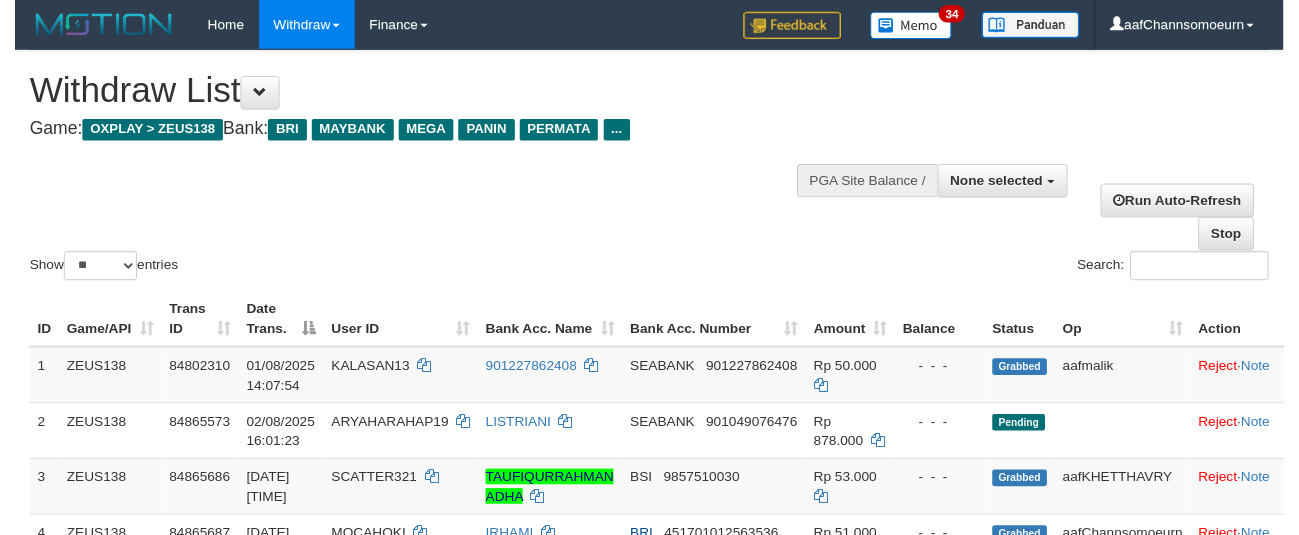 scroll, scrollTop: 354, scrollLeft: 0, axis: vertical 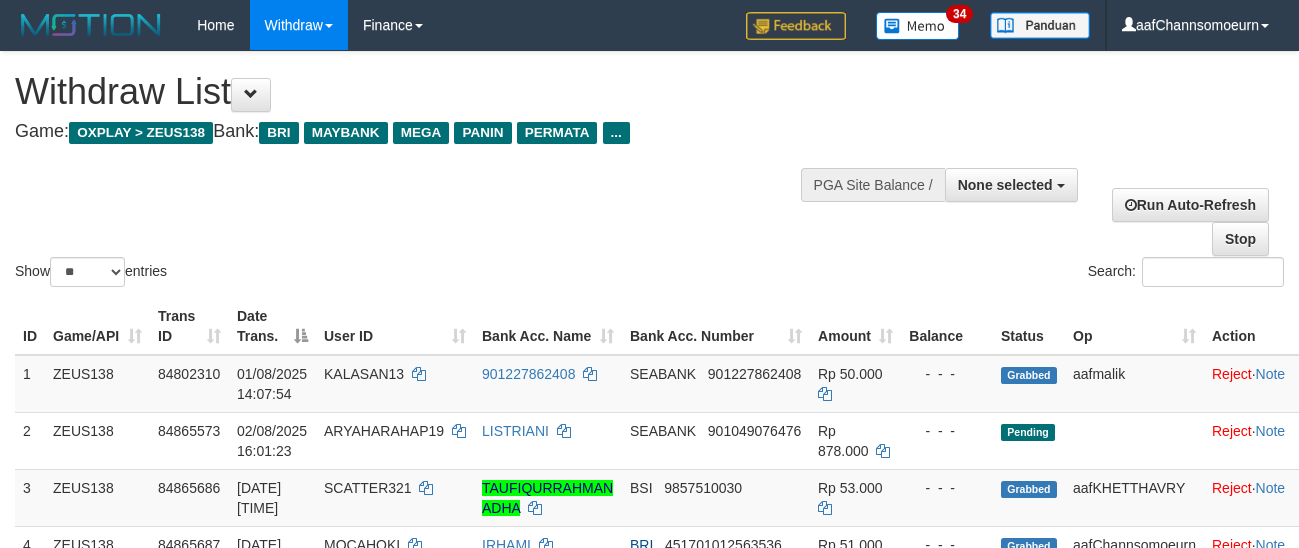 select 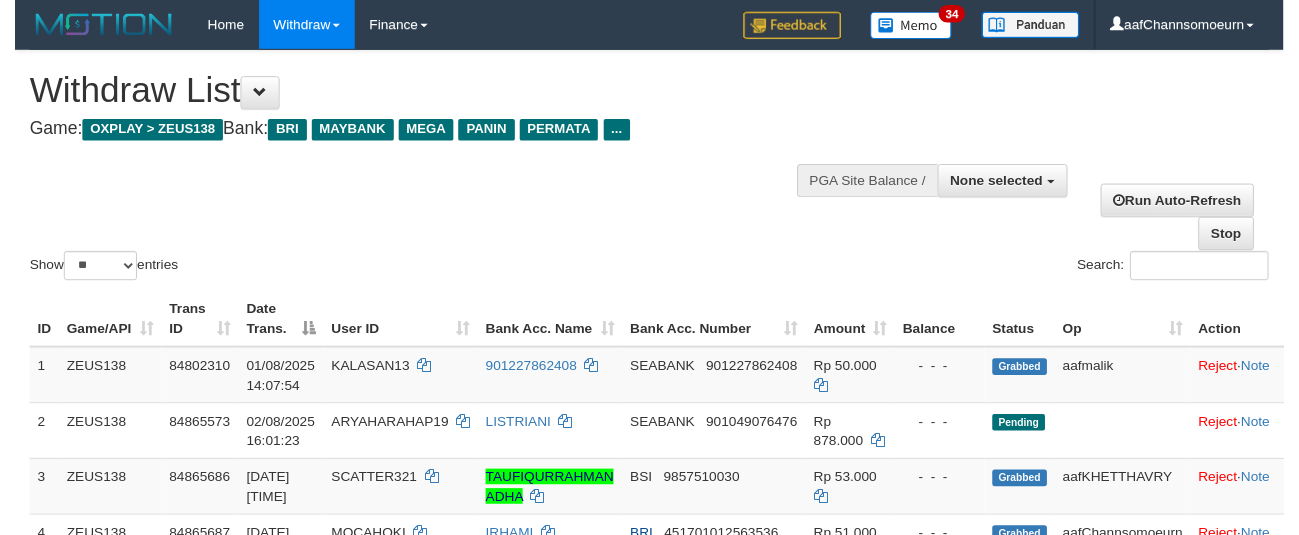 scroll, scrollTop: 354, scrollLeft: 0, axis: vertical 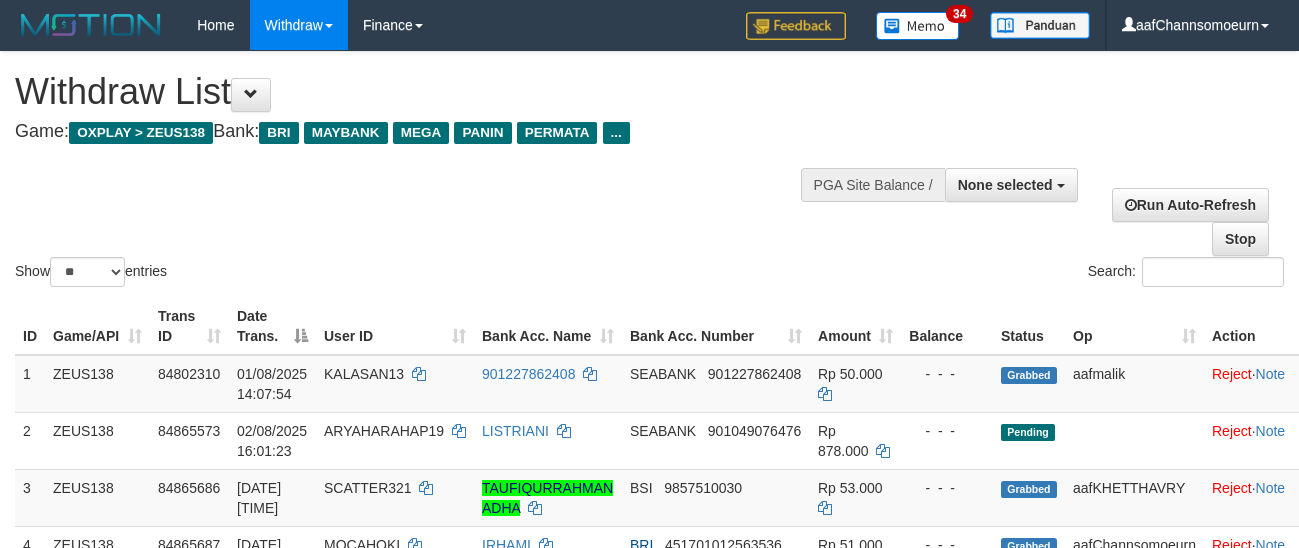 select 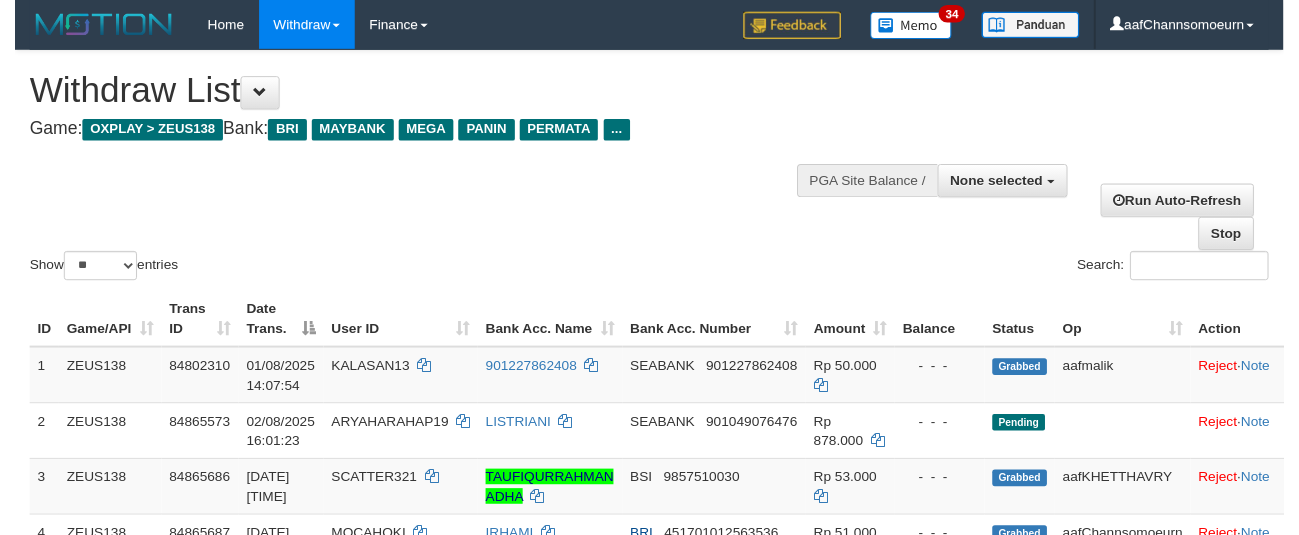 scroll, scrollTop: 354, scrollLeft: 0, axis: vertical 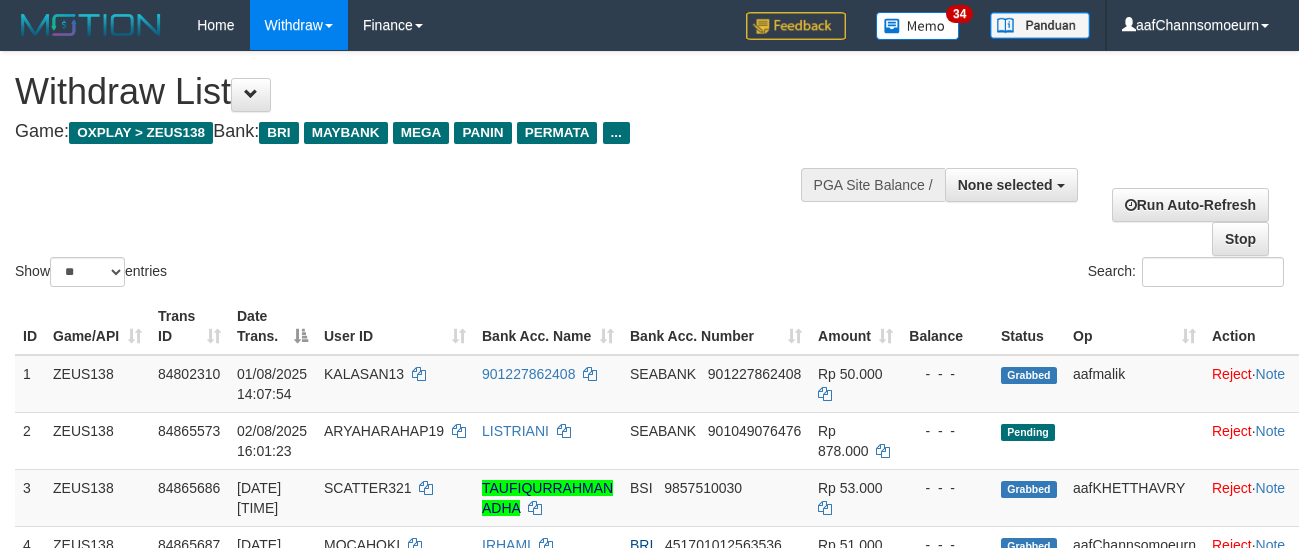 select 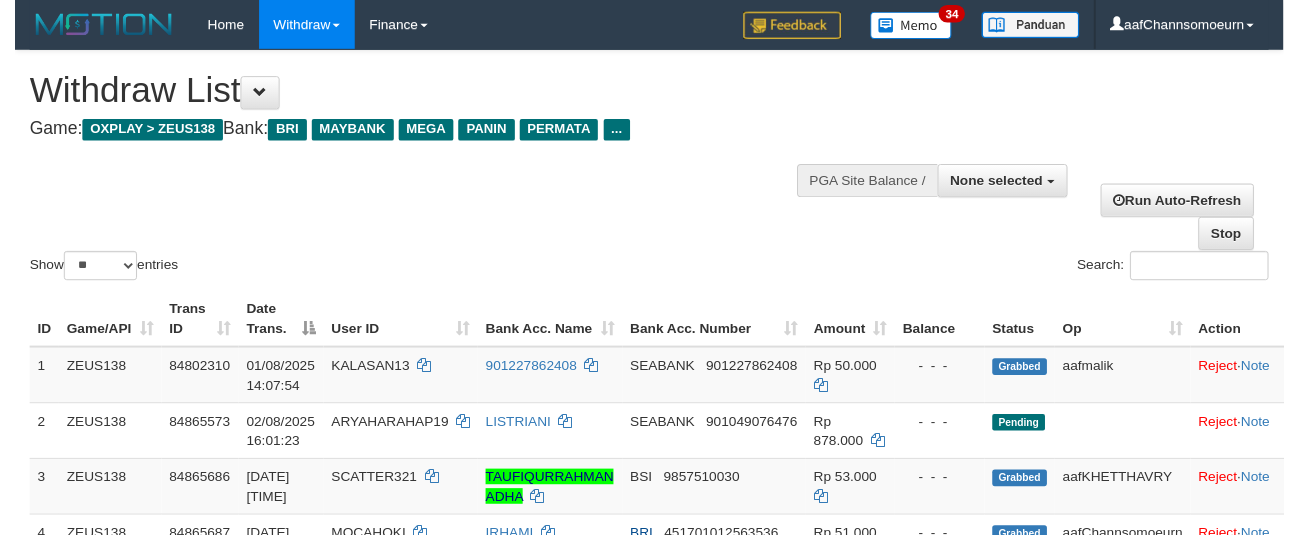 scroll, scrollTop: 354, scrollLeft: 0, axis: vertical 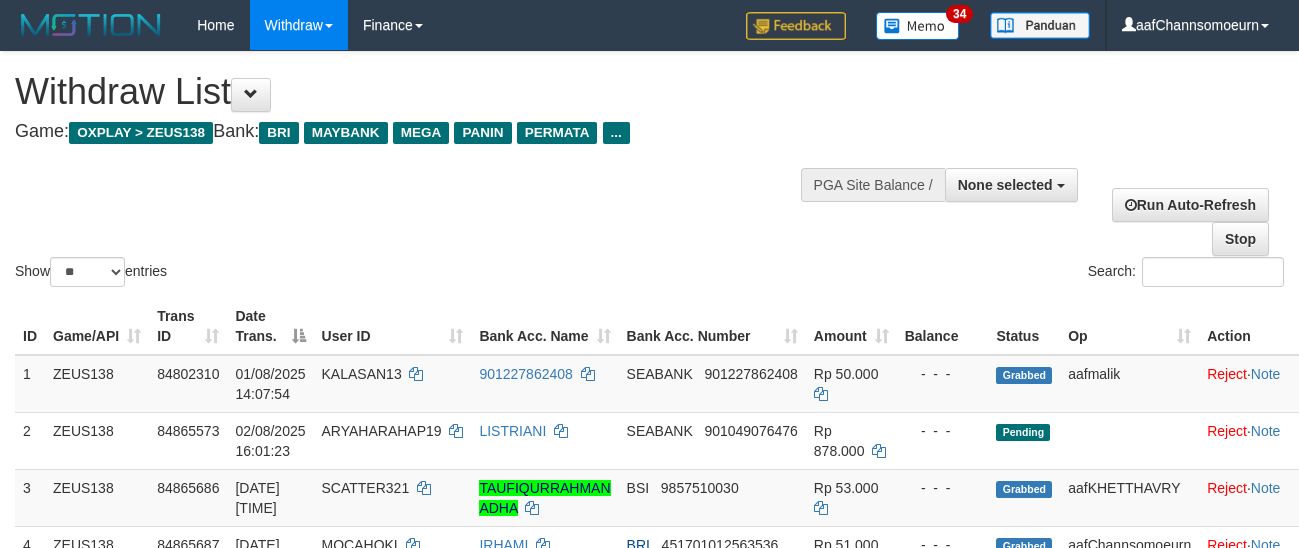 select 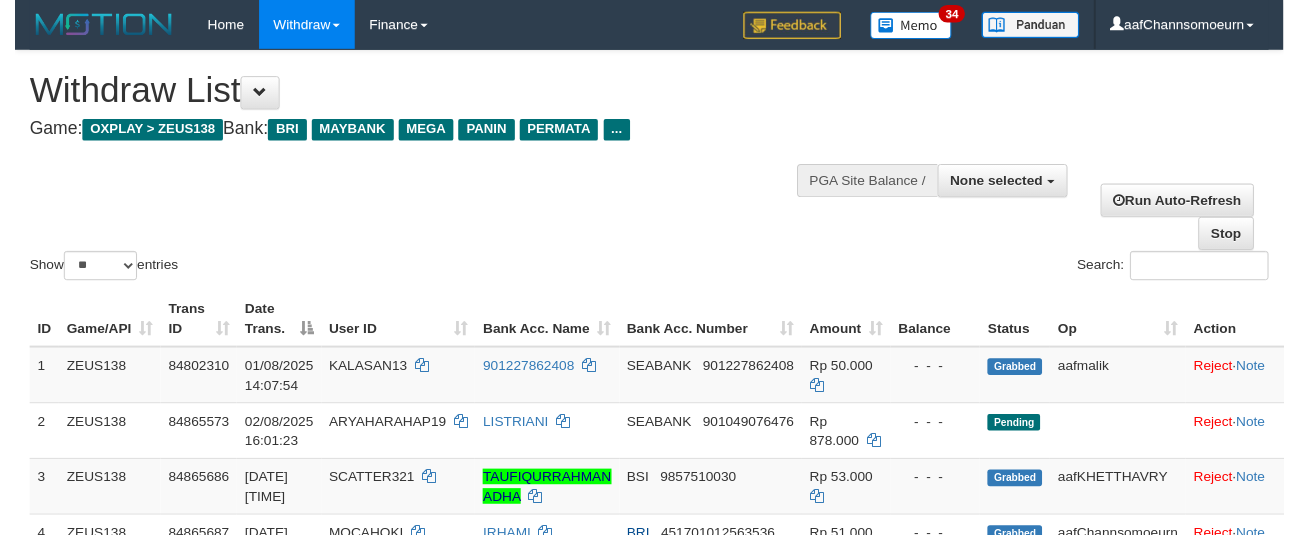 scroll, scrollTop: 354, scrollLeft: 0, axis: vertical 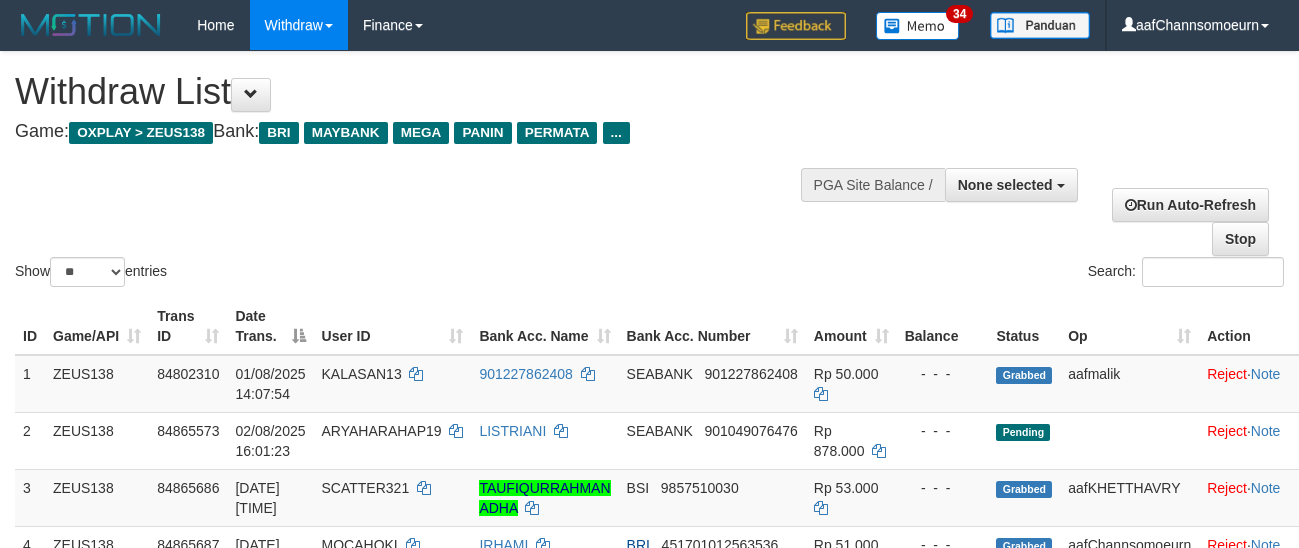select 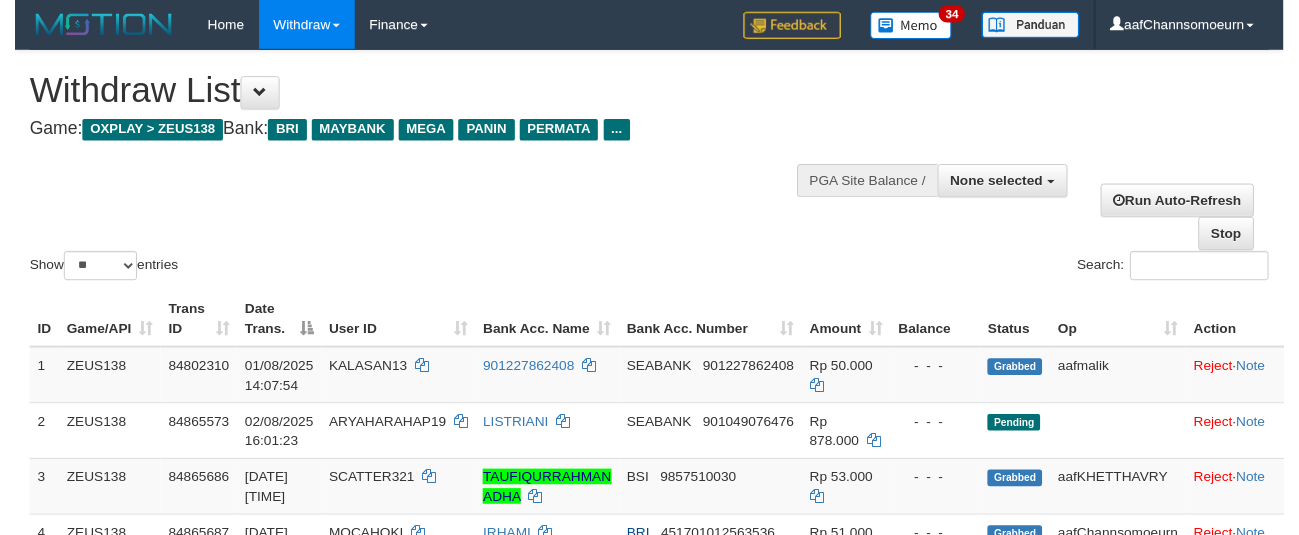 scroll, scrollTop: 354, scrollLeft: 0, axis: vertical 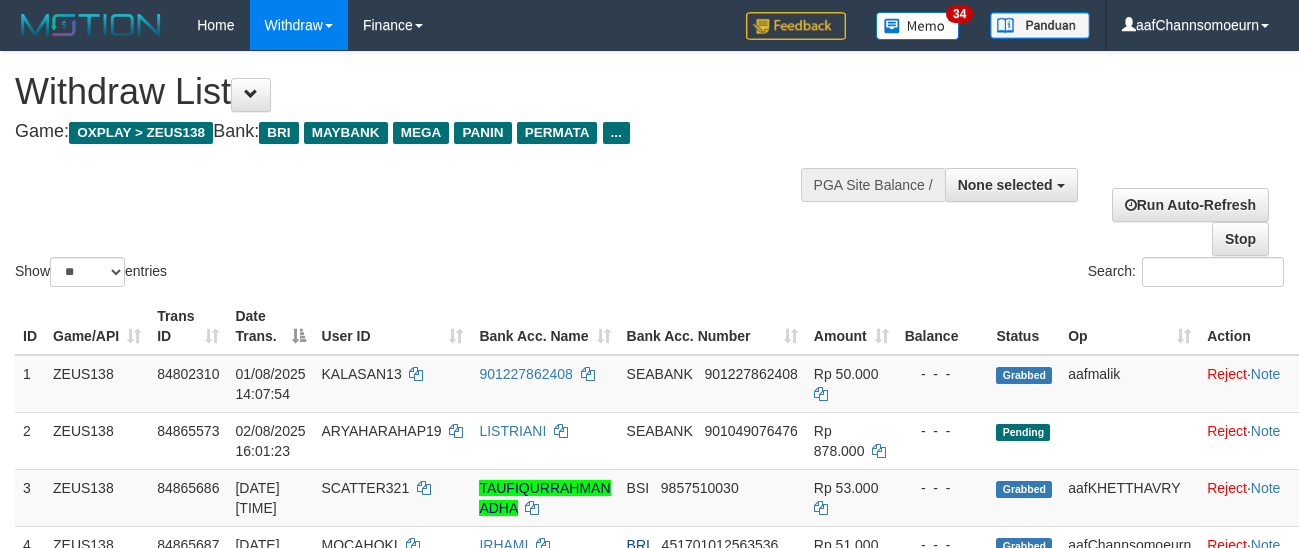 select 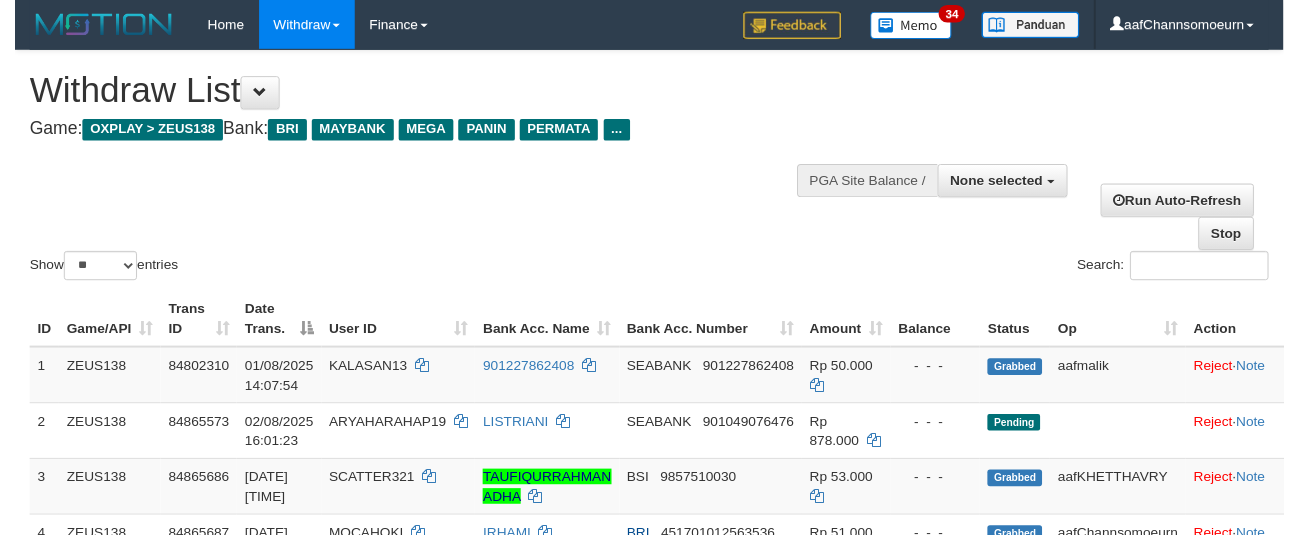 scroll, scrollTop: 354, scrollLeft: 0, axis: vertical 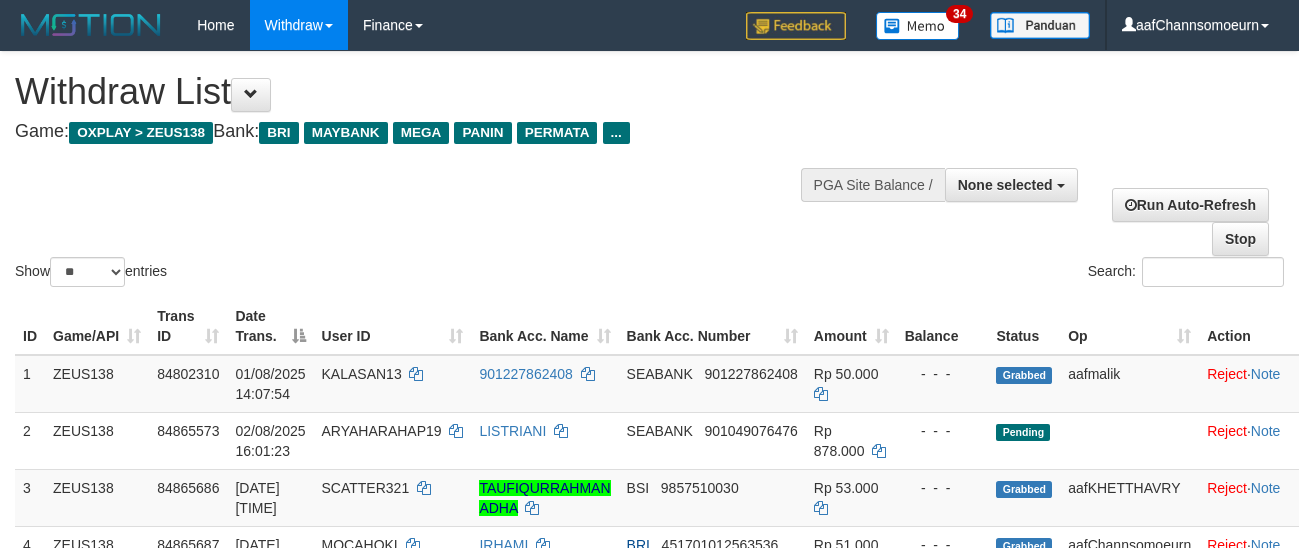 select 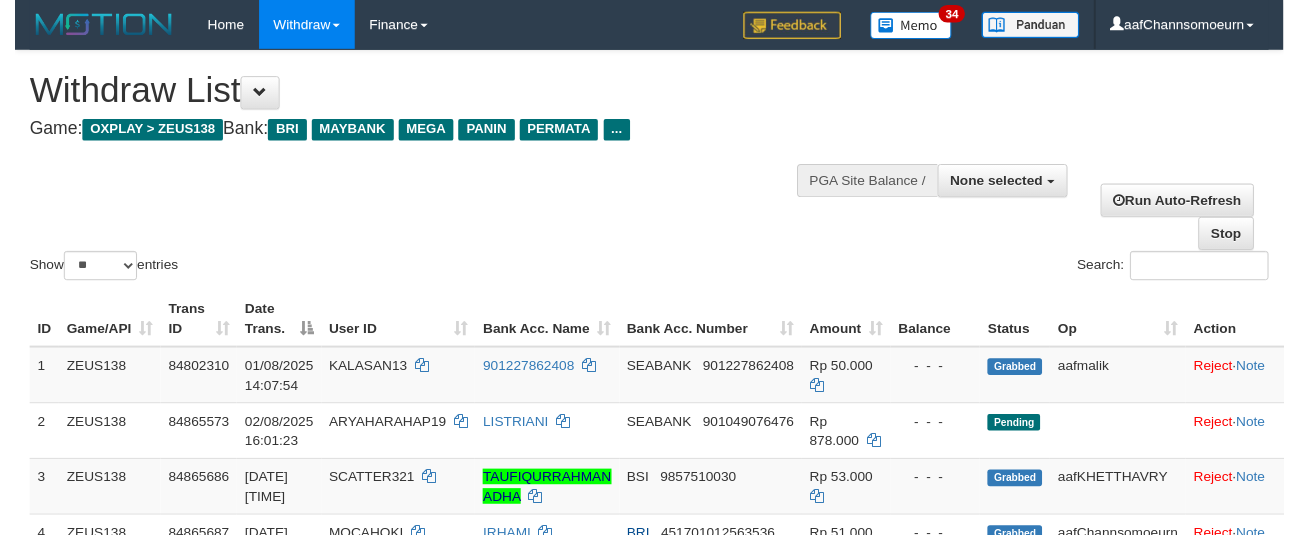 scroll, scrollTop: 354, scrollLeft: 0, axis: vertical 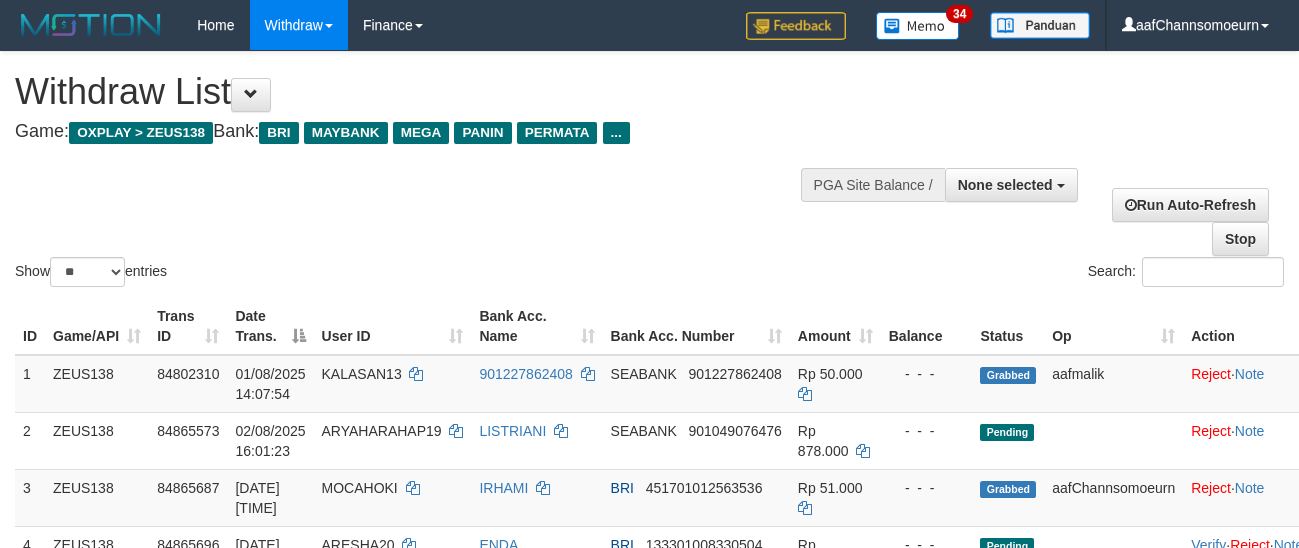 select 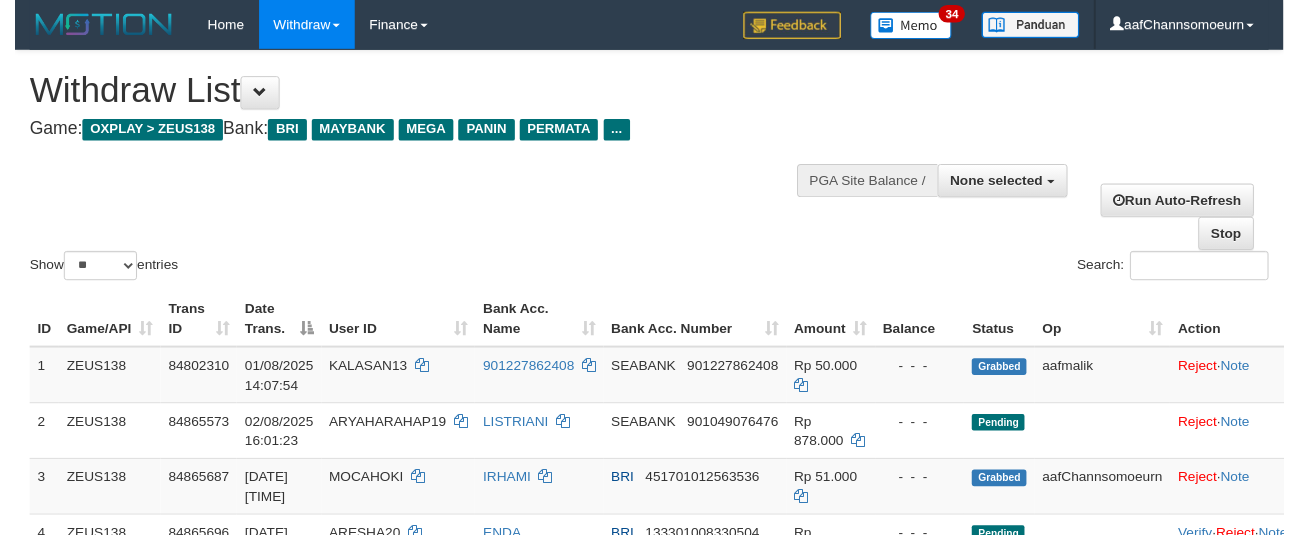 scroll, scrollTop: 354, scrollLeft: 0, axis: vertical 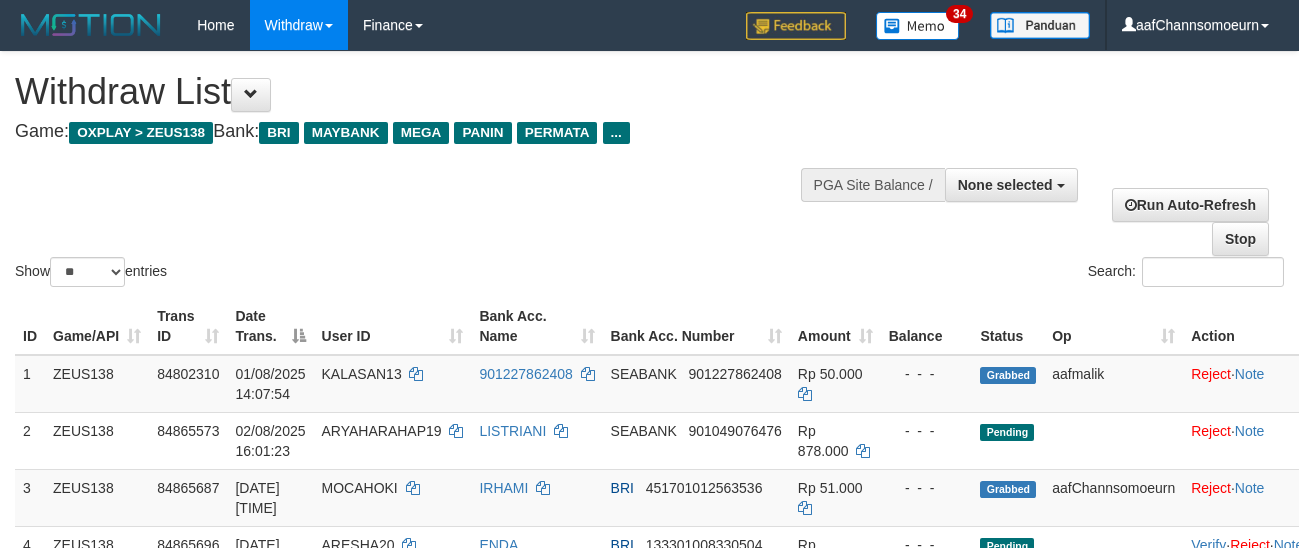 select 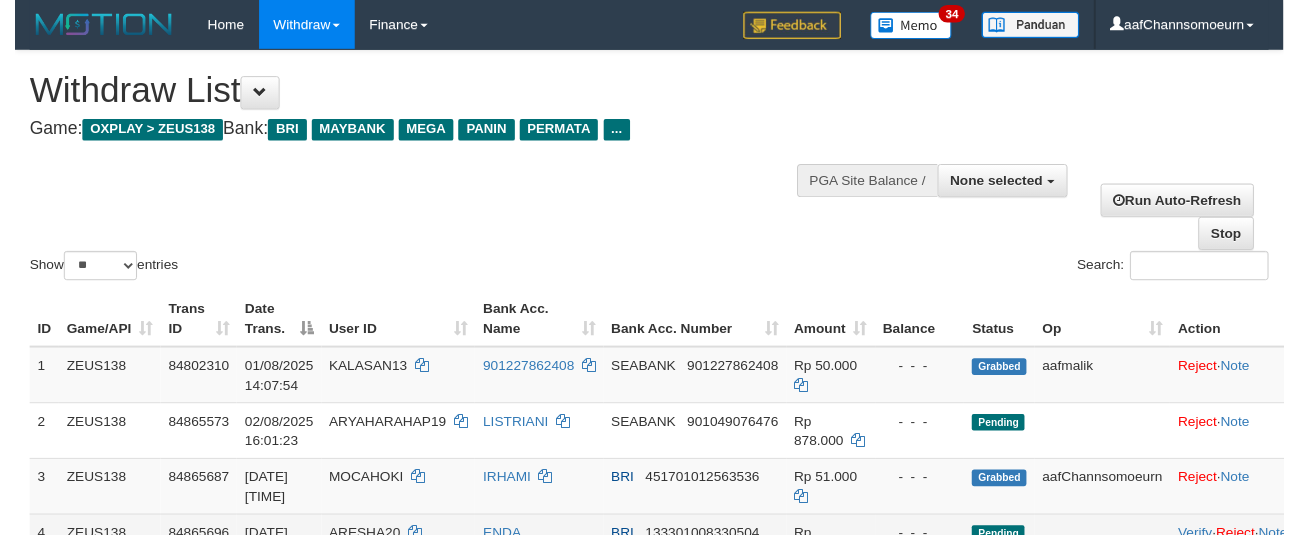 scroll, scrollTop: 354, scrollLeft: 0, axis: vertical 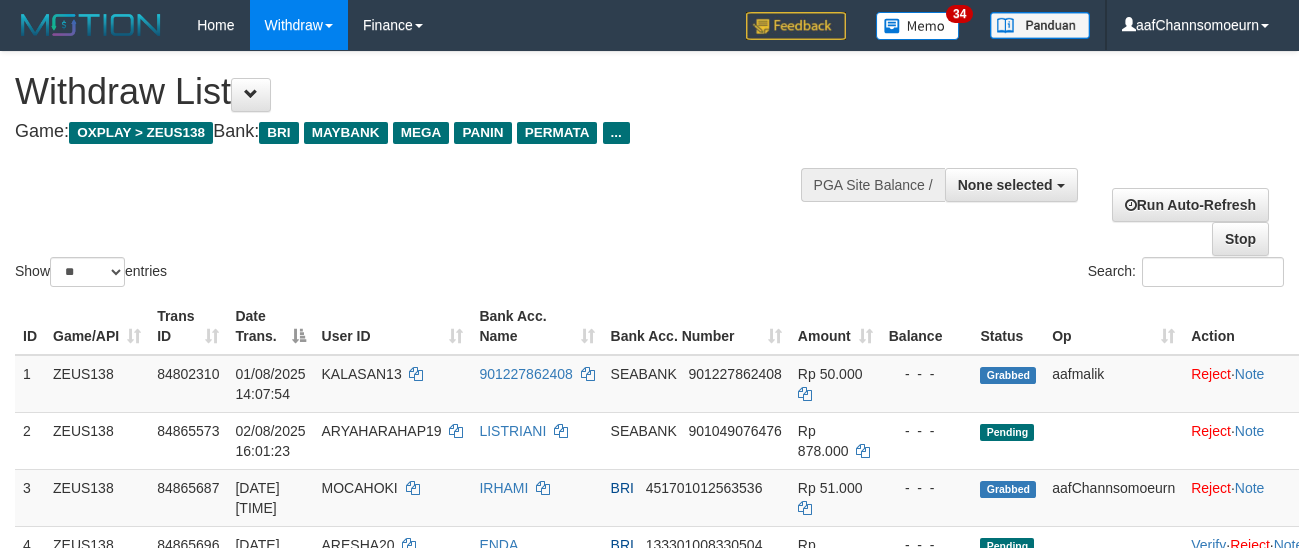 select 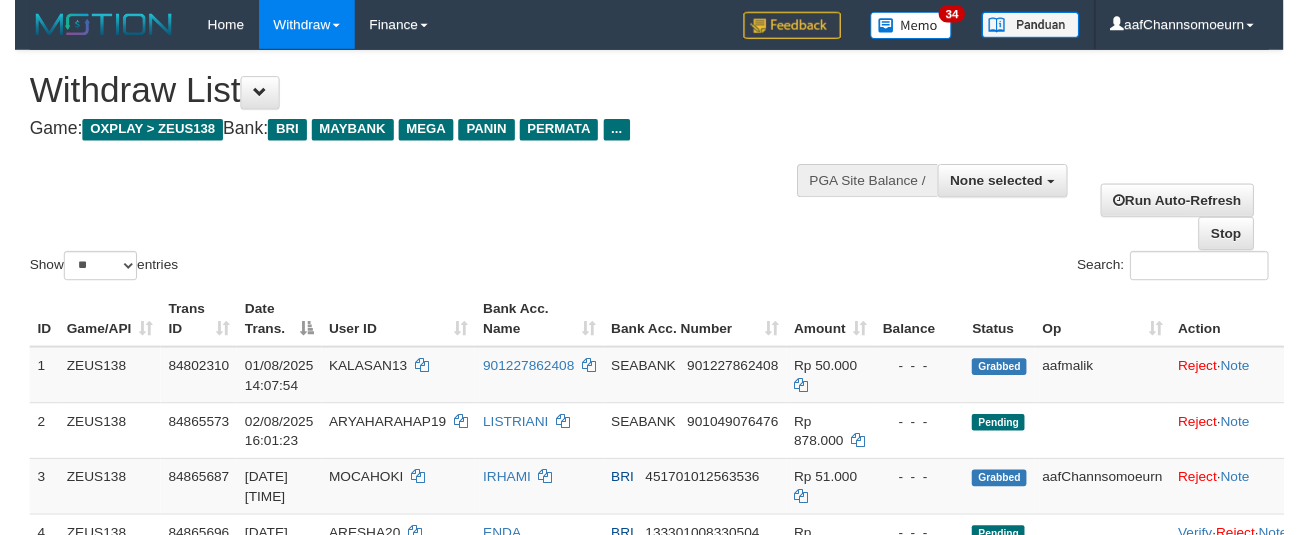 scroll, scrollTop: 354, scrollLeft: 0, axis: vertical 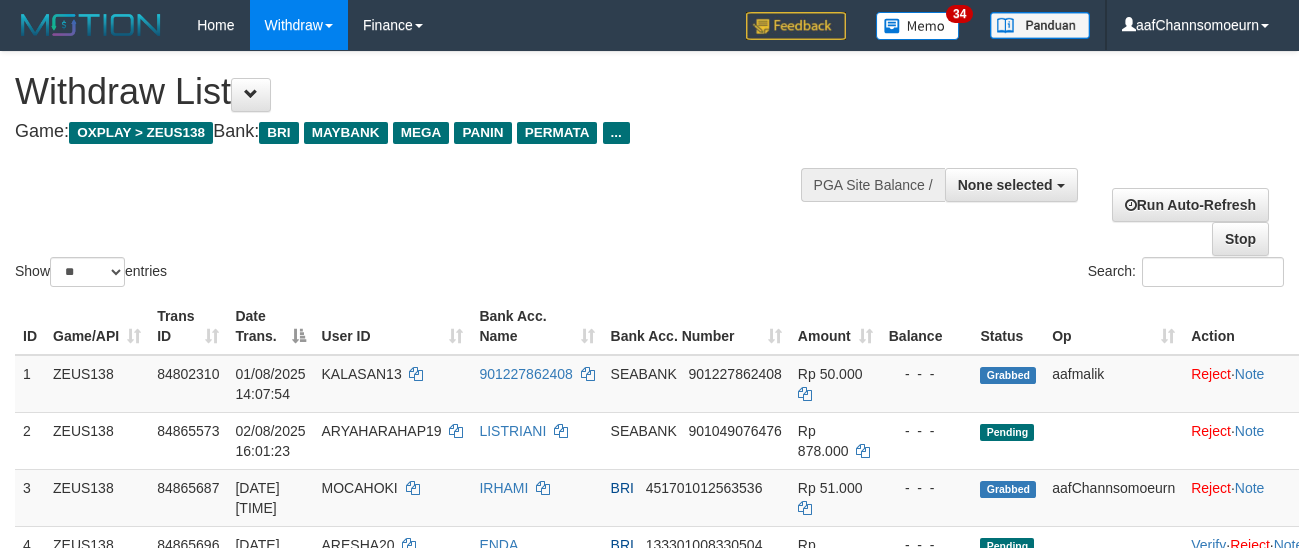 select 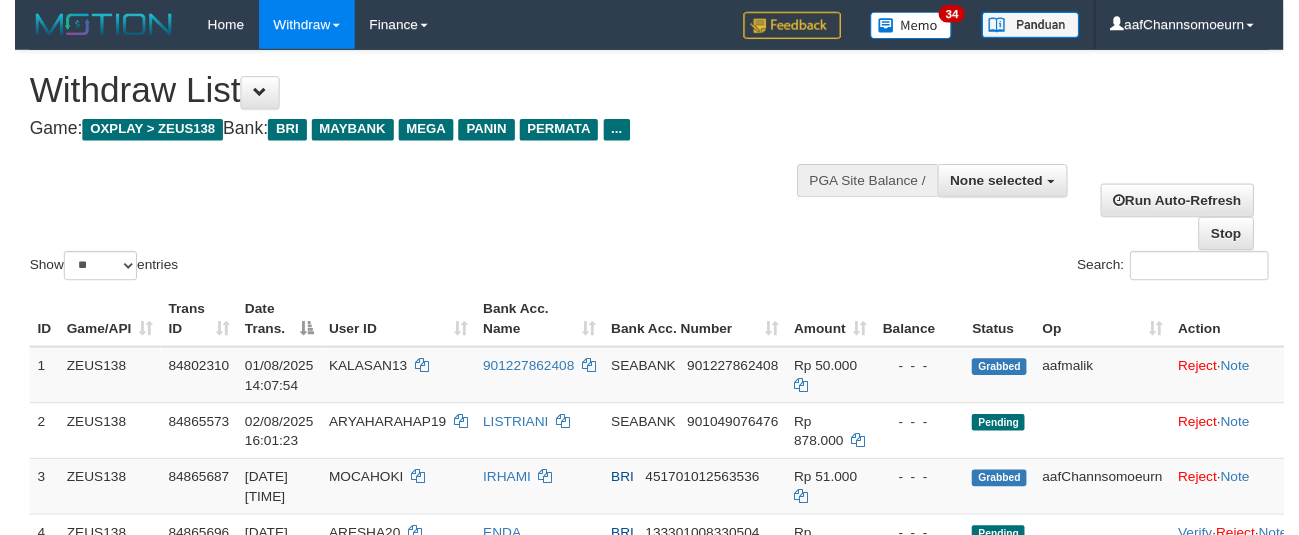 scroll, scrollTop: 354, scrollLeft: 0, axis: vertical 